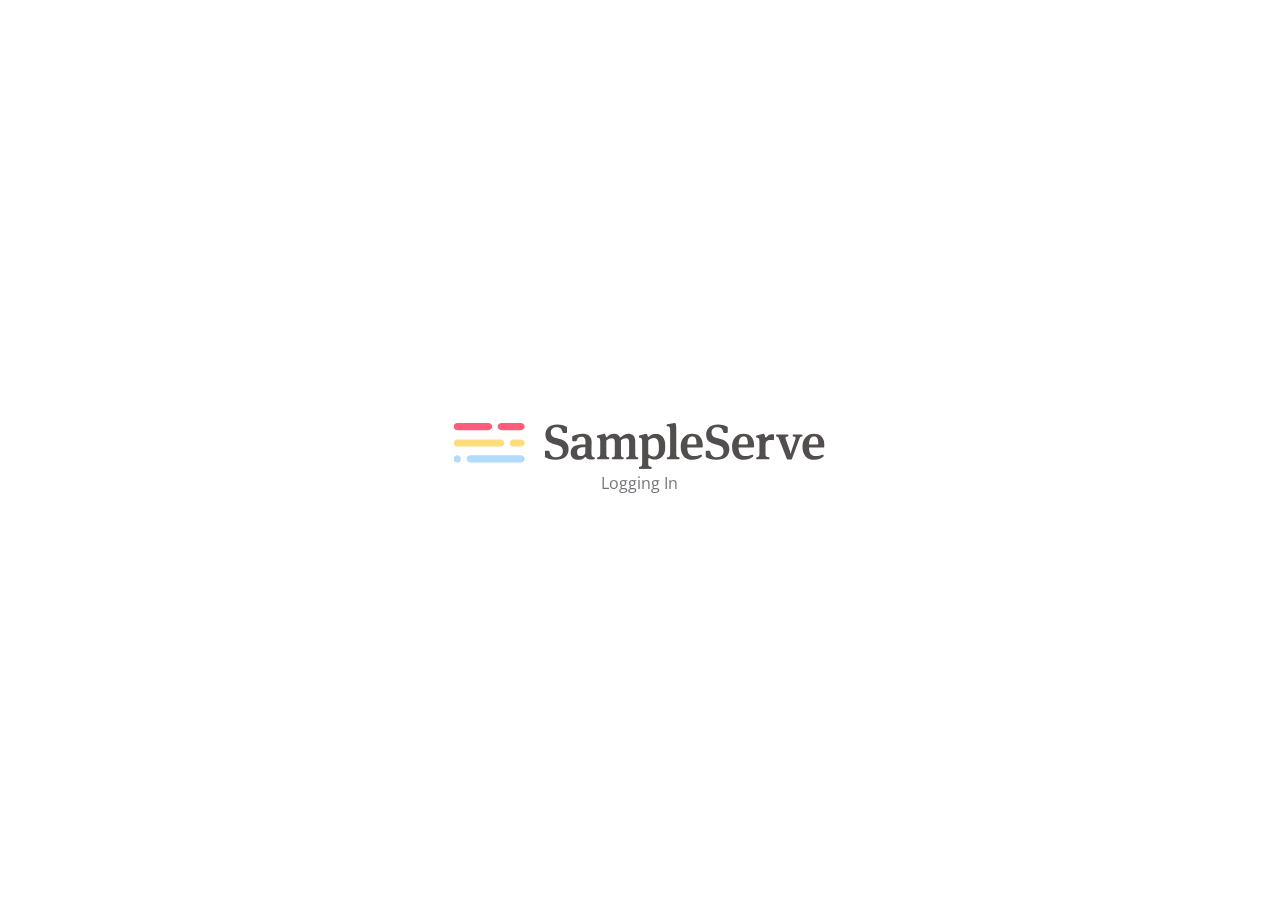 scroll, scrollTop: 0, scrollLeft: 0, axis: both 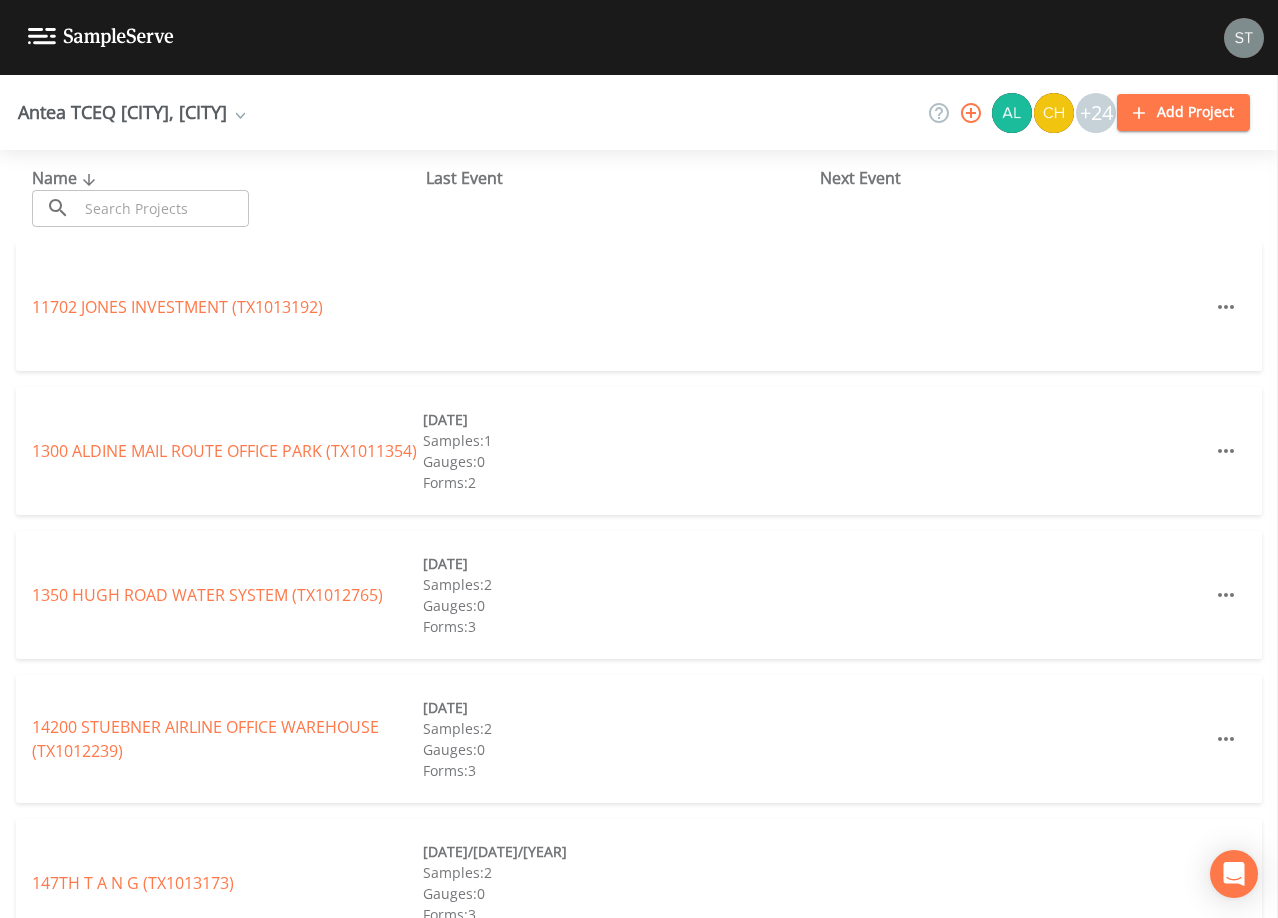 drag, startPoint x: 227, startPoint y: 209, endPoint x: 239, endPoint y: 201, distance: 14.422205 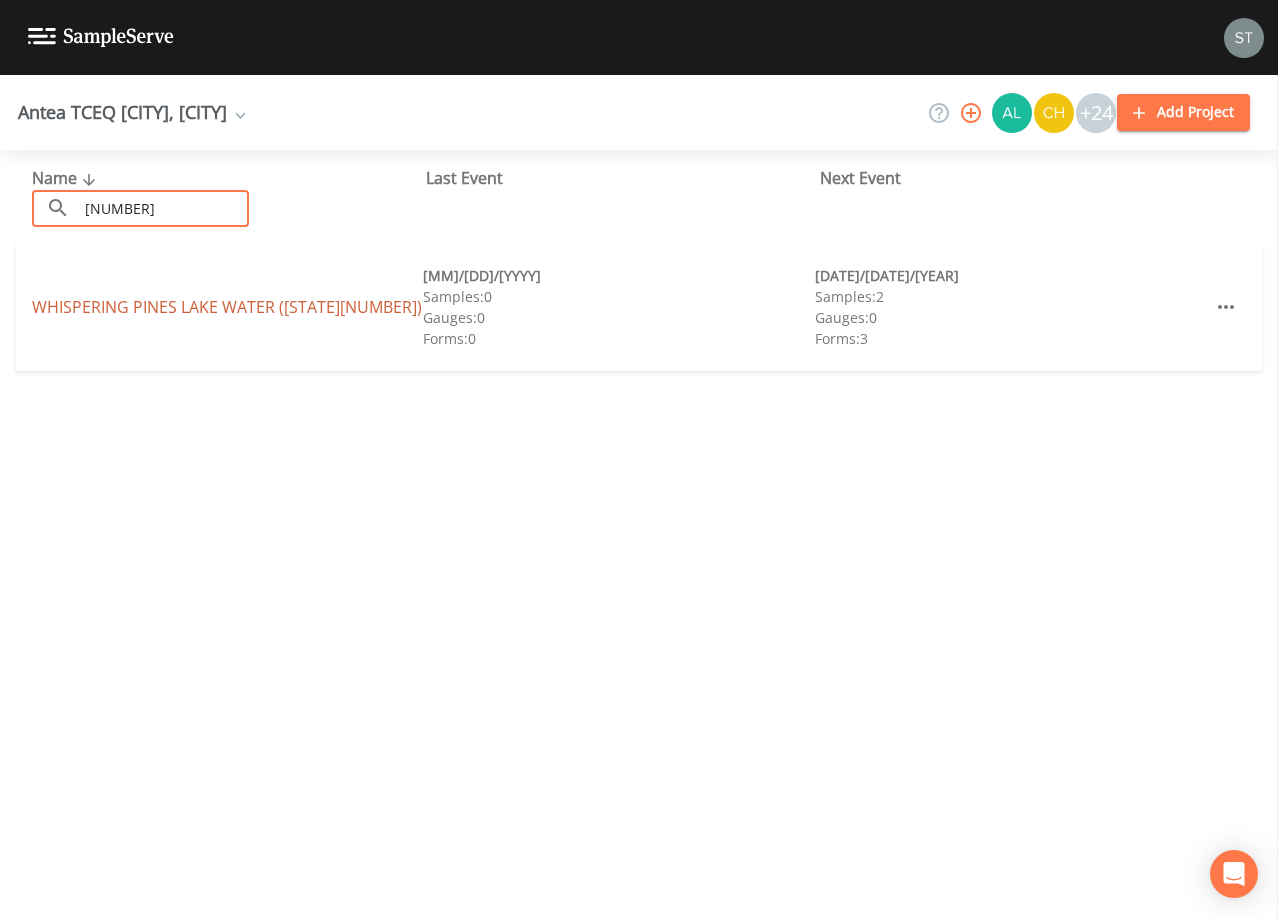 type on "[NUMBER]" 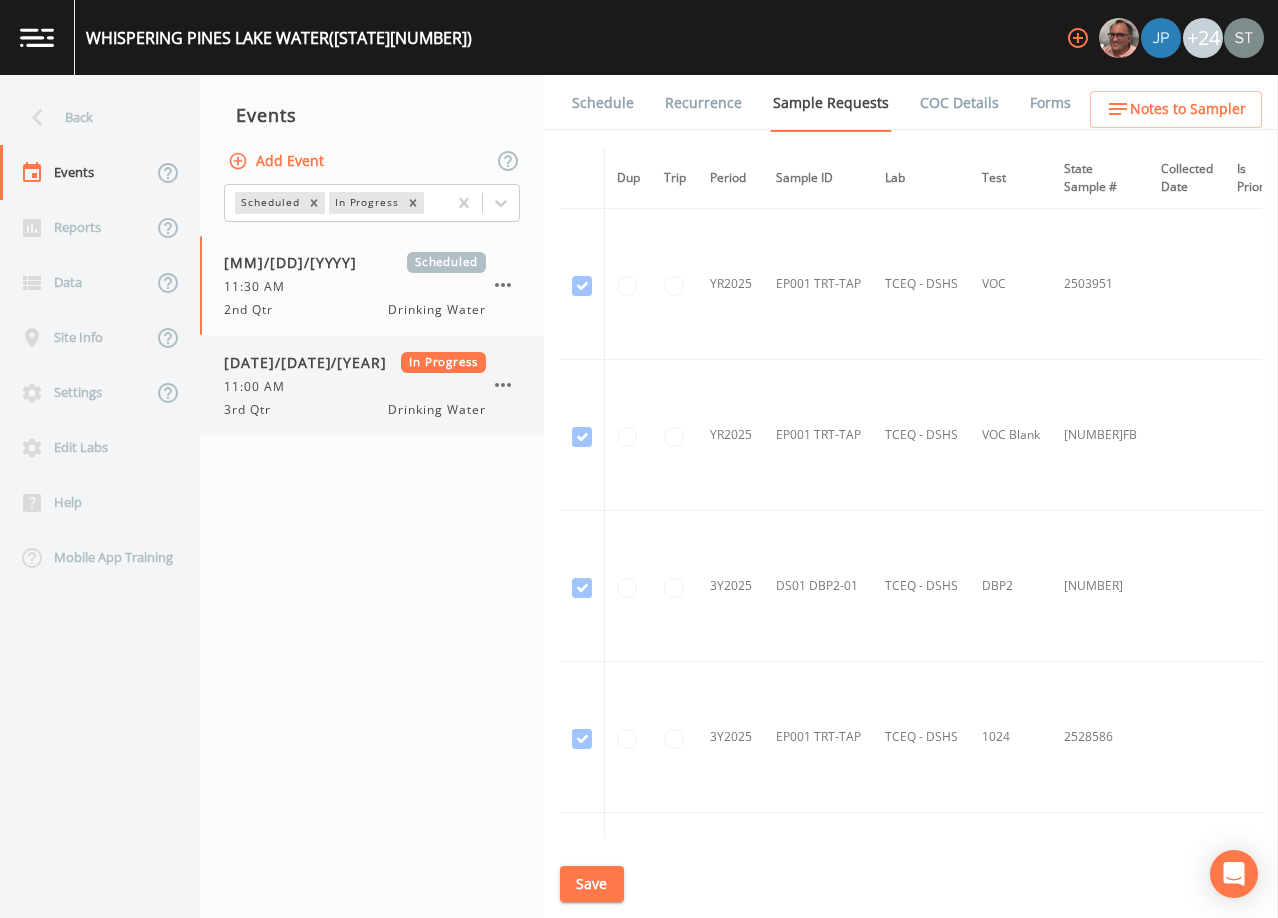 click on "11:00 AM" at bounding box center (355, 387) 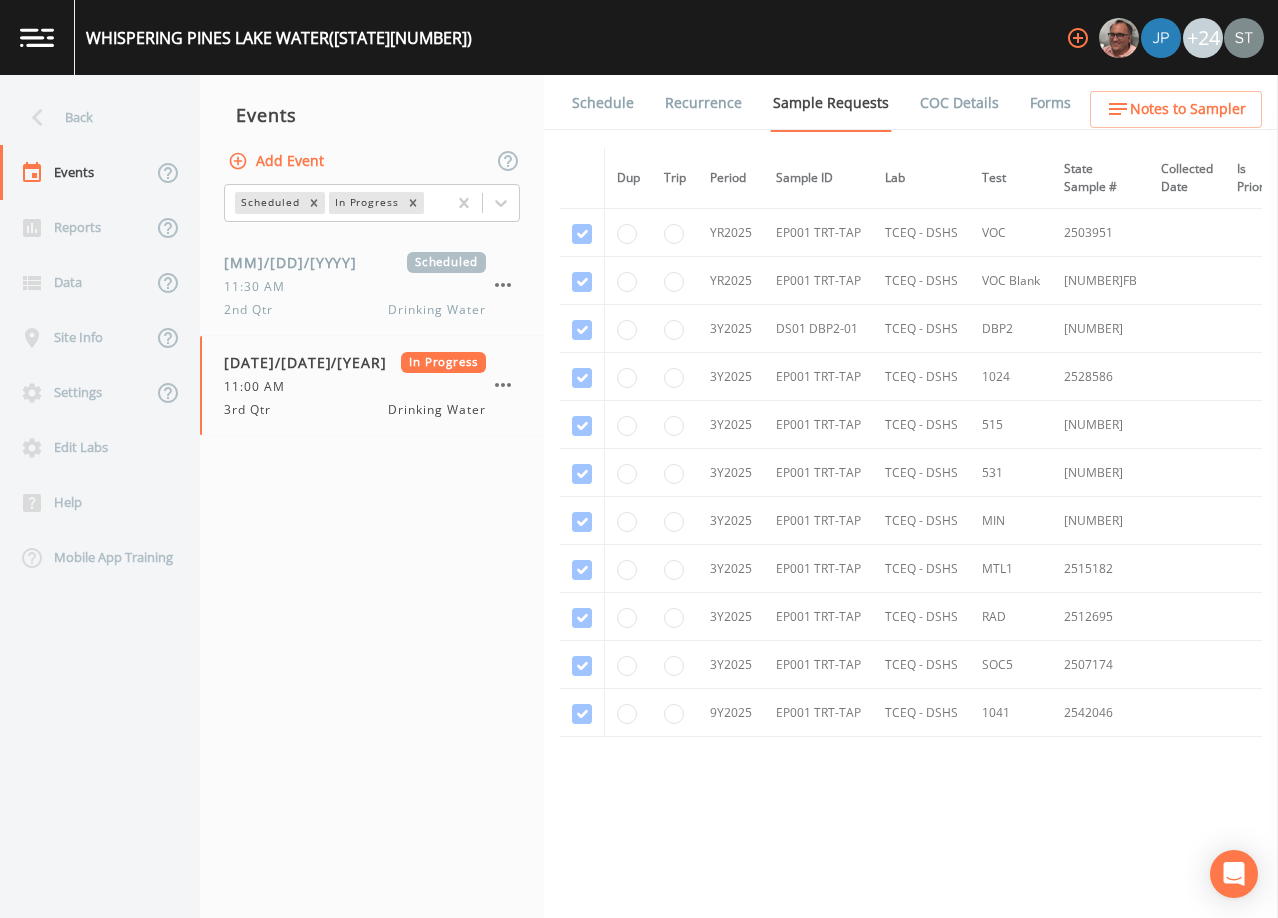 click on "Schedule" at bounding box center (603, 103) 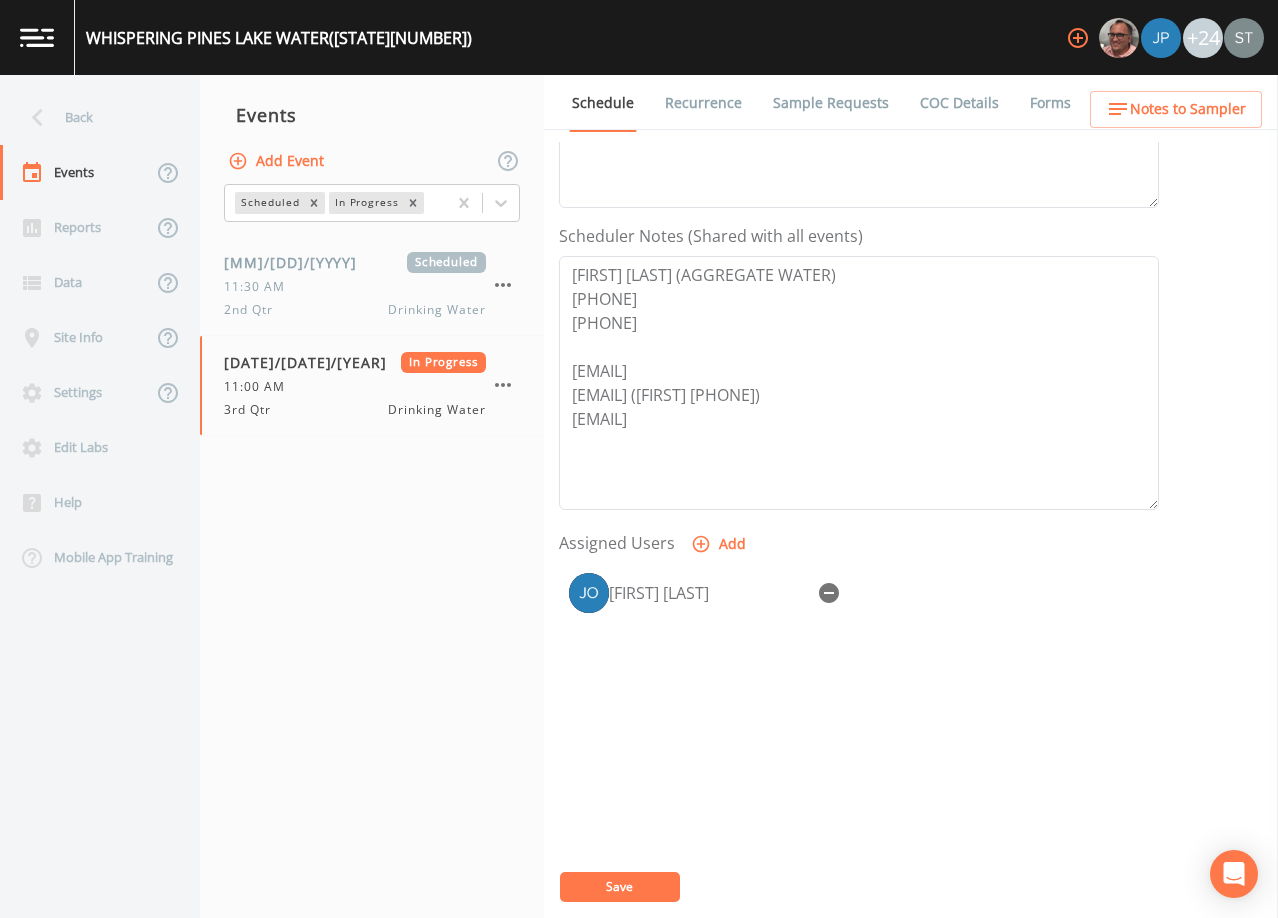scroll, scrollTop: 493, scrollLeft: 0, axis: vertical 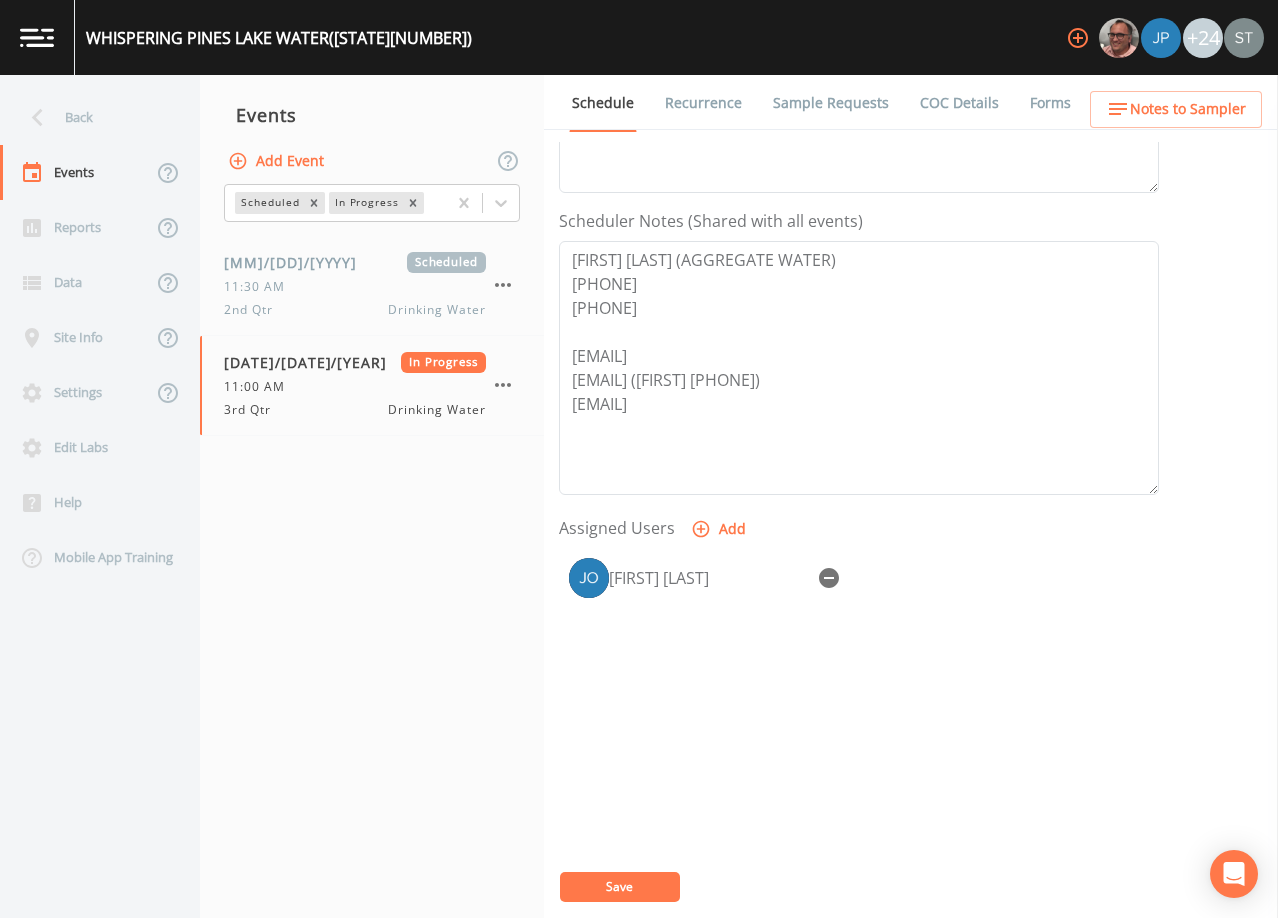 click on "Sample Requests" at bounding box center [831, 103] 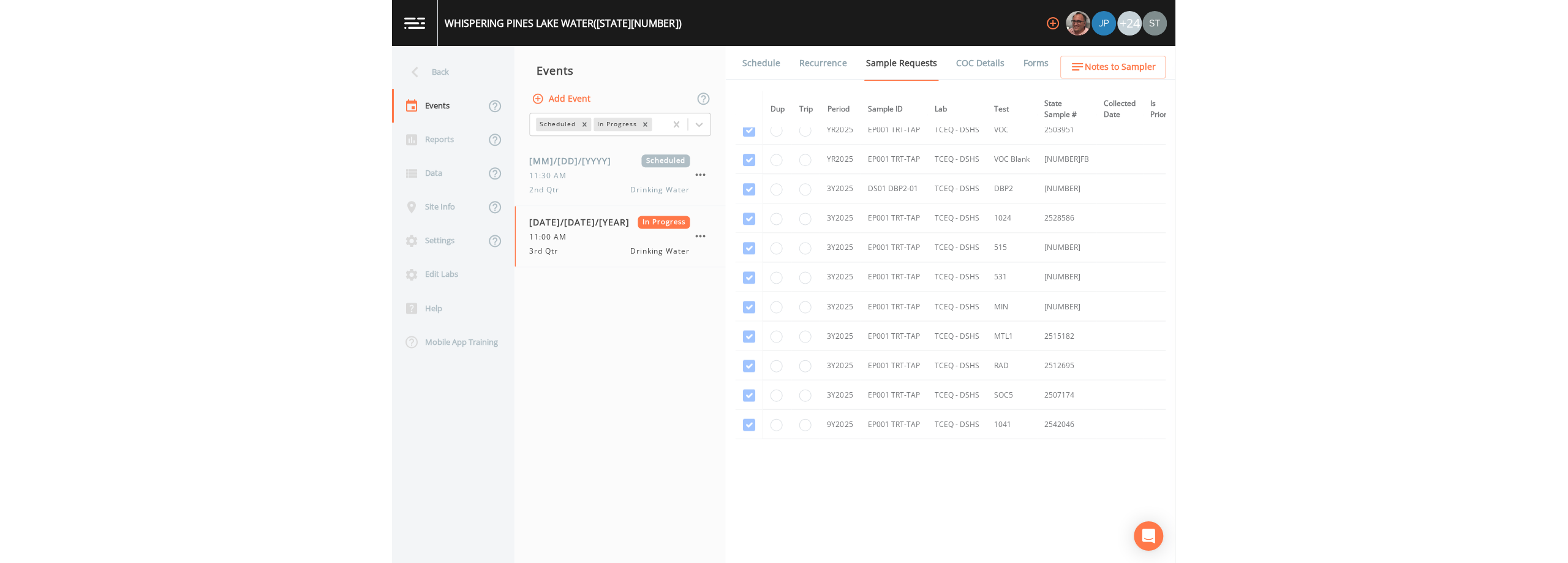 scroll, scrollTop: 0, scrollLeft: 0, axis: both 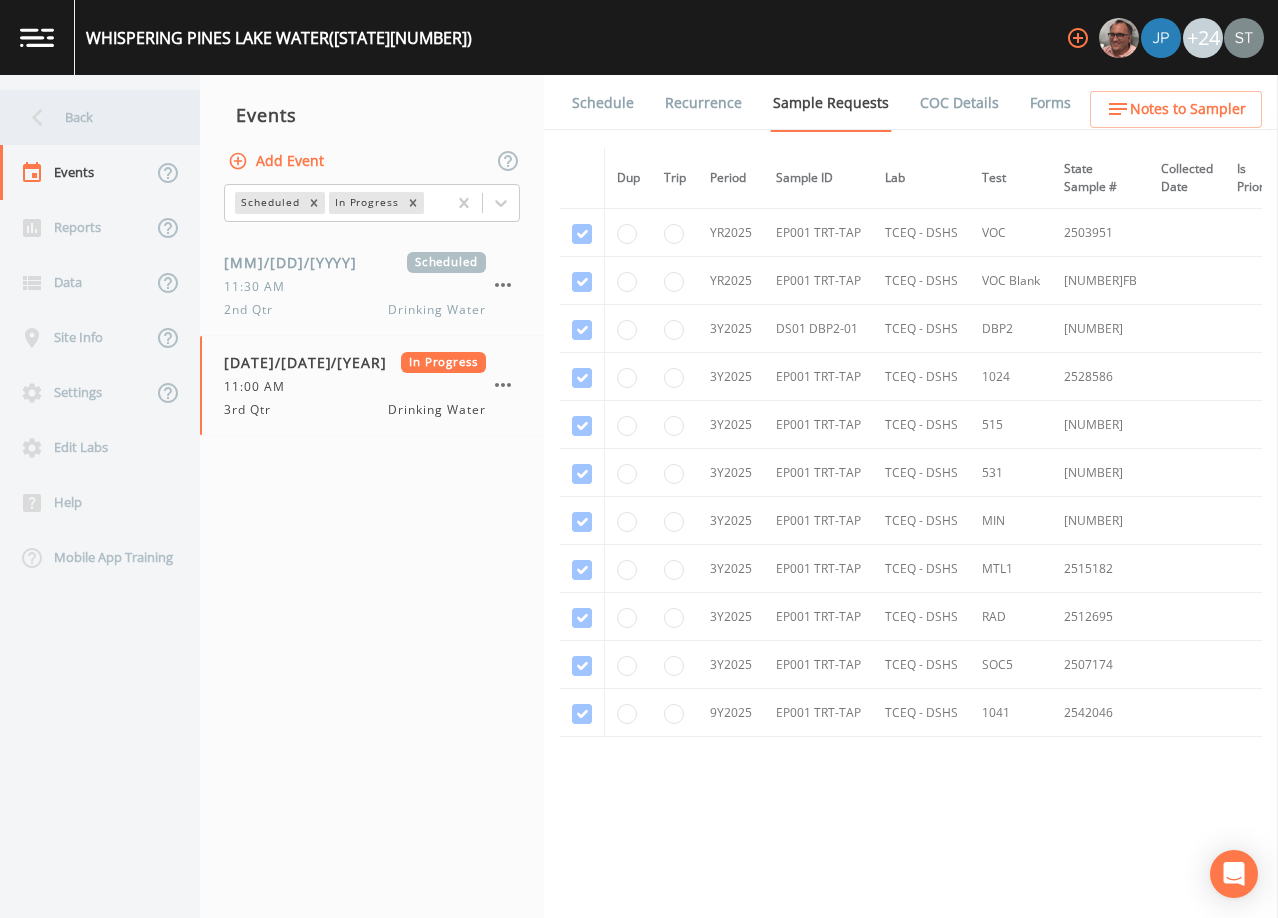 click on "Back" at bounding box center [90, 117] 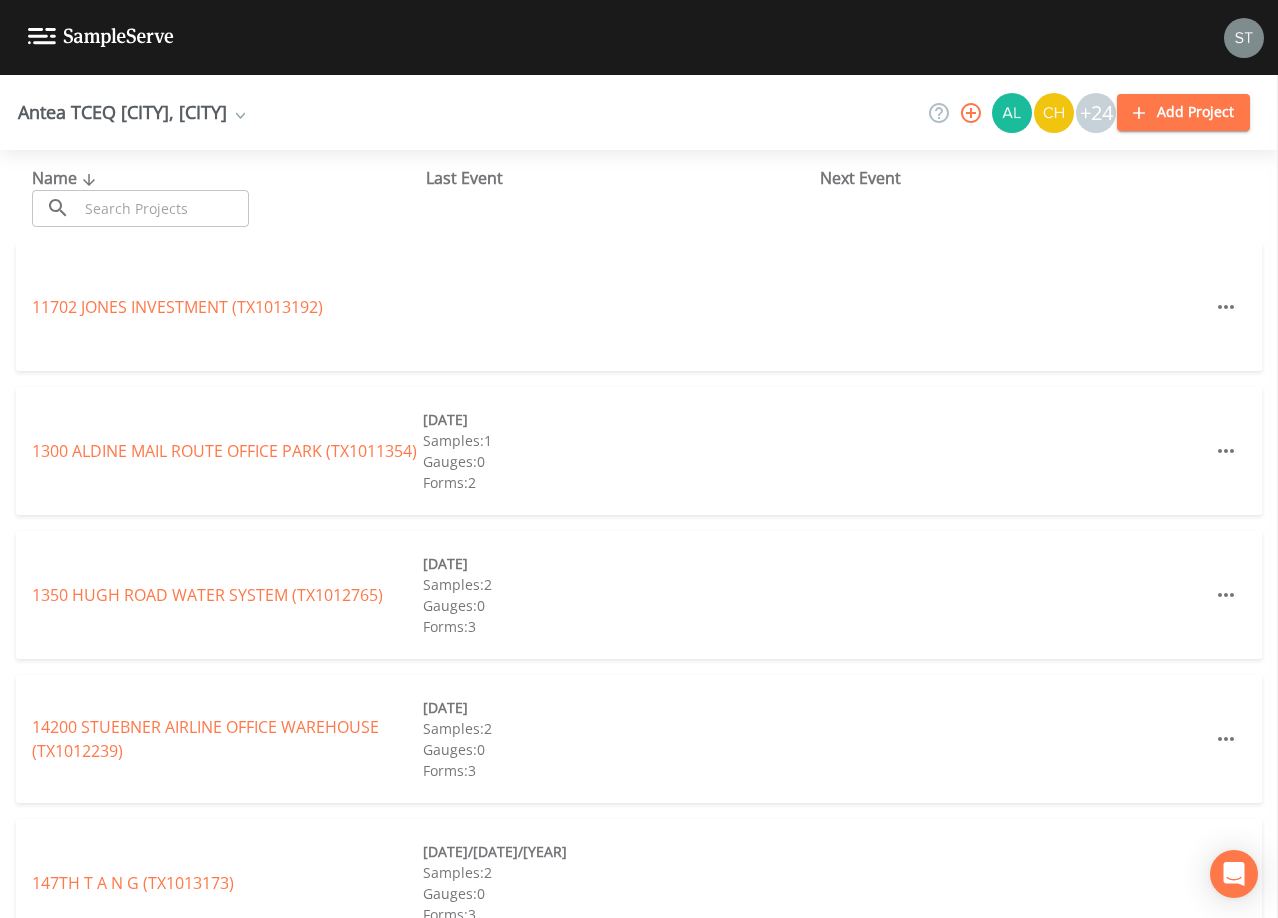 click at bounding box center (163, 208) 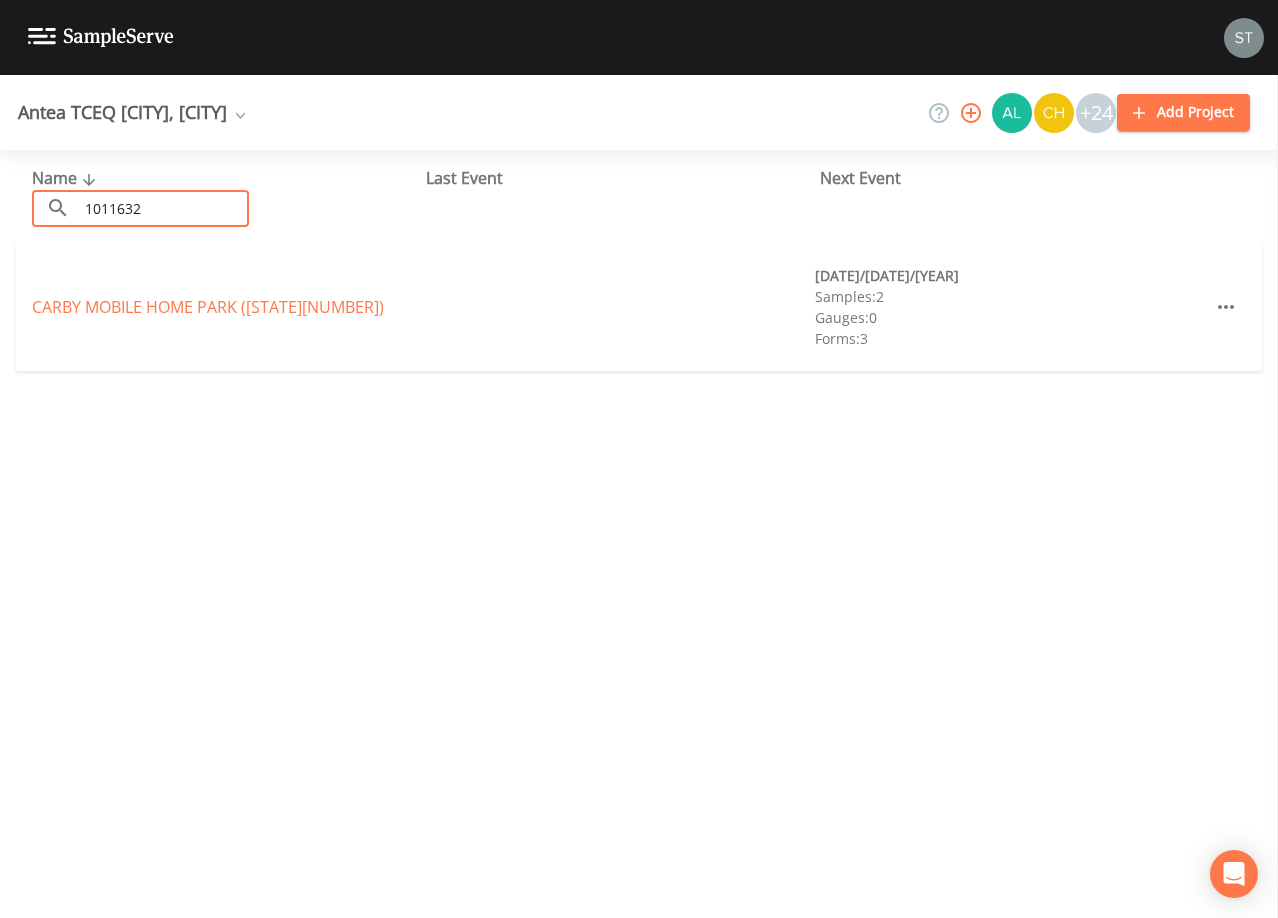 type on "1011632" 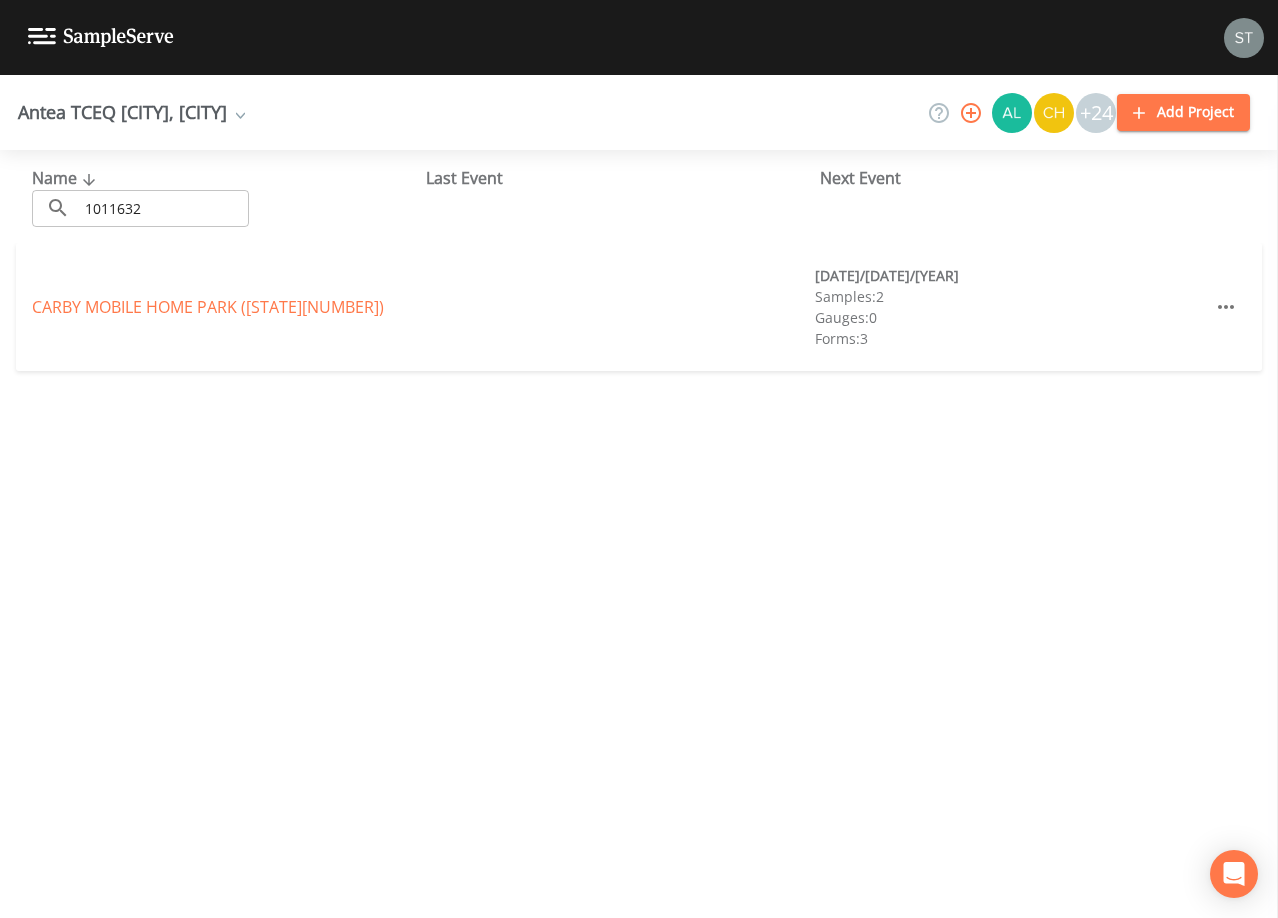 click on "[NAME]   ([STATE][NUMBER])" at bounding box center [208, 307] 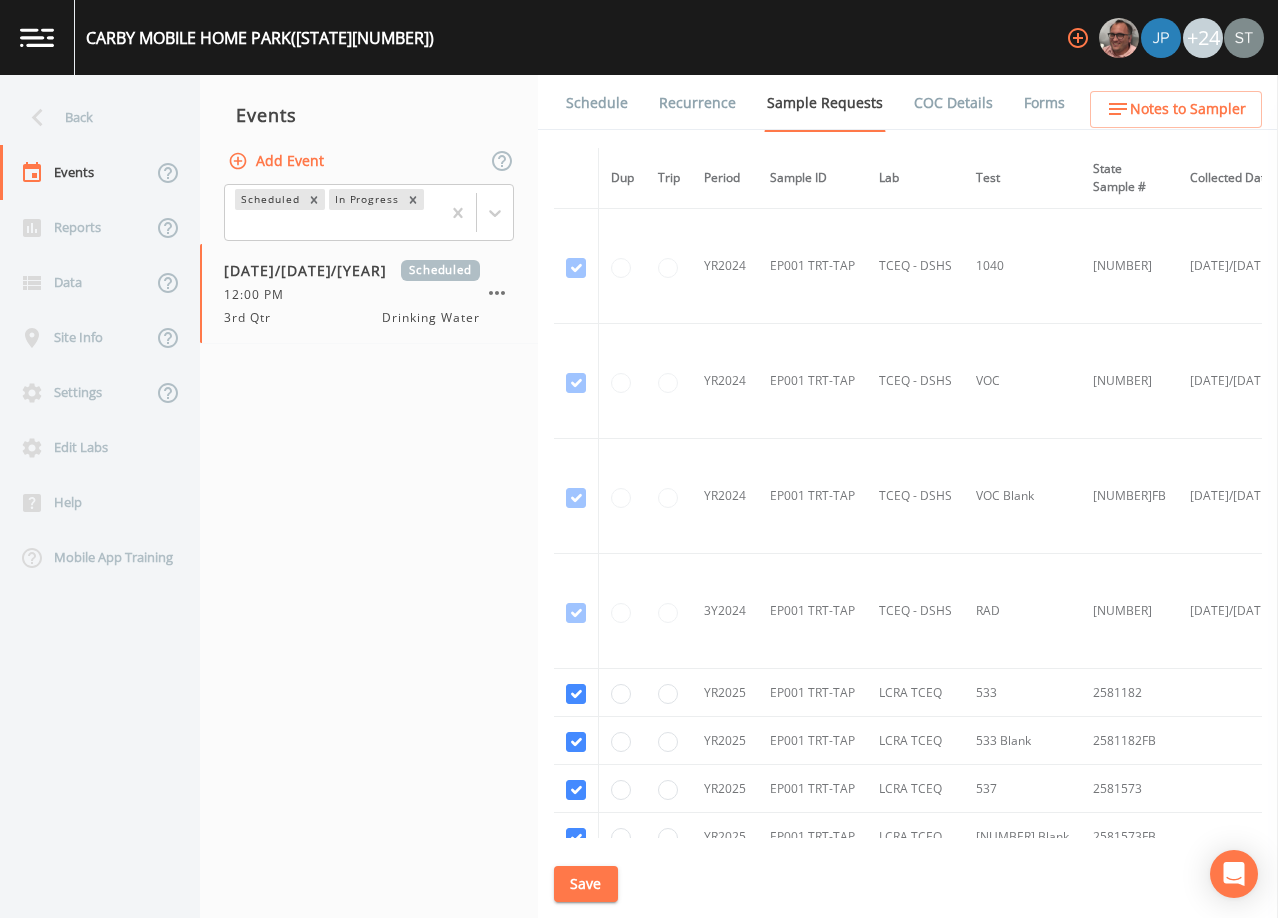 click on "Schedule" at bounding box center [597, 103] 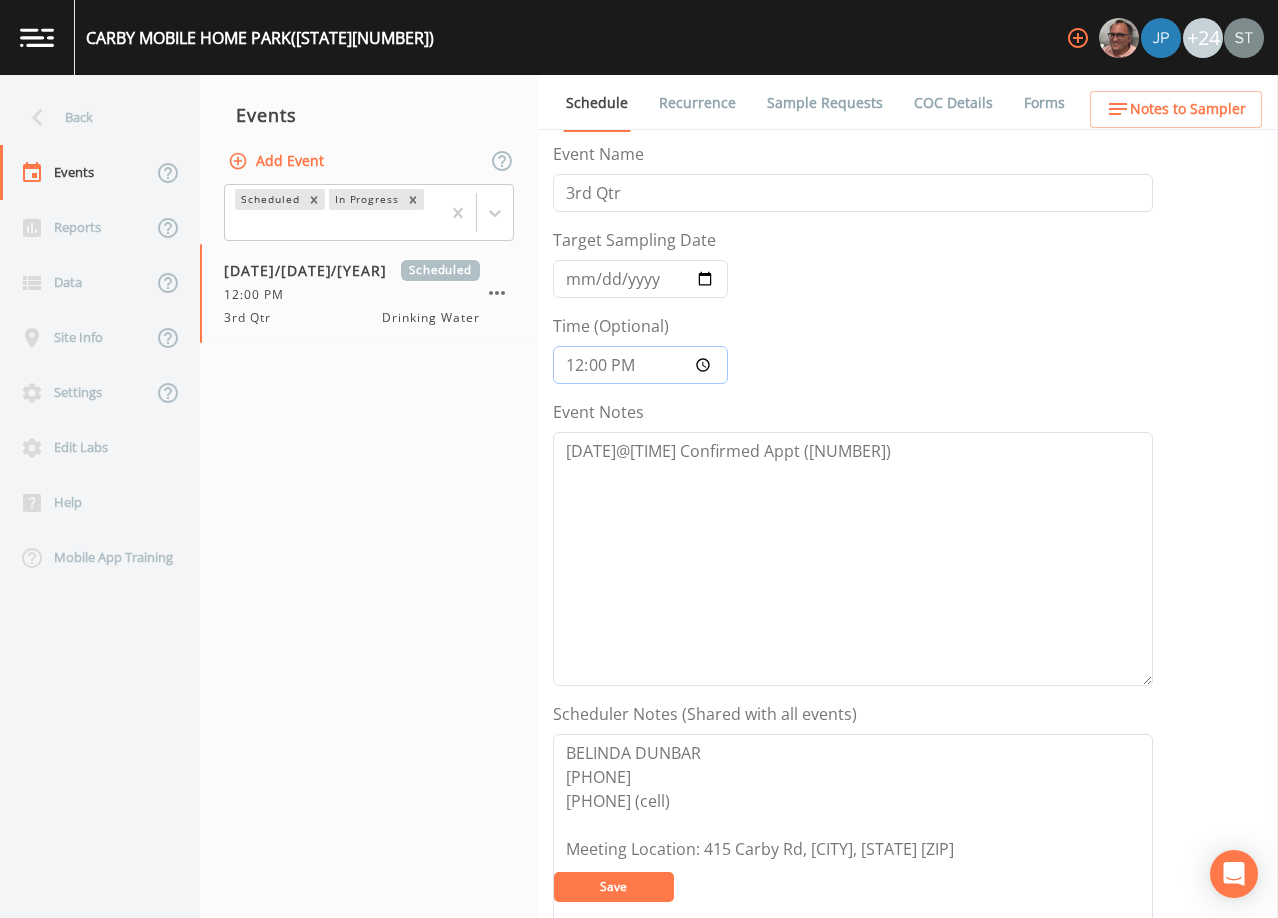 click on "12:00:00" at bounding box center [640, 365] 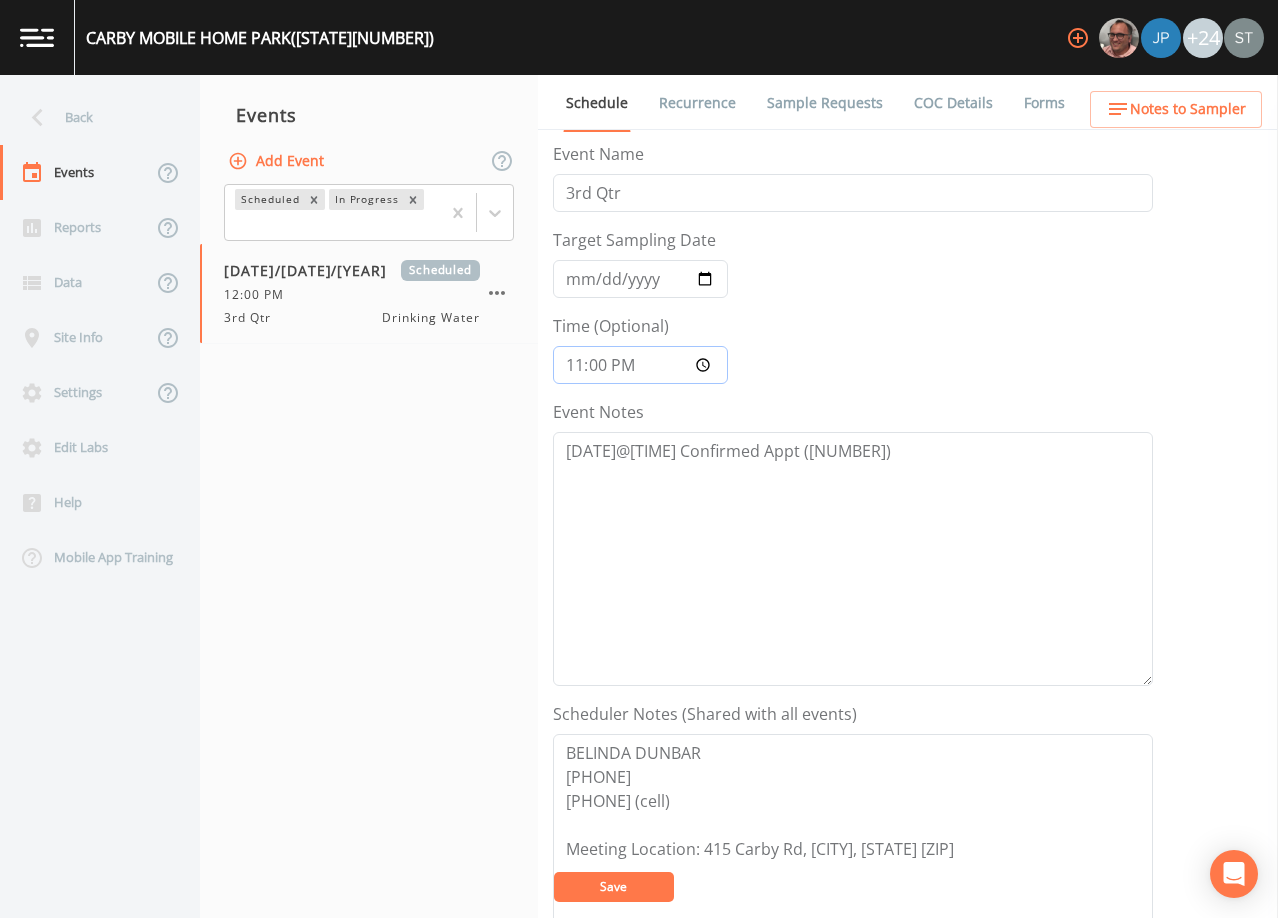 type on "11:00" 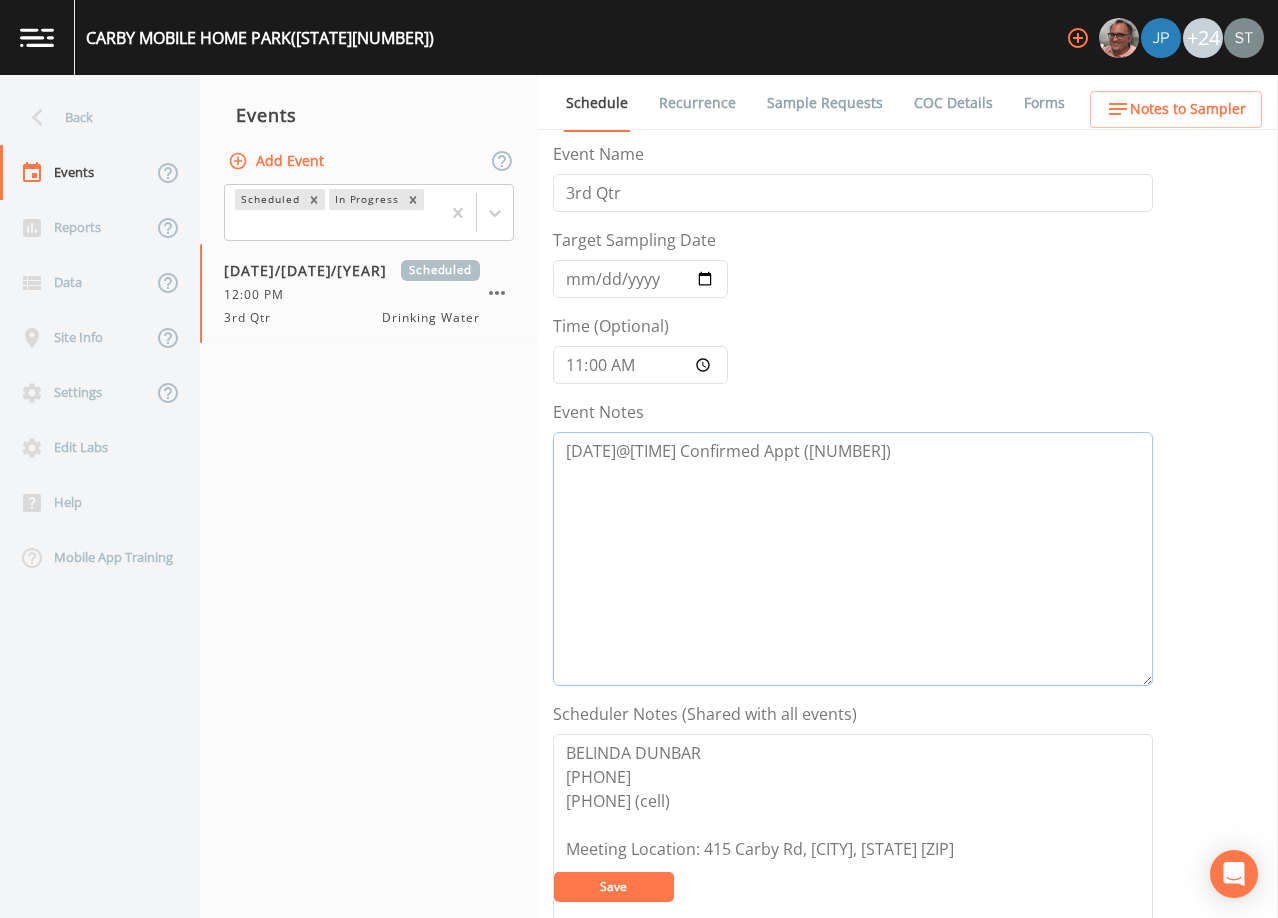 click on "[DATE]@[TIME] Confirmed Appt ([NUMBER])" at bounding box center [853, 559] 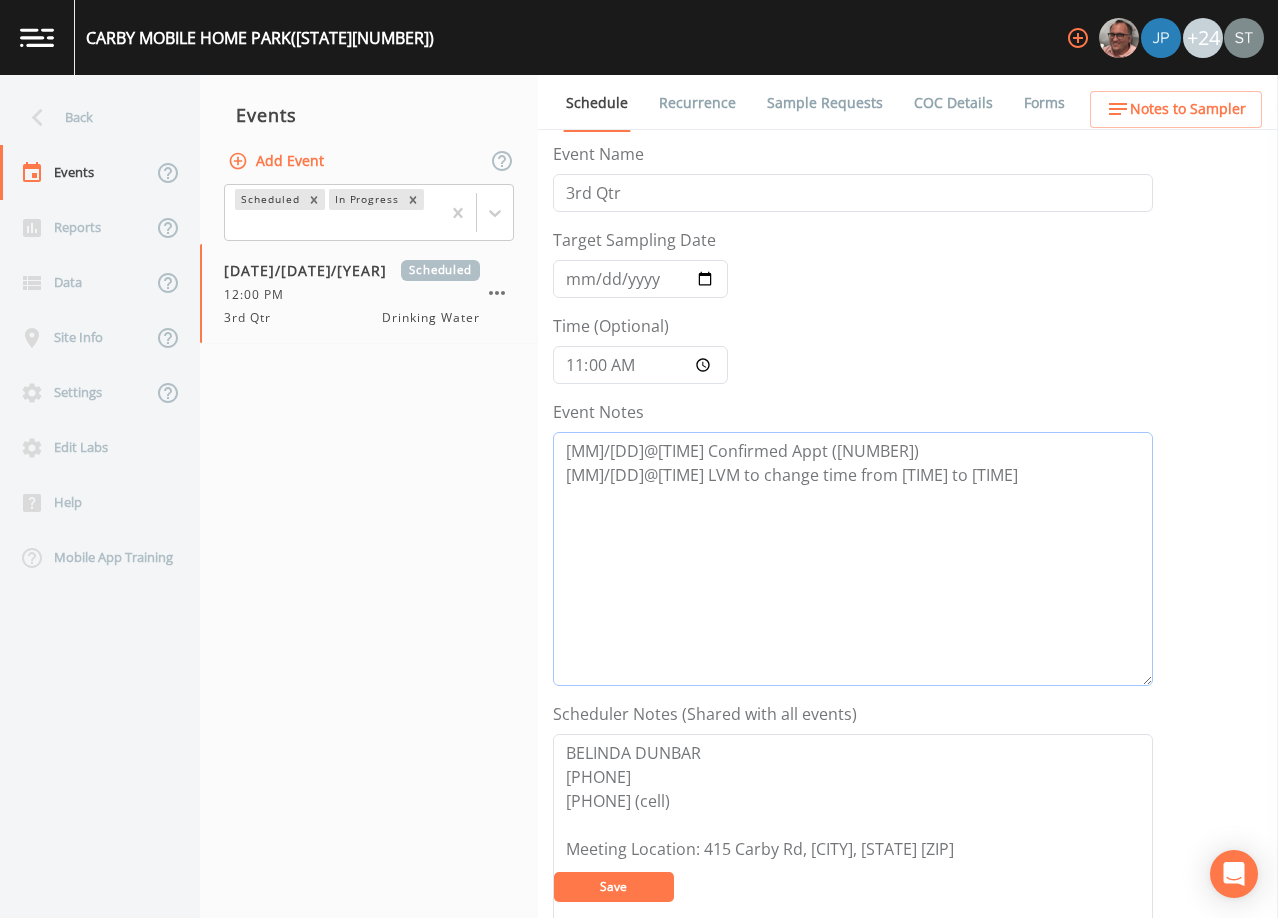 type on "[MM]/[DD]@[TIME] Confirmed Appt ([NUMBER])
[MM]/[DD]@[TIME] LVM to change time from [TIME] to [TIME]" 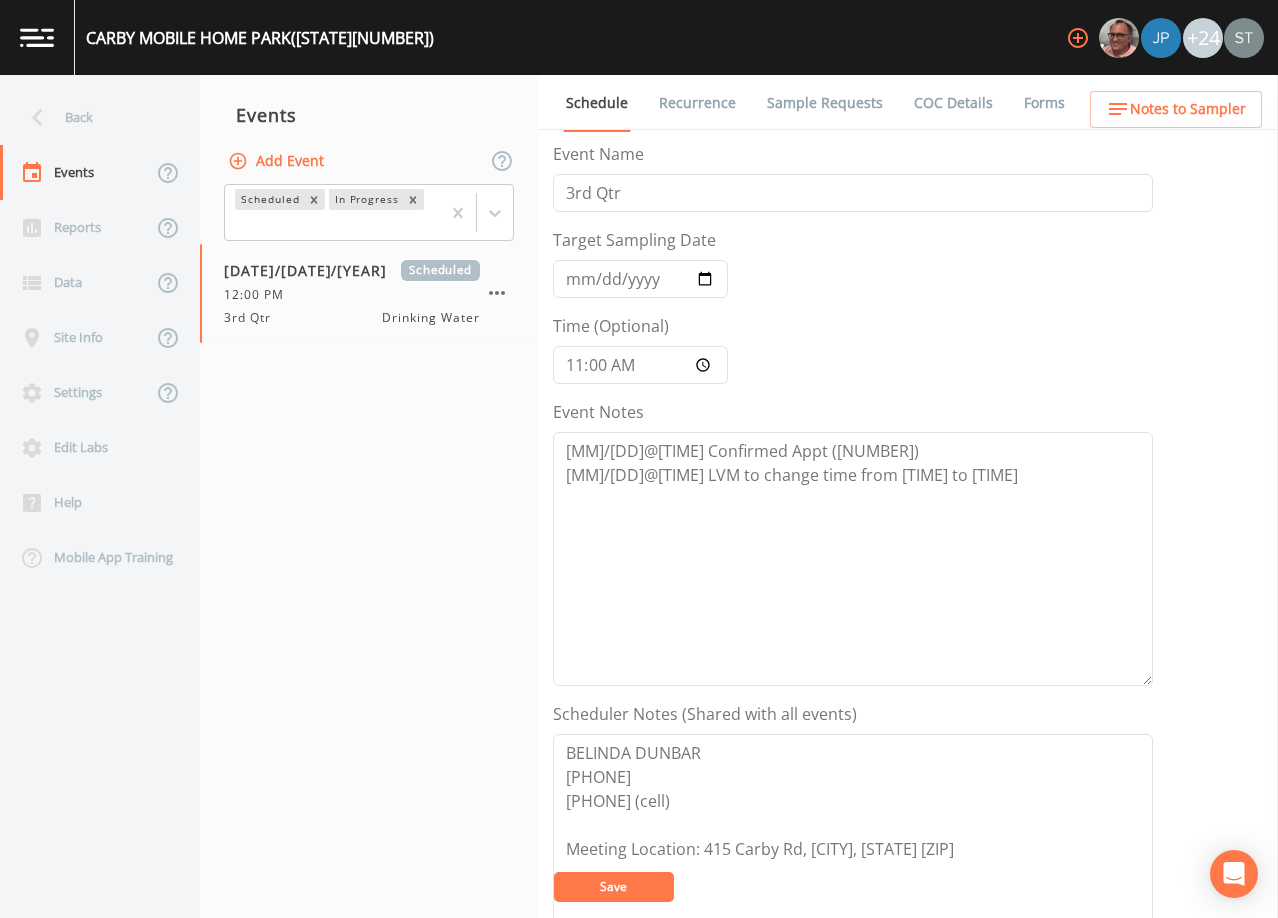 click on "Save" at bounding box center [614, 887] 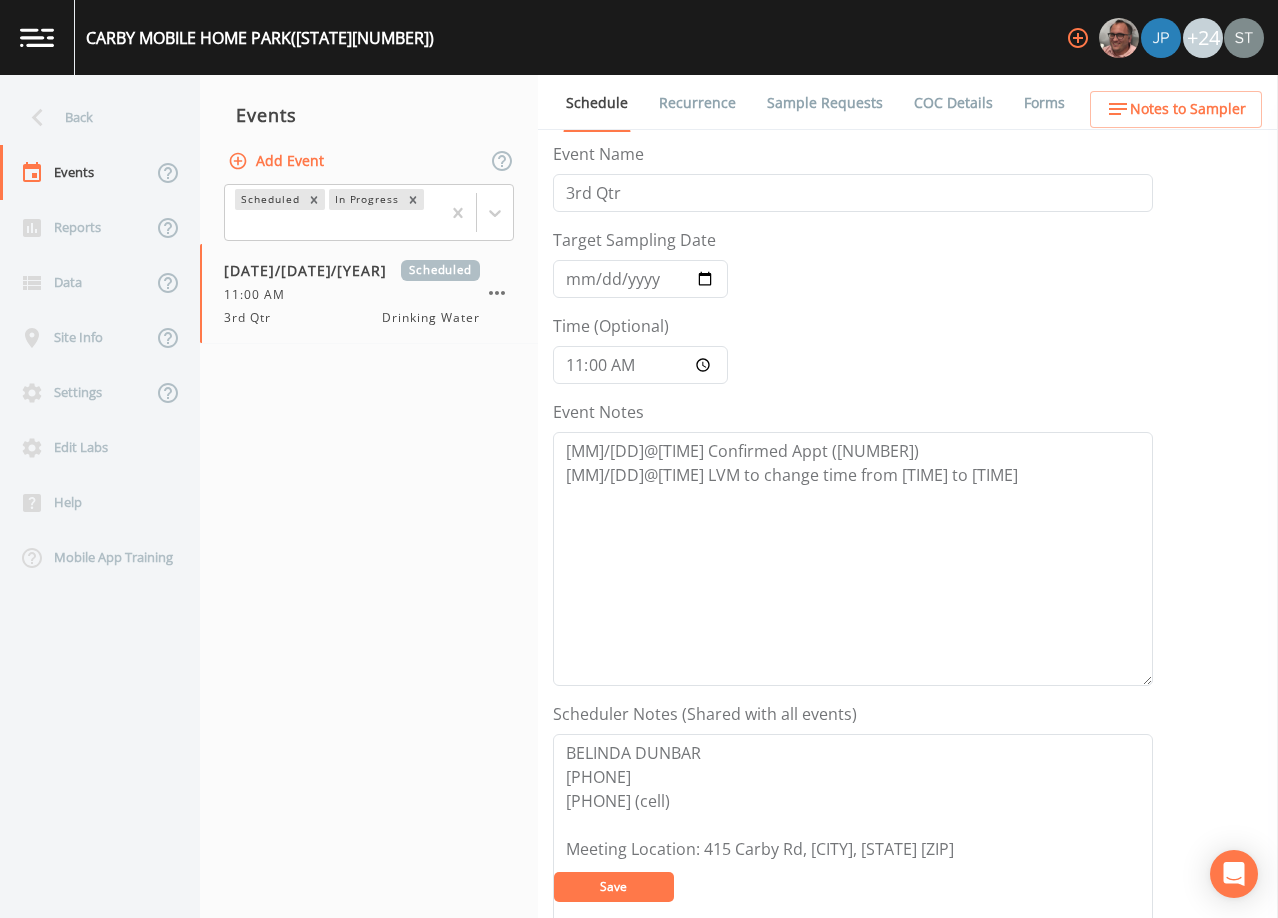 click on "Save" at bounding box center (613, 886) 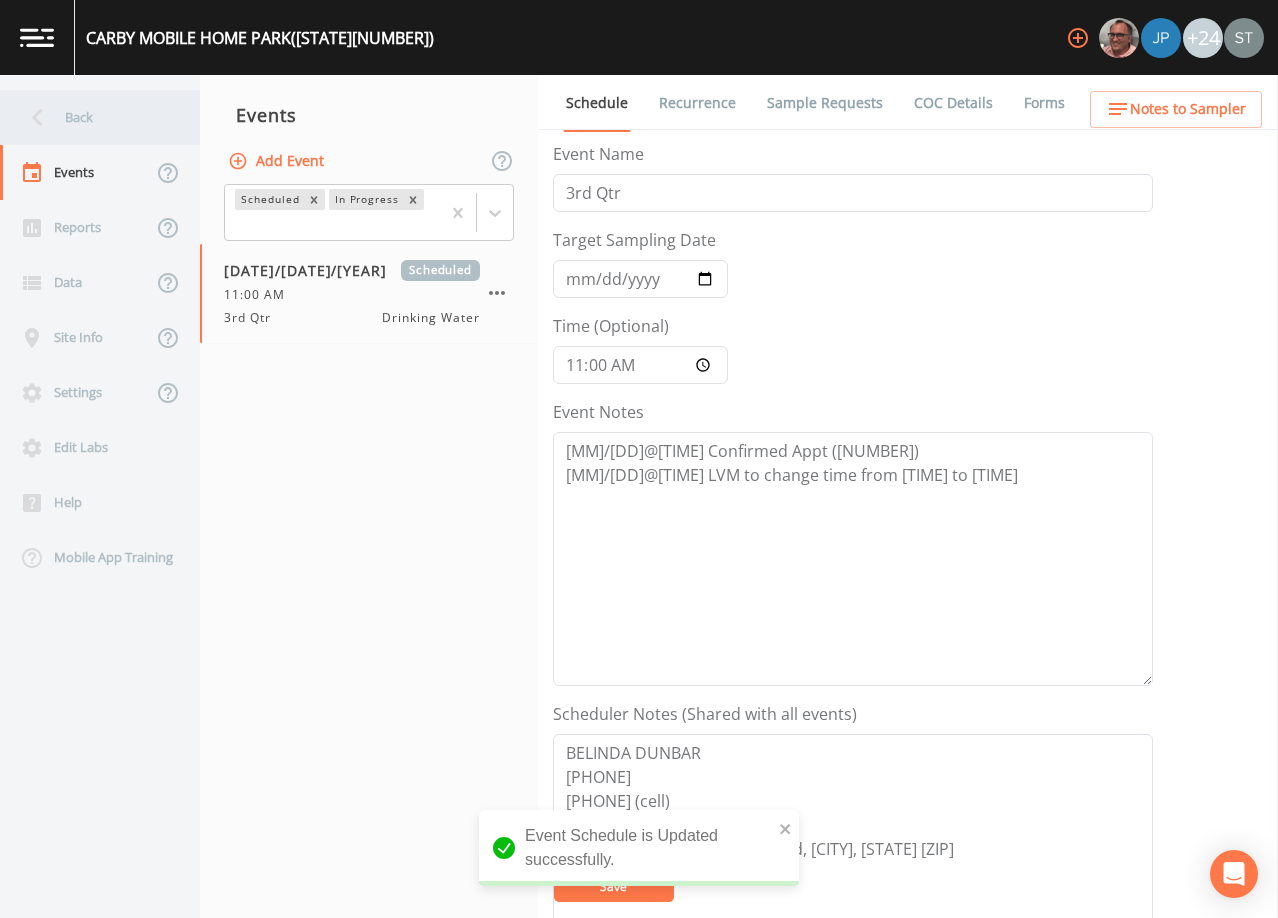click on "Back" at bounding box center (90, 117) 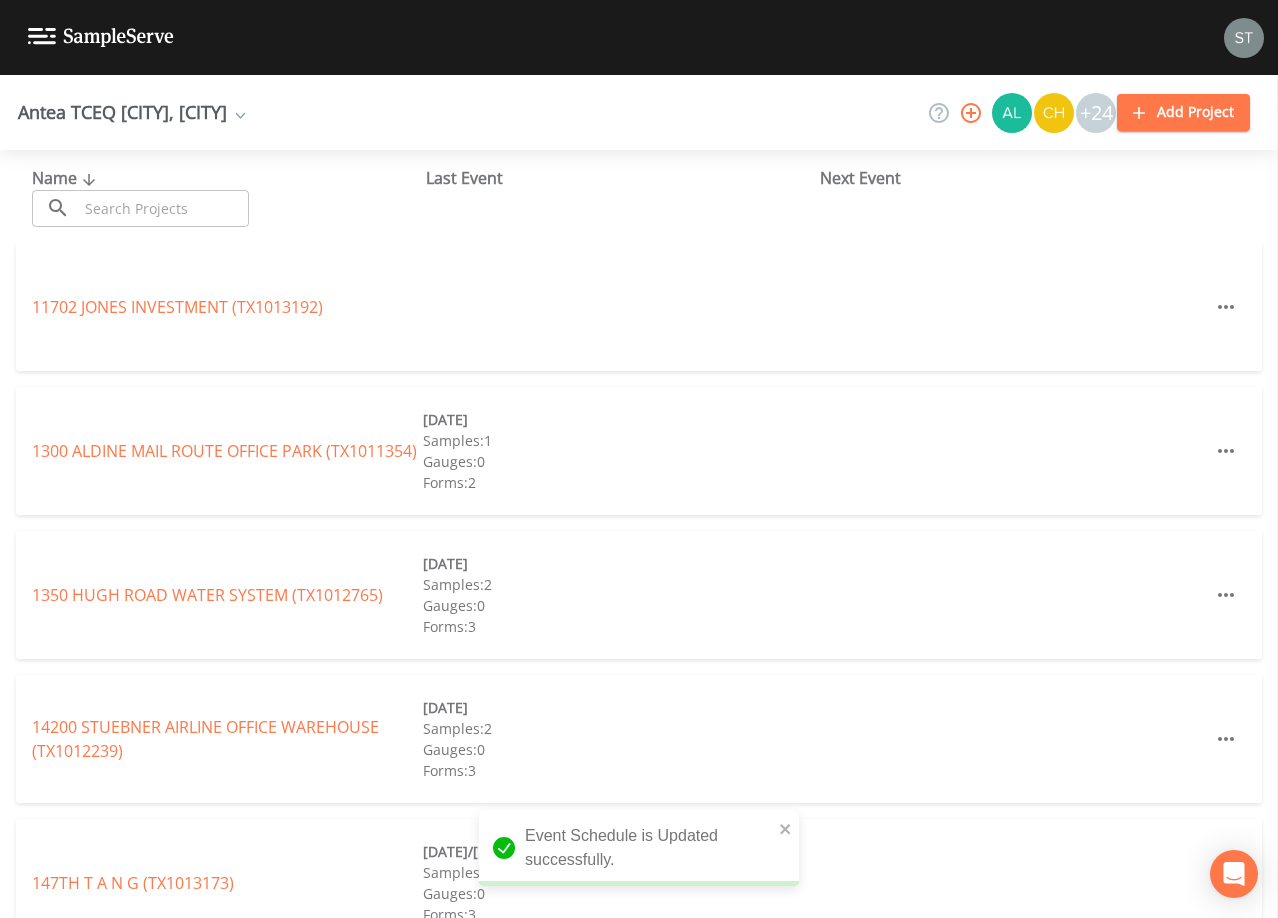 click at bounding box center [163, 208] 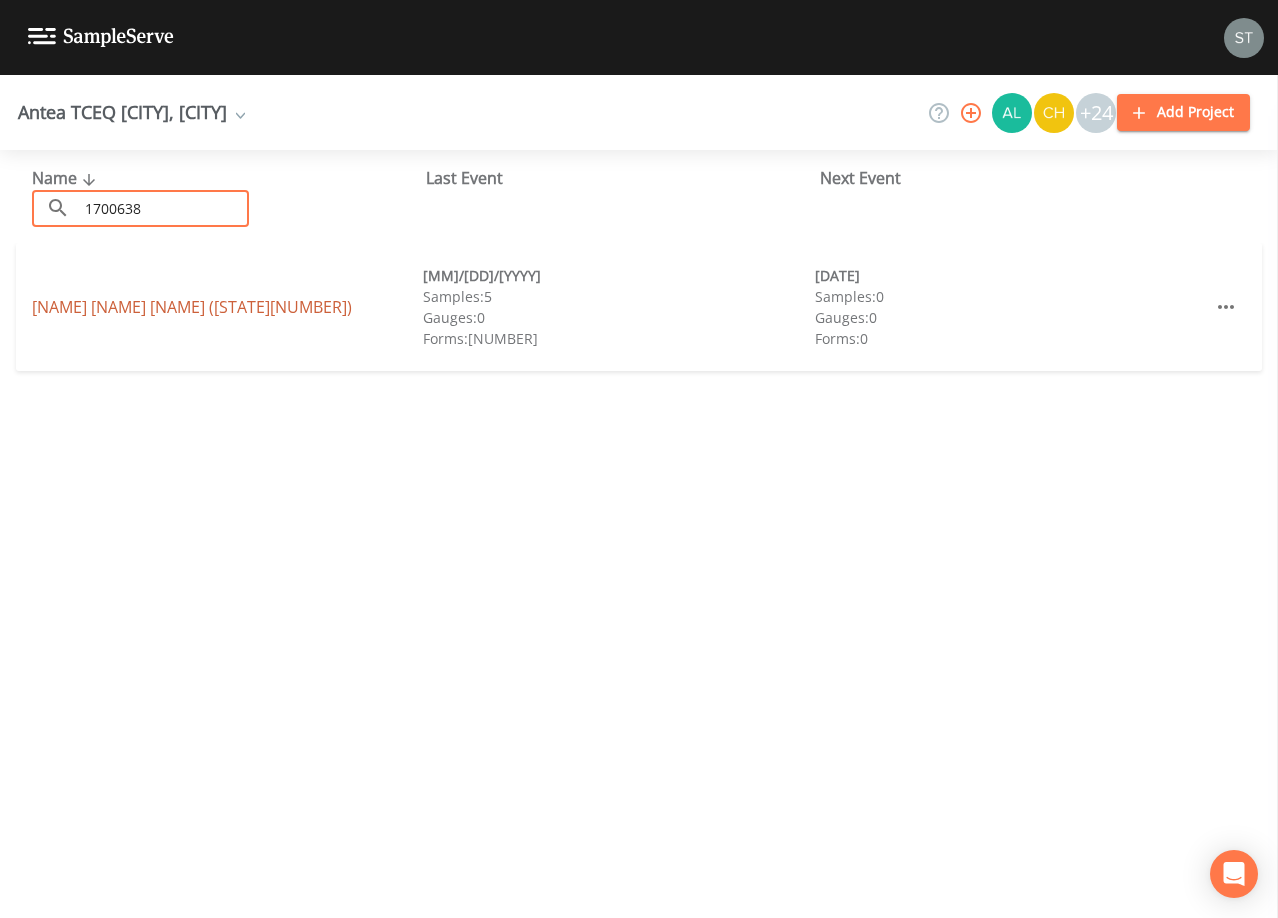 type on "1700638" 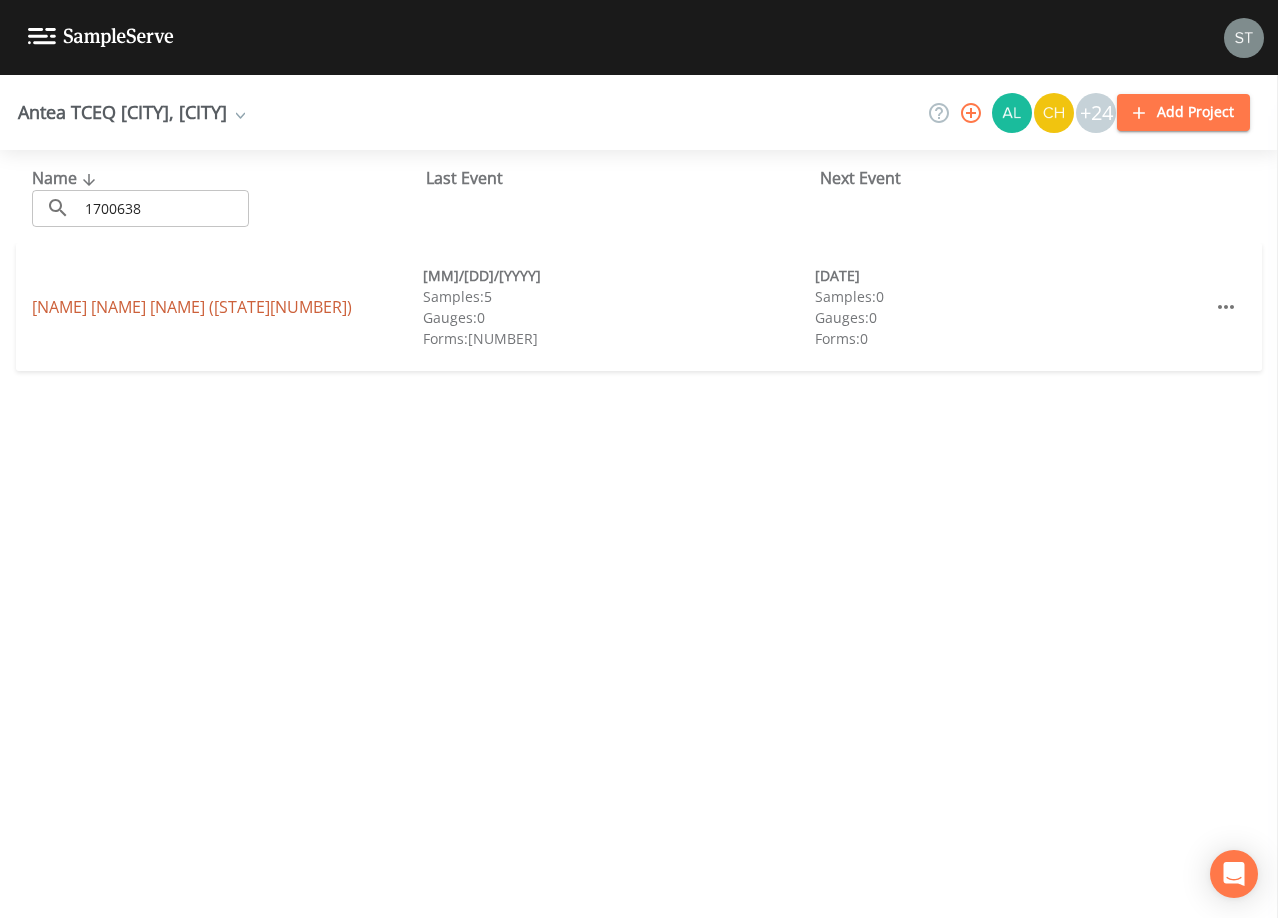 click on "([STATE][NUMBER])" at bounding box center (192, 307) 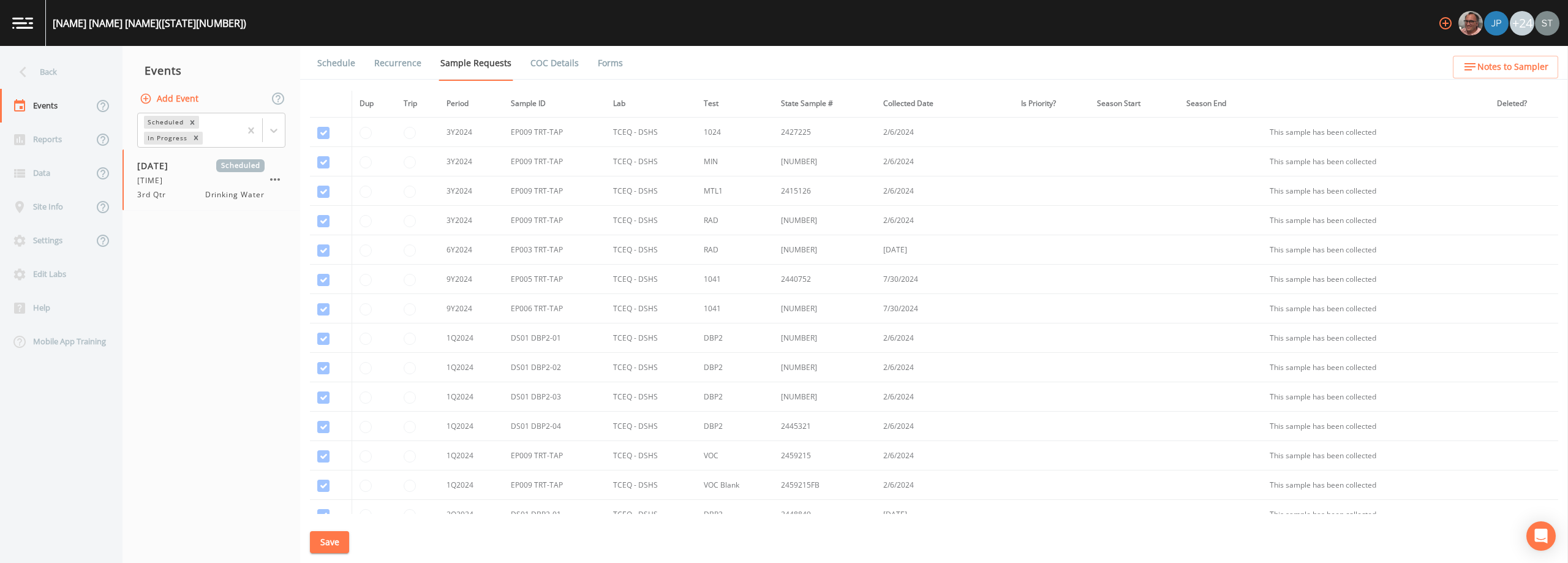 scroll, scrollTop: 1715, scrollLeft: 0, axis: vertical 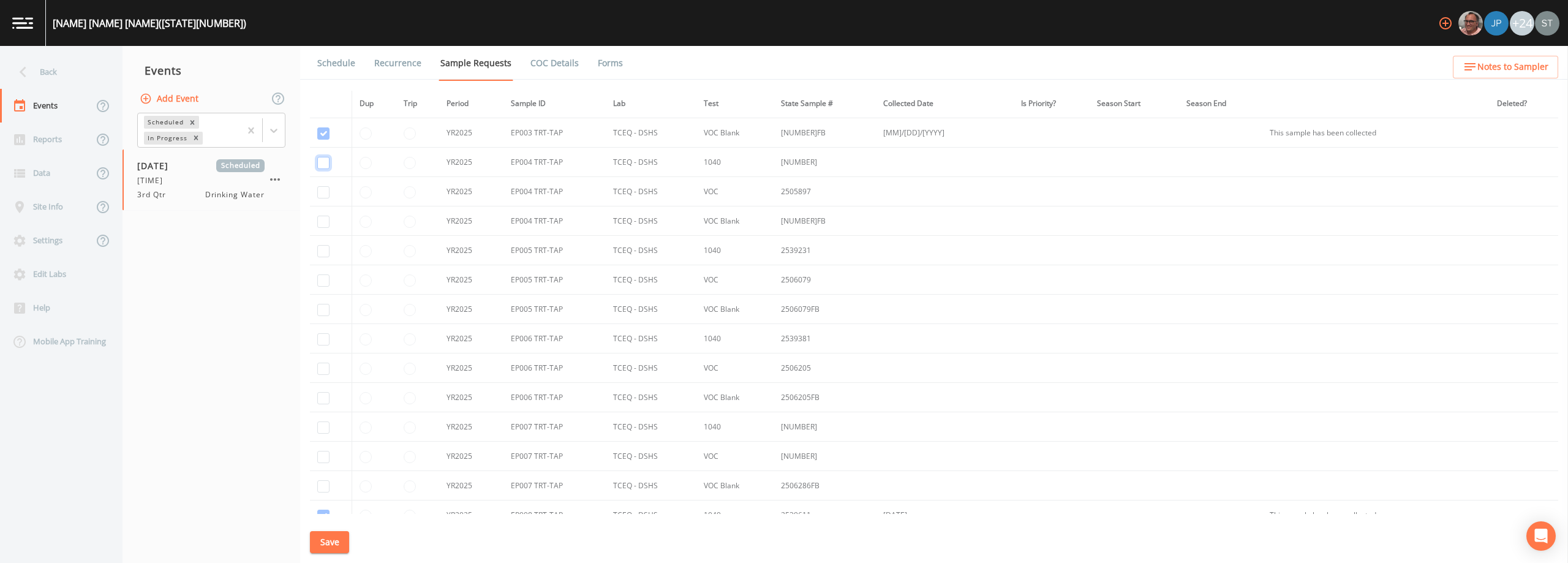 click at bounding box center [323, 163] 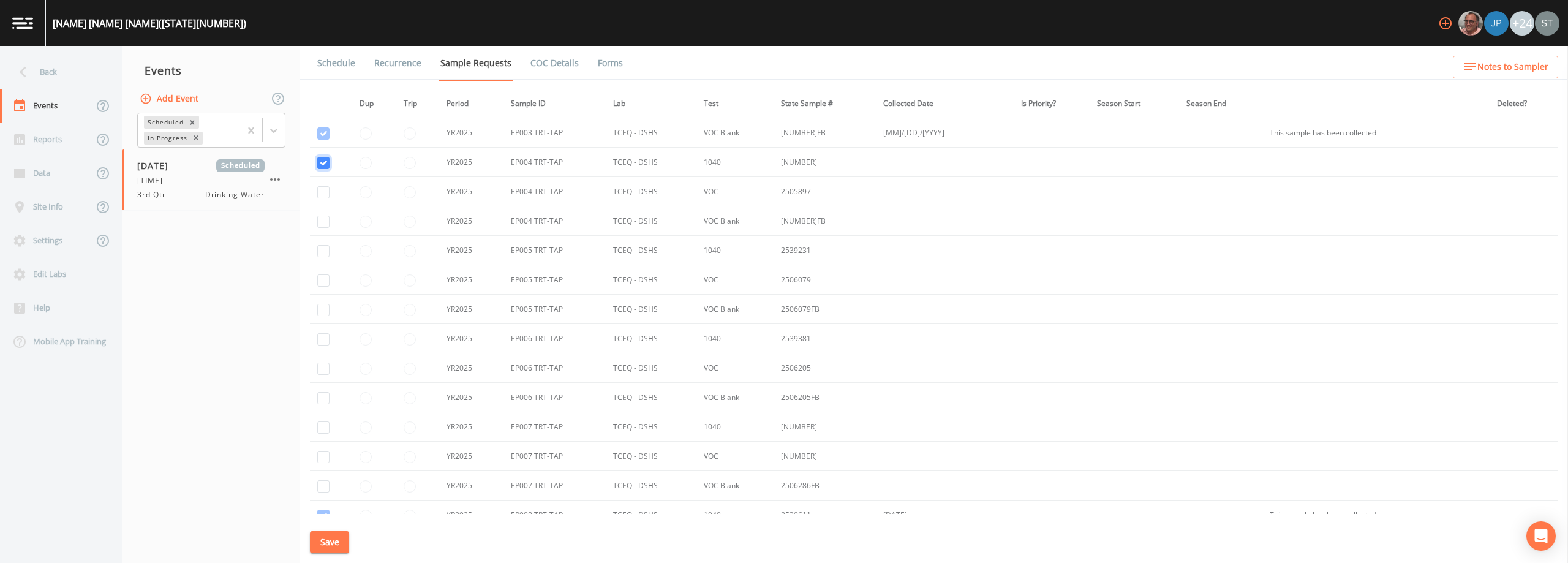 checkbox on "true" 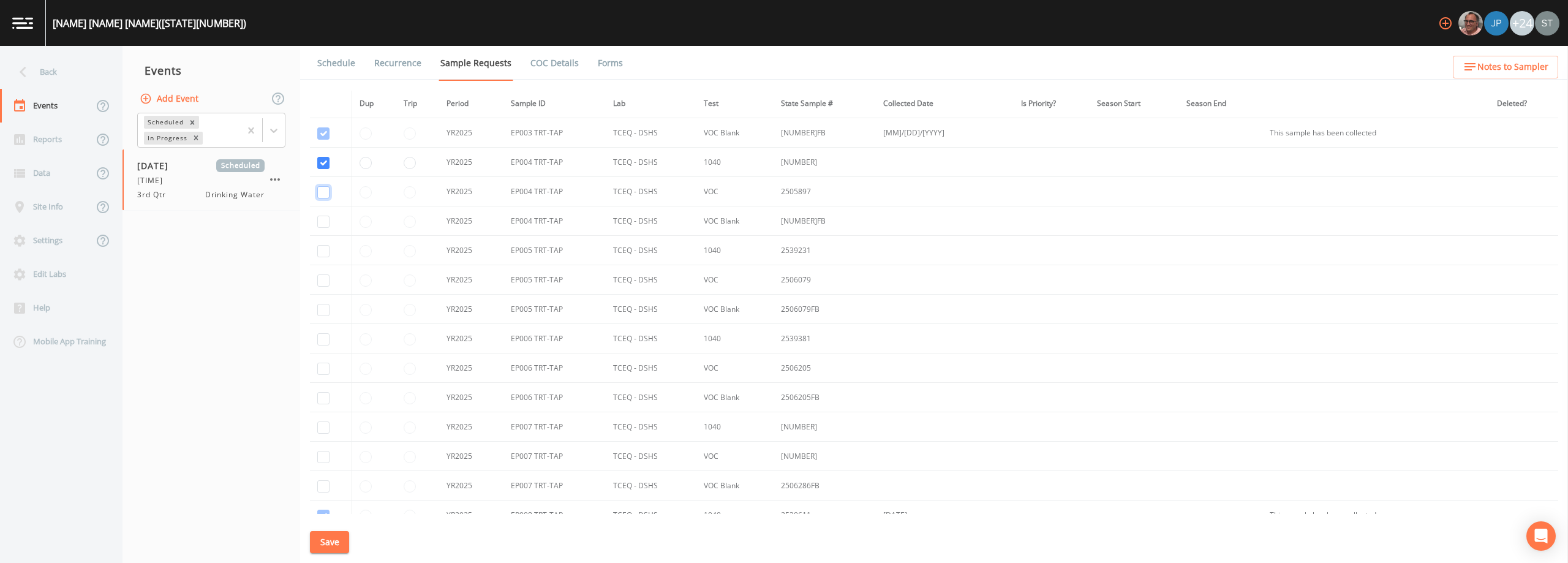 click at bounding box center (323, -2572) 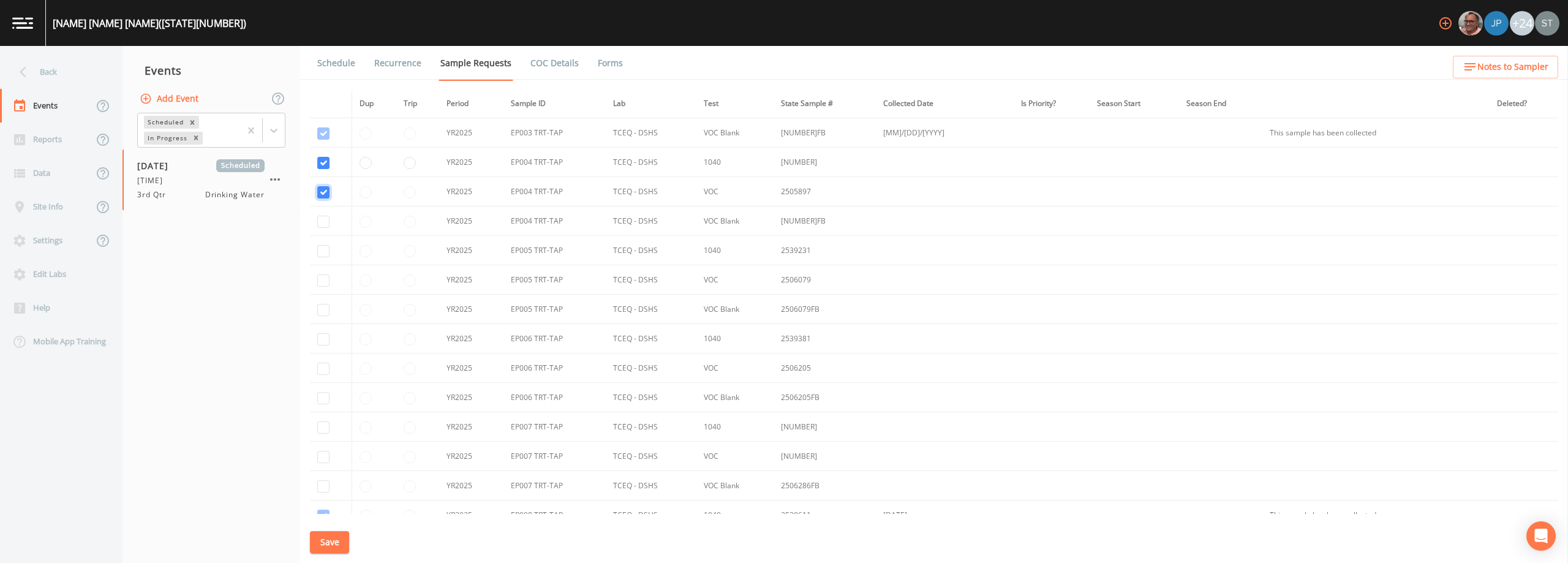 checkbox on "true" 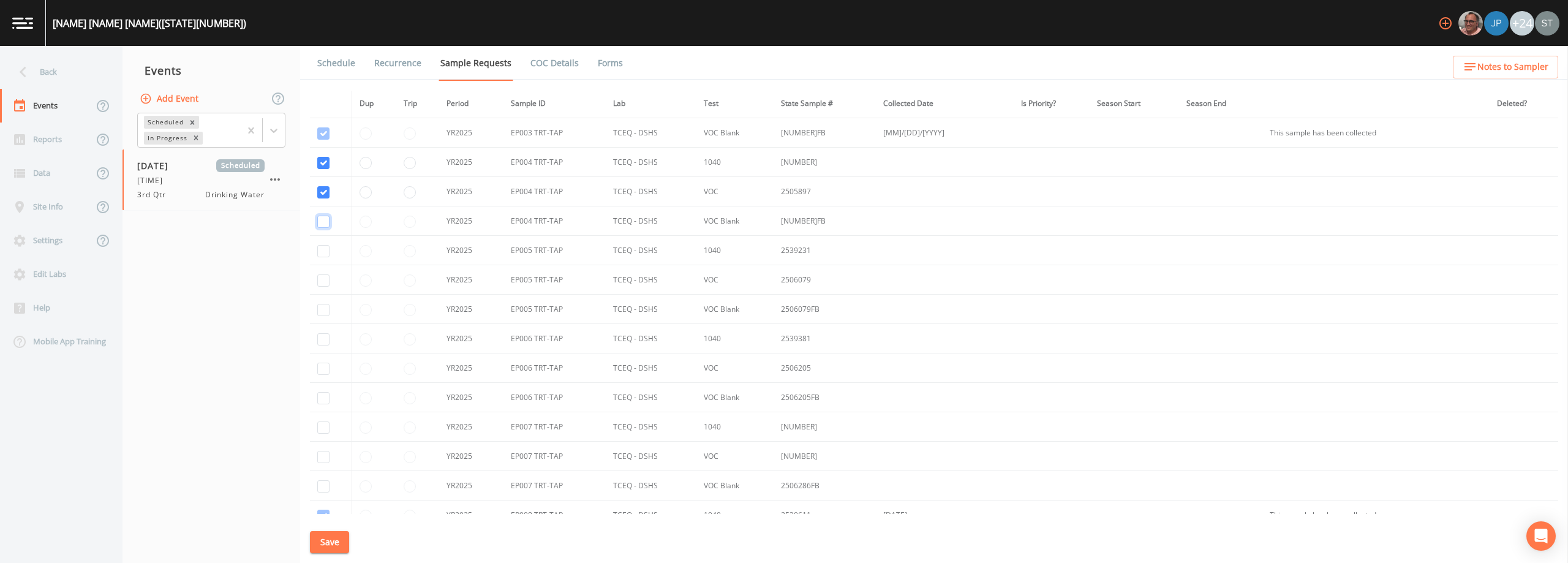 click at bounding box center [323, -2542] 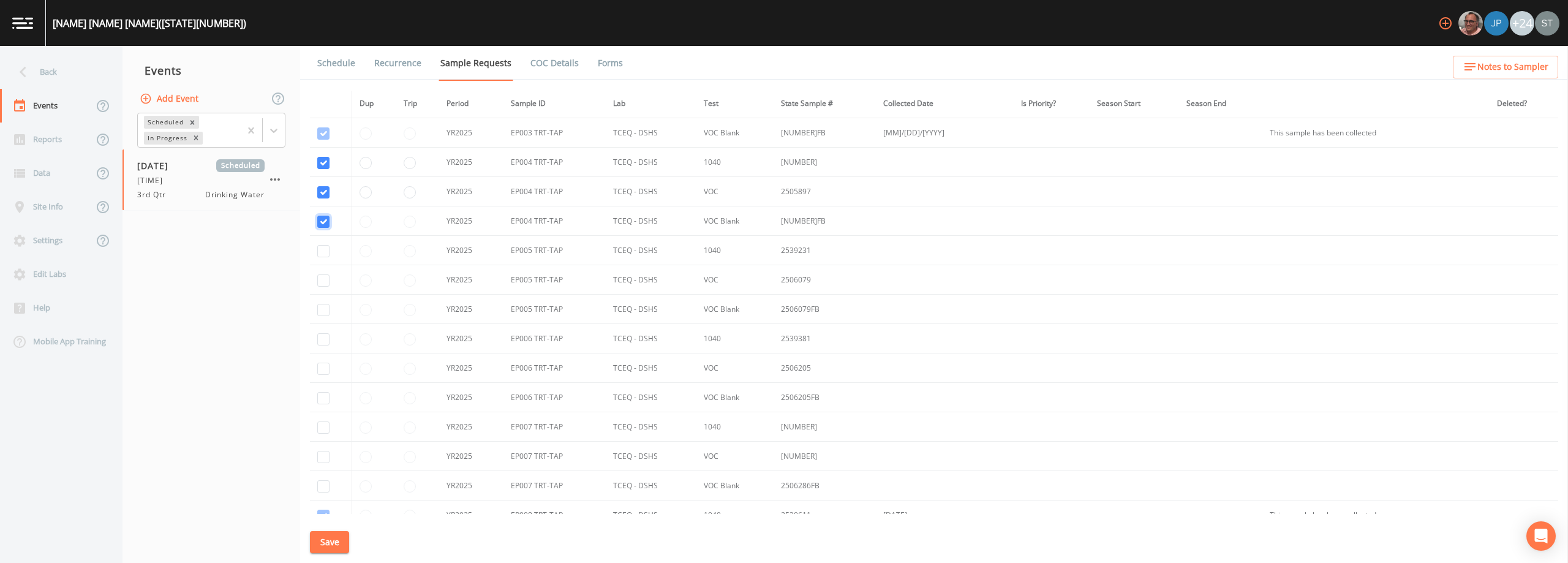 checkbox on "true" 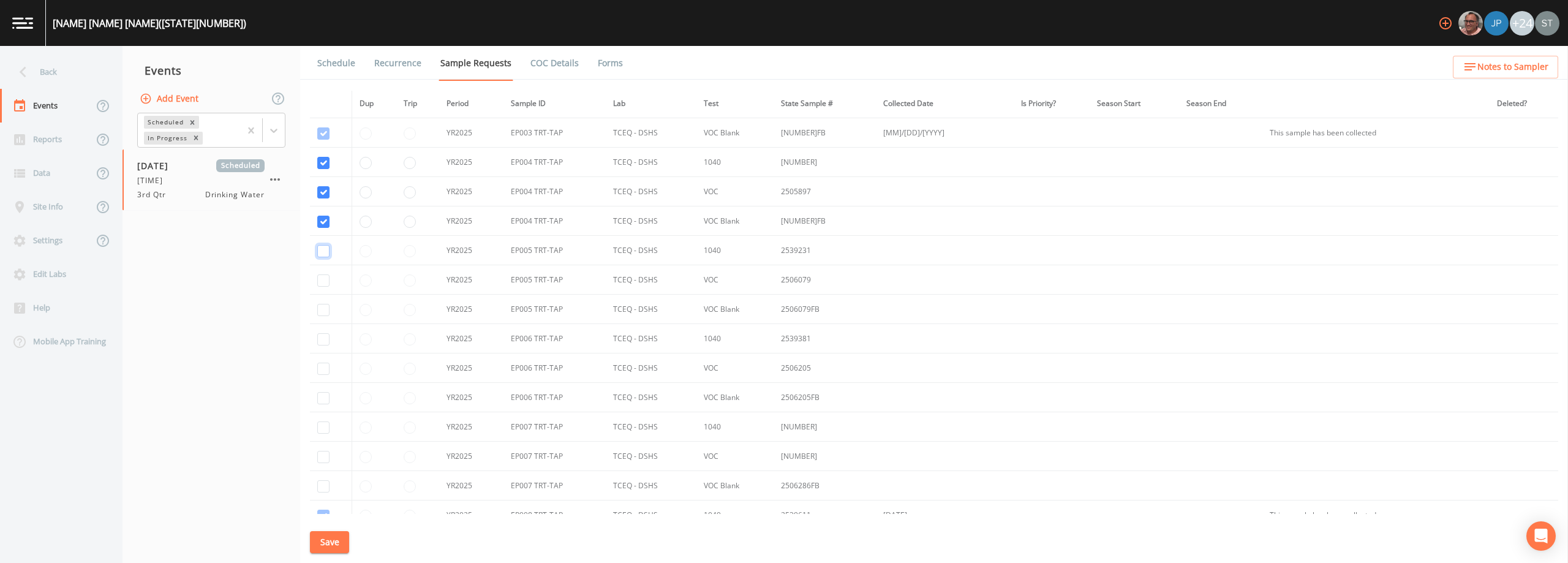 drag, startPoint x: 326, startPoint y: 252, endPoint x: 326, endPoint y: 266, distance: 14 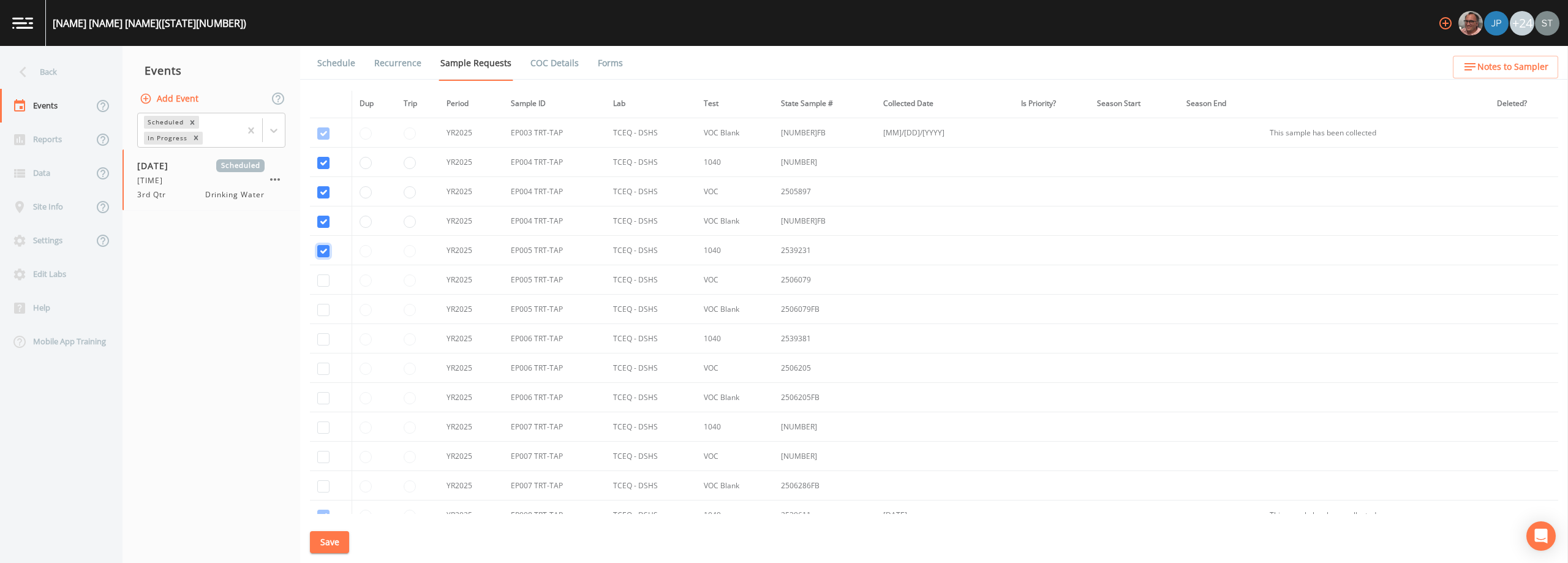 checkbox on "true" 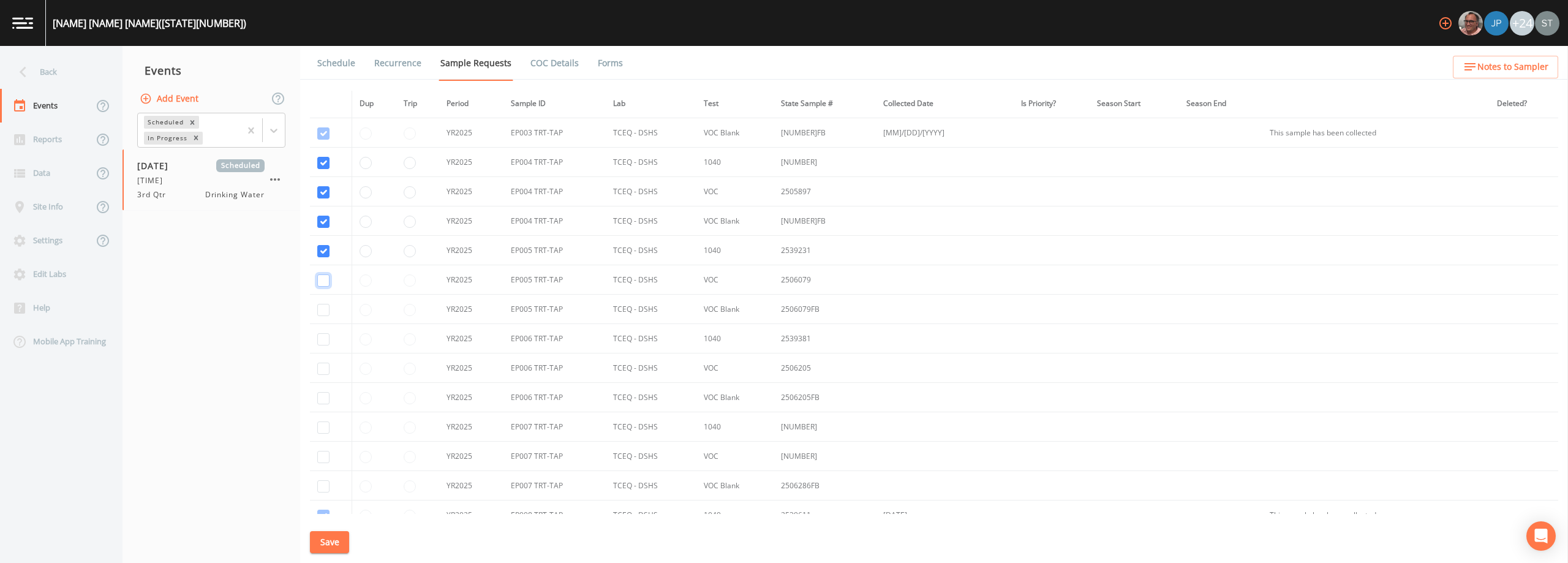 click at bounding box center (323, -2513) 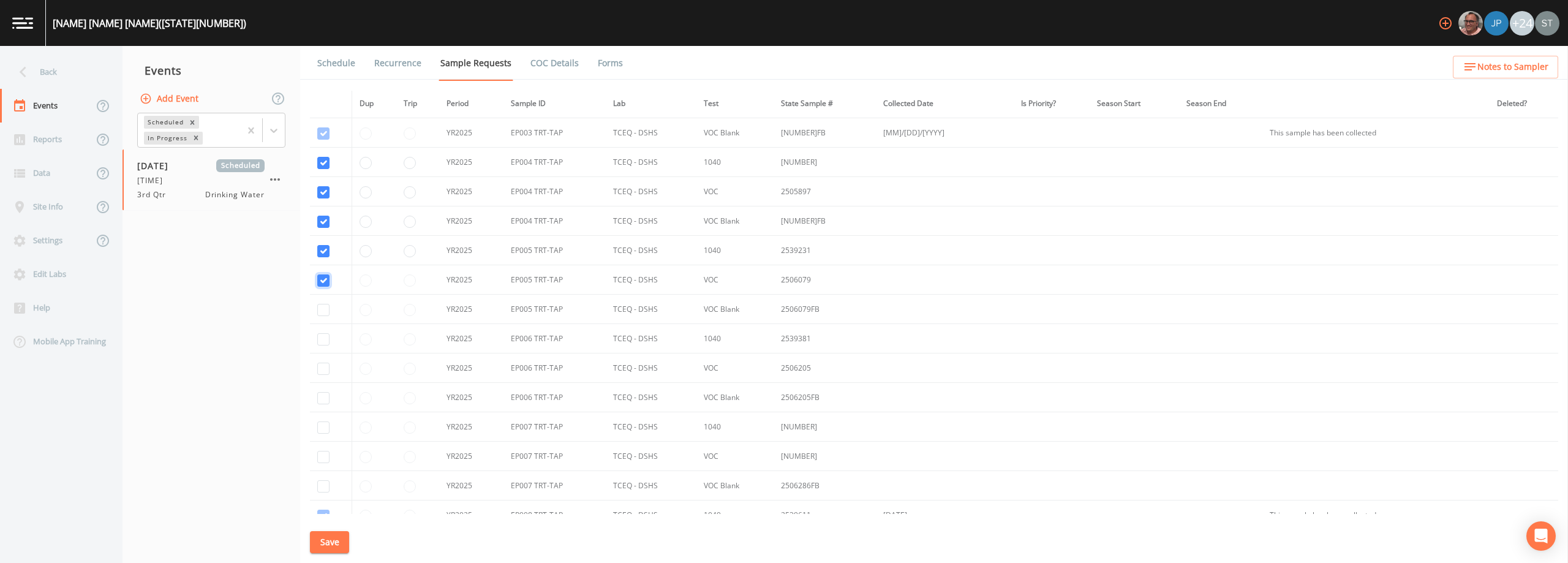 checkbox on "true" 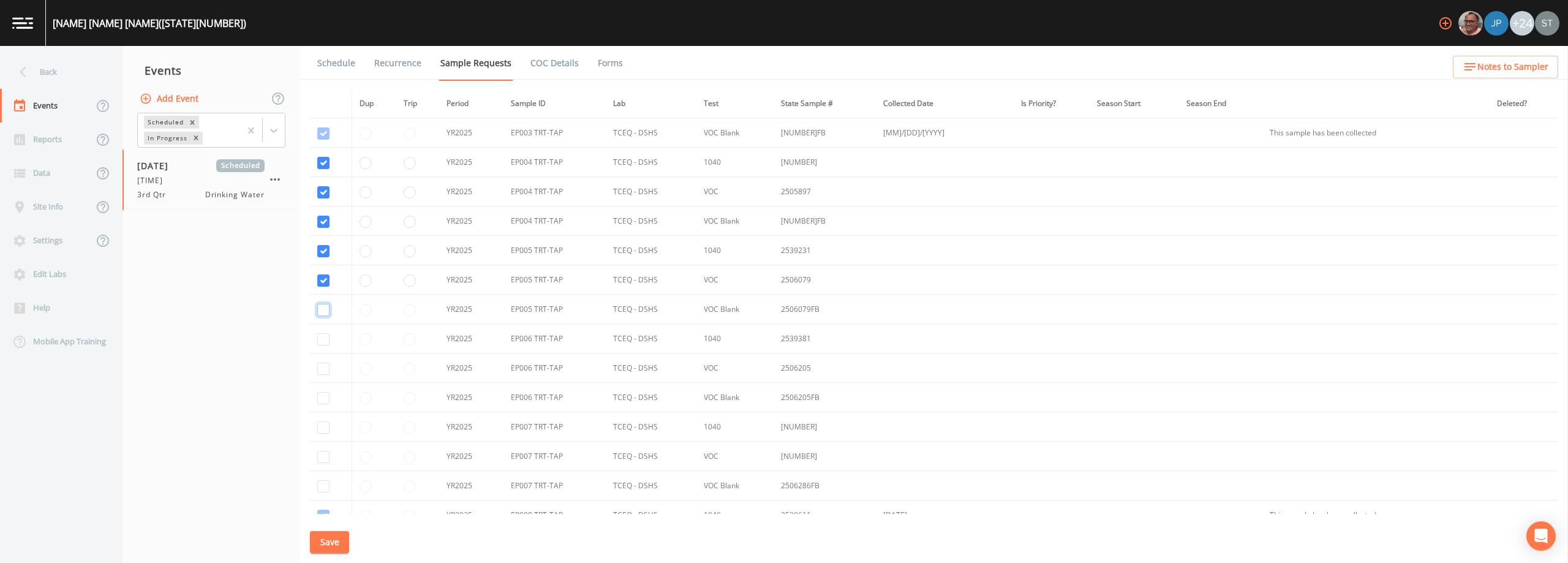 click at bounding box center (323, -2484) 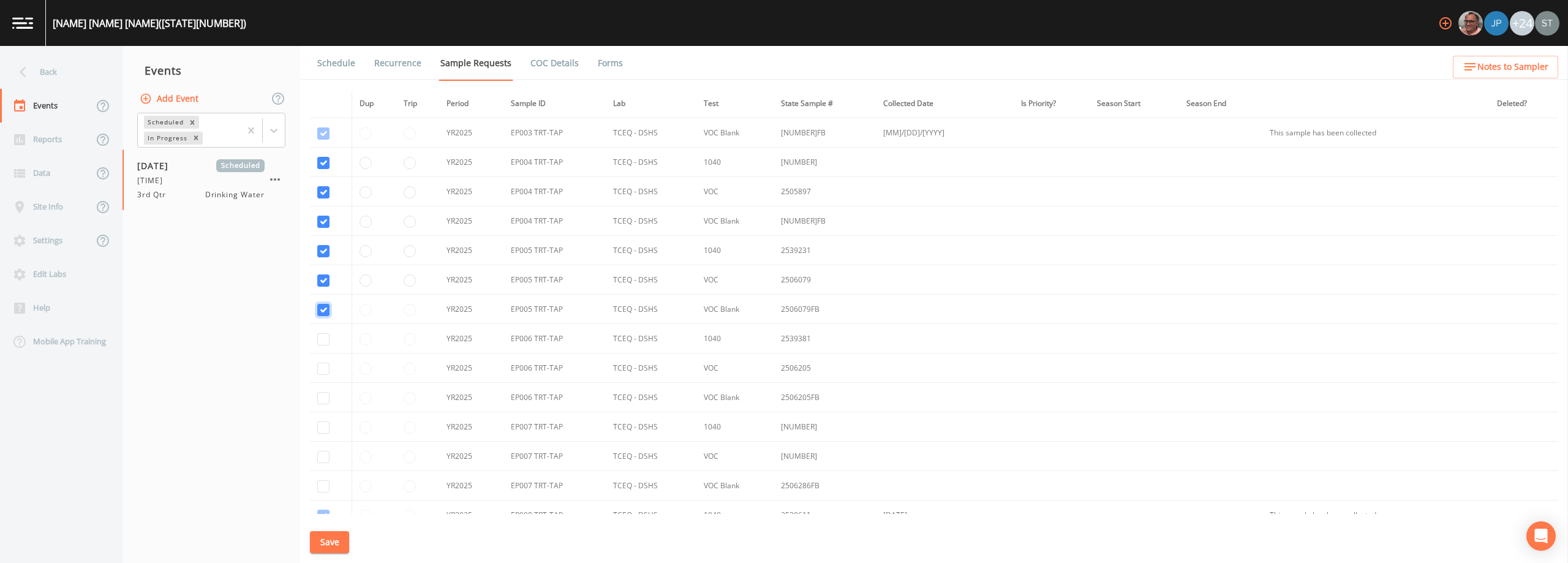 checkbox on "true" 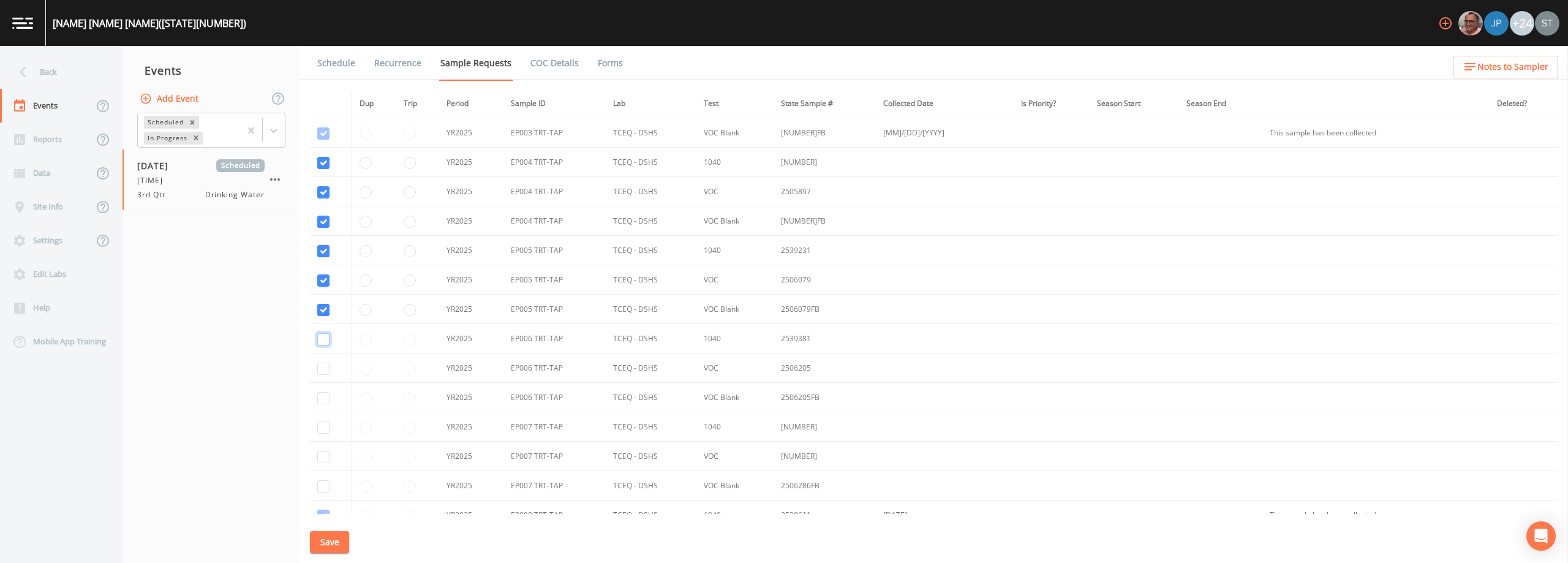 click at bounding box center [323, 339] 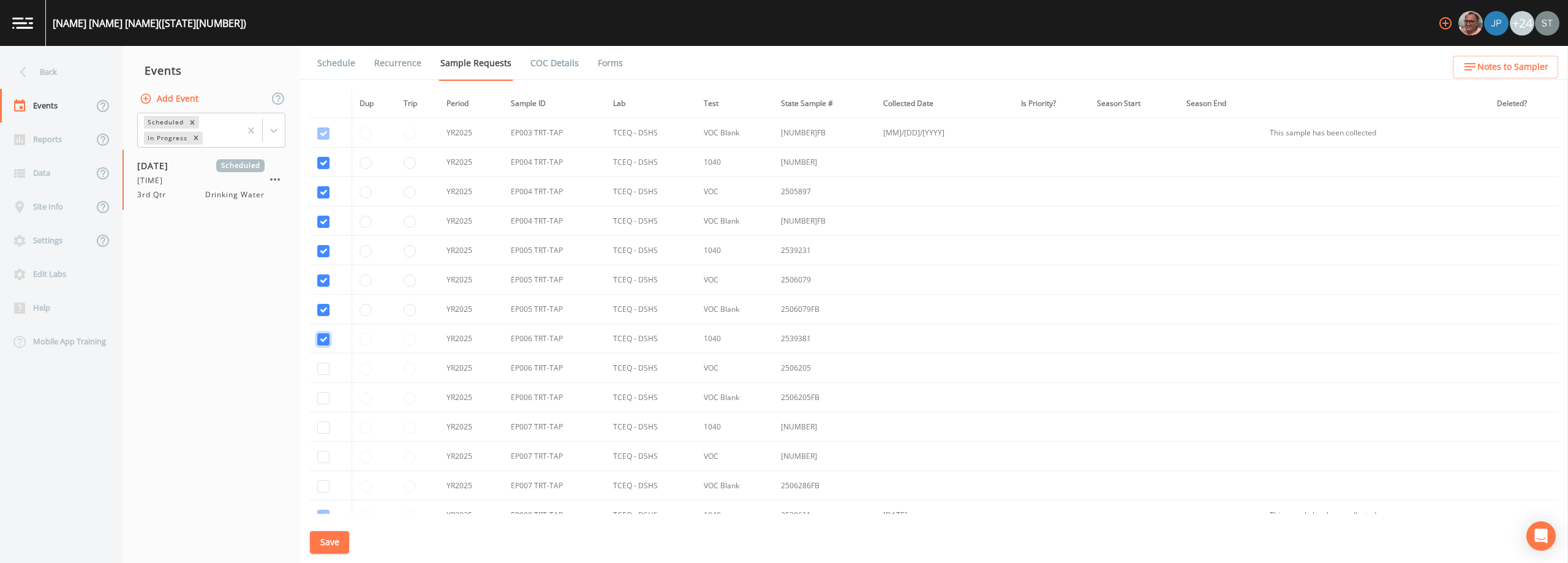 checkbox on "true" 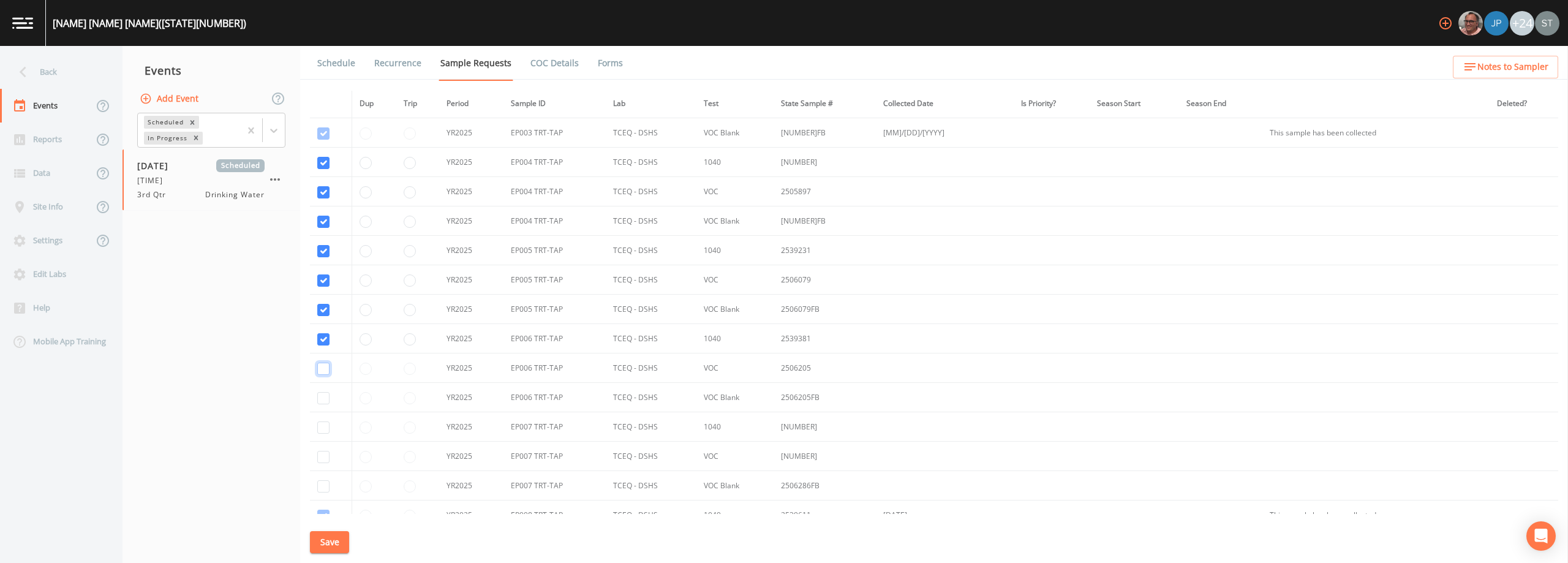 click at bounding box center (323, -2454) 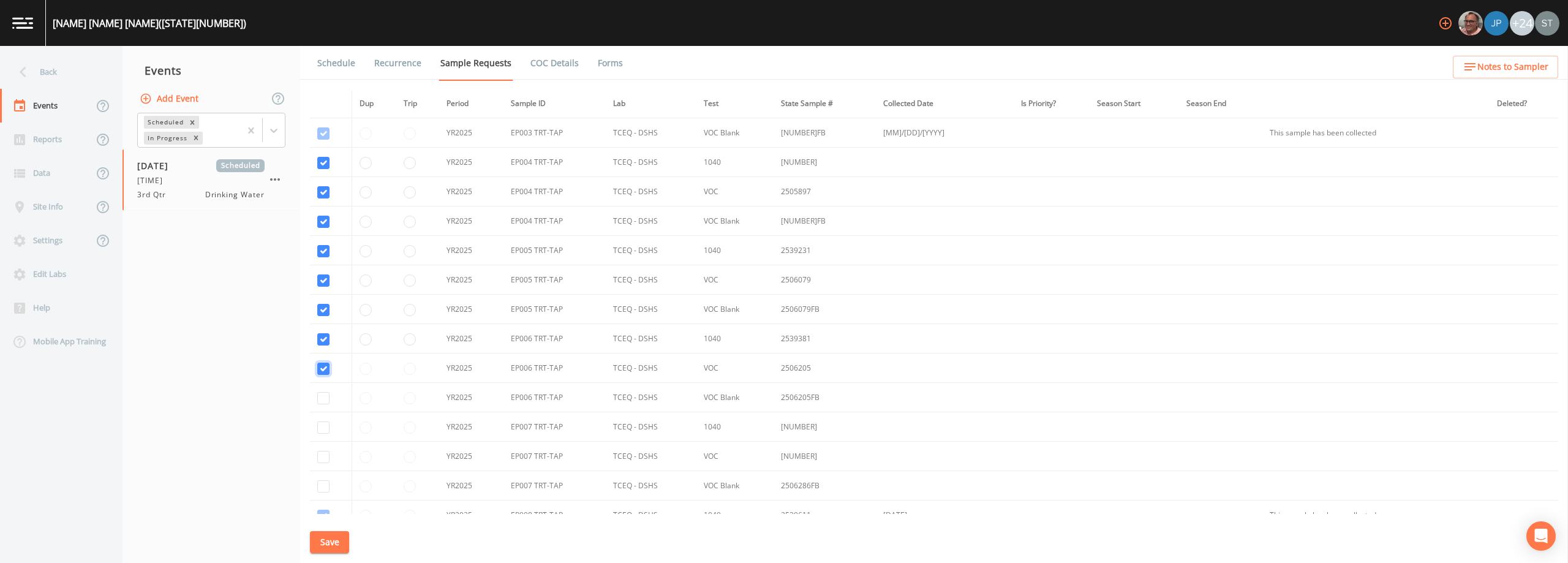 checkbox on "true" 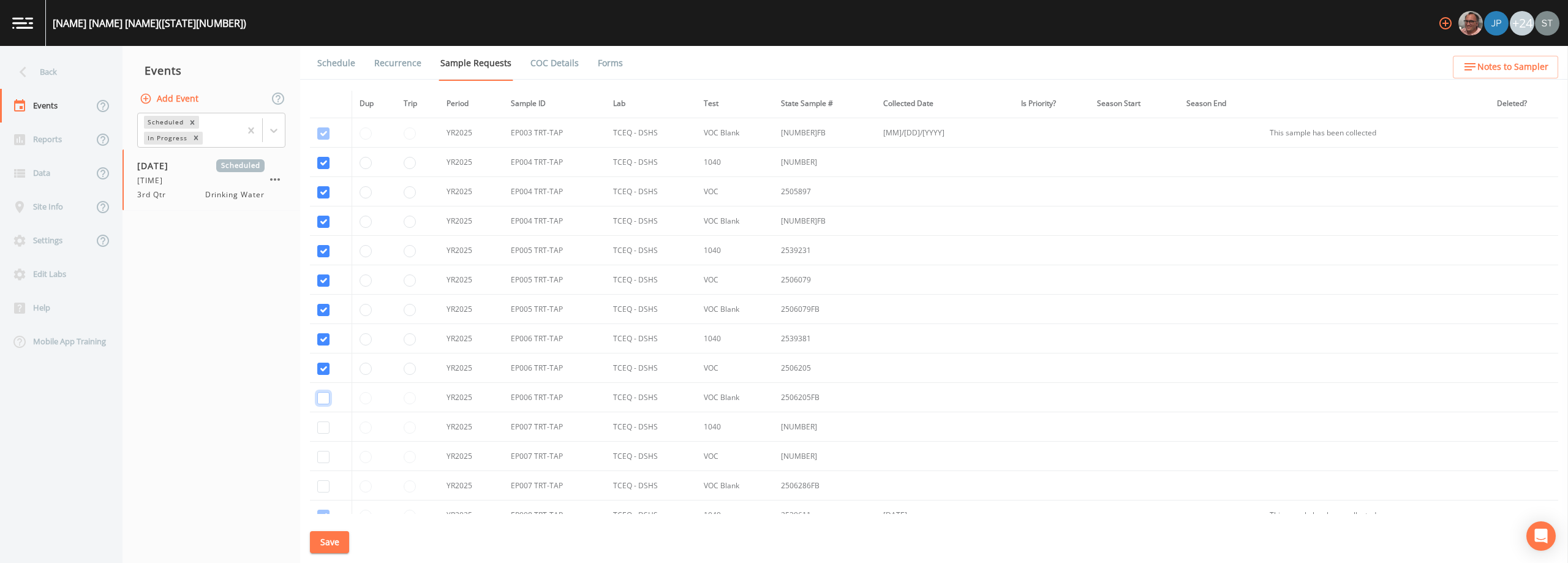 click at bounding box center [323, -2425] 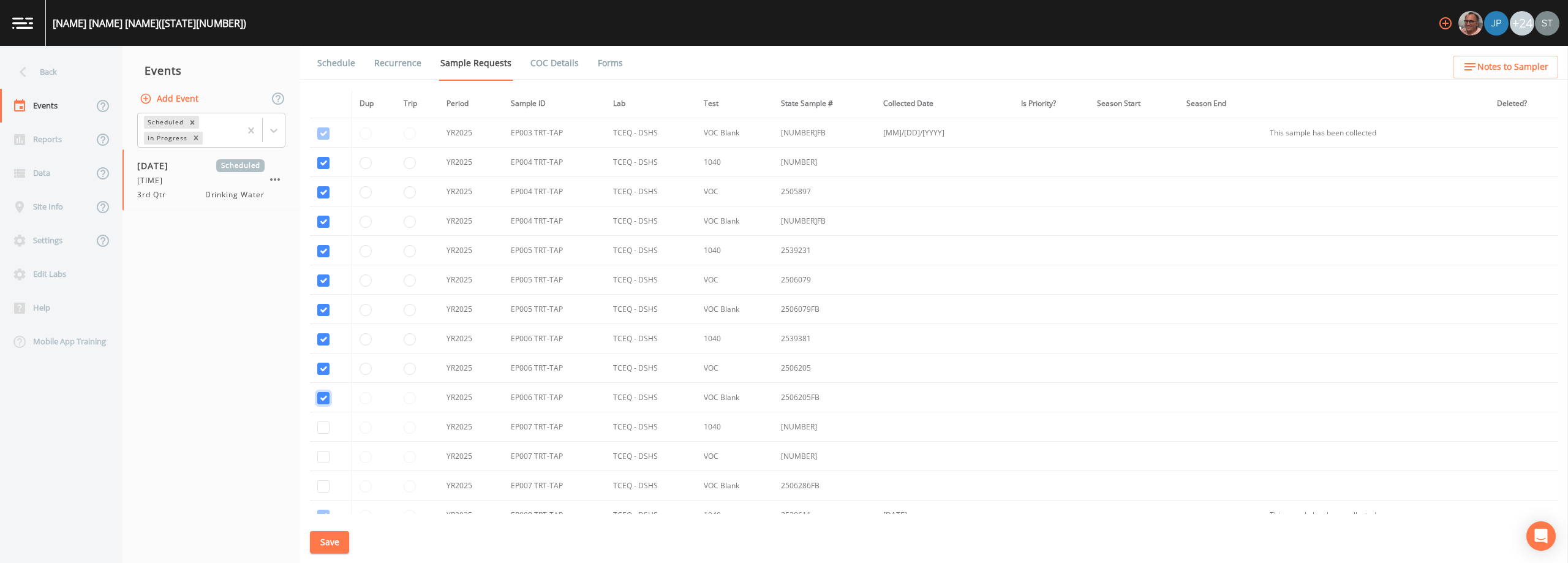 checkbox on "true" 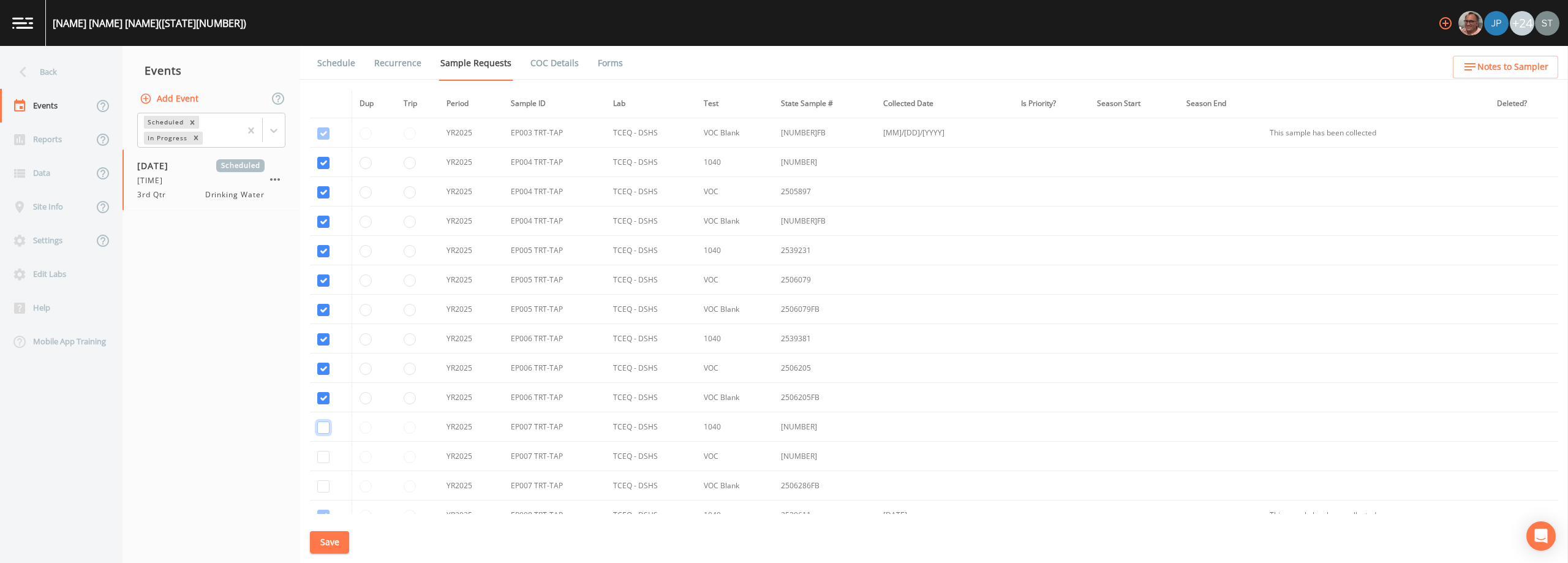 click at bounding box center (323, 428) 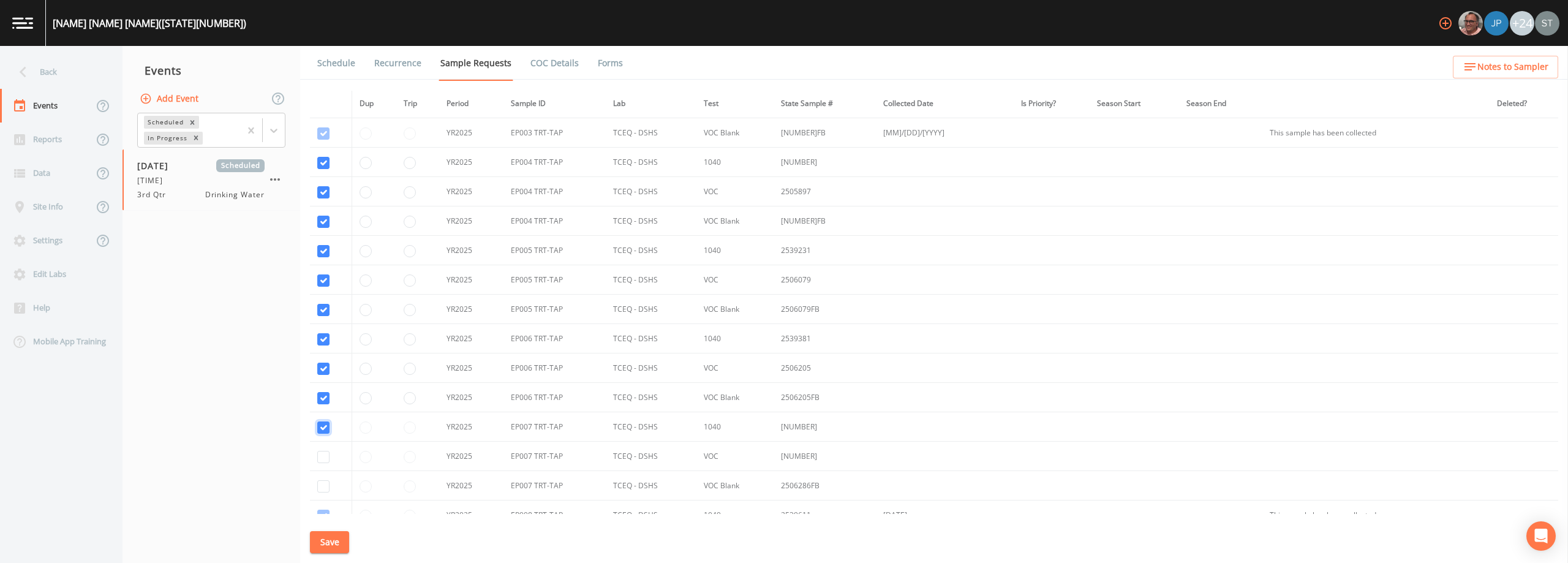 checkbox on "true" 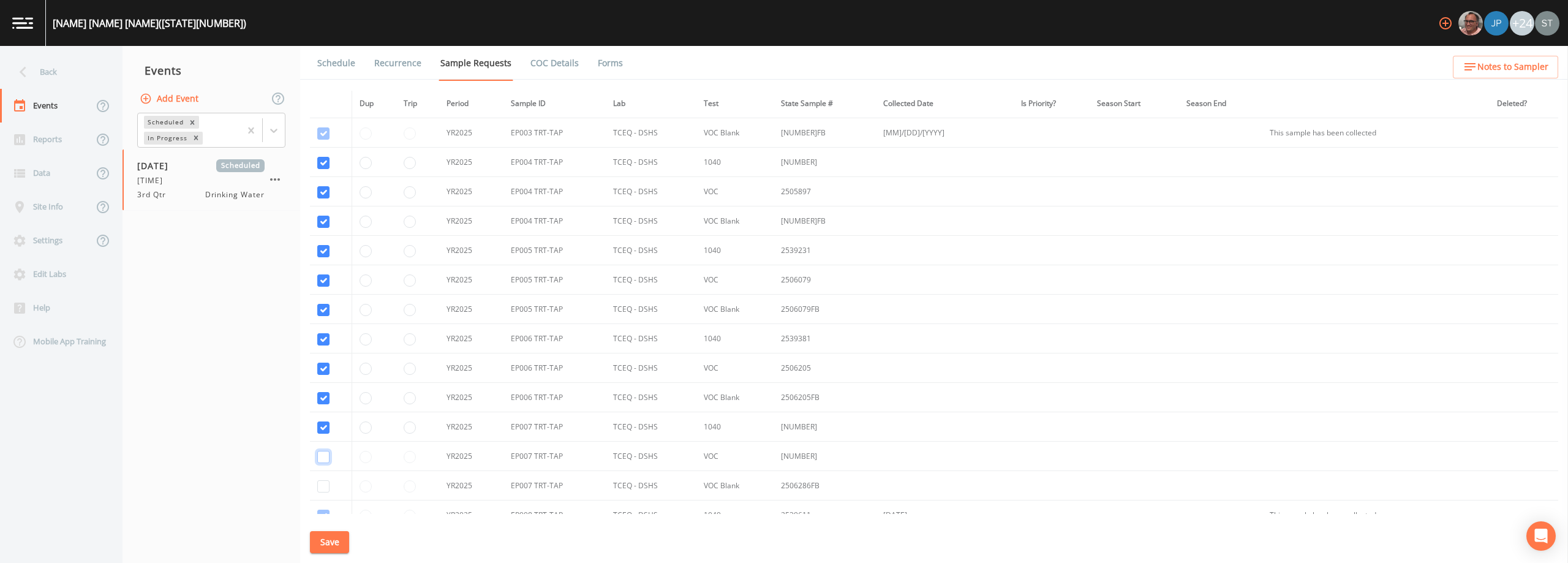 drag, startPoint x: 325, startPoint y: 458, endPoint x: 325, endPoint y: 465, distance: 7 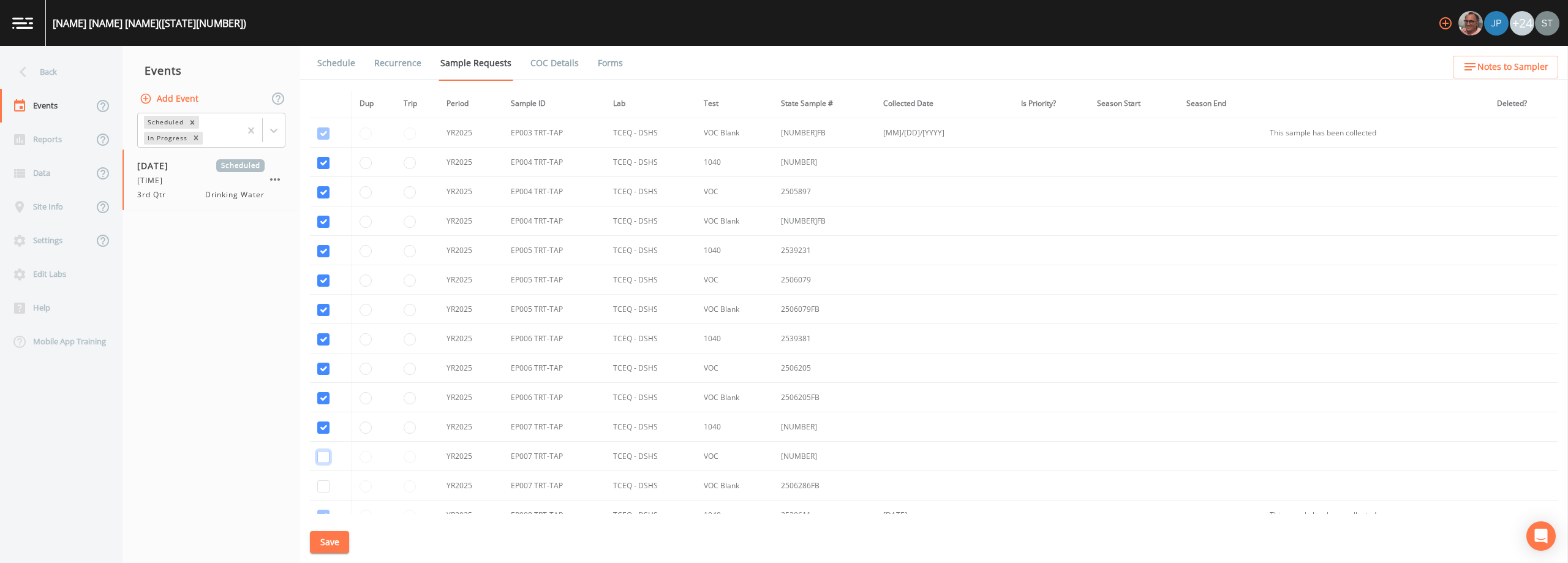 click at bounding box center [323, -2395] 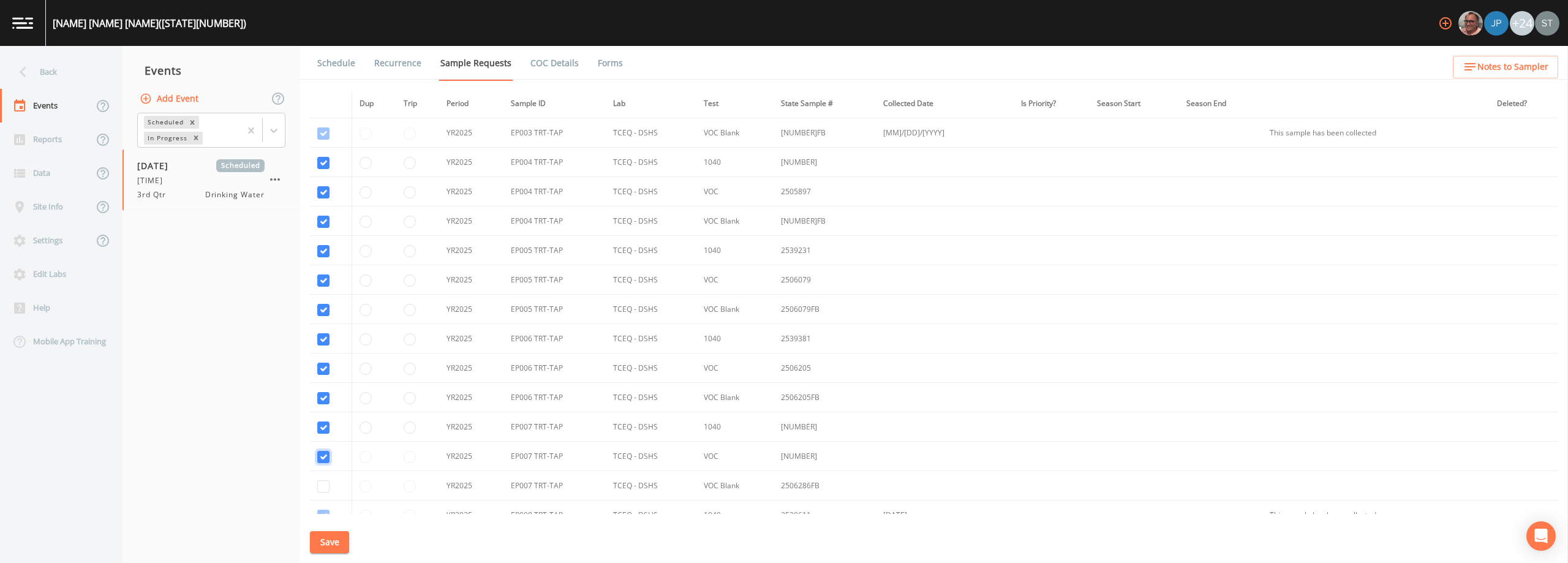 checkbox on "true" 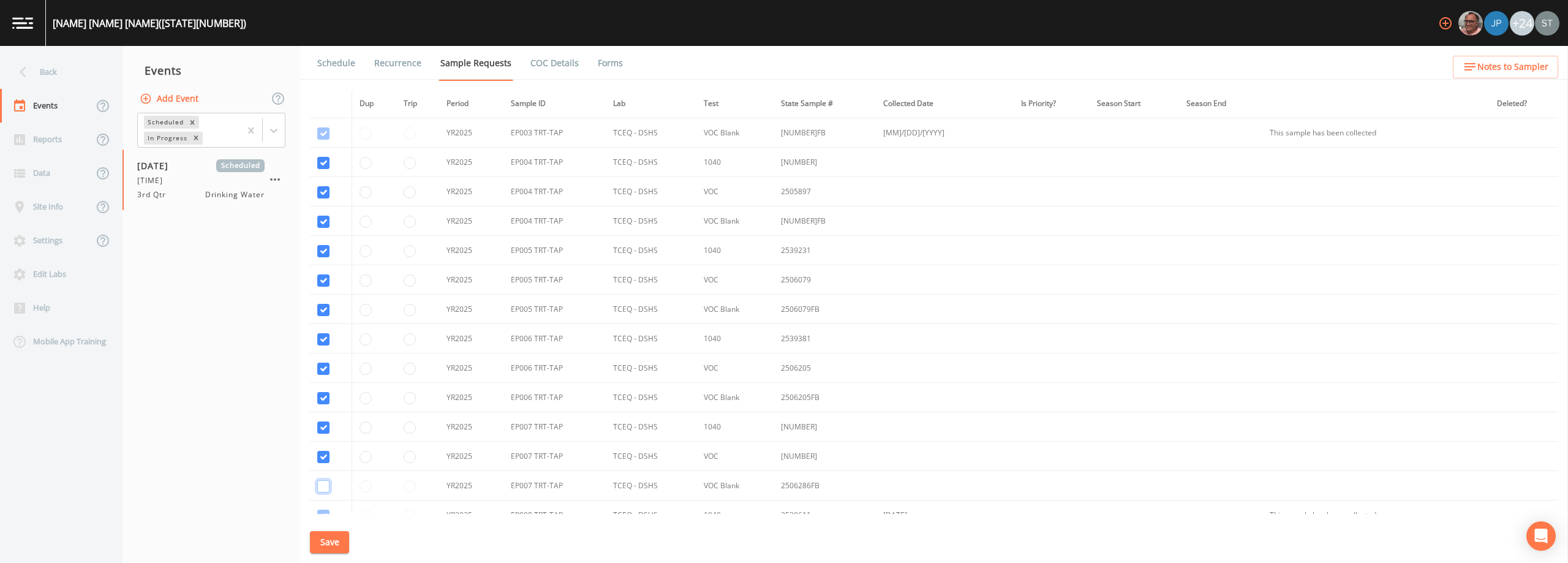 click at bounding box center (323, -2366) 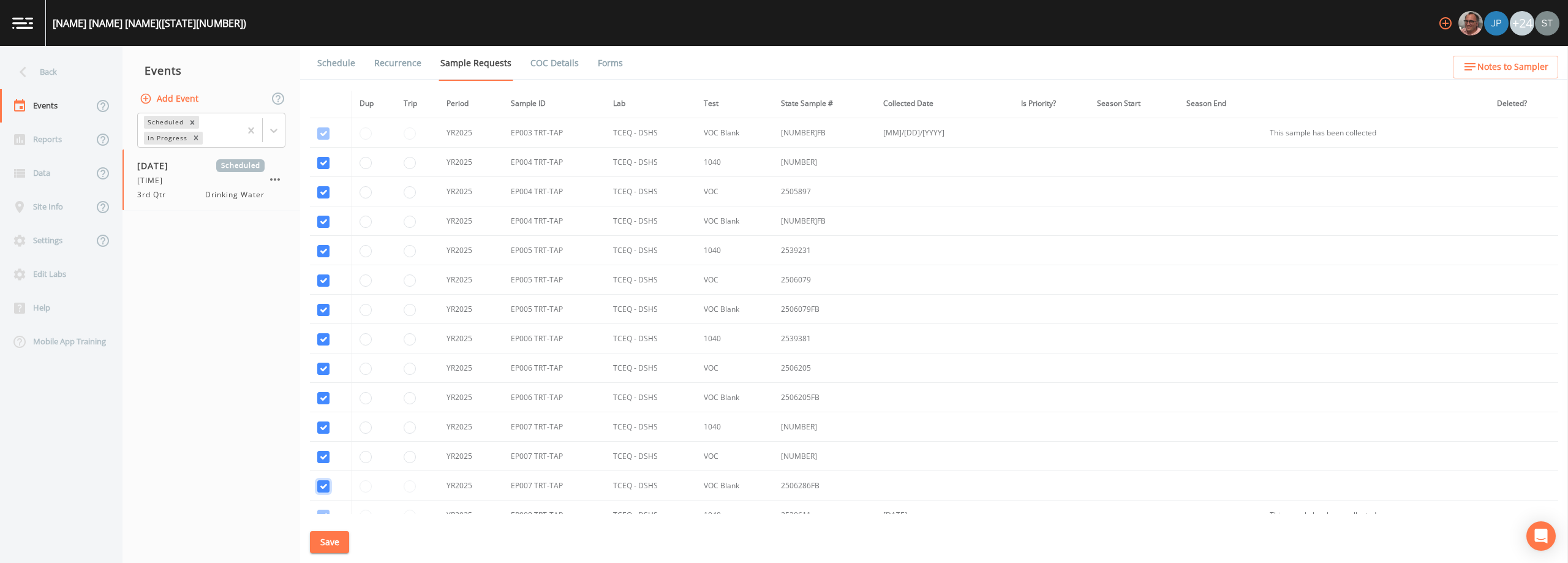 checkbox on "true" 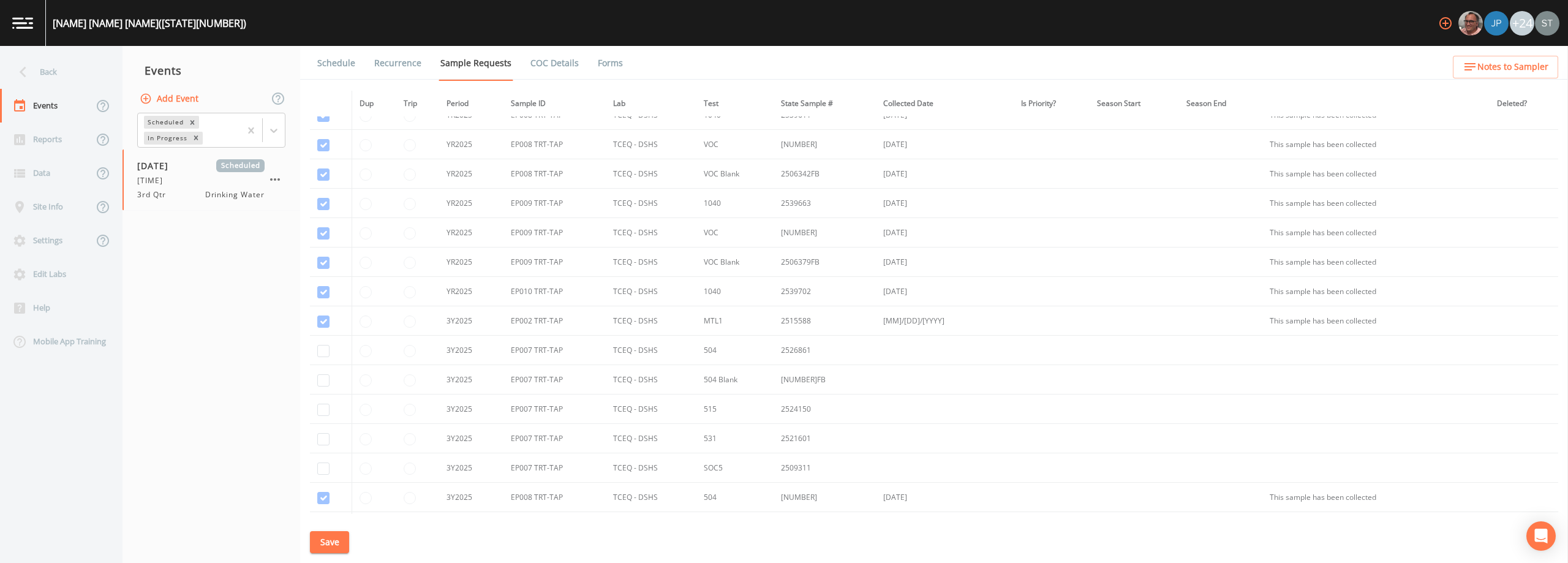 scroll, scrollTop: 3251, scrollLeft: 0, axis: vertical 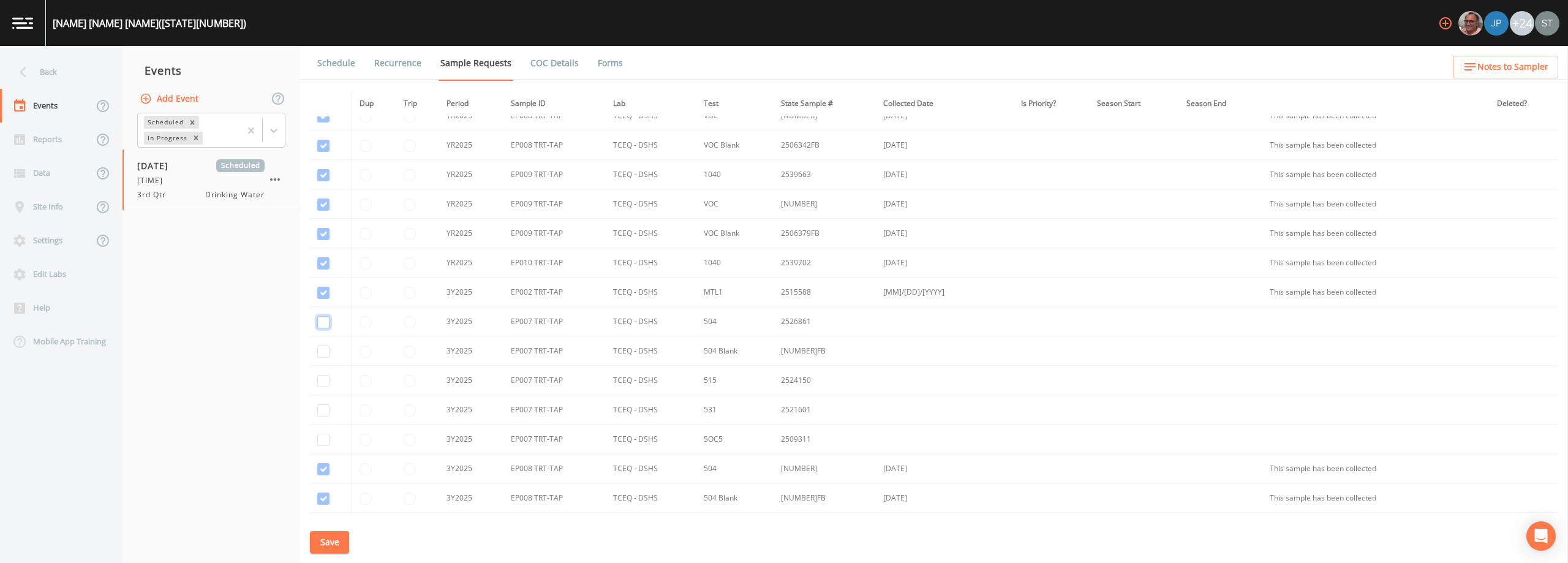 click at bounding box center (323, 322) 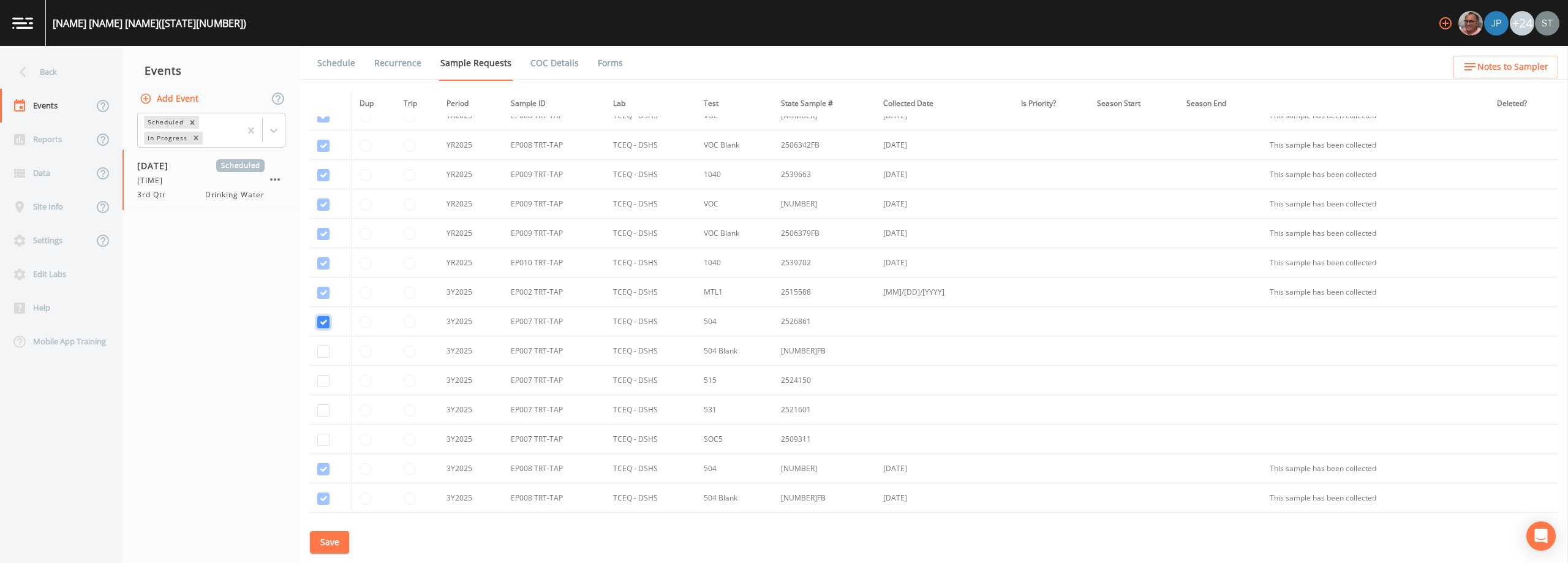 checkbox on "true" 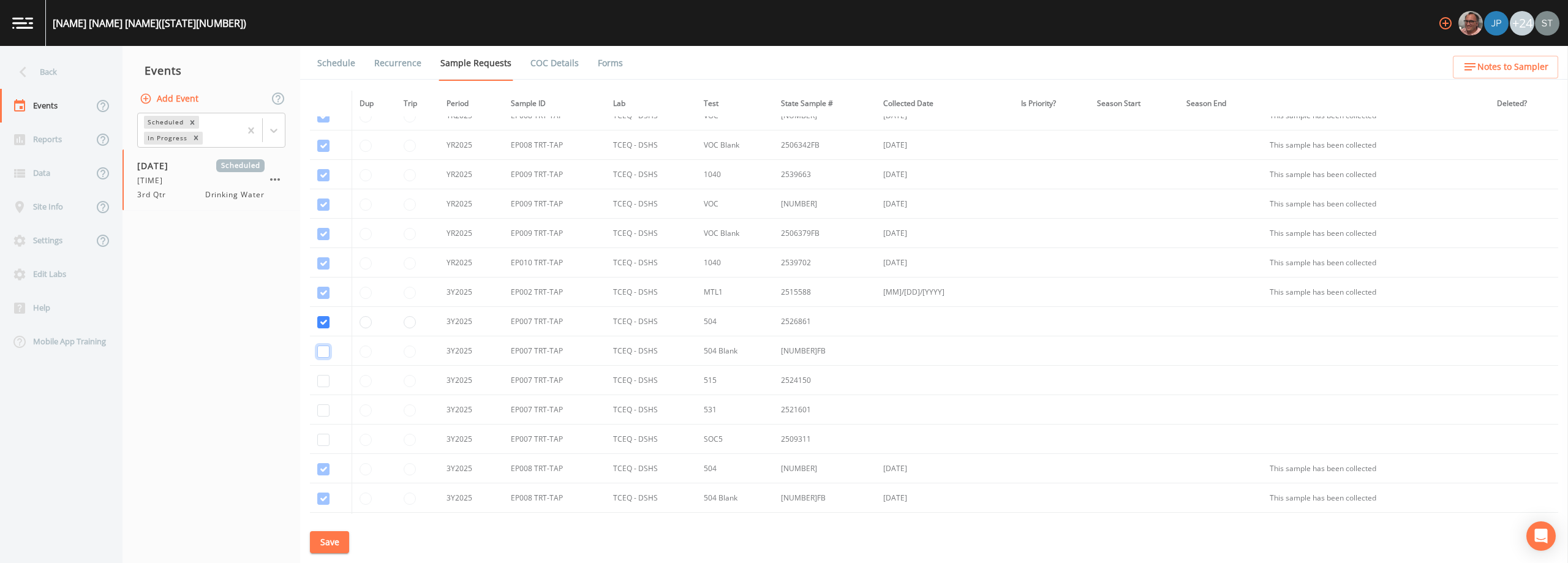 click at bounding box center [323, 352] 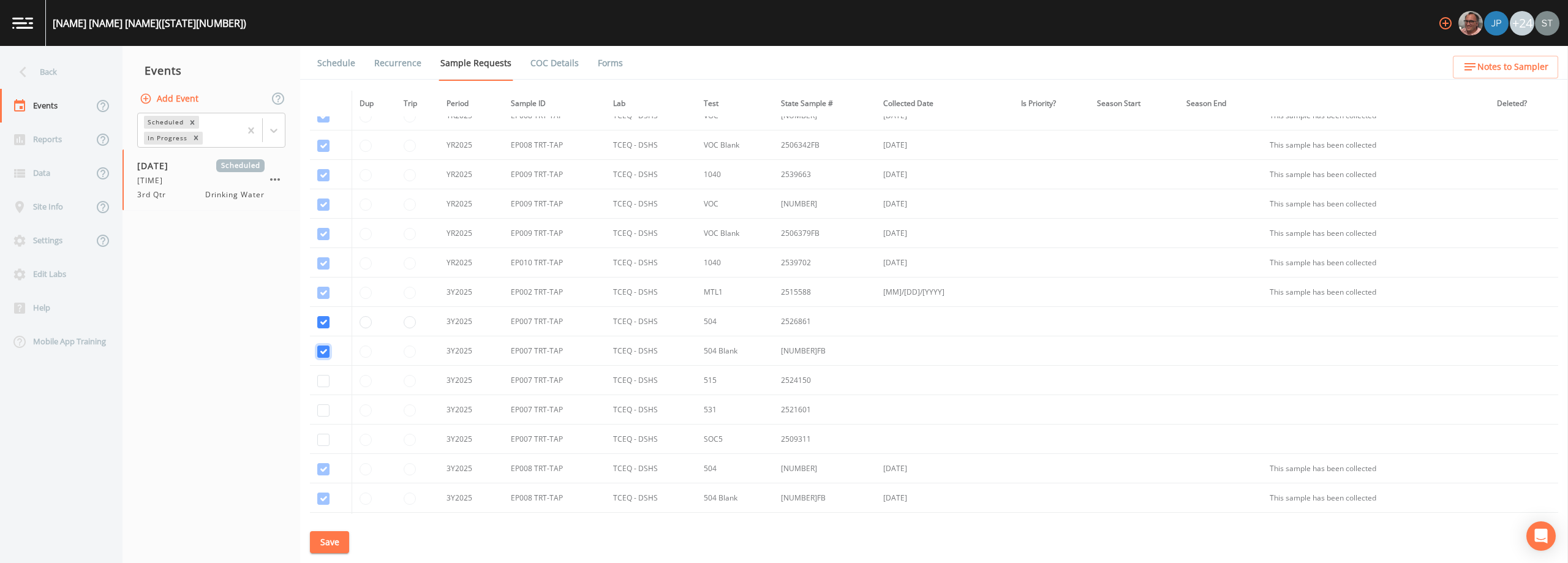 checkbox on "true" 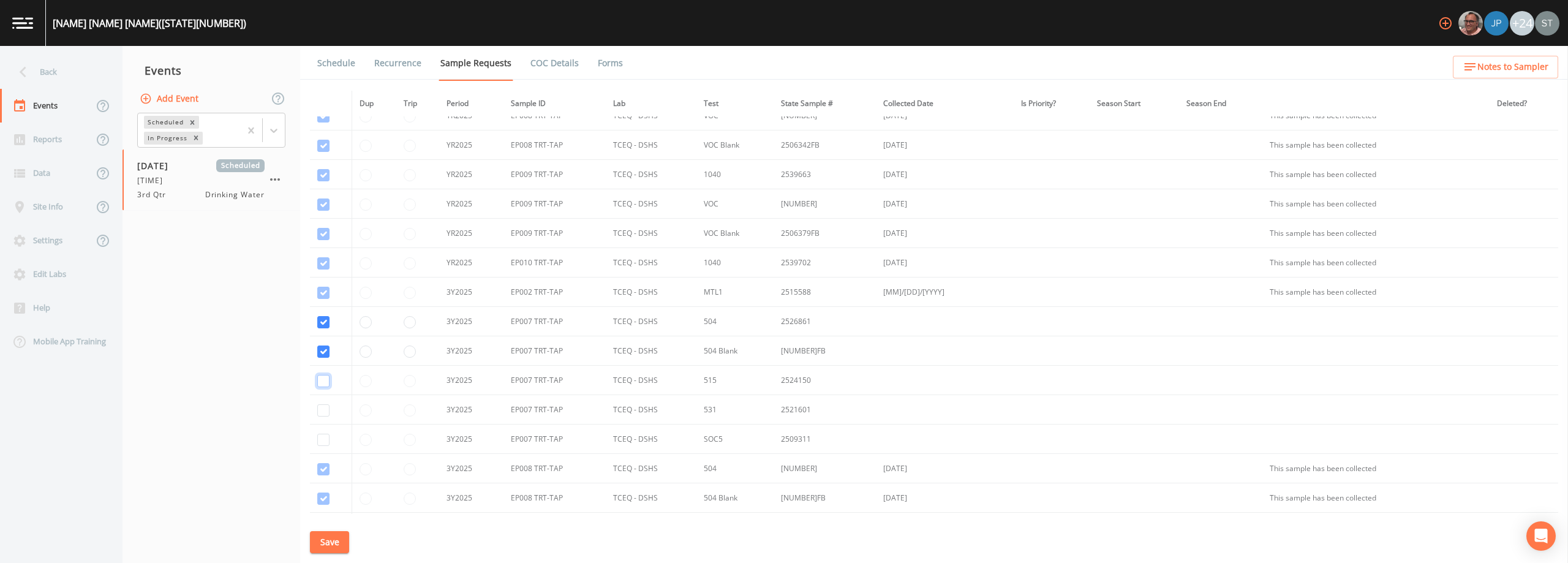click at bounding box center (323, 381) 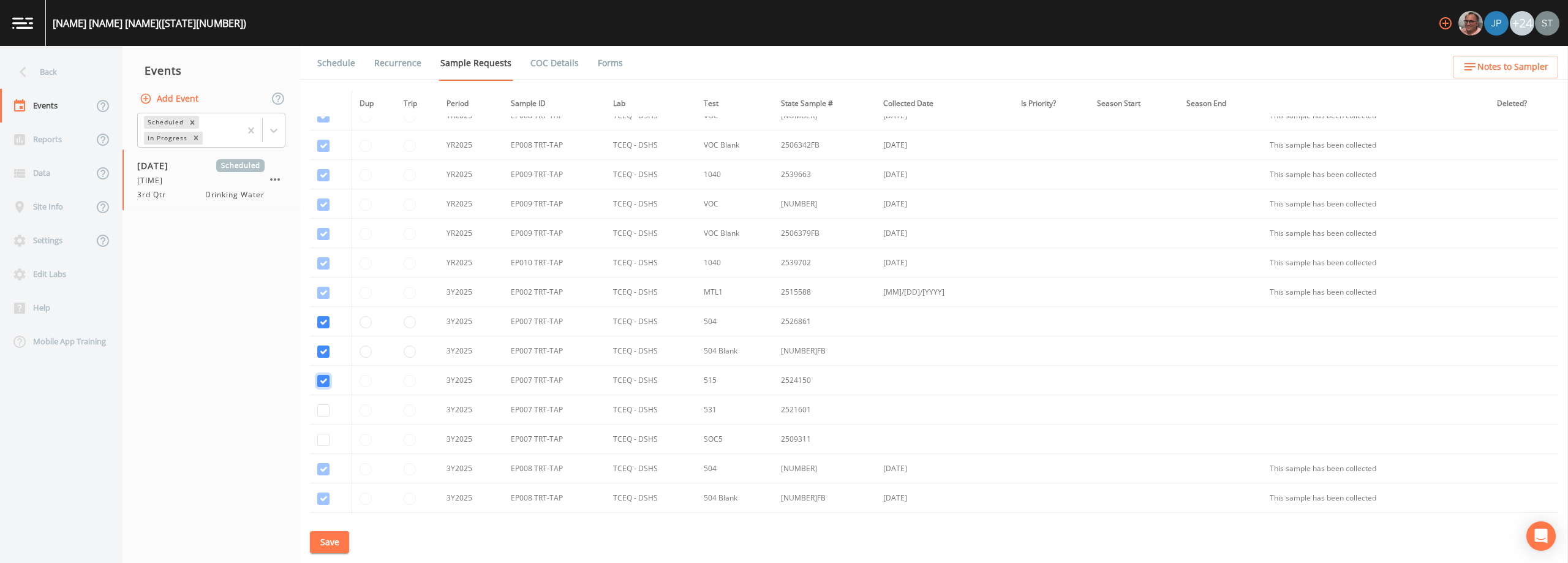 checkbox on "true" 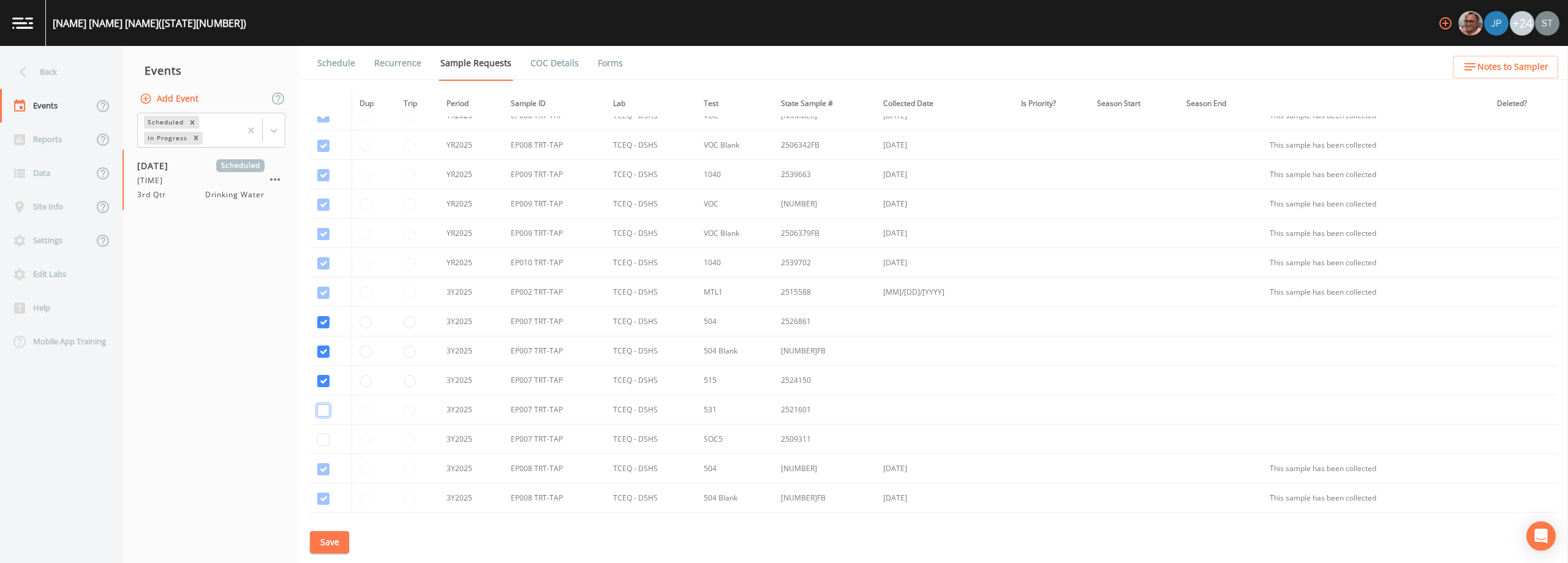 click at bounding box center (323, 410) 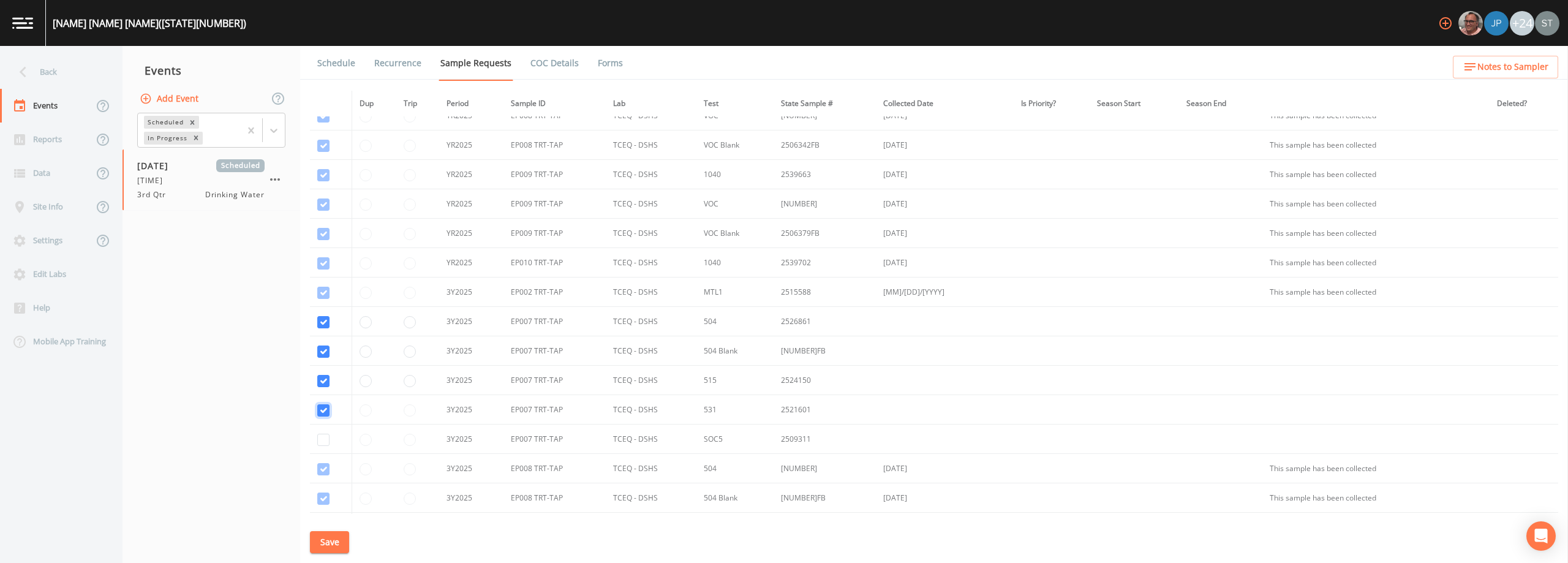 checkbox on "true" 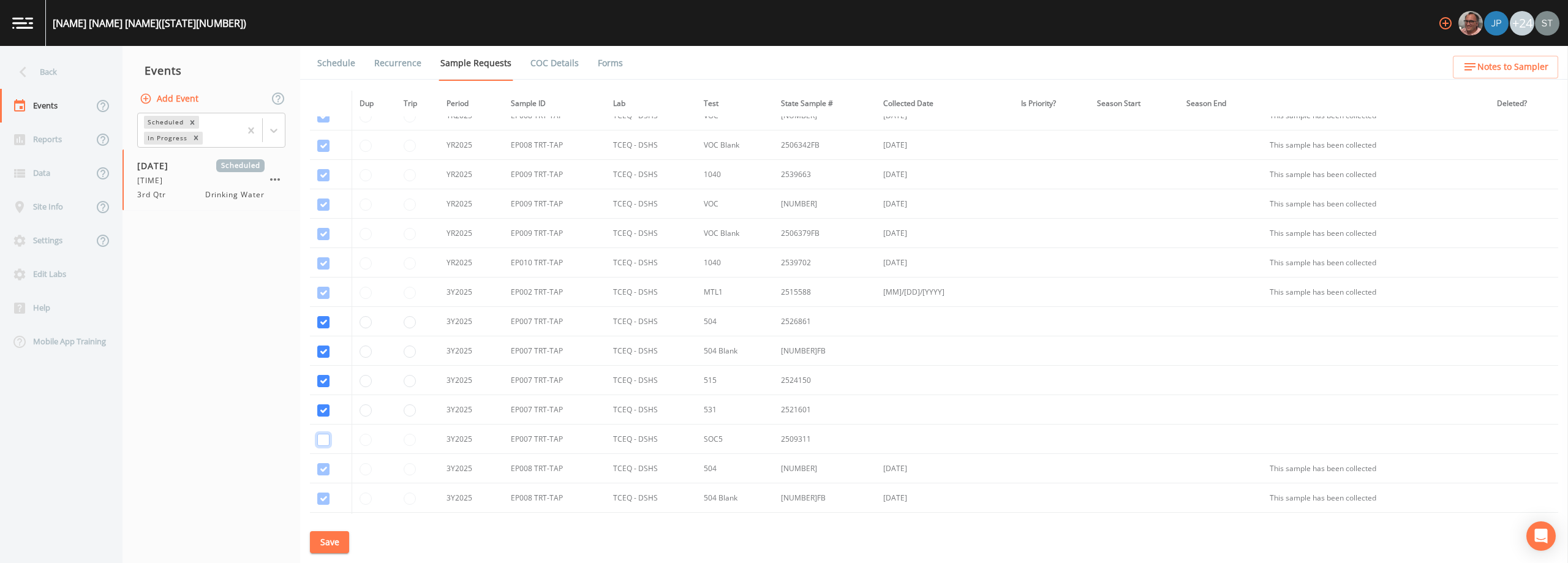 click at bounding box center [323, 440] 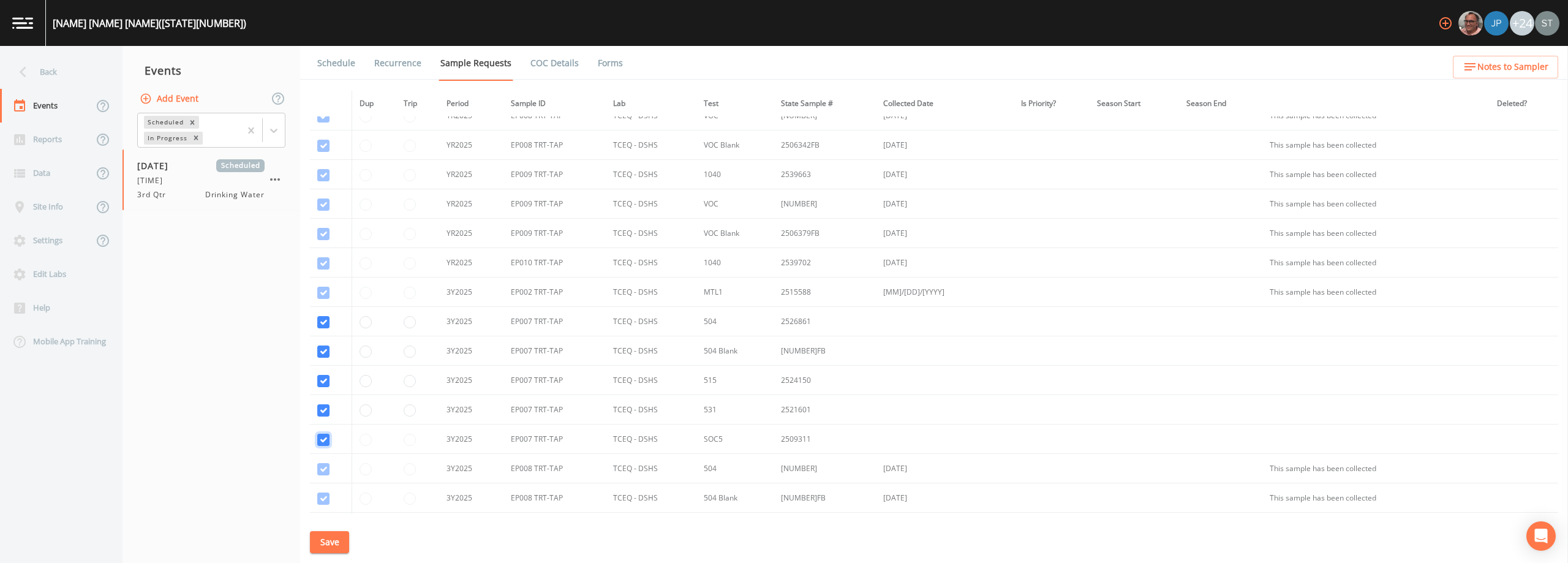 checkbox on "true" 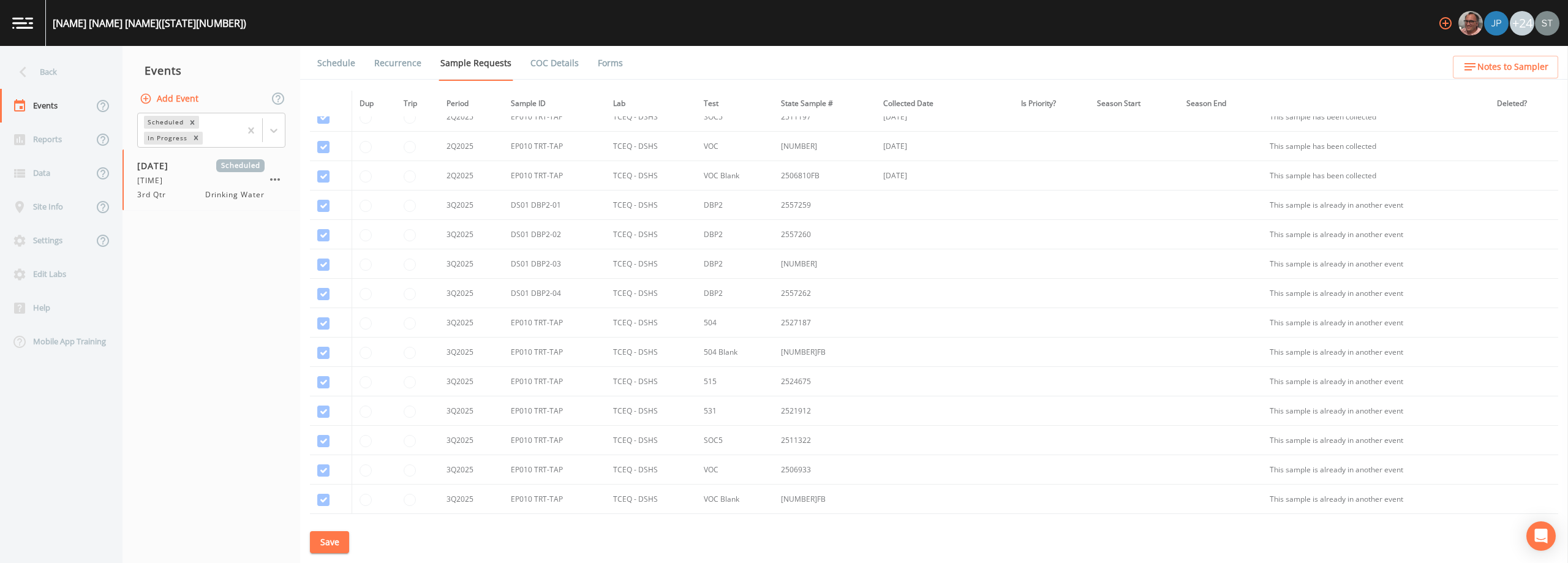 scroll, scrollTop: 4476, scrollLeft: 0, axis: vertical 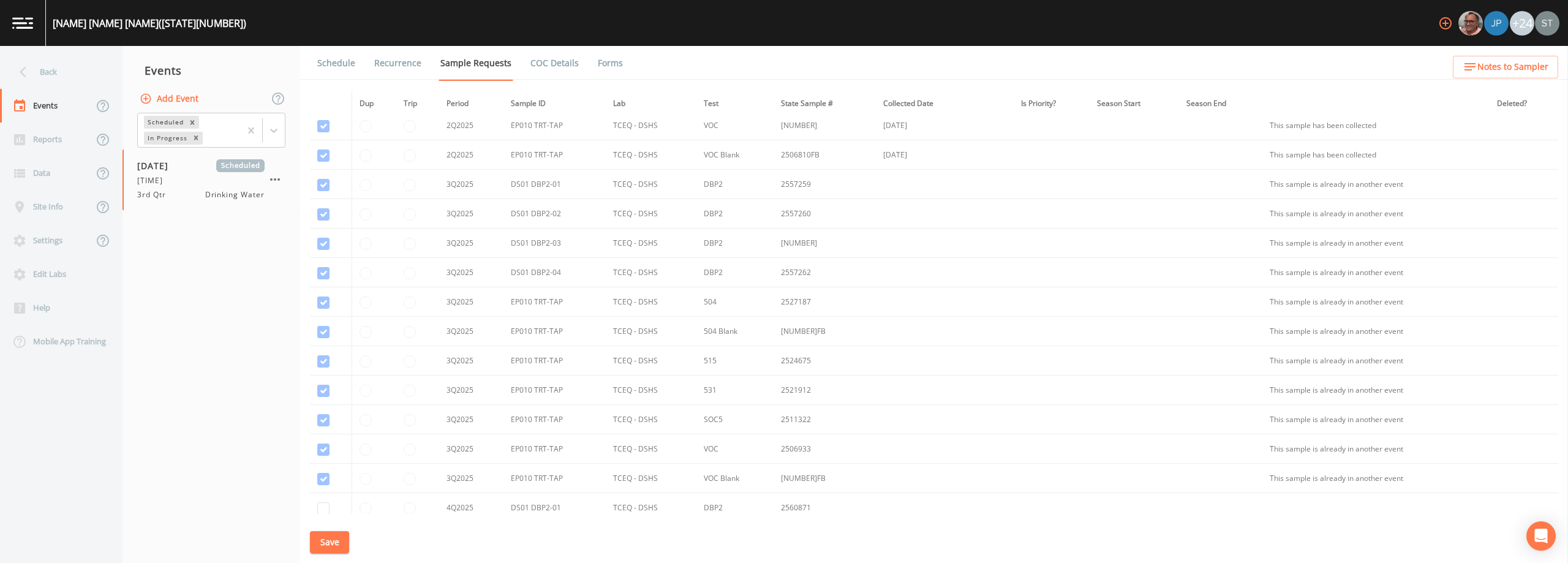 click on "Save" at bounding box center (330, 542) 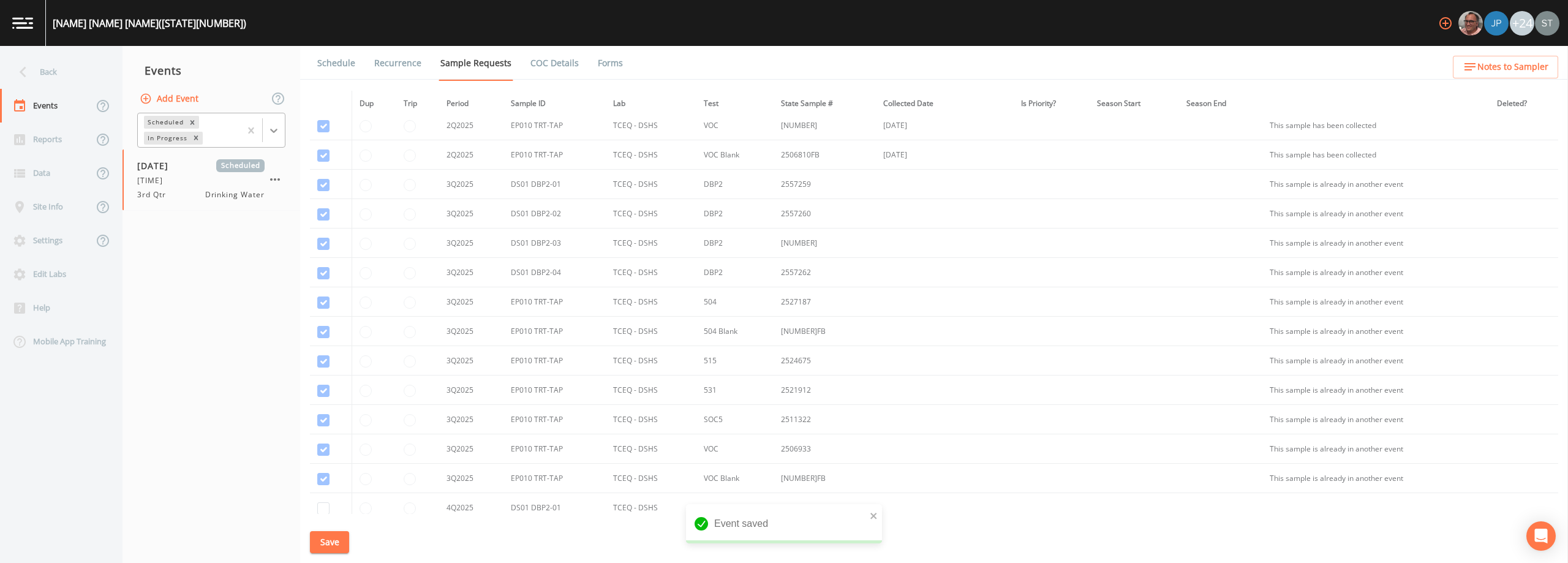 click 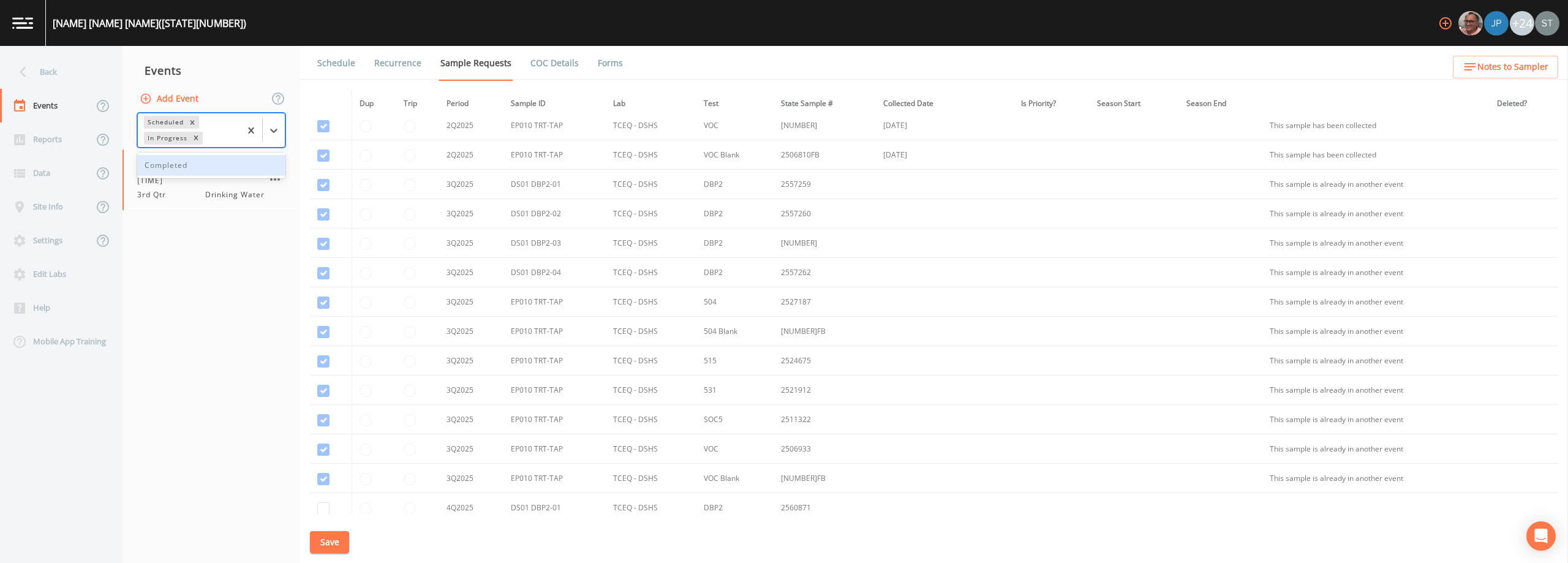 click on "Completed" at bounding box center [211, 165] 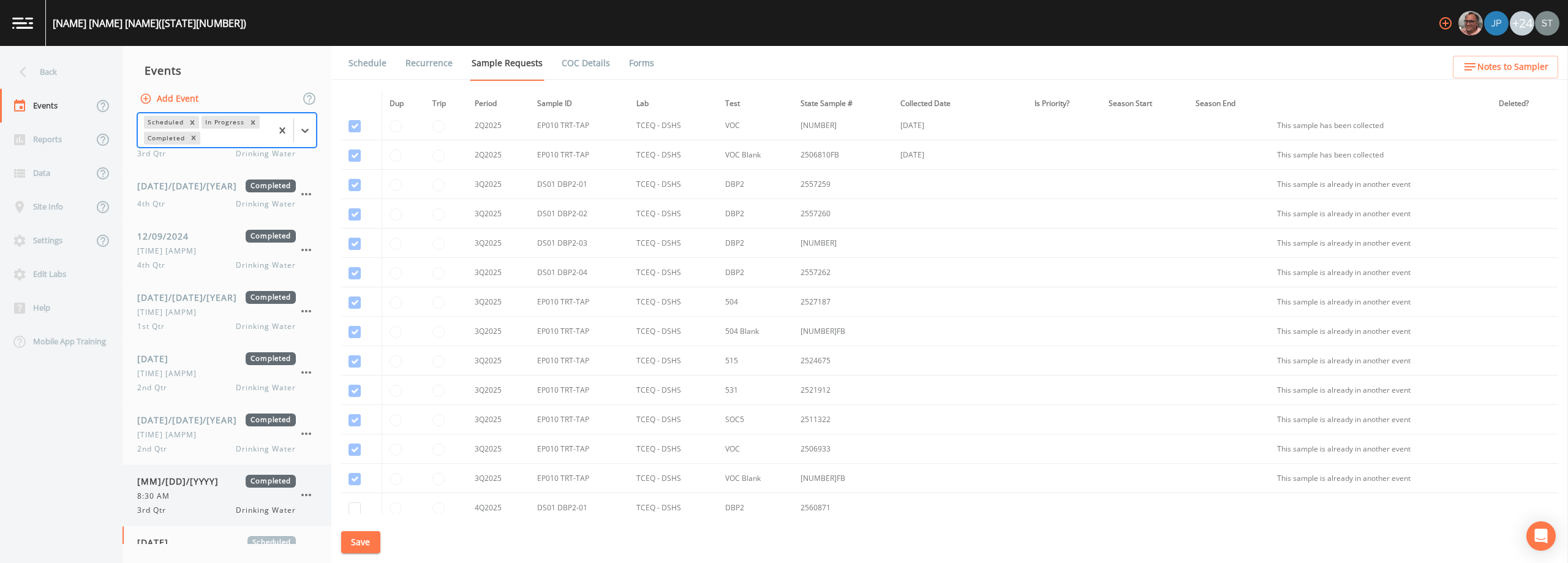 scroll, scrollTop: 85, scrollLeft: 0, axis: vertical 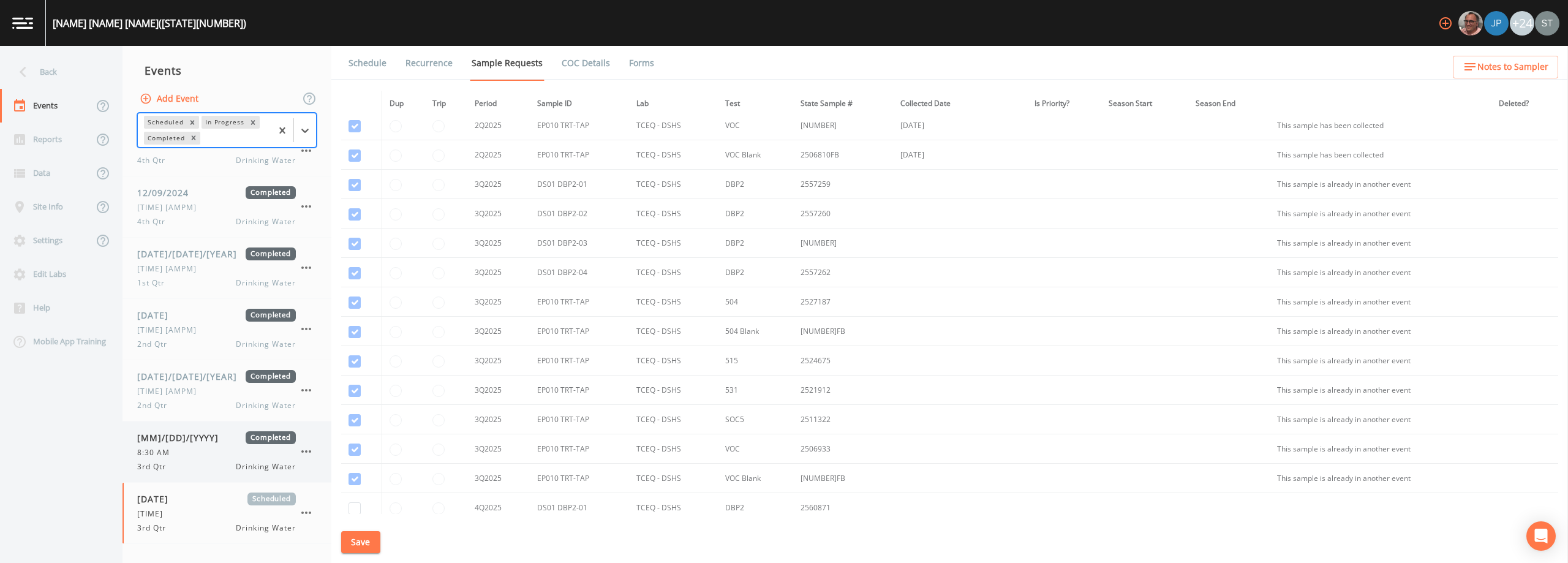 click on "8:30 AM" at bounding box center [216, 453] 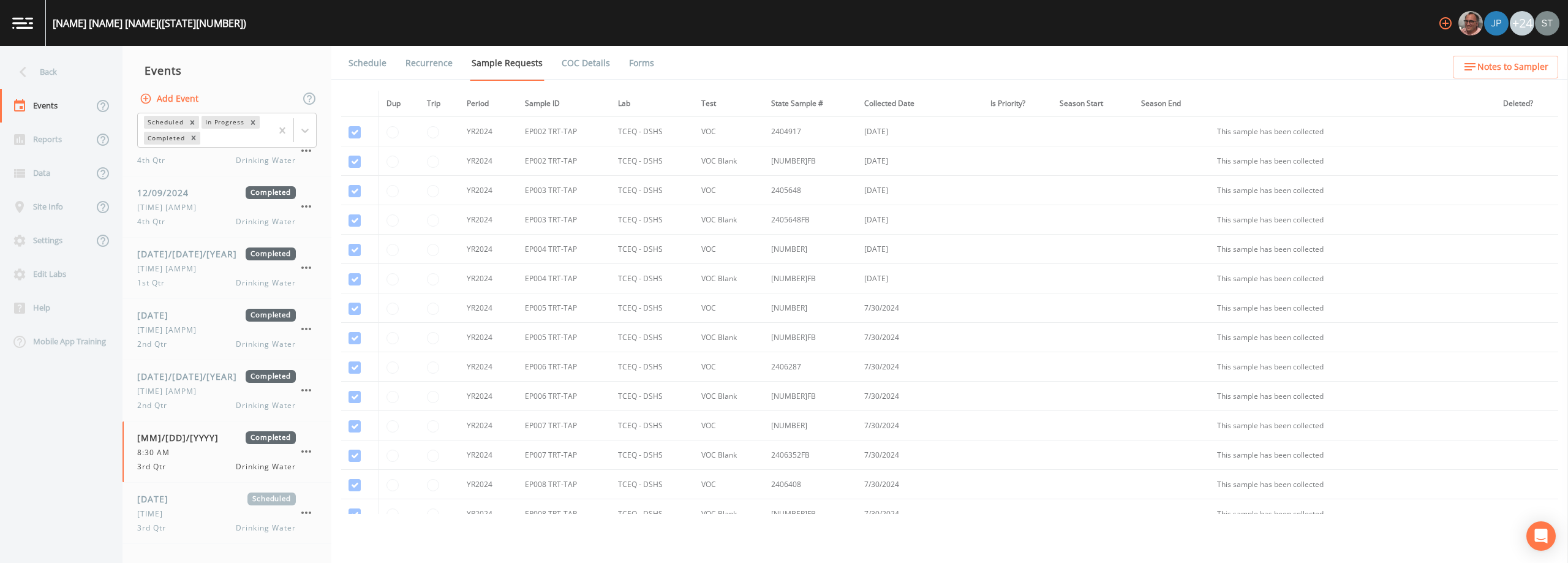 click on "Schedule" at bounding box center (368, 63) 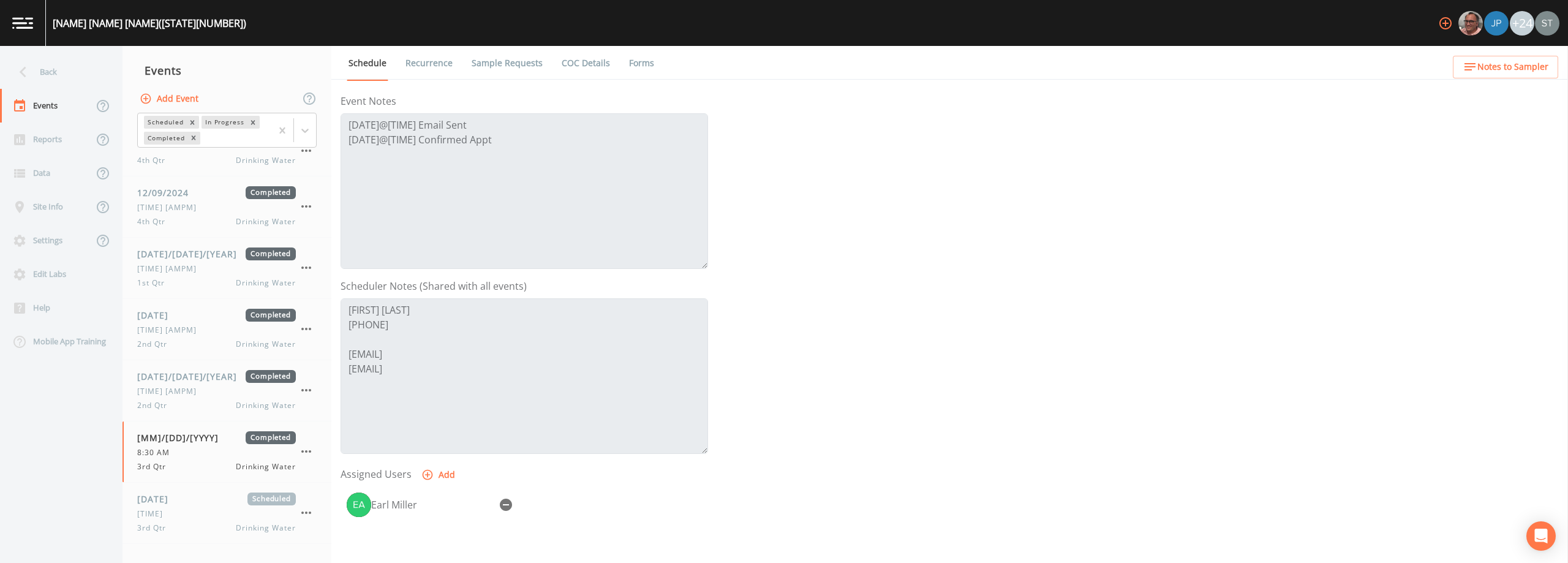 scroll, scrollTop: 184, scrollLeft: 0, axis: vertical 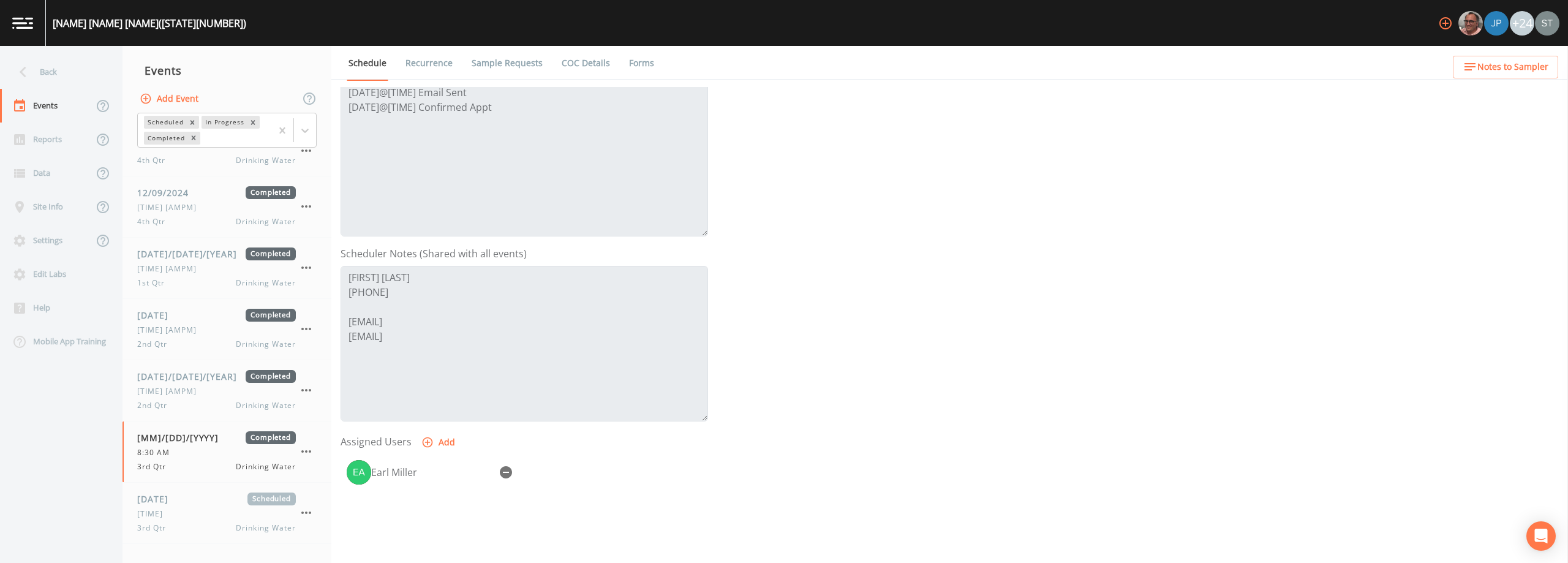 click on "Forms" at bounding box center (641, 63) 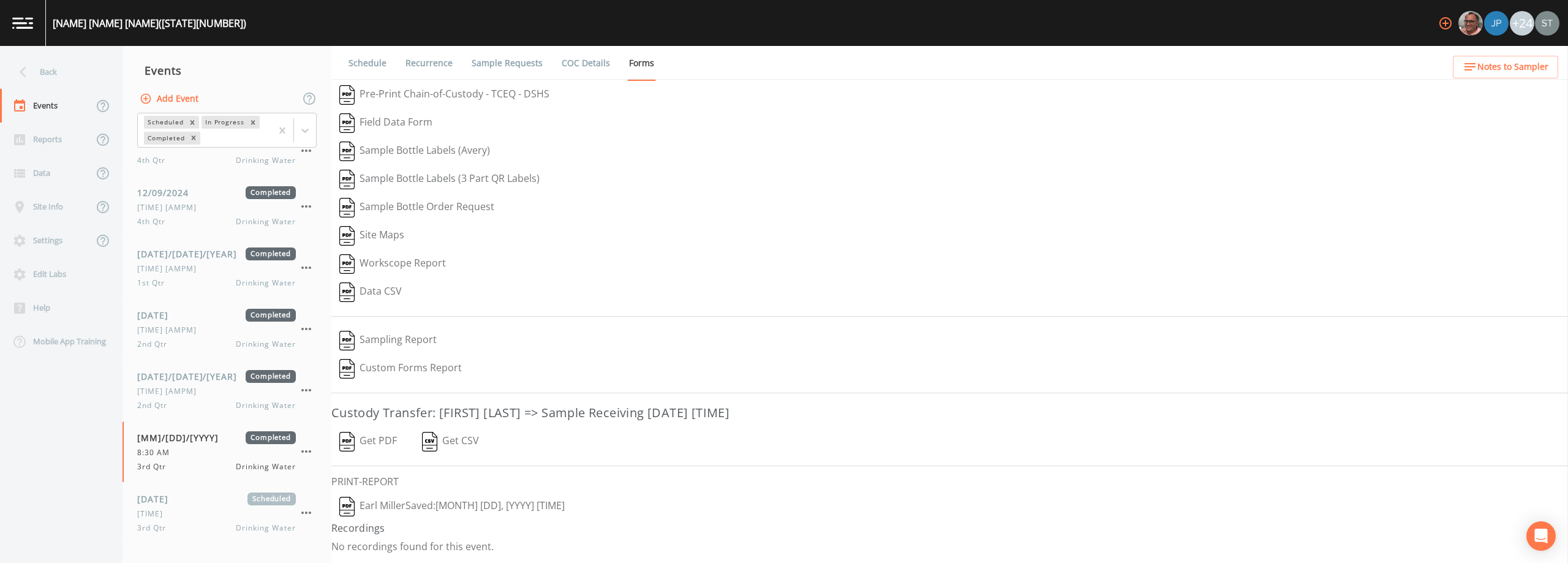 click on "[FIRST] [LAST]  Saved:  [DATE] [TIME]" at bounding box center (452, 507) 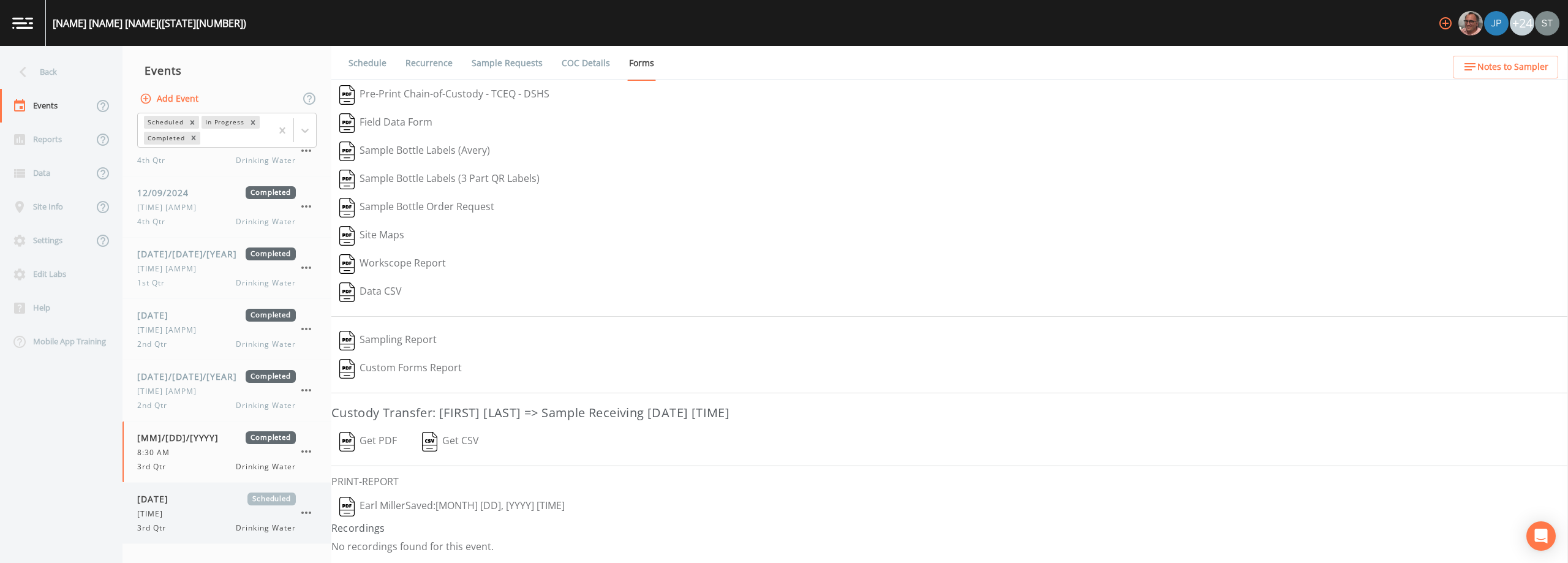 click on "[TIME]" at bounding box center (216, 514) 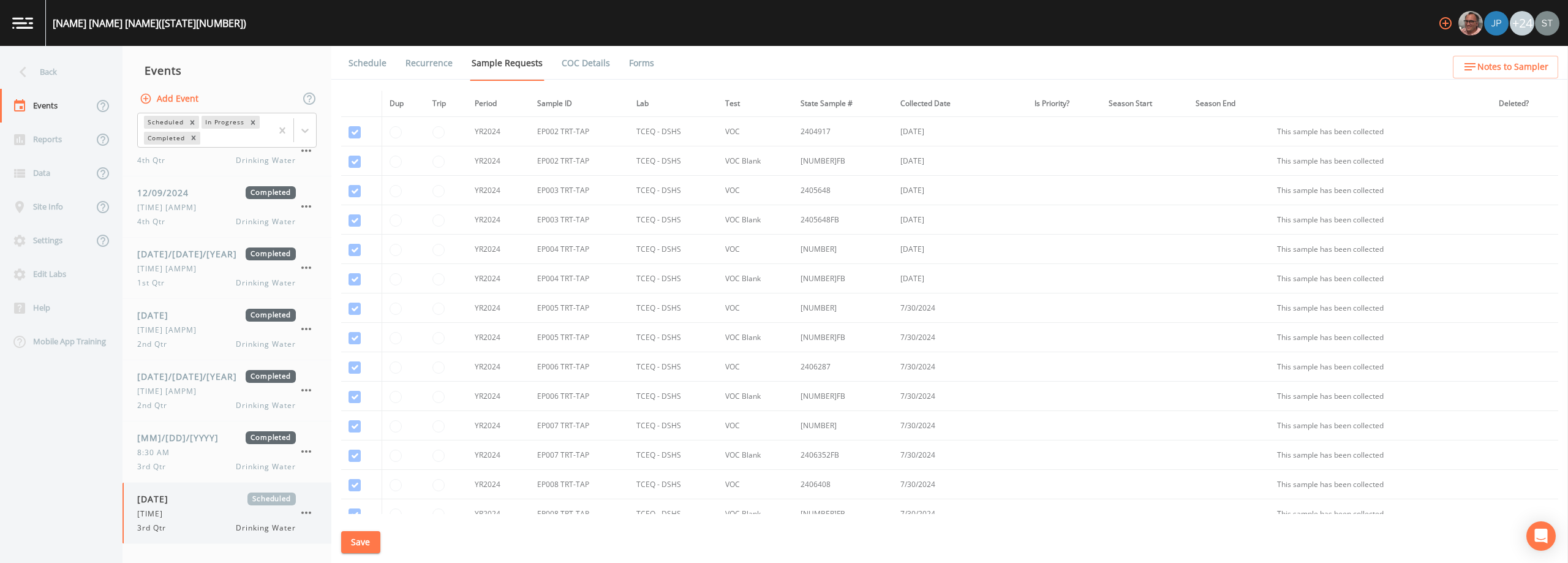 click 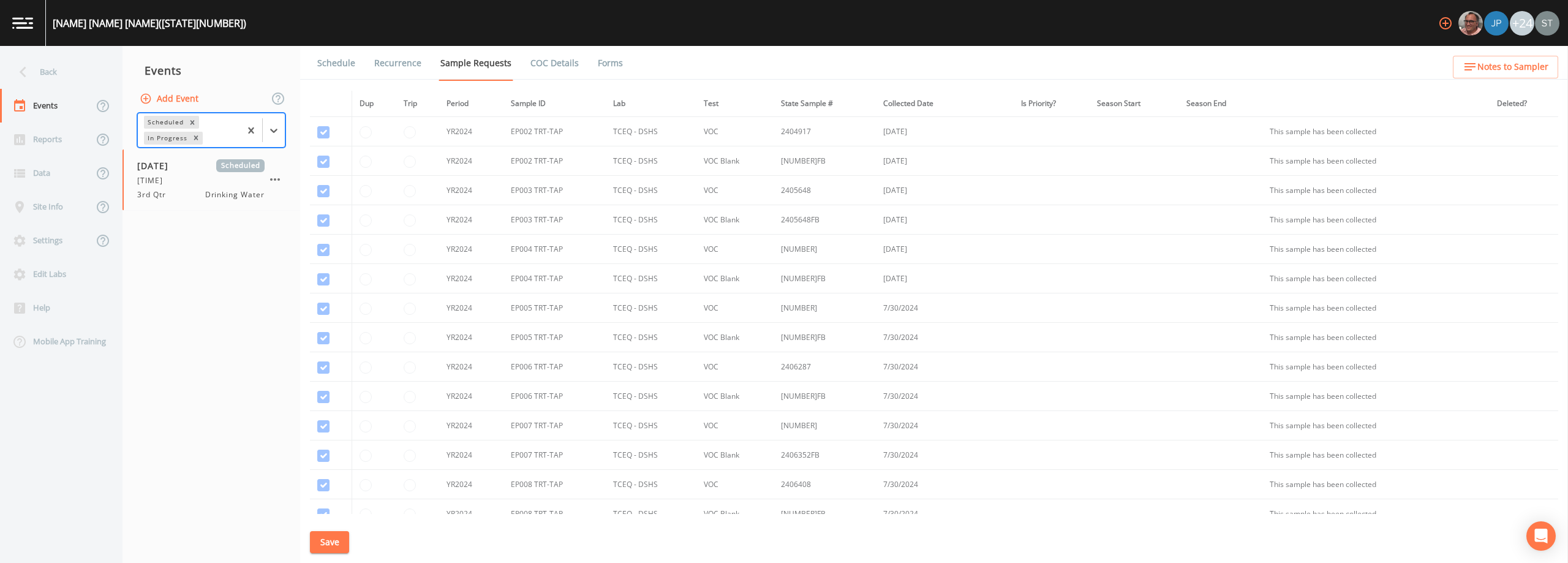 scroll, scrollTop: 0, scrollLeft: 0, axis: both 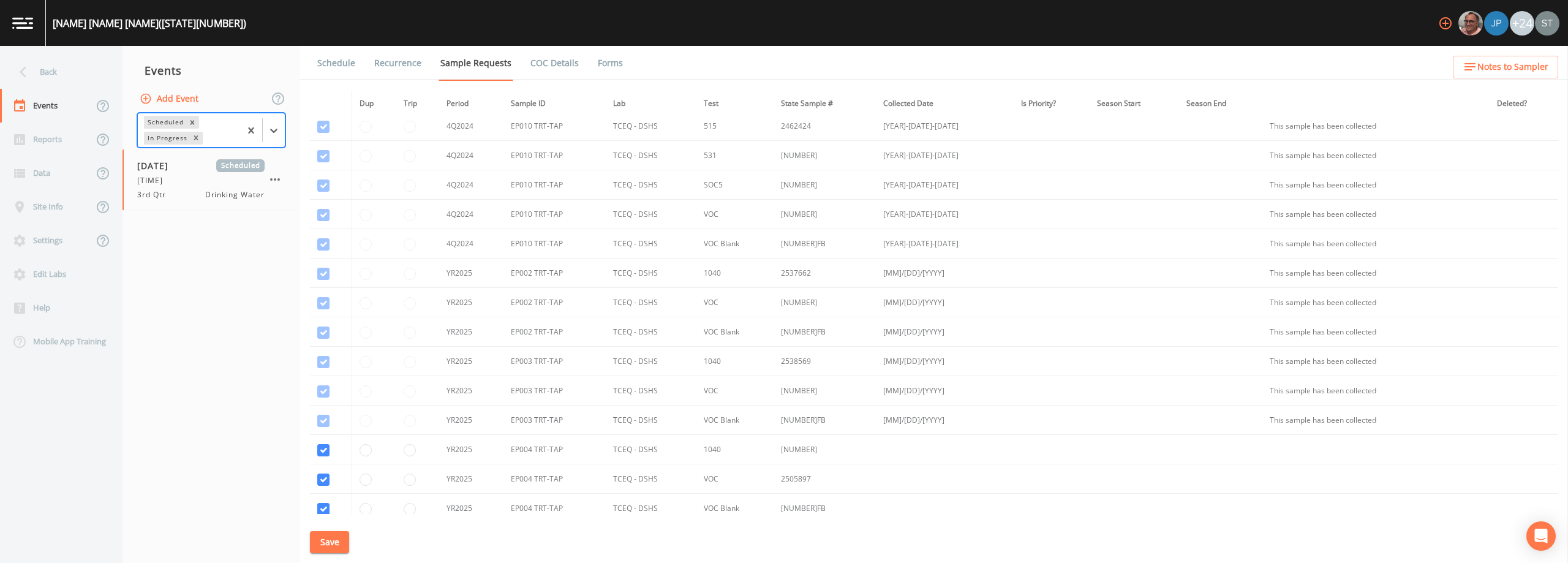 click on "Schedule" at bounding box center (336, 63) 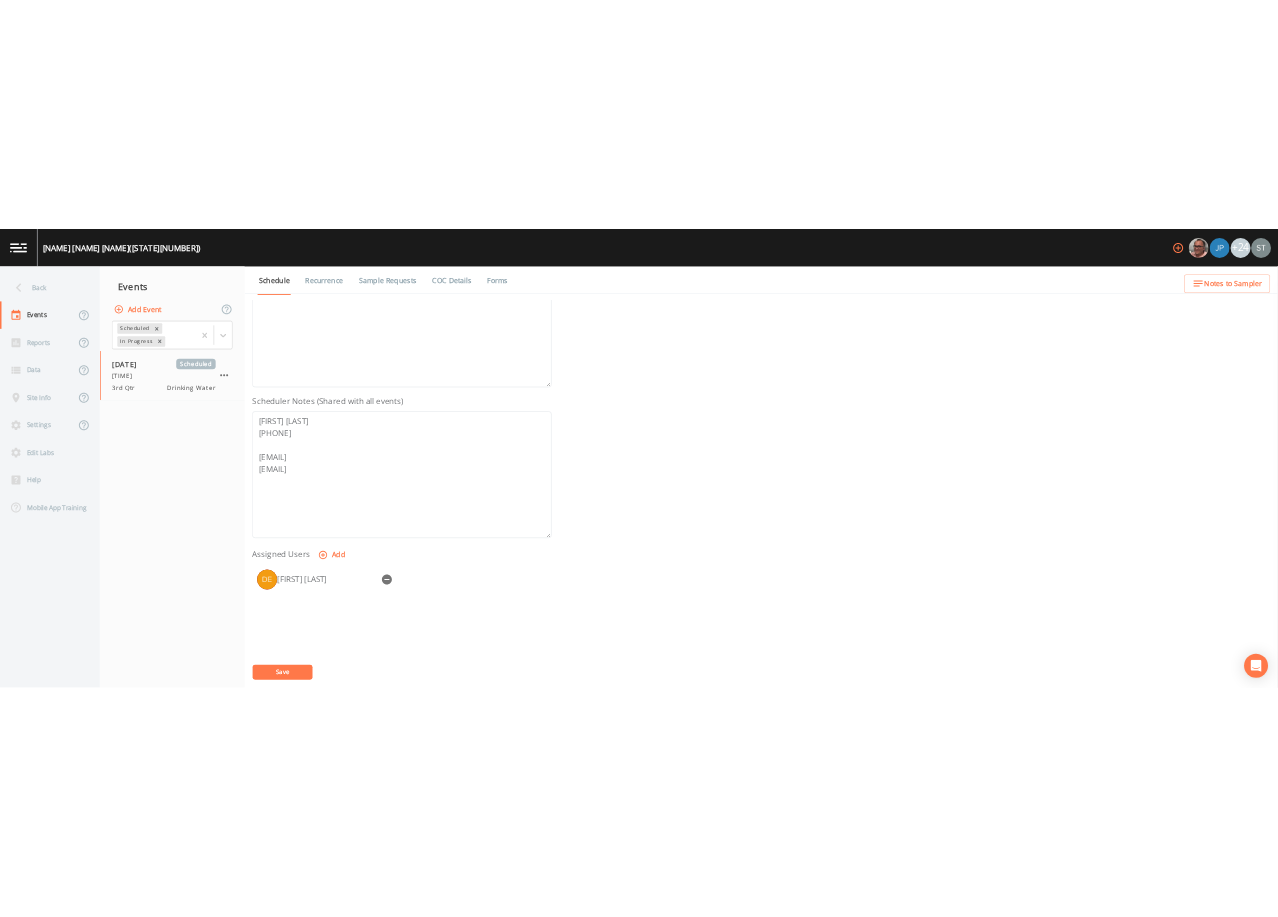 scroll, scrollTop: 400, scrollLeft: 0, axis: vertical 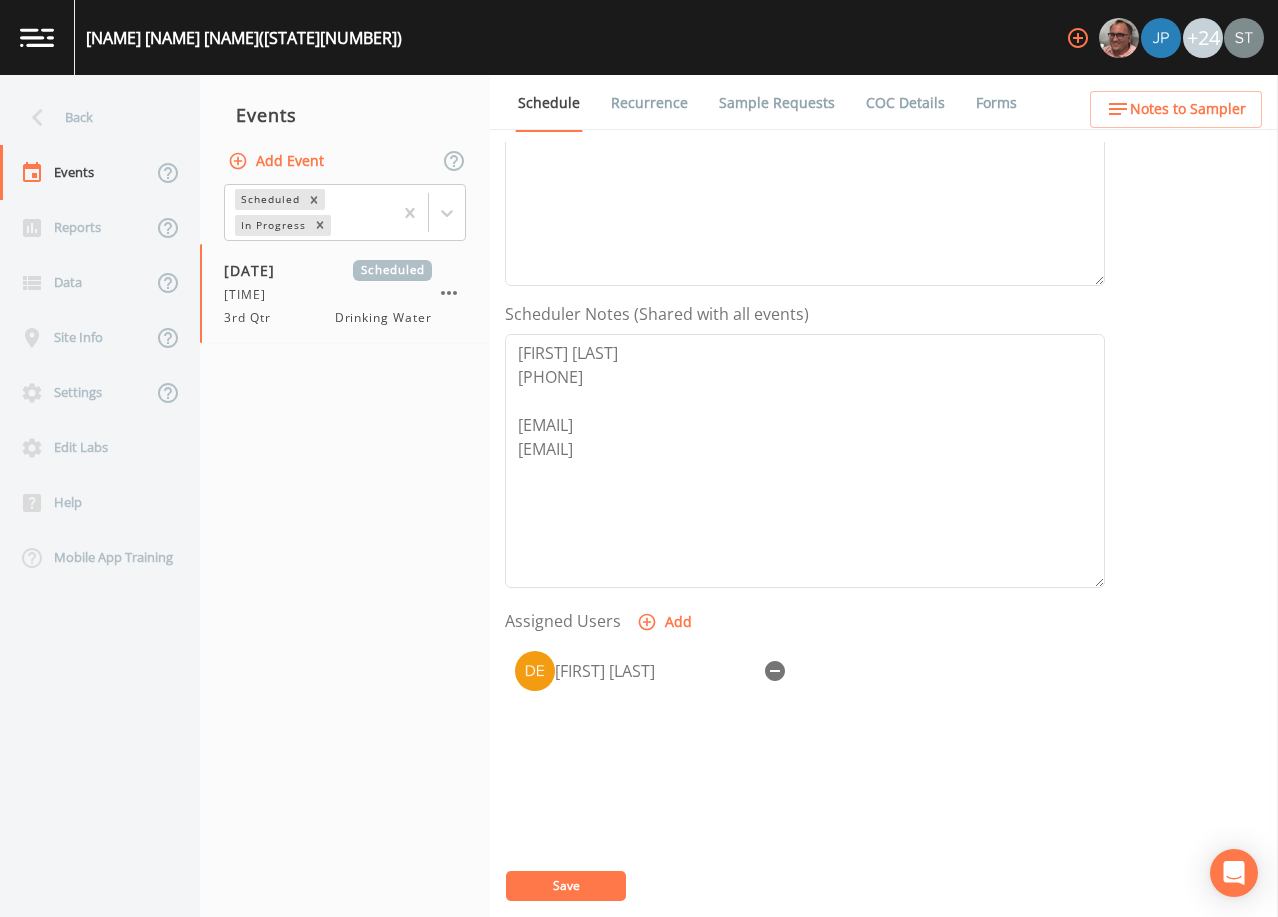 click on "Sample Requests" at bounding box center [777, 103] 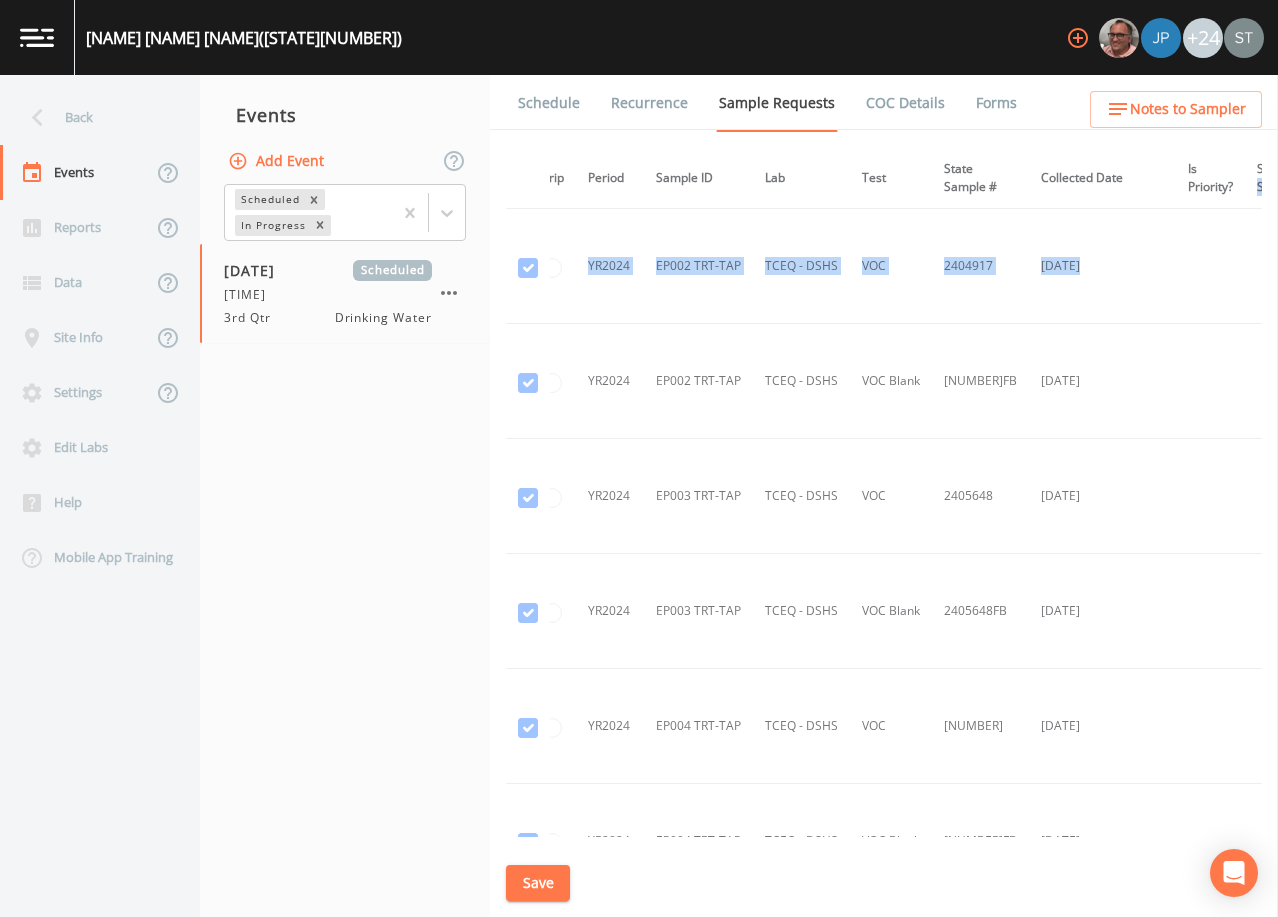 drag, startPoint x: 1262, startPoint y: 159, endPoint x: 1242, endPoint y: 242, distance: 85.37564 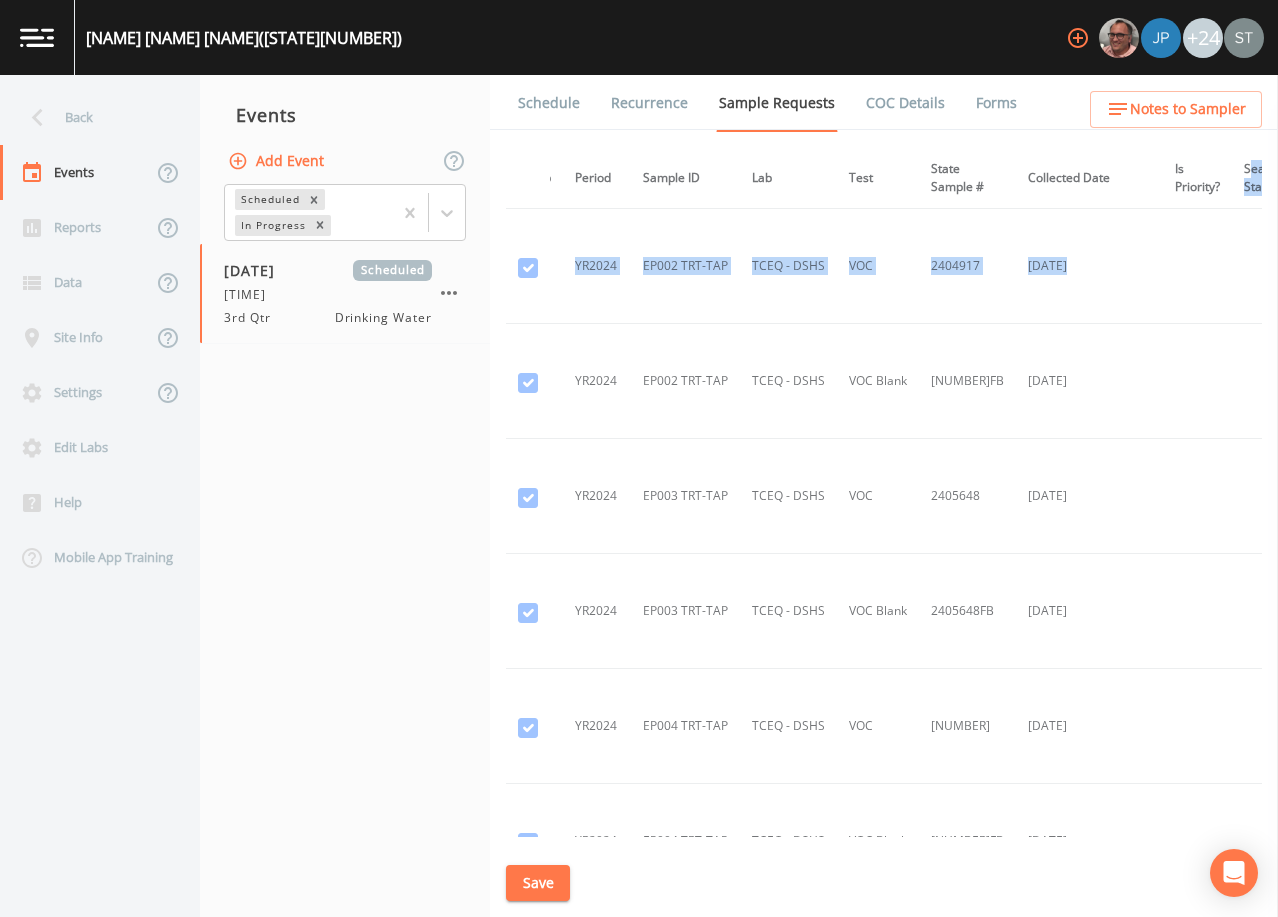 scroll, scrollTop: 0, scrollLeft: 0, axis: both 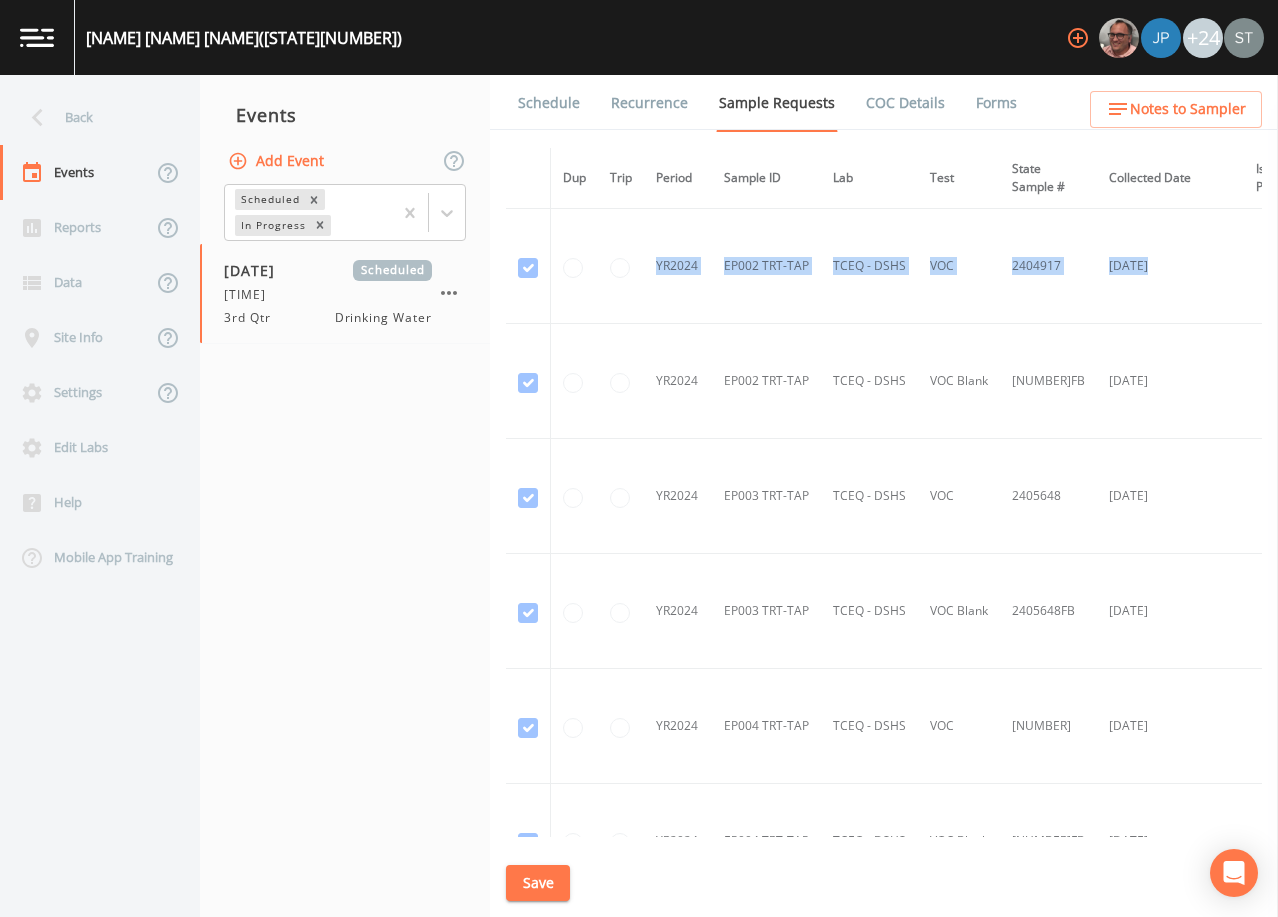 click at bounding box center [1278, 266] 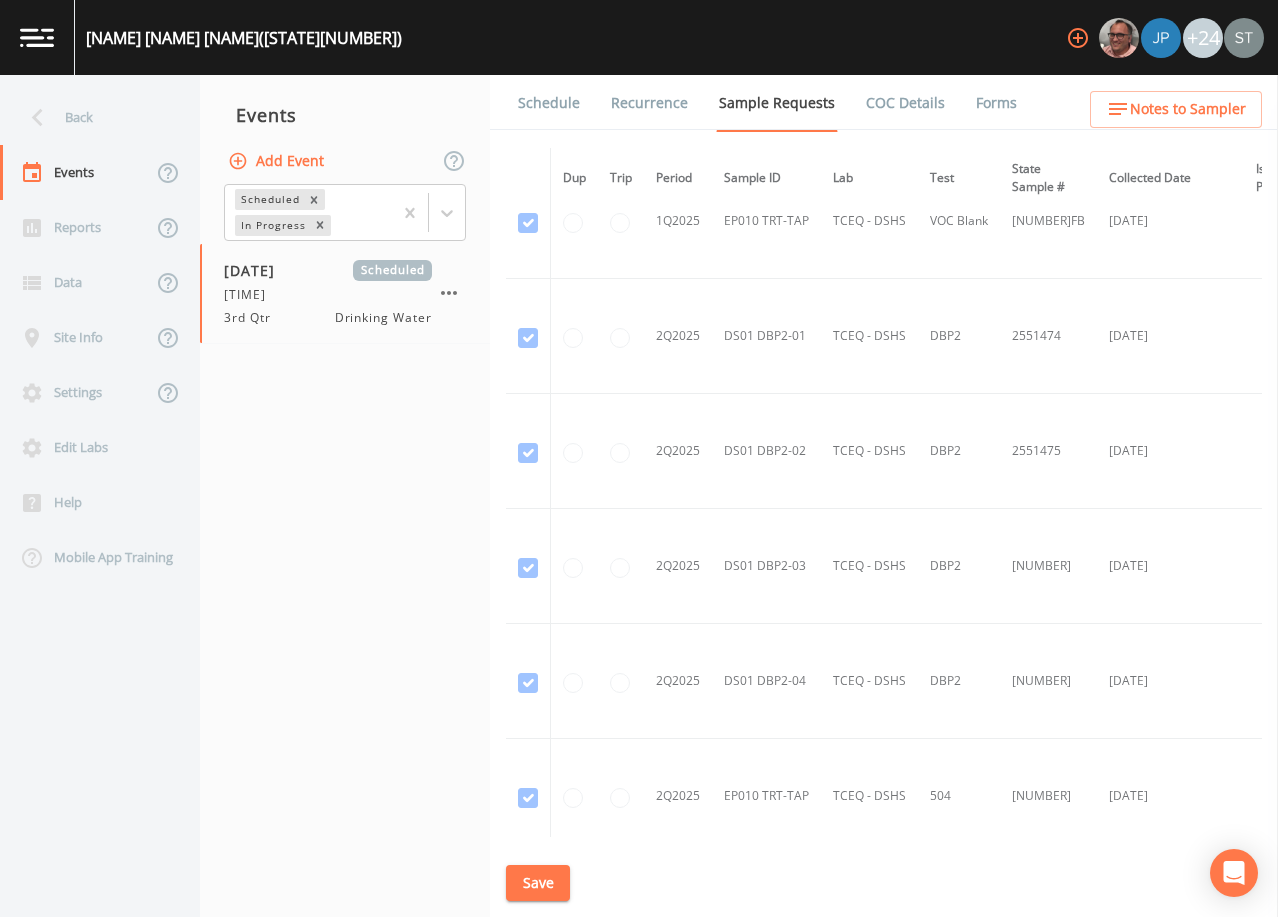 scroll, scrollTop: 14936, scrollLeft: 0, axis: vertical 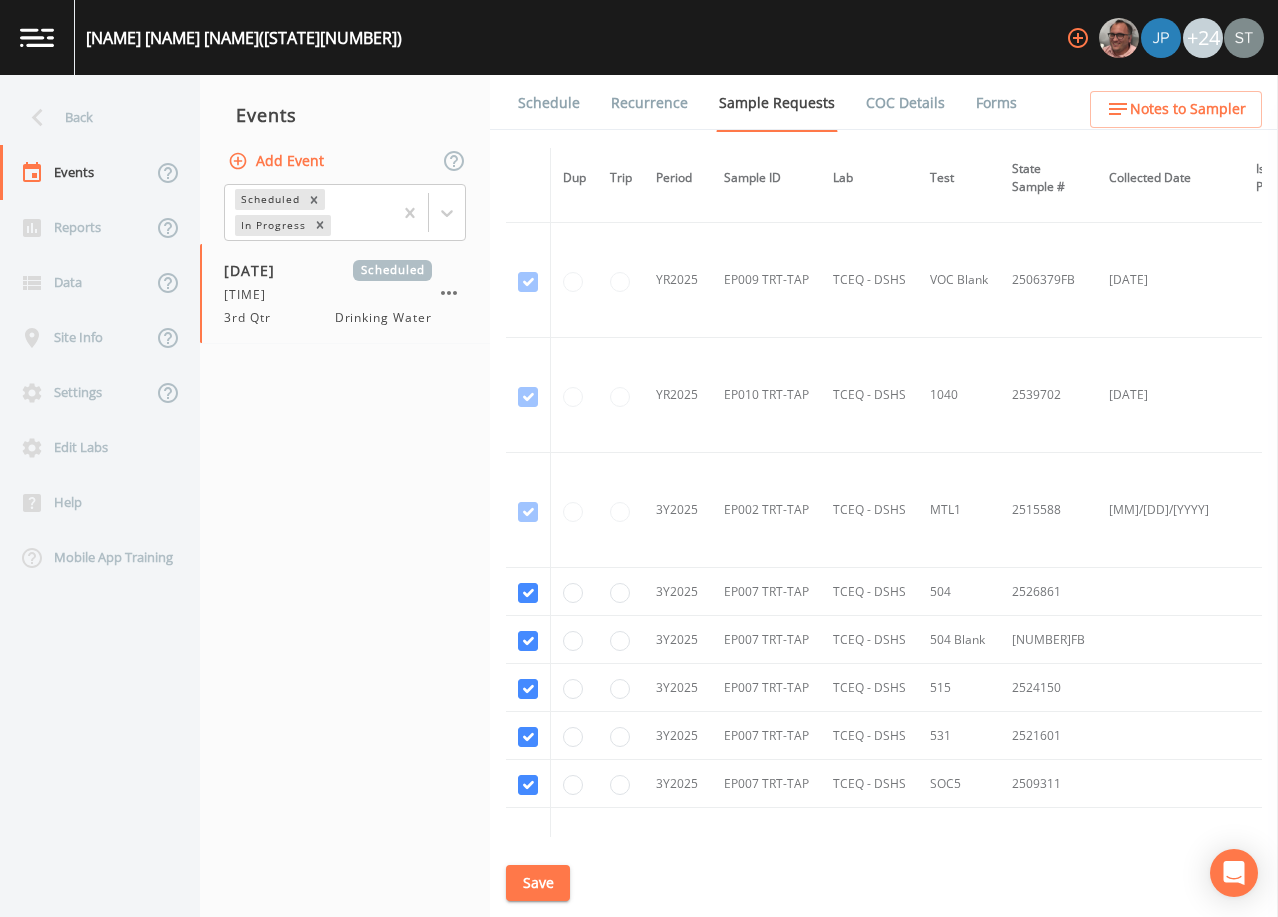 click on "Schedule" at bounding box center [549, 103] 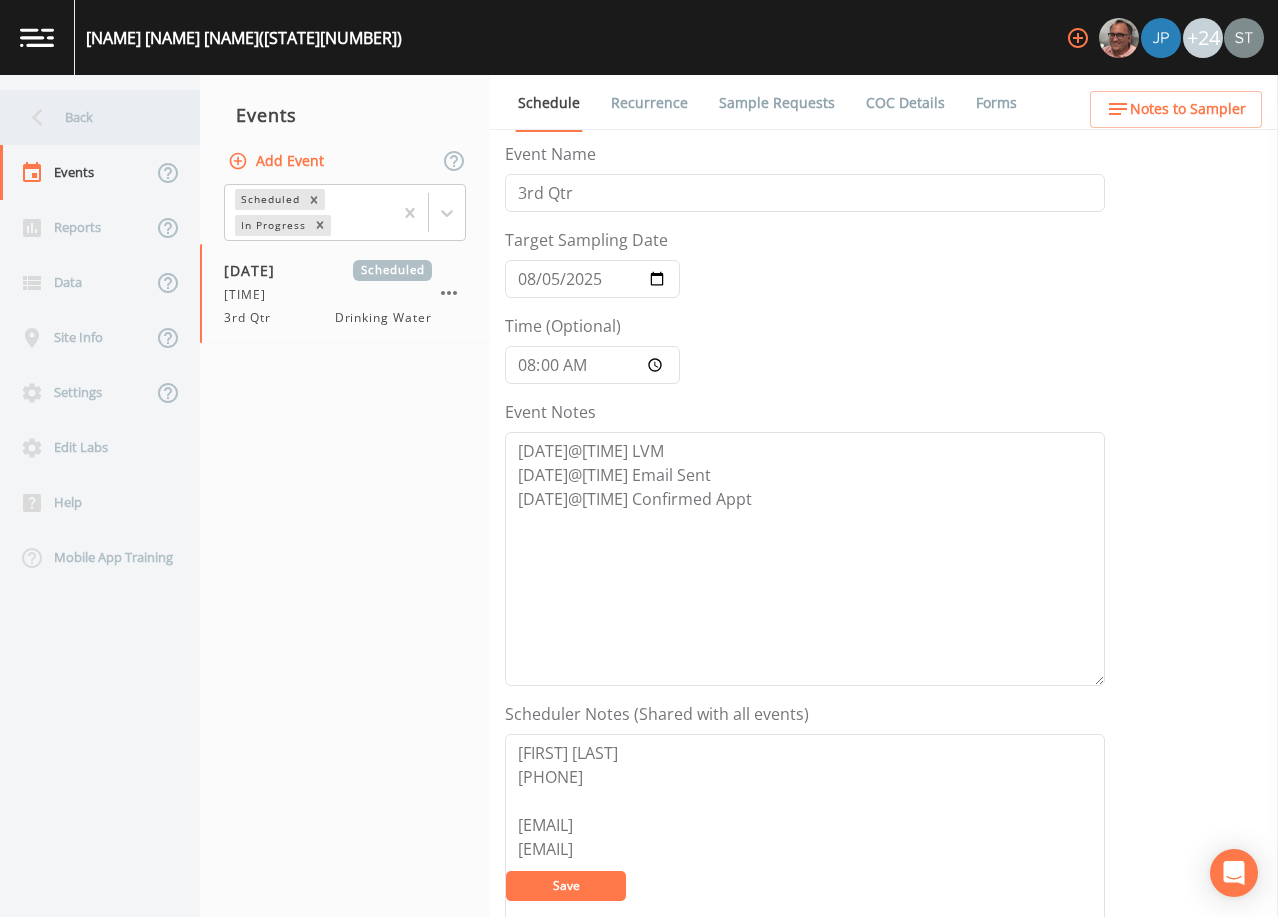 click on "Back" at bounding box center (90, 117) 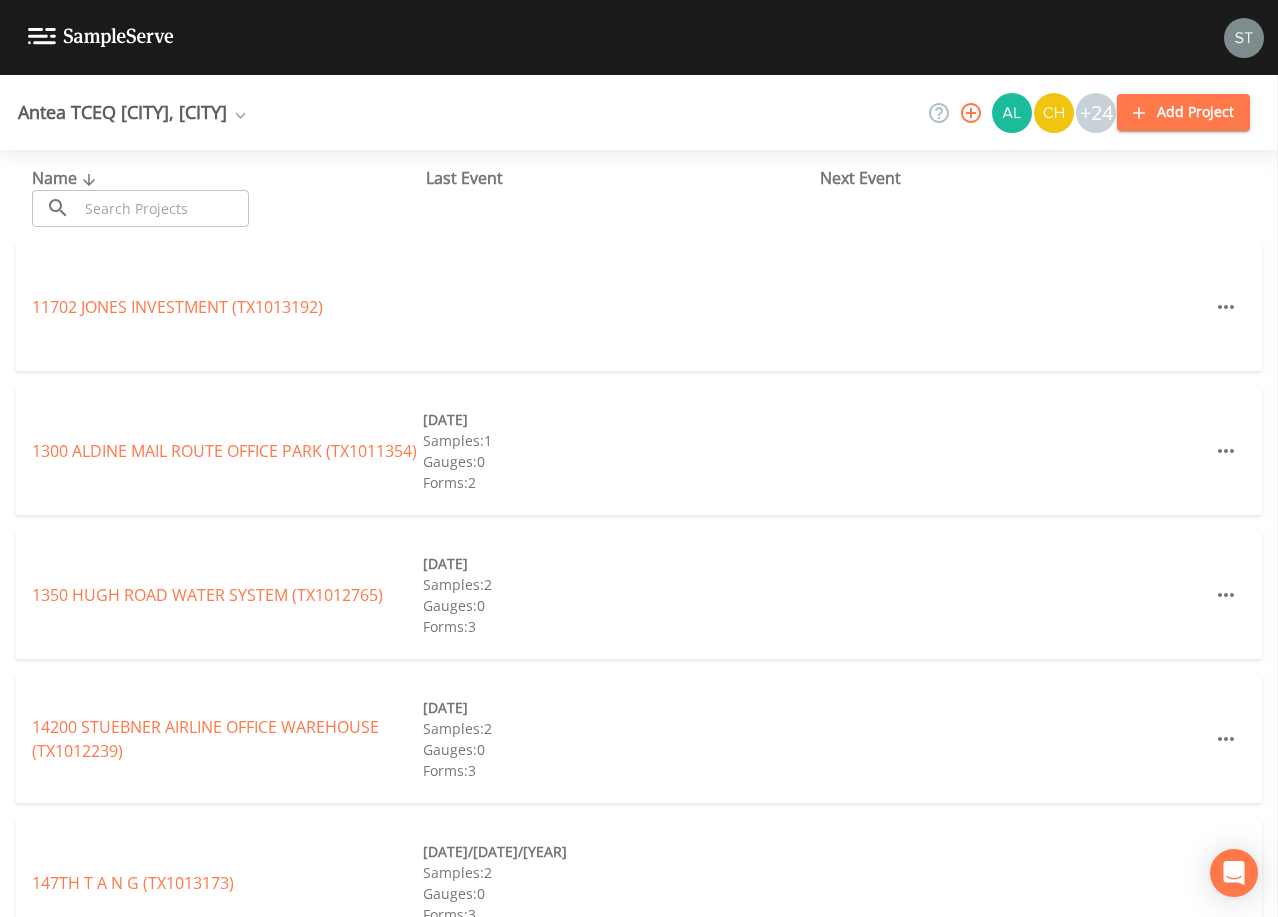 click at bounding box center (163, 208) 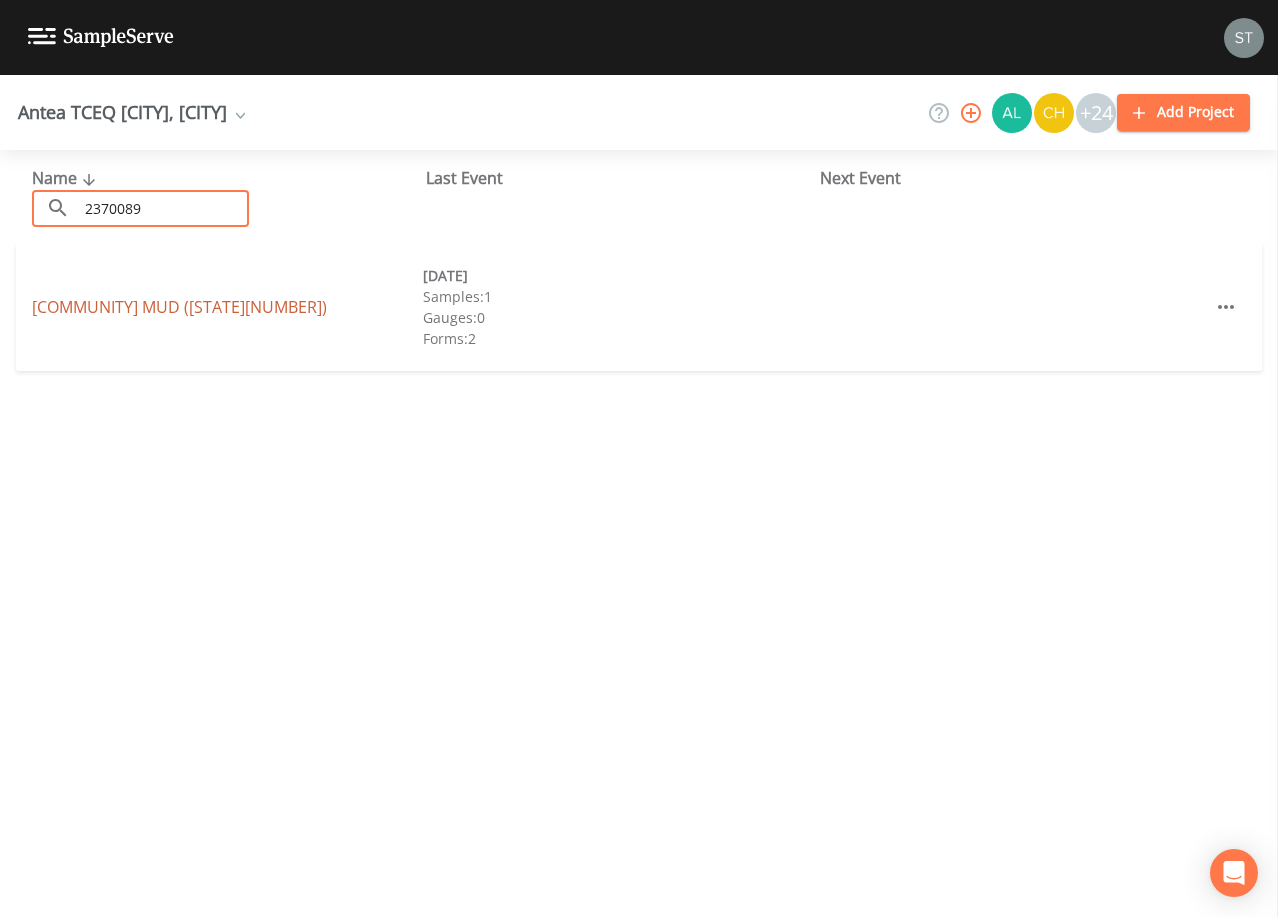 type on "2370089" 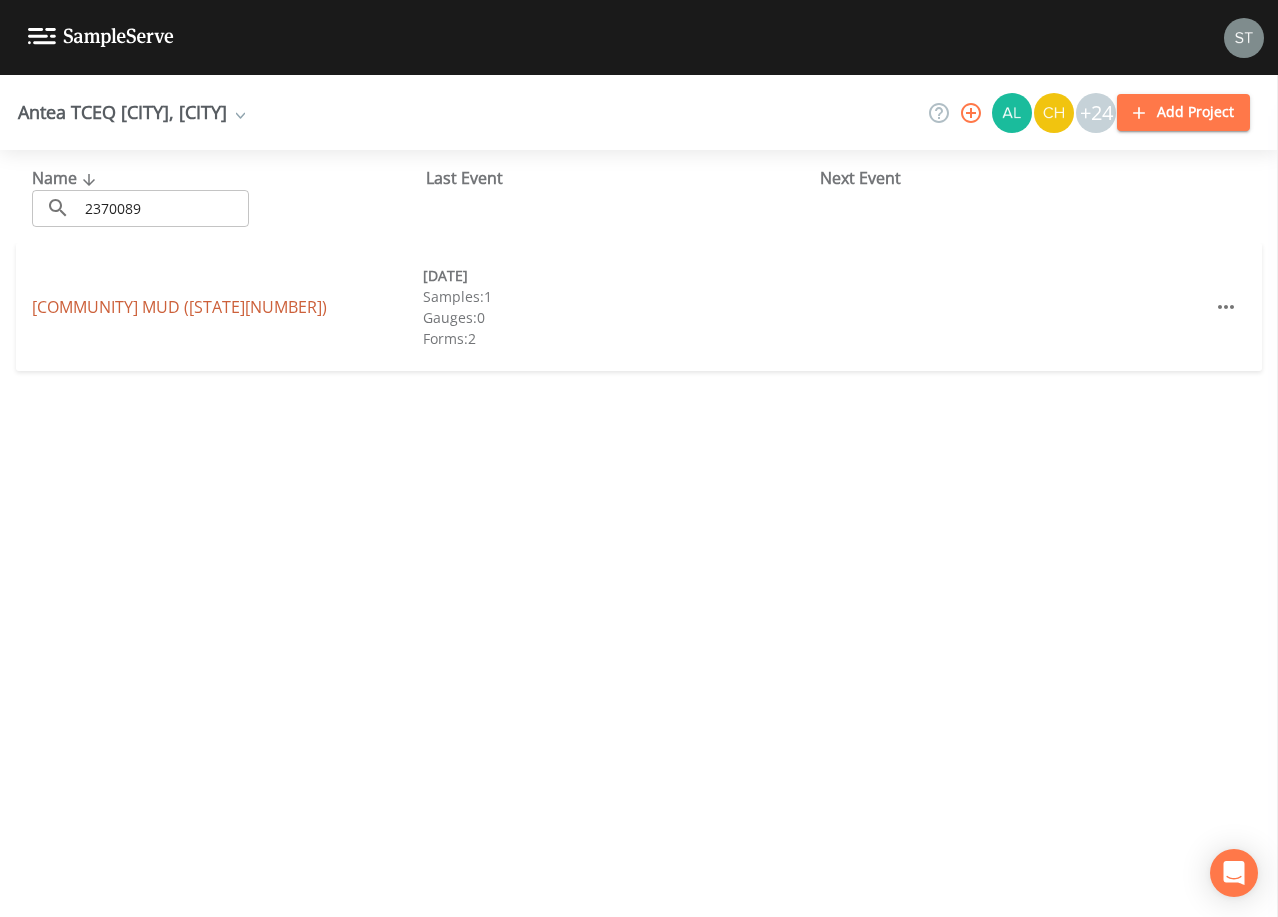click on "WILLOW CREEK FARMS MUD   (TX2370089)" at bounding box center (179, 307) 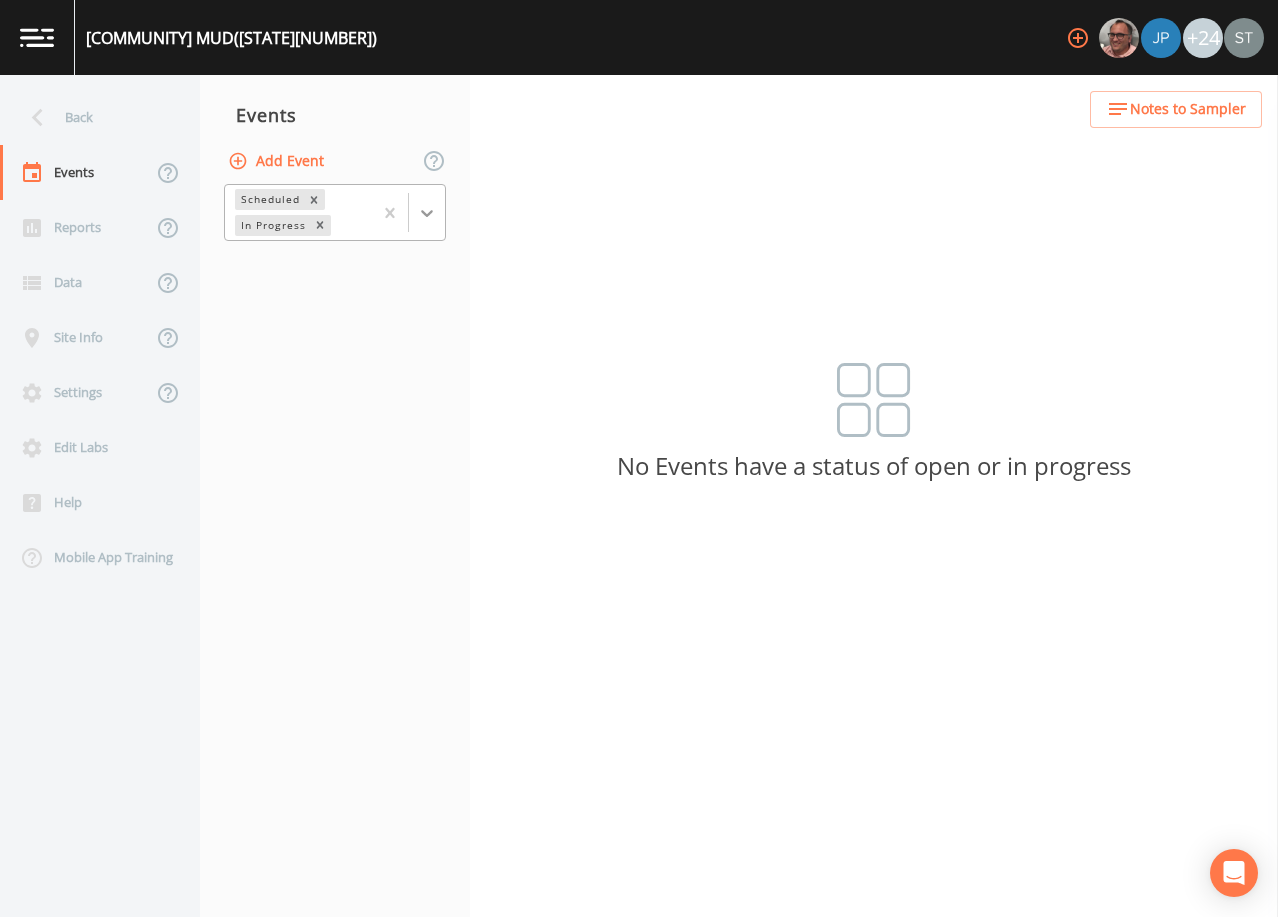 drag, startPoint x: 432, startPoint y: 216, endPoint x: 418, endPoint y: 221, distance: 14.866069 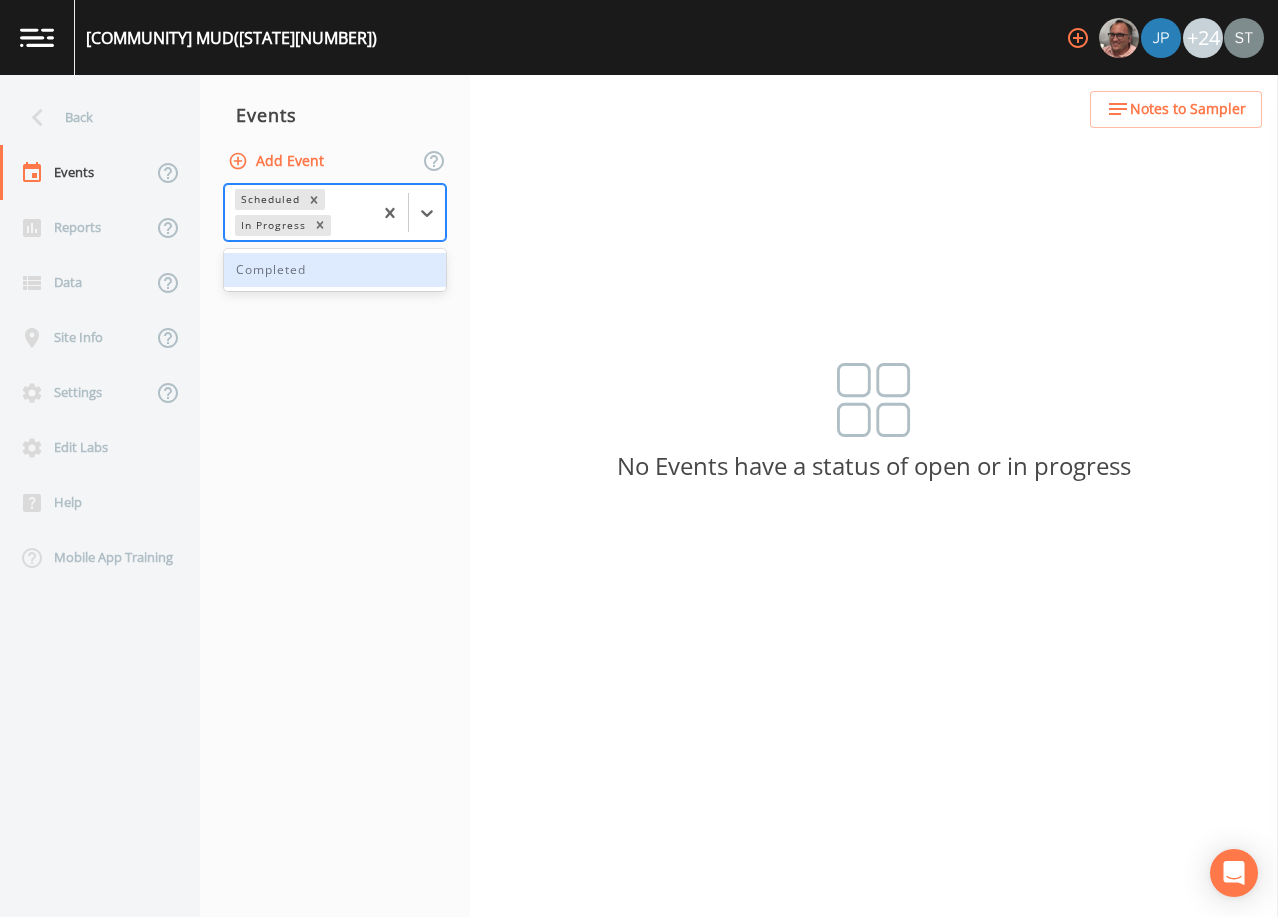 click on "Completed" at bounding box center (335, 270) 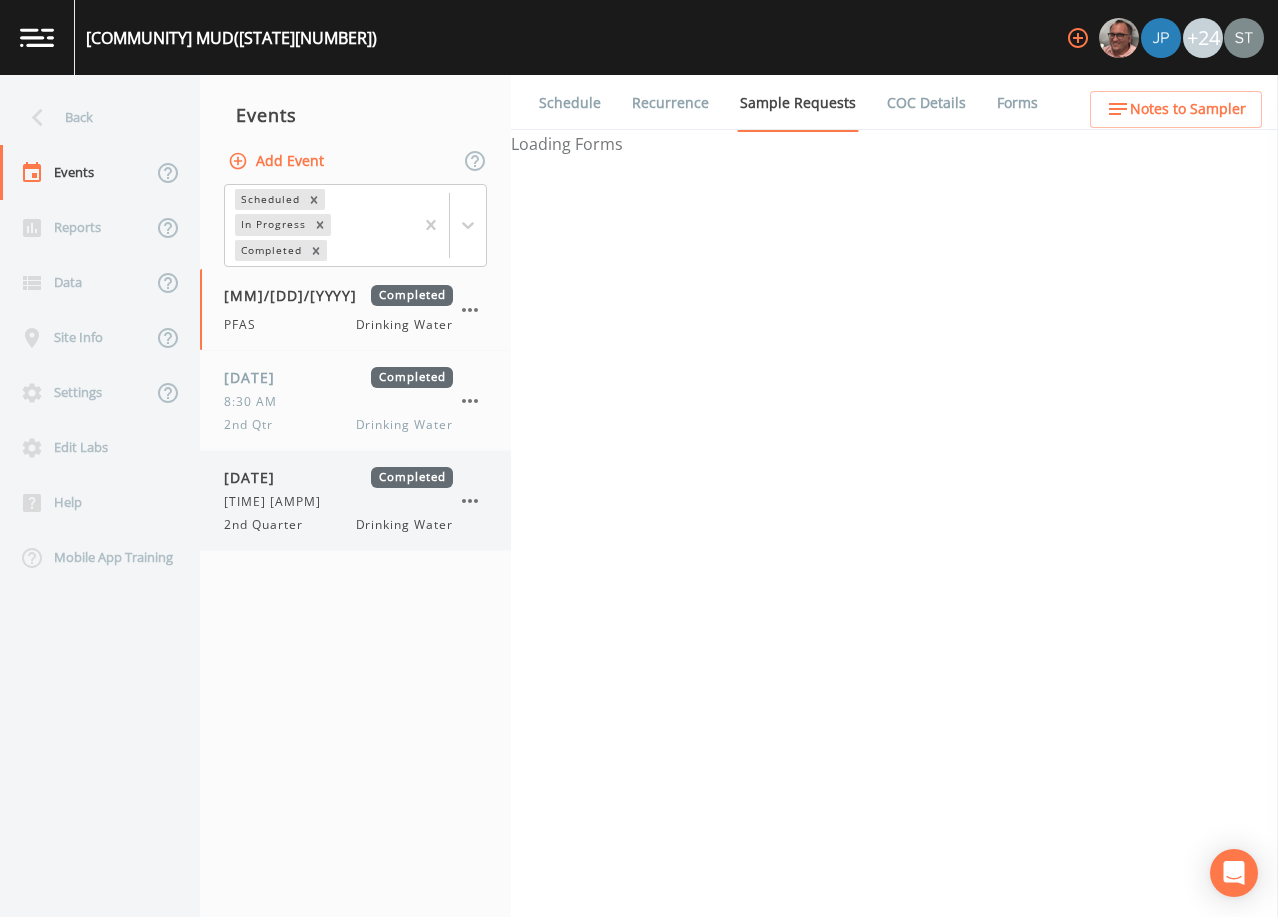 click on "Drinking Water" at bounding box center (404, 525) 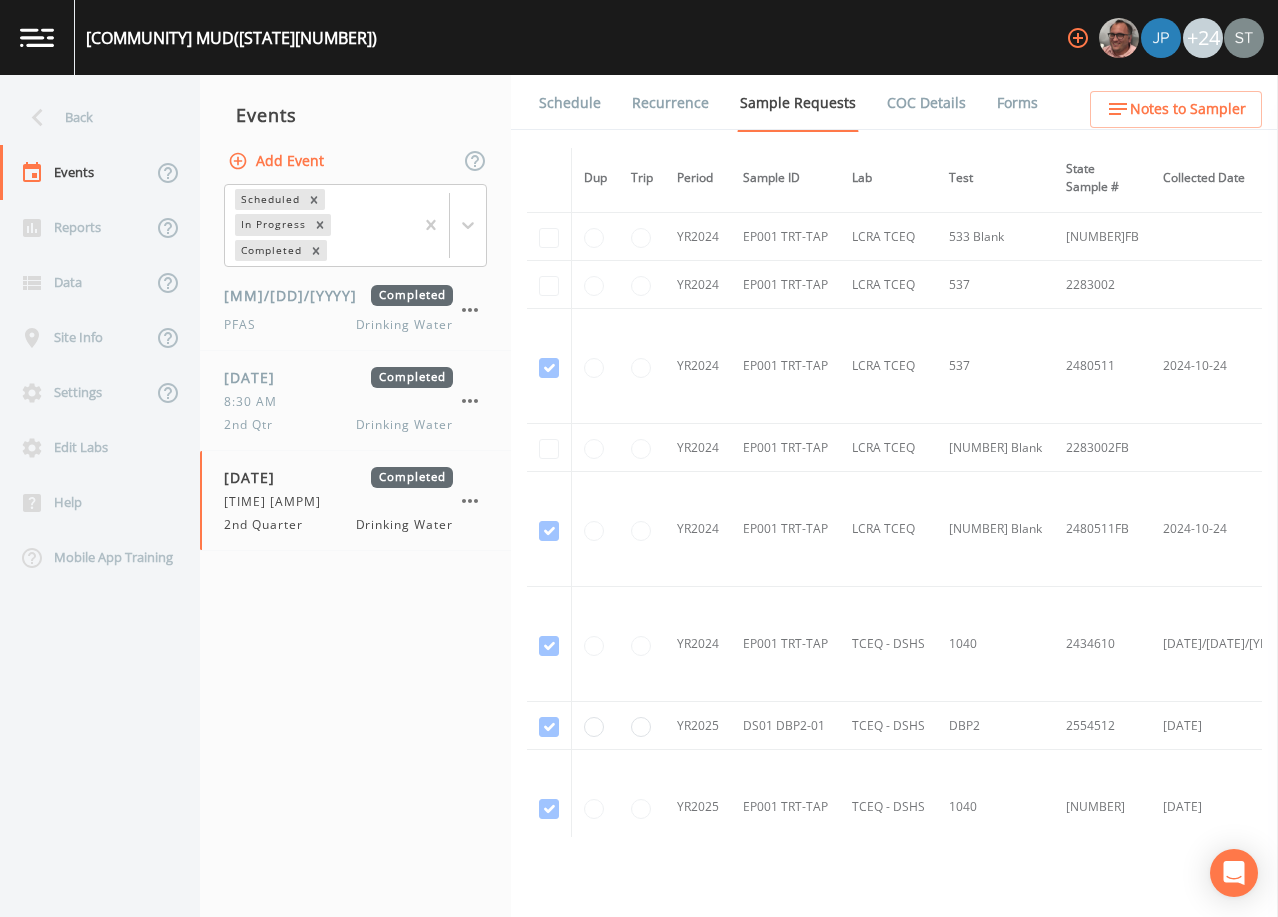 scroll, scrollTop: 242, scrollLeft: 0, axis: vertical 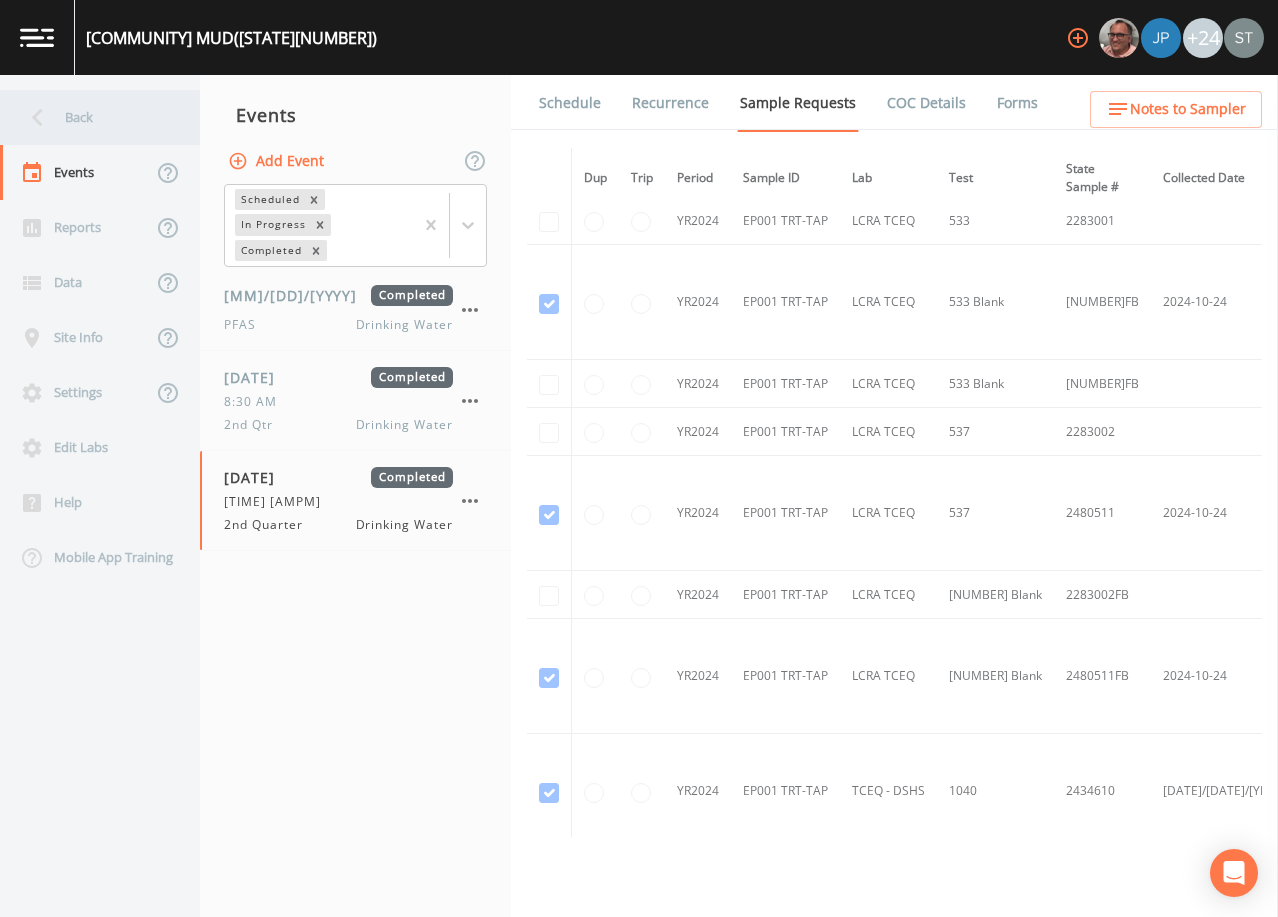 click on "Back" at bounding box center [90, 117] 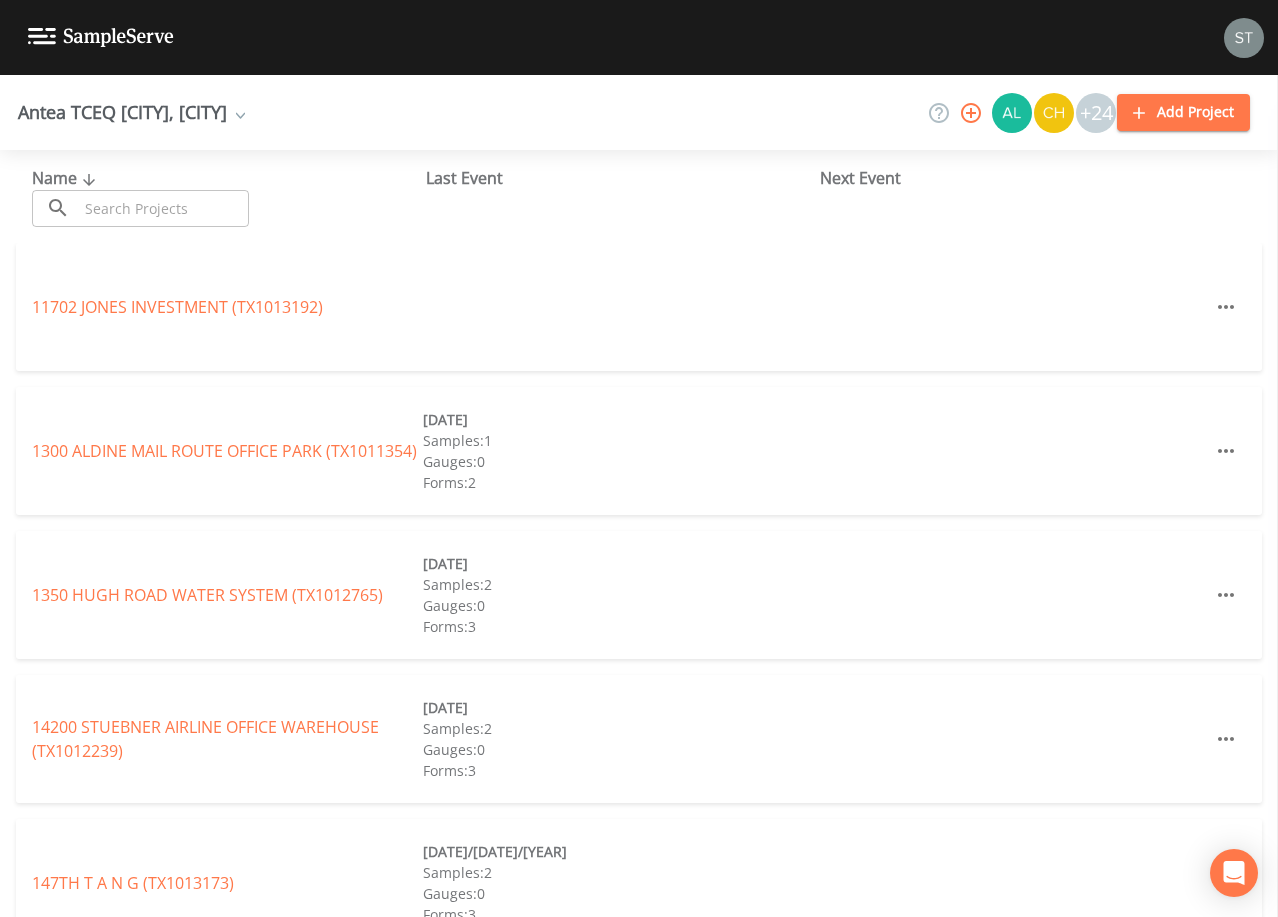 click at bounding box center (163, 208) 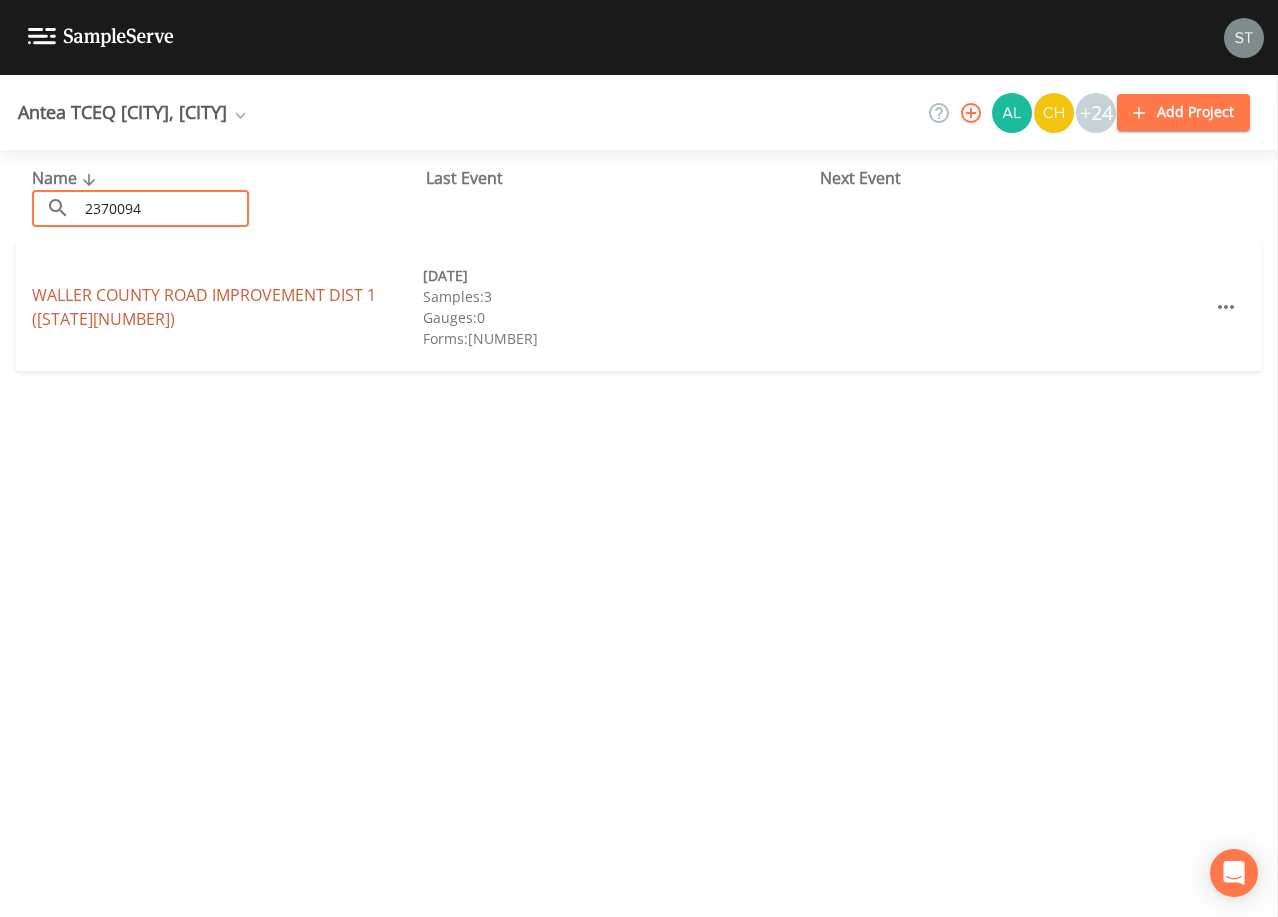 type on "2370094" 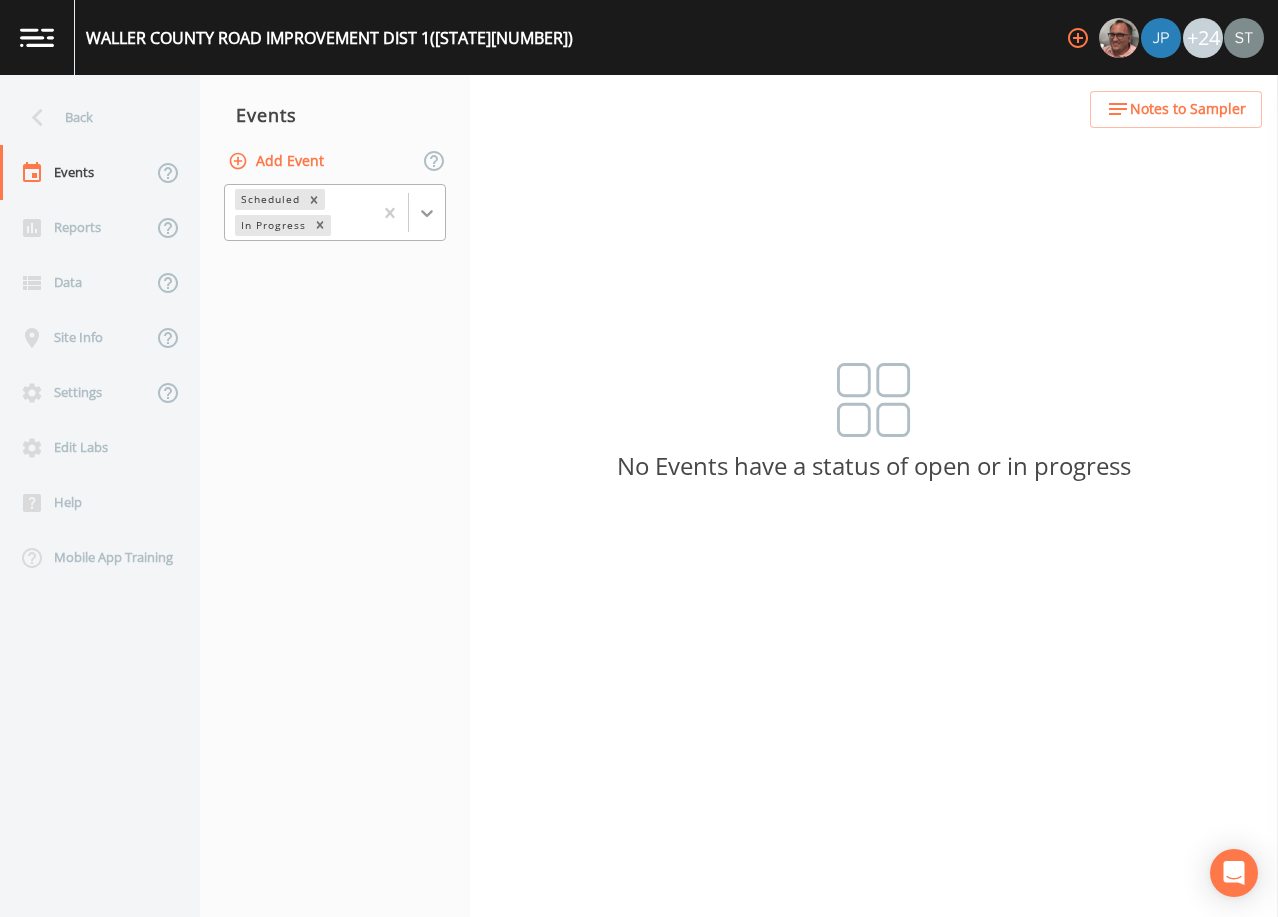 click 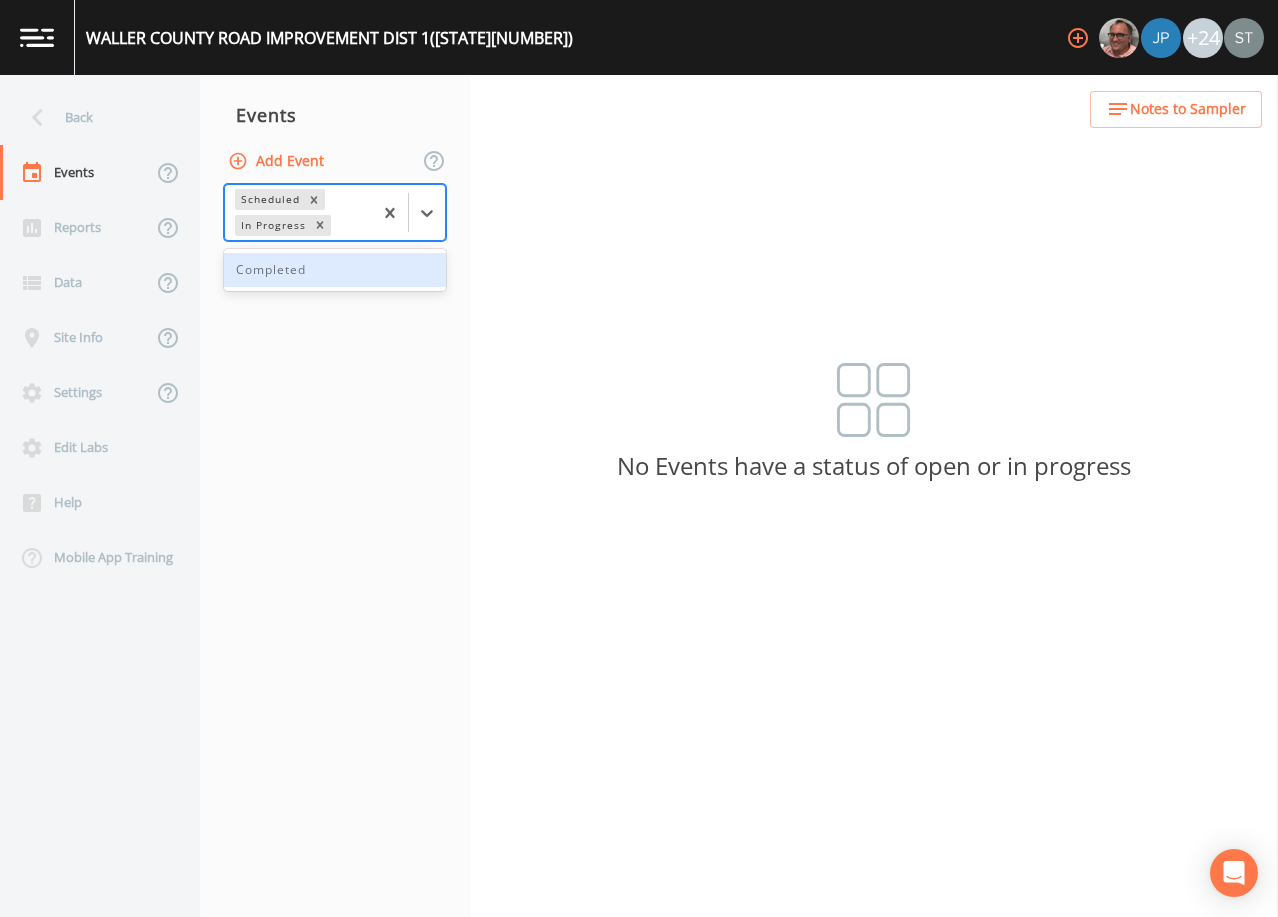 click on "Completed" at bounding box center [335, 270] 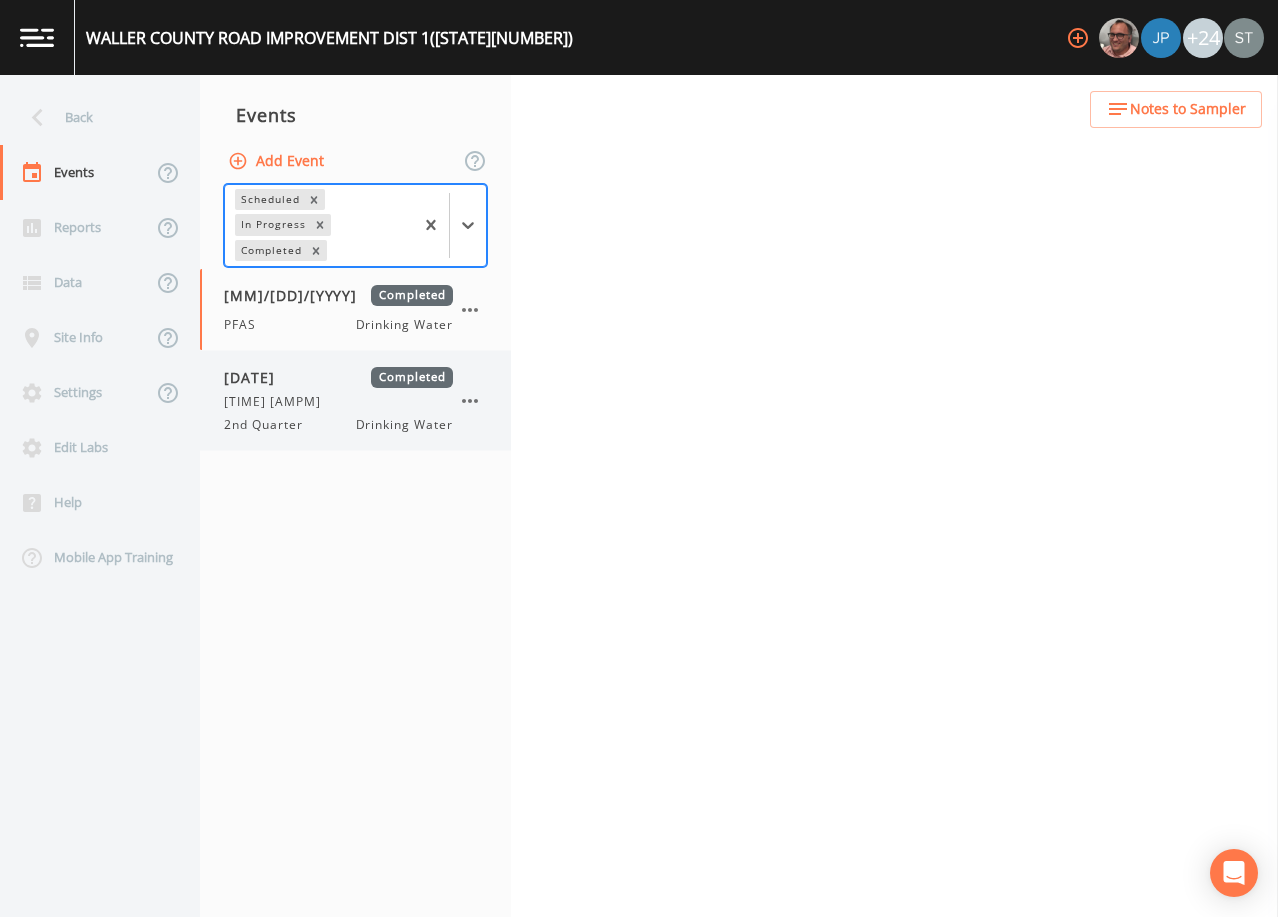 click on "[TIME] [AMPM]" at bounding box center (338, 402) 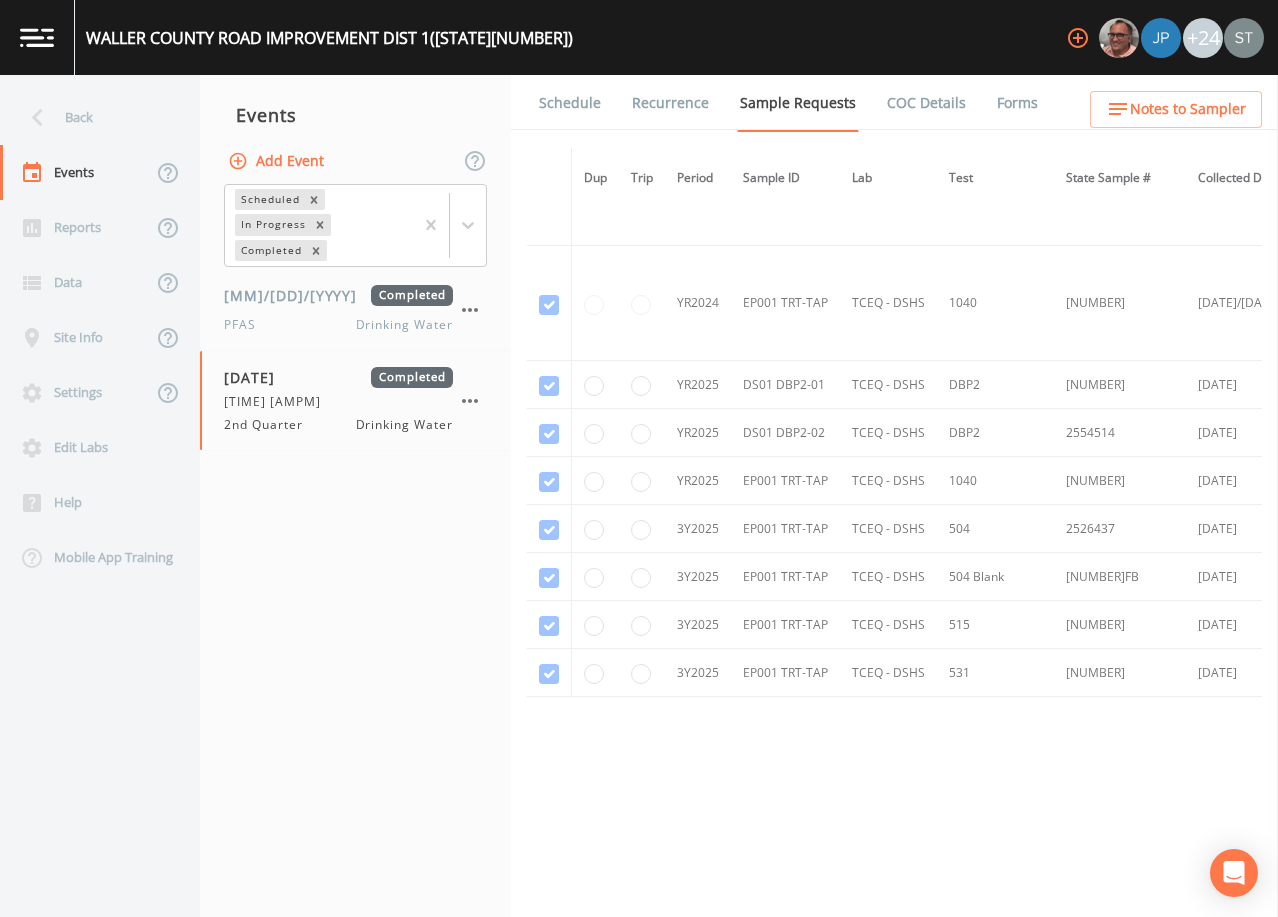 scroll, scrollTop: 870, scrollLeft: 0, axis: vertical 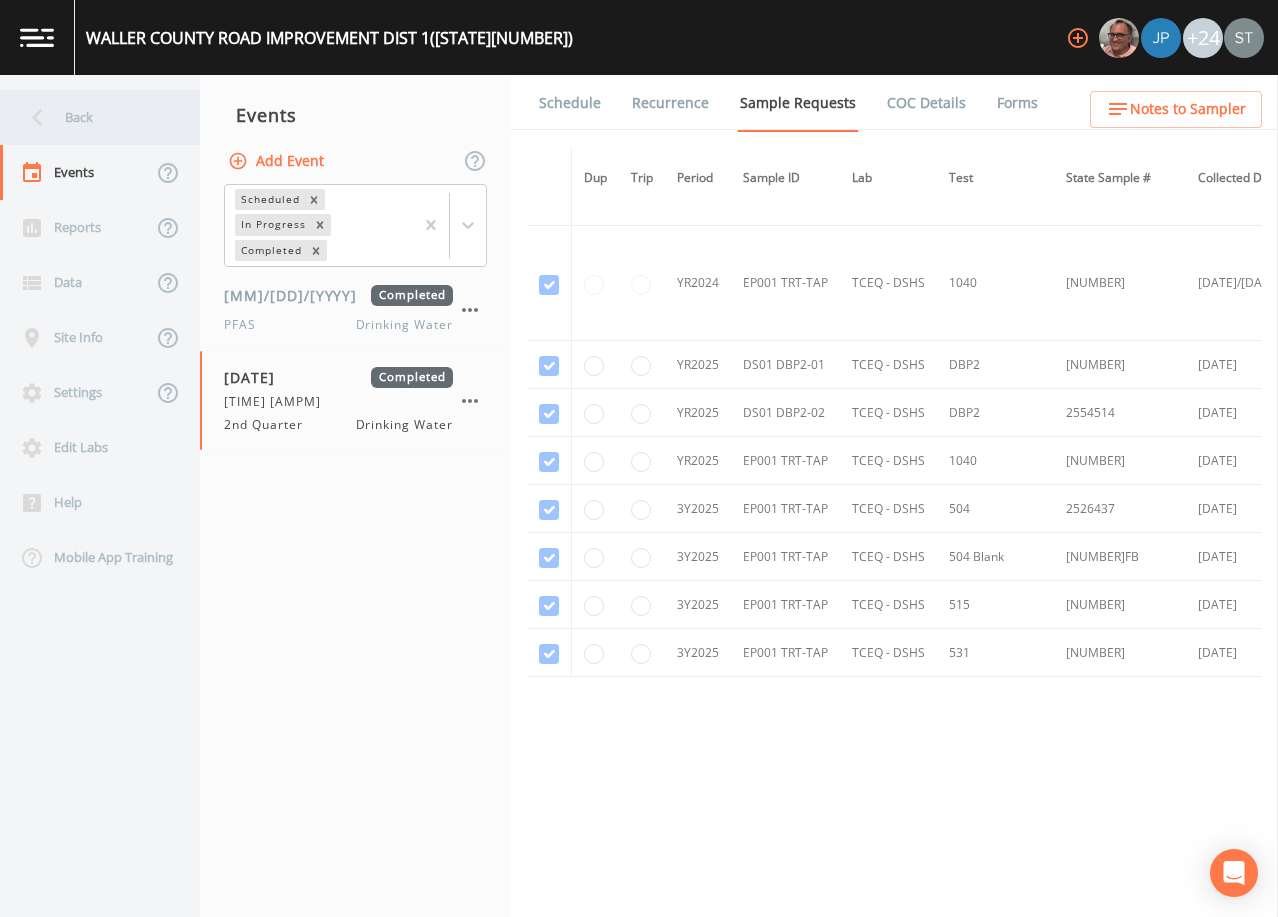 click on "Back" at bounding box center (90, 117) 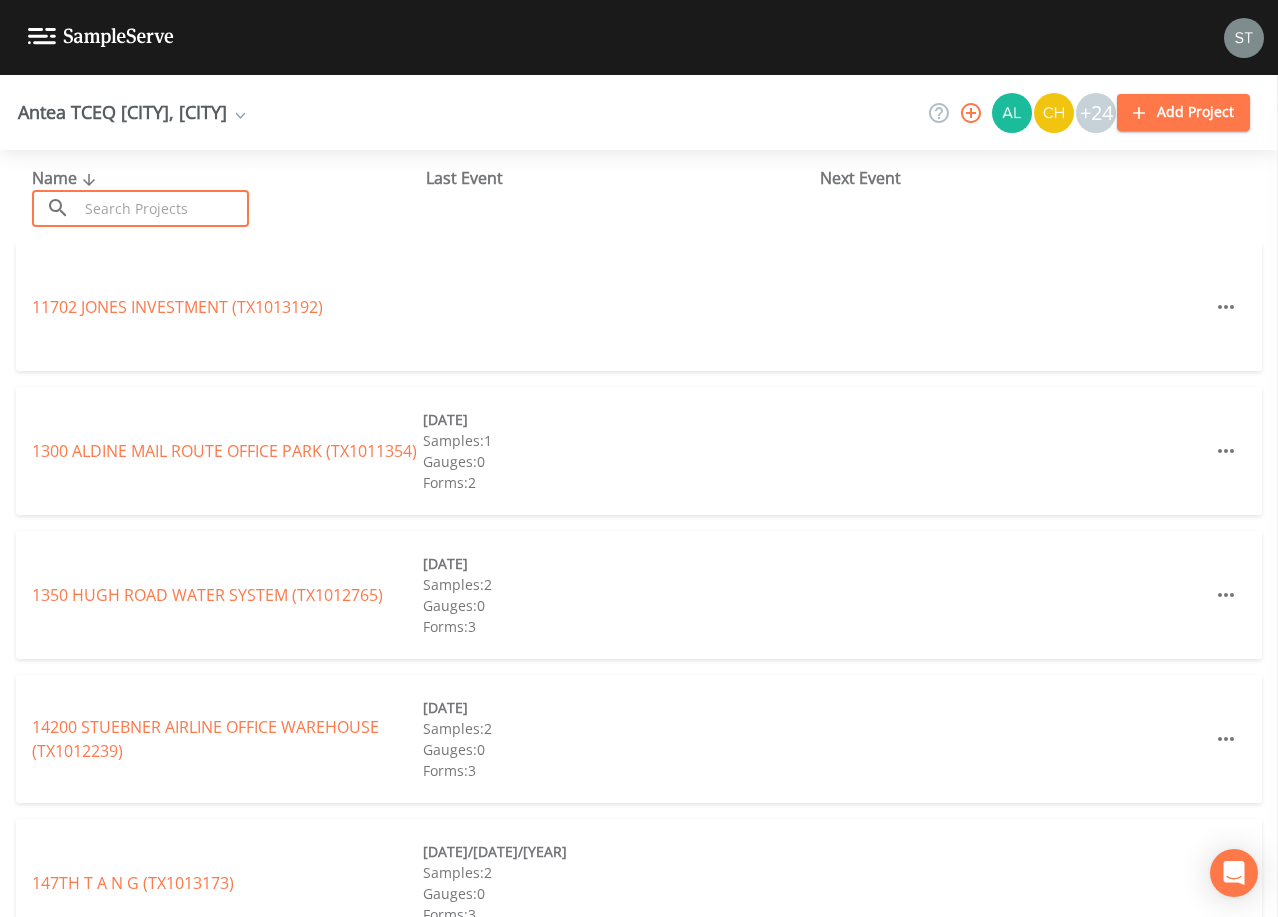click at bounding box center [163, 208] 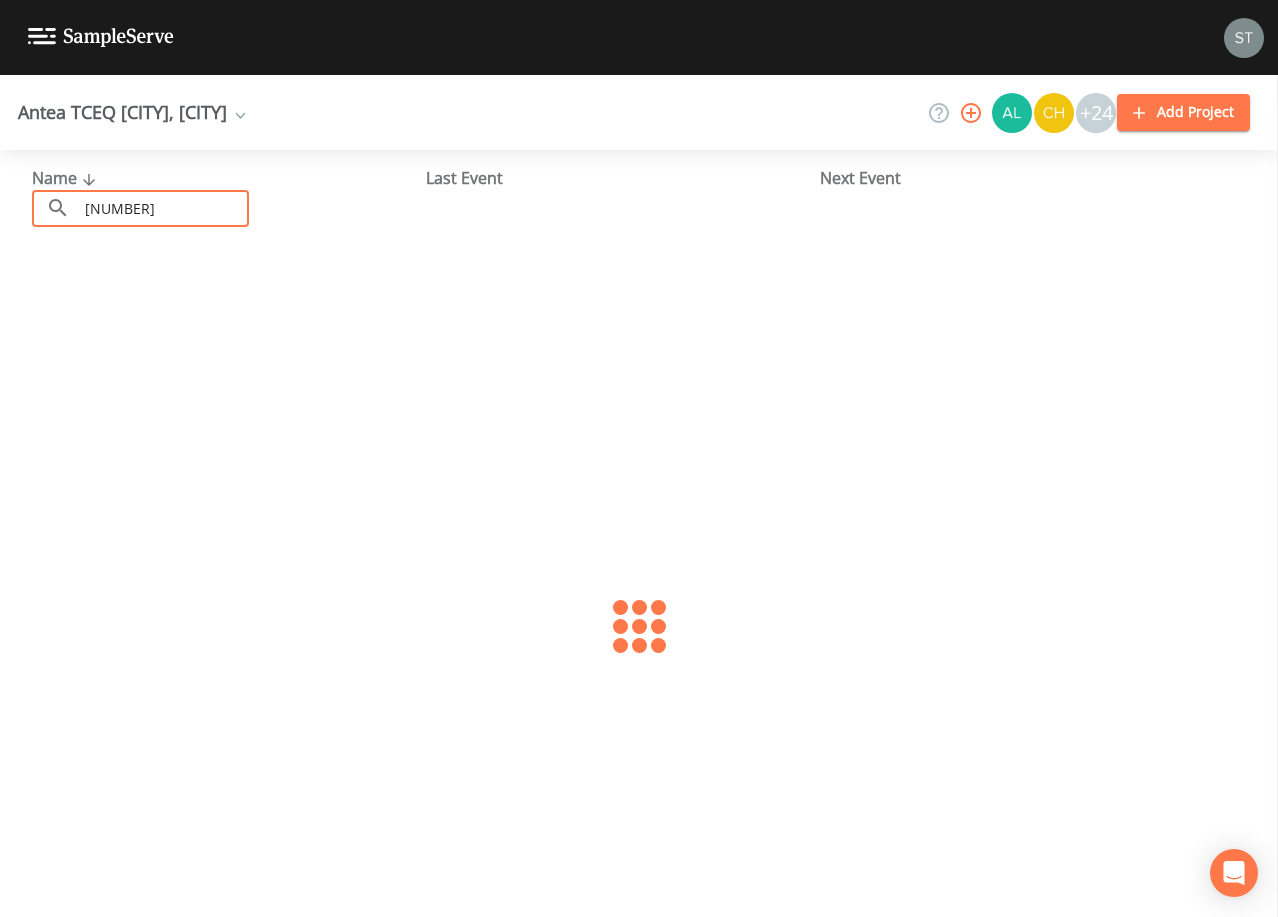 type on "[NUMBER]" 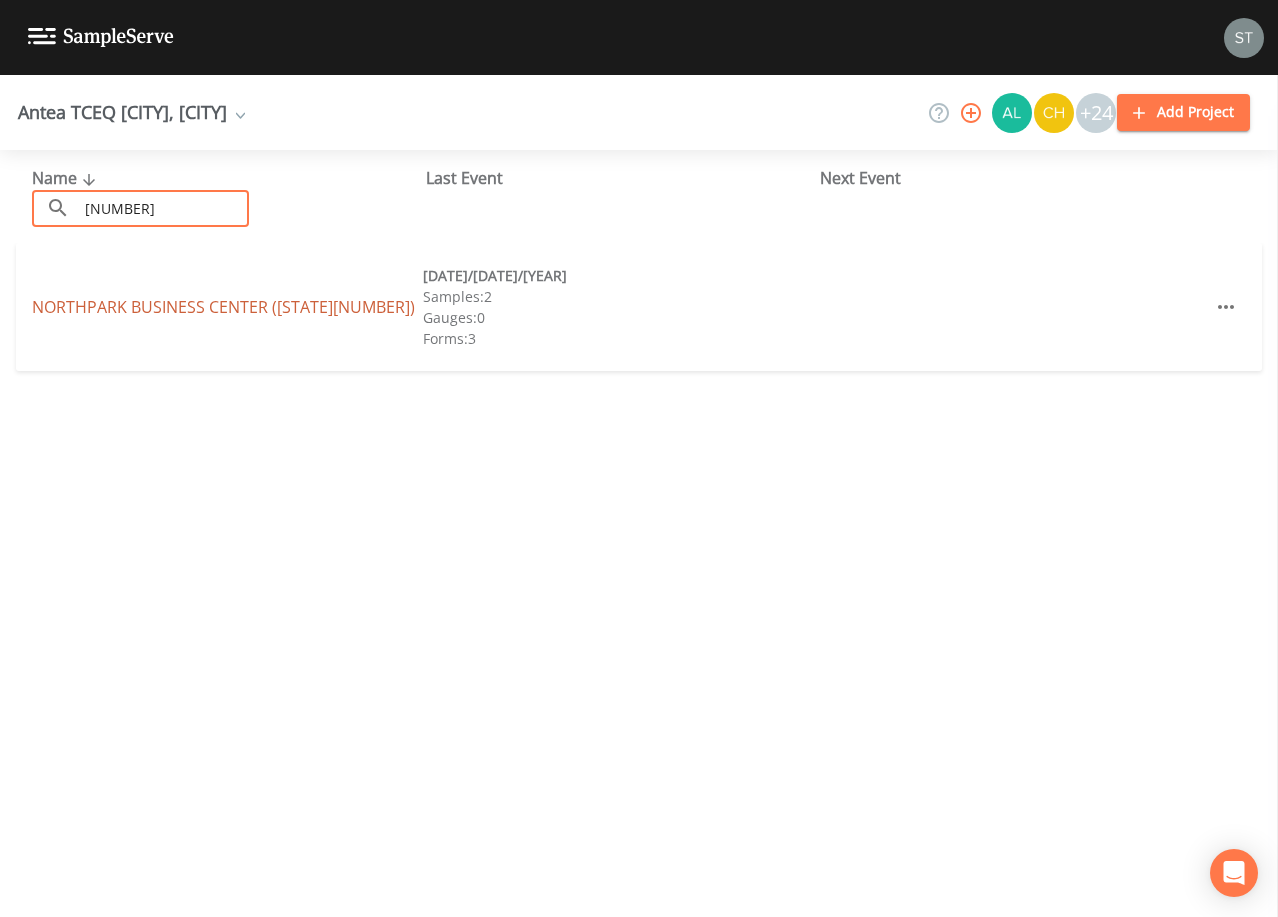 click on "NORTHPARK BUSINESS CENTER   (TX1700464)" at bounding box center (223, 307) 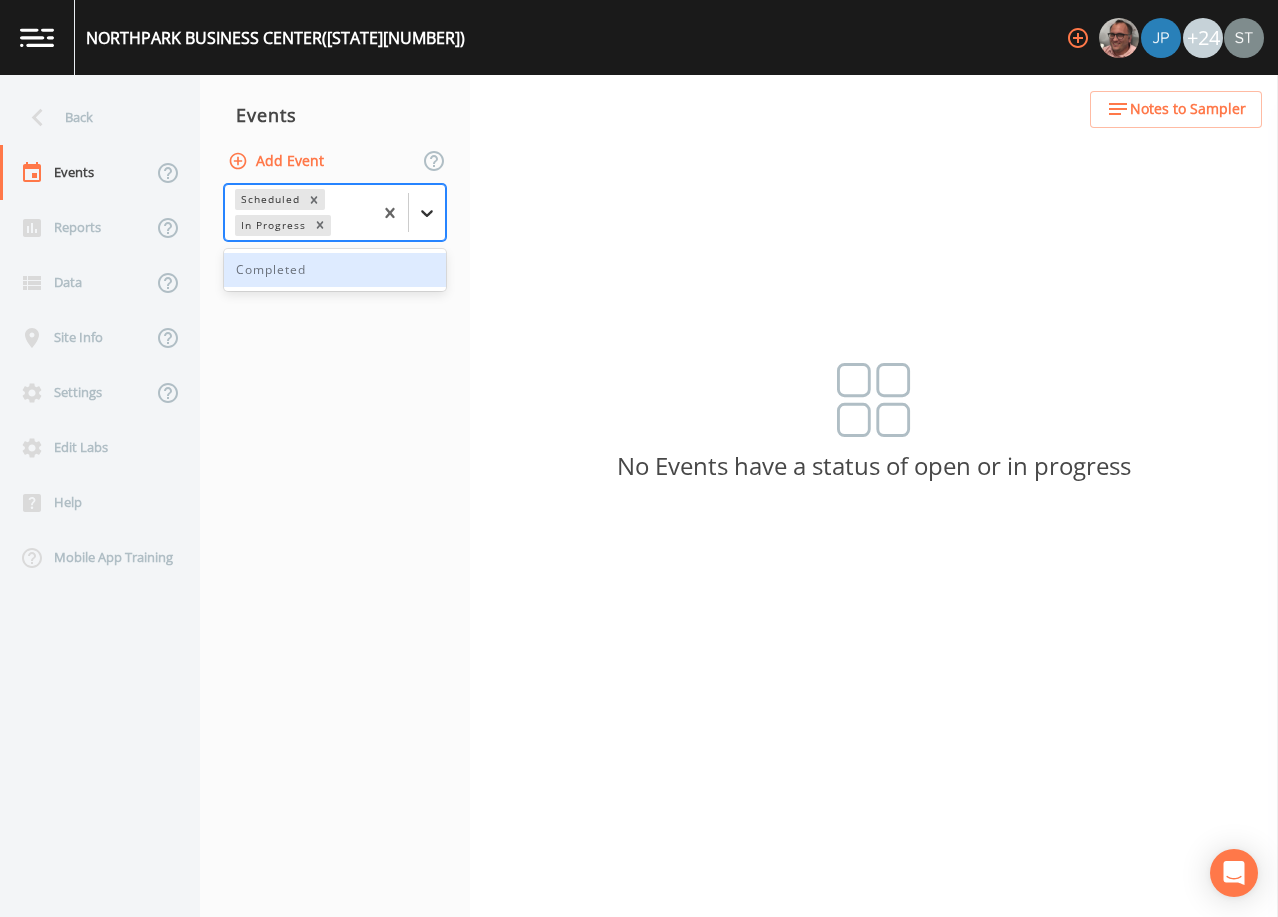 click 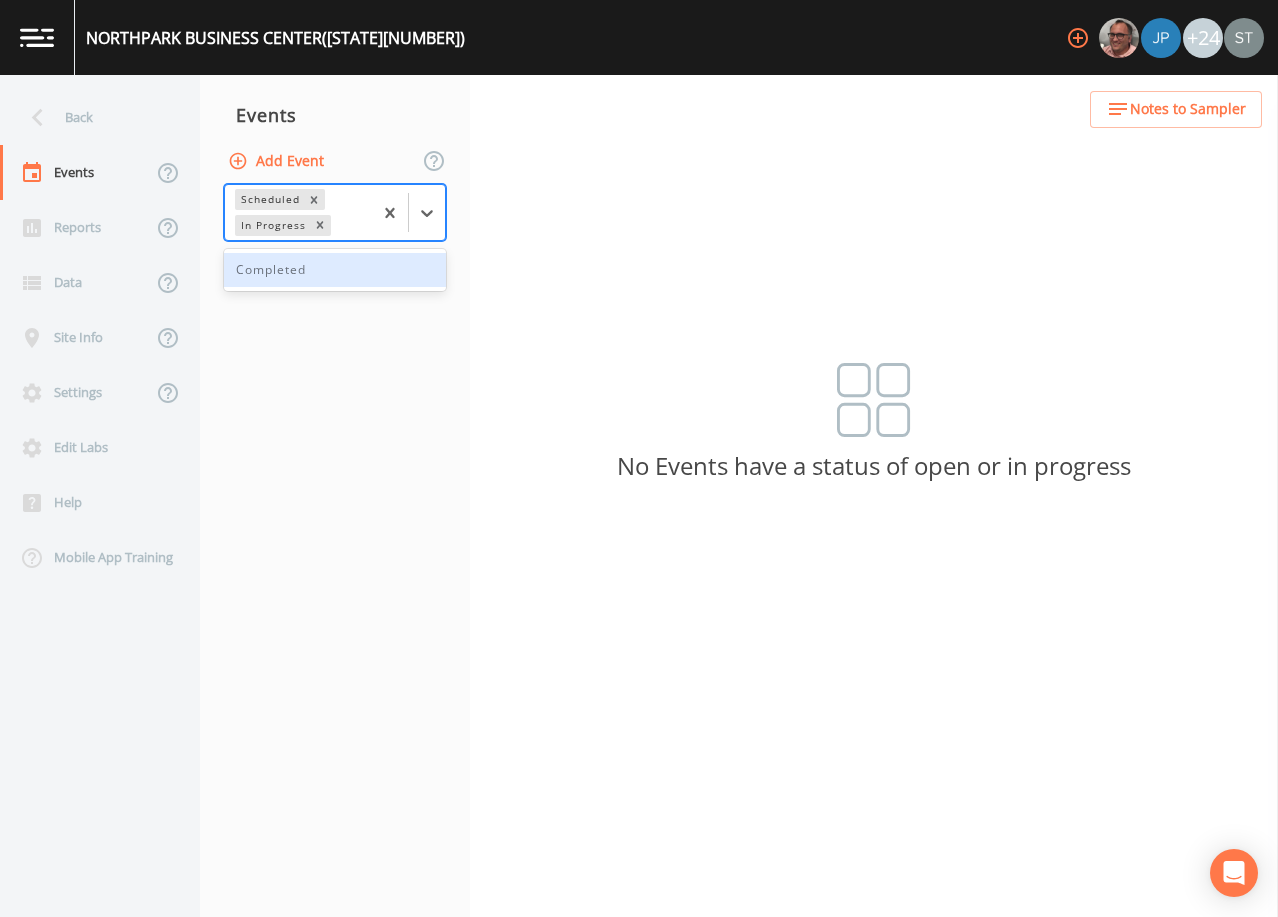 click on "Completed" at bounding box center (335, 270) 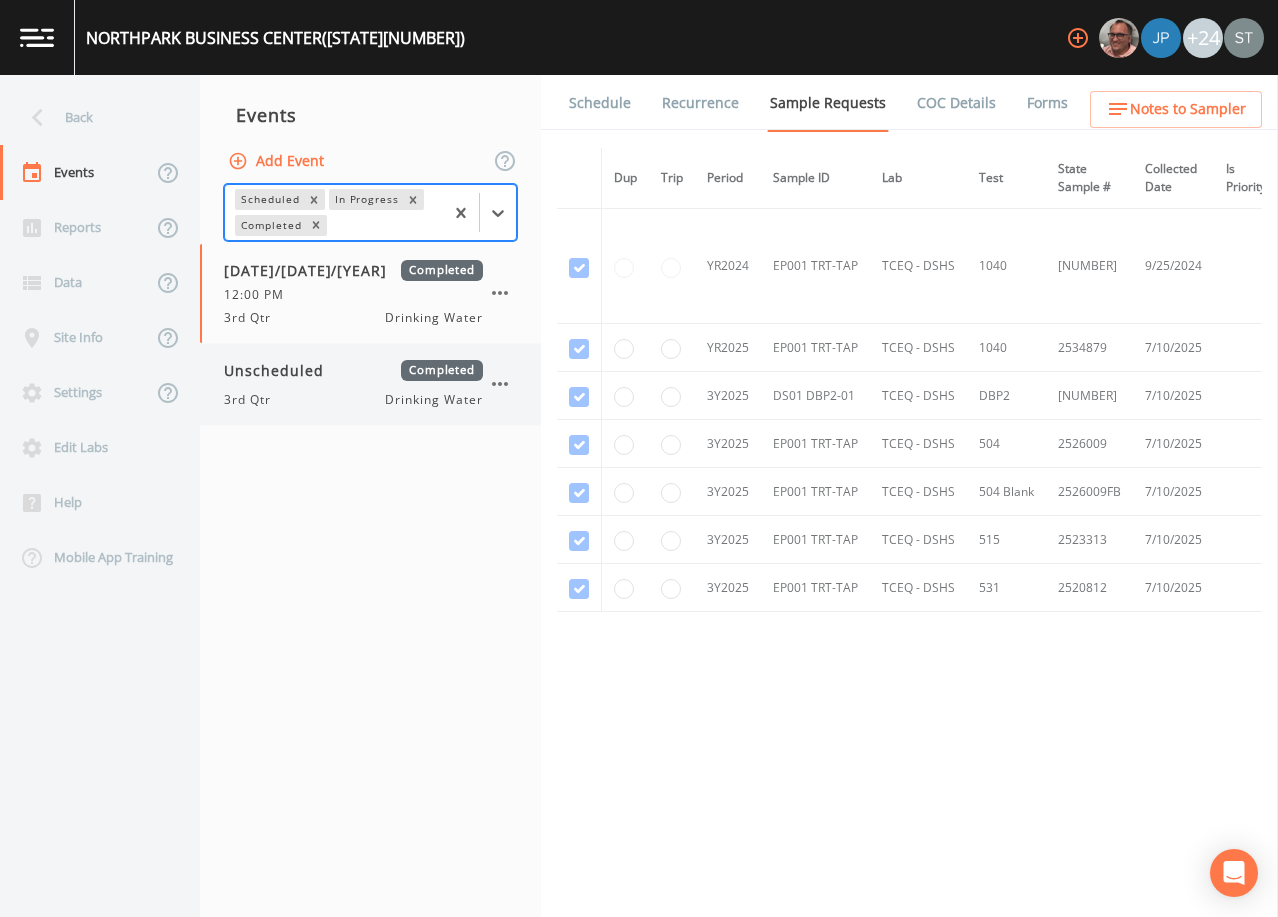 click on "Drinking Water" at bounding box center (433, 400) 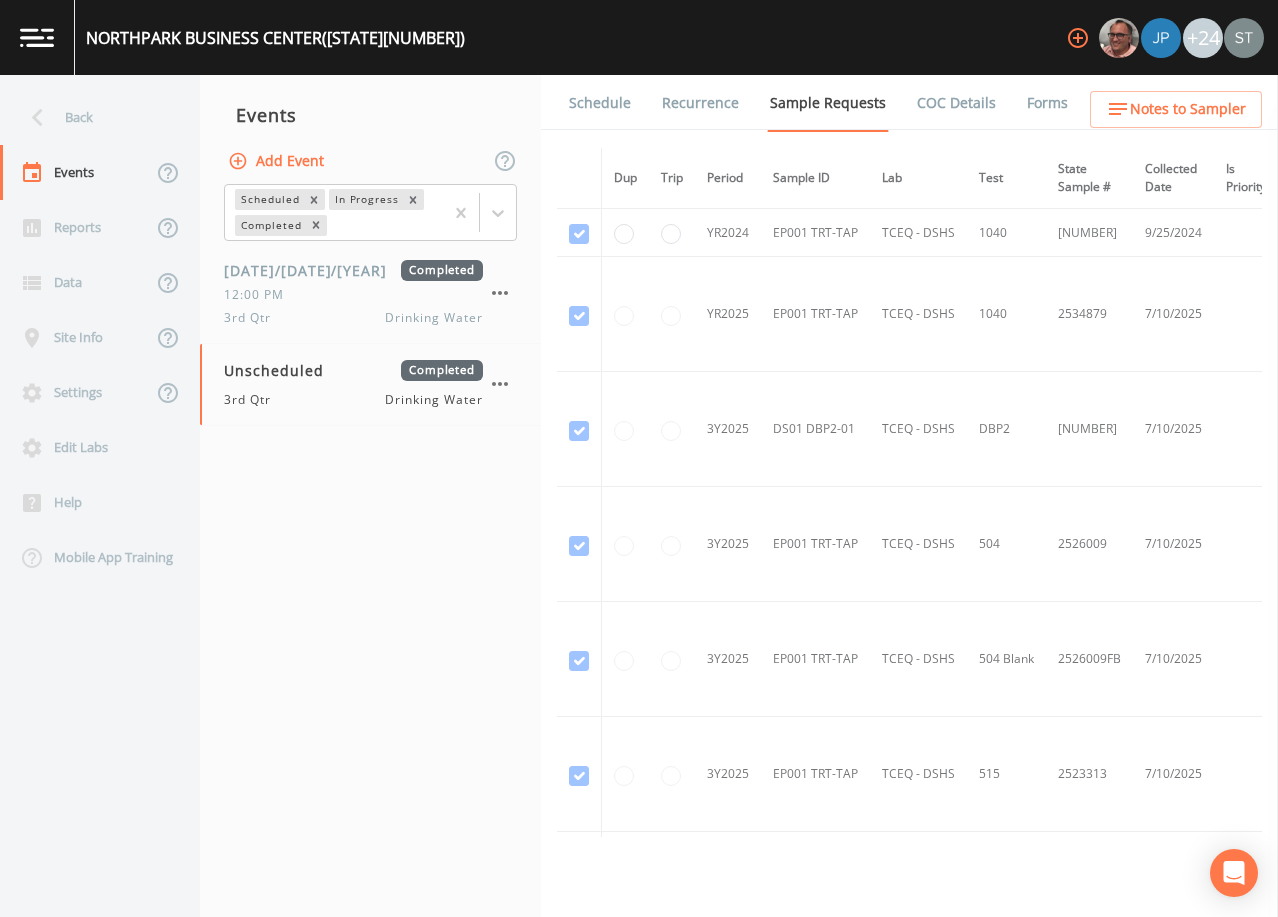 click on "Schedule" at bounding box center [600, 103] 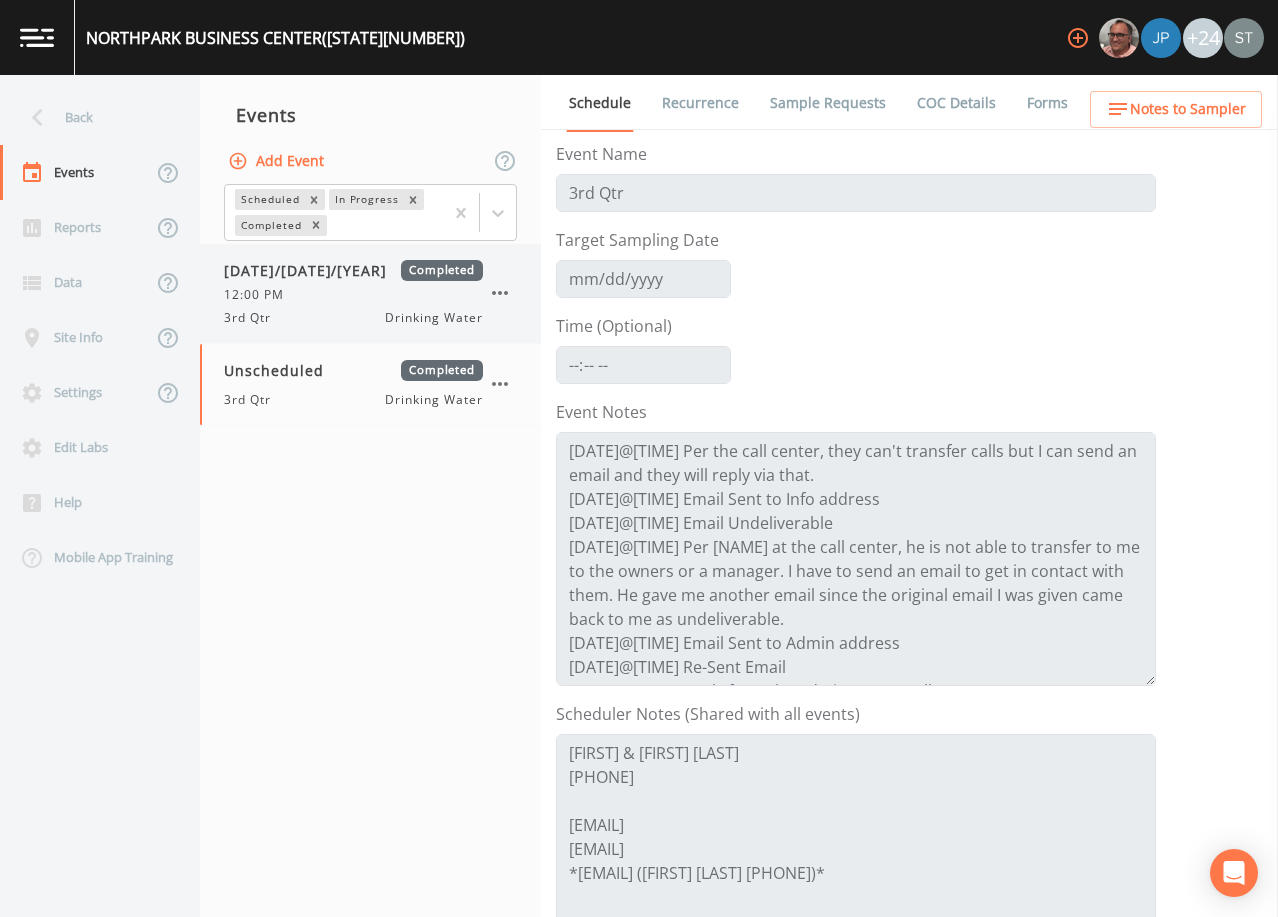 click on "[MM]/[DD]/[YYYY] Completed [TIME] [QUARTER] [TYPE]" at bounding box center [353, 293] 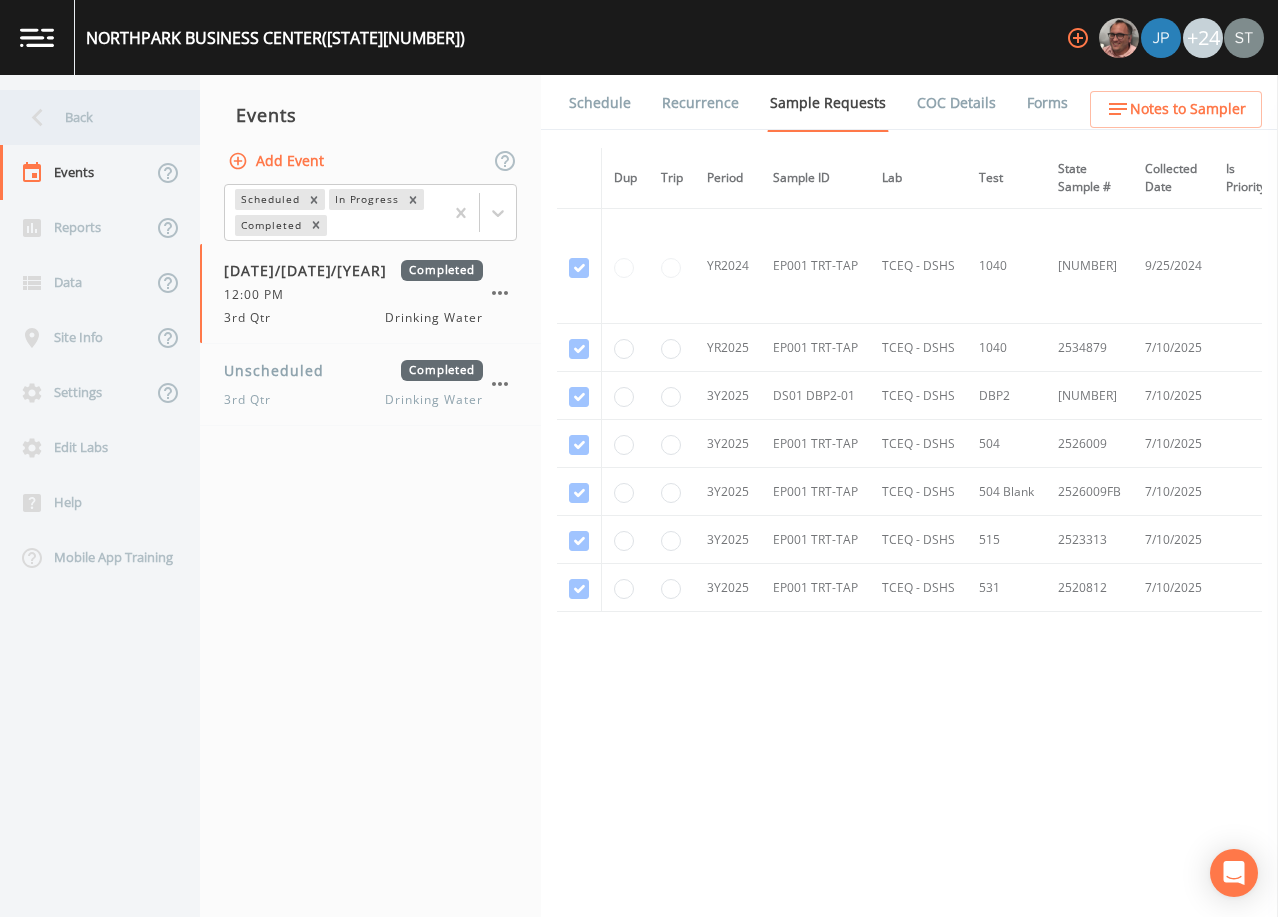 click on "Back" at bounding box center (90, 117) 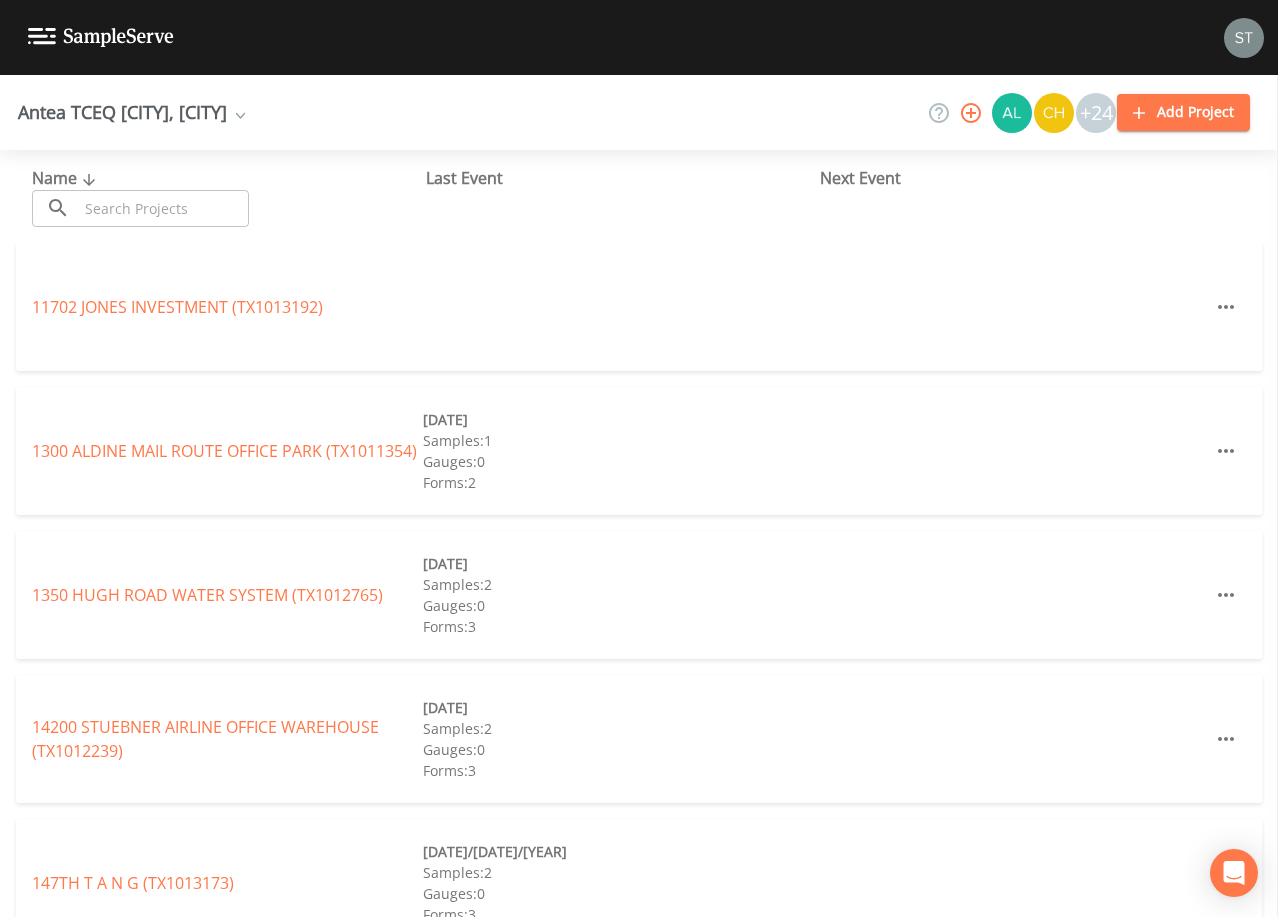 click at bounding box center (163, 208) 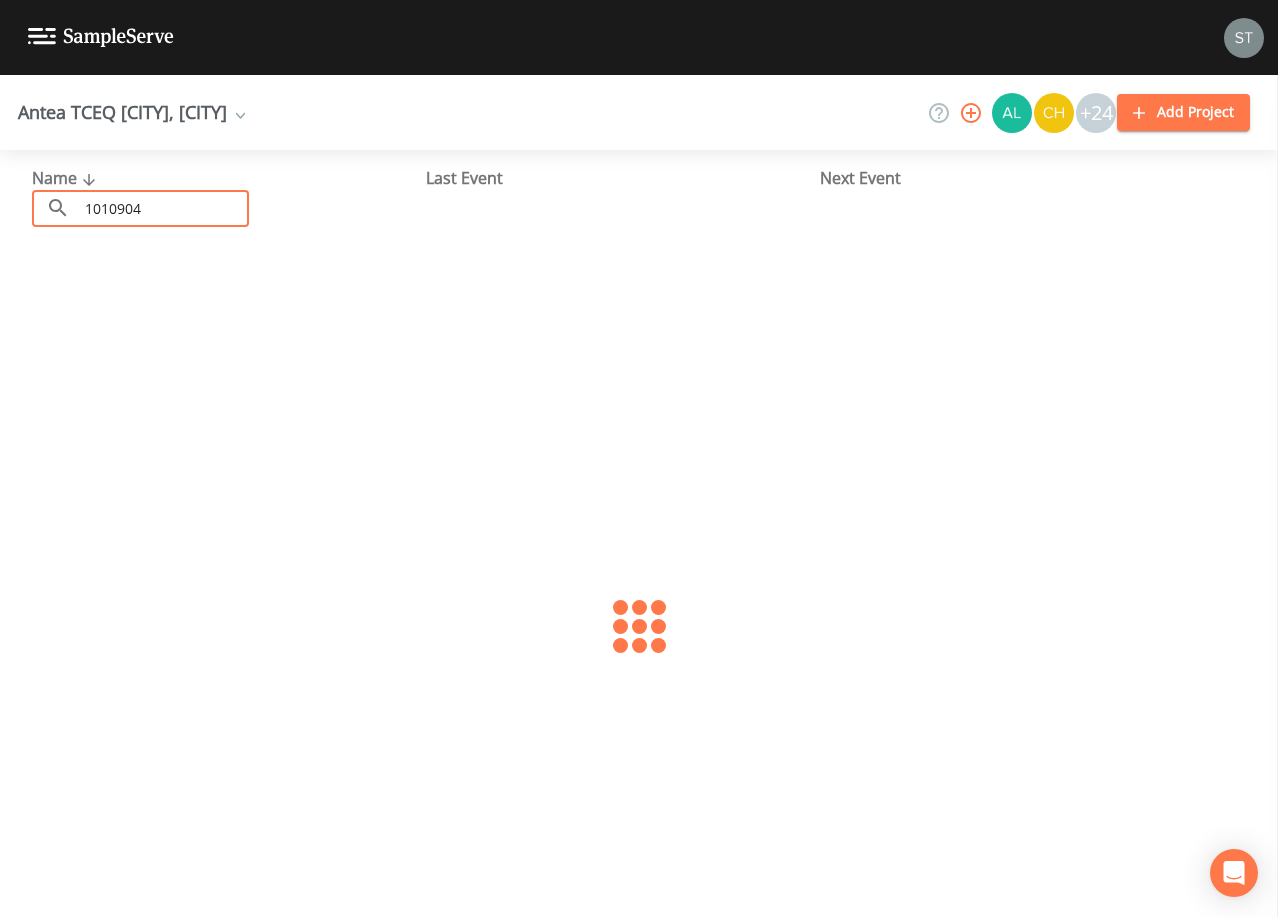 type on "1010904" 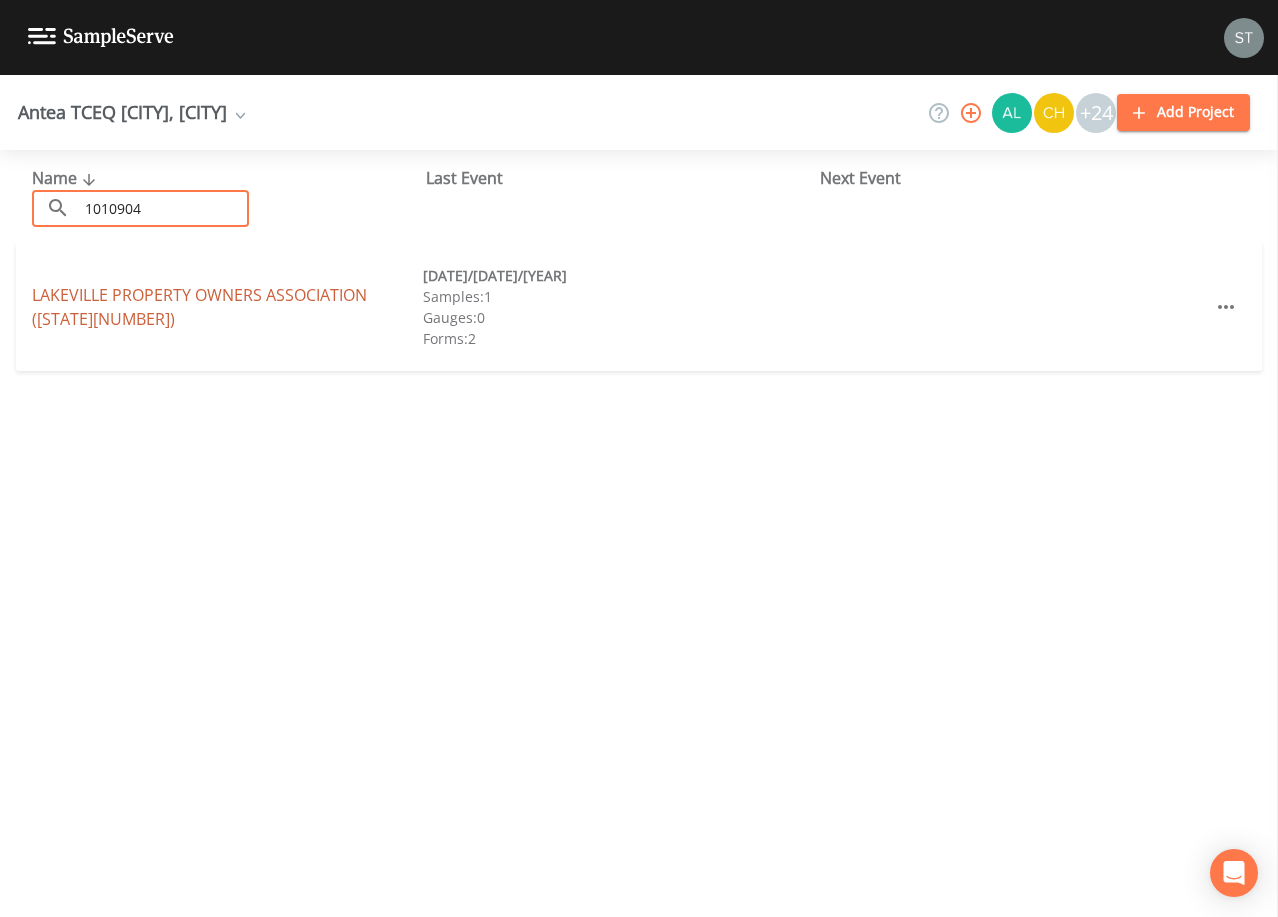 click on "[ASSOCIATION] (TX[NUMBER])" at bounding box center [199, 307] 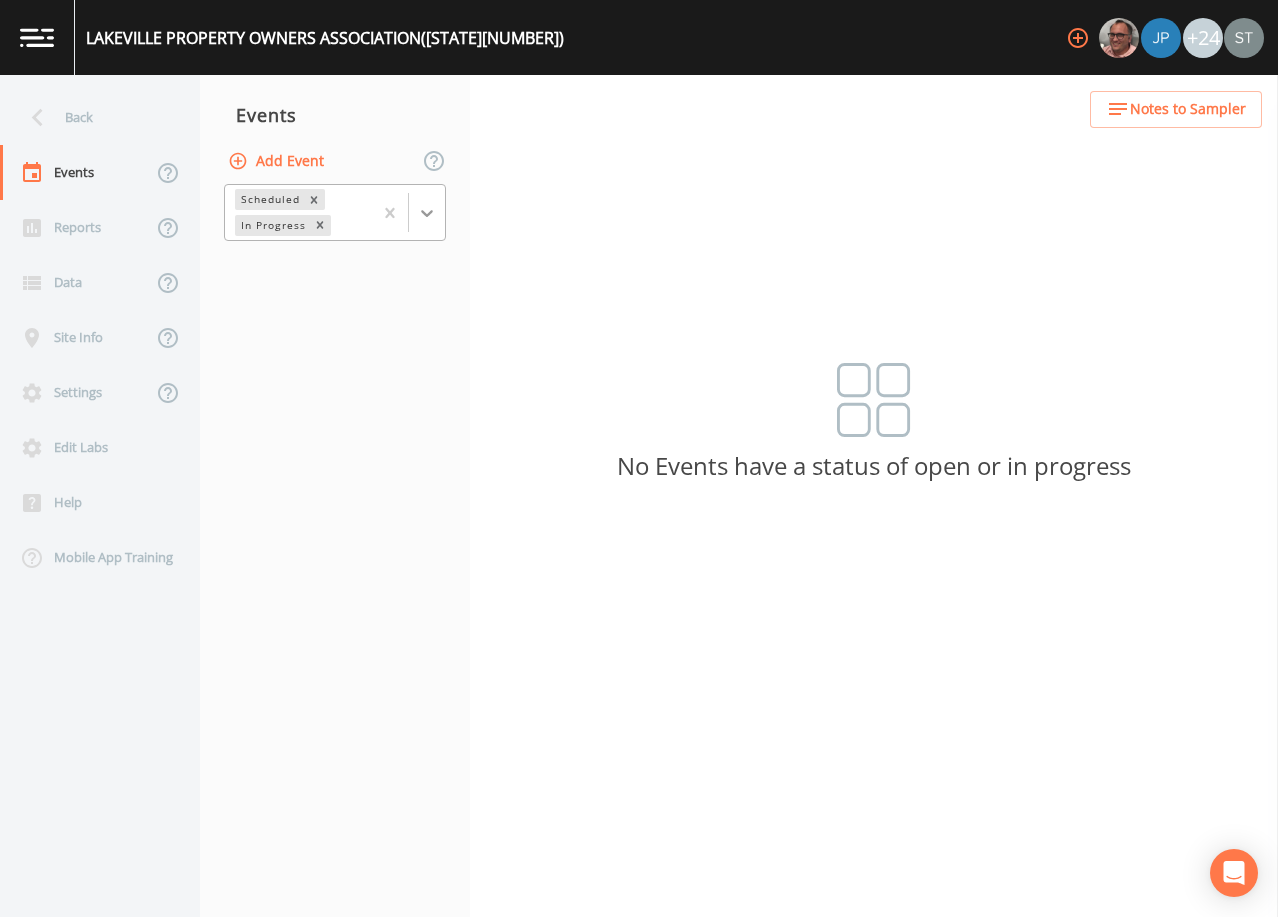 click 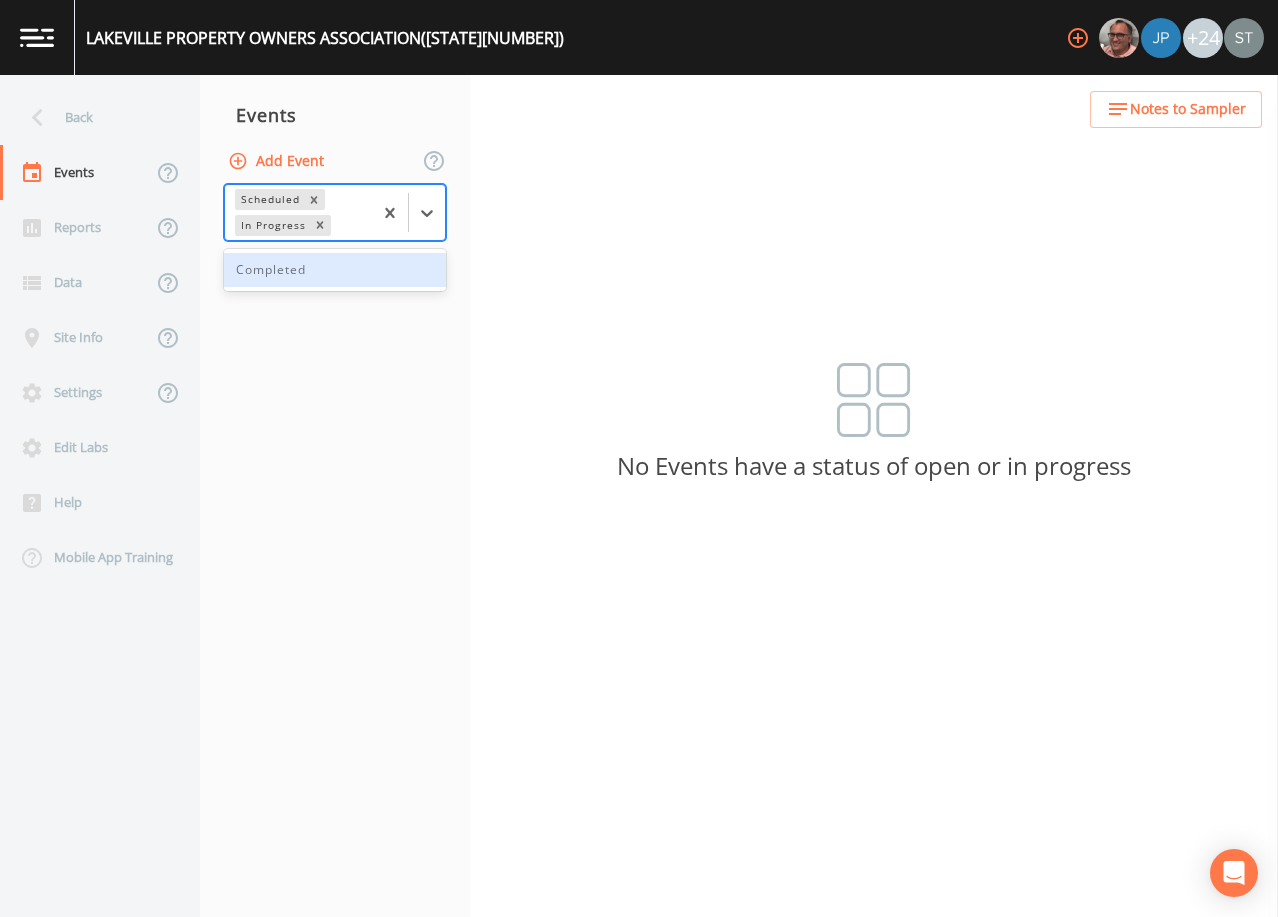 click on "Completed" at bounding box center (335, 270) 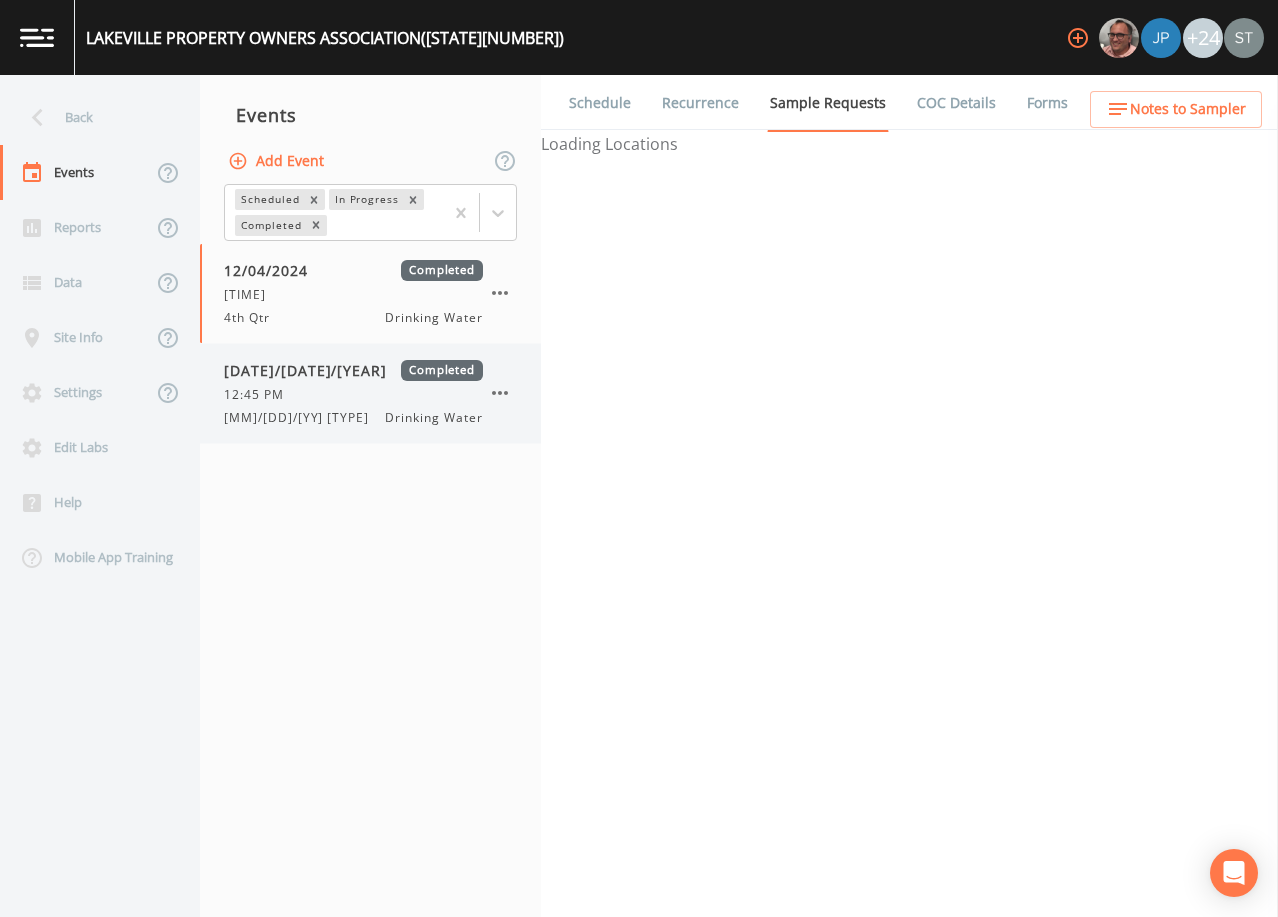 click on "[DATE]/[DATE]/[YEAR]" at bounding box center (312, 370) 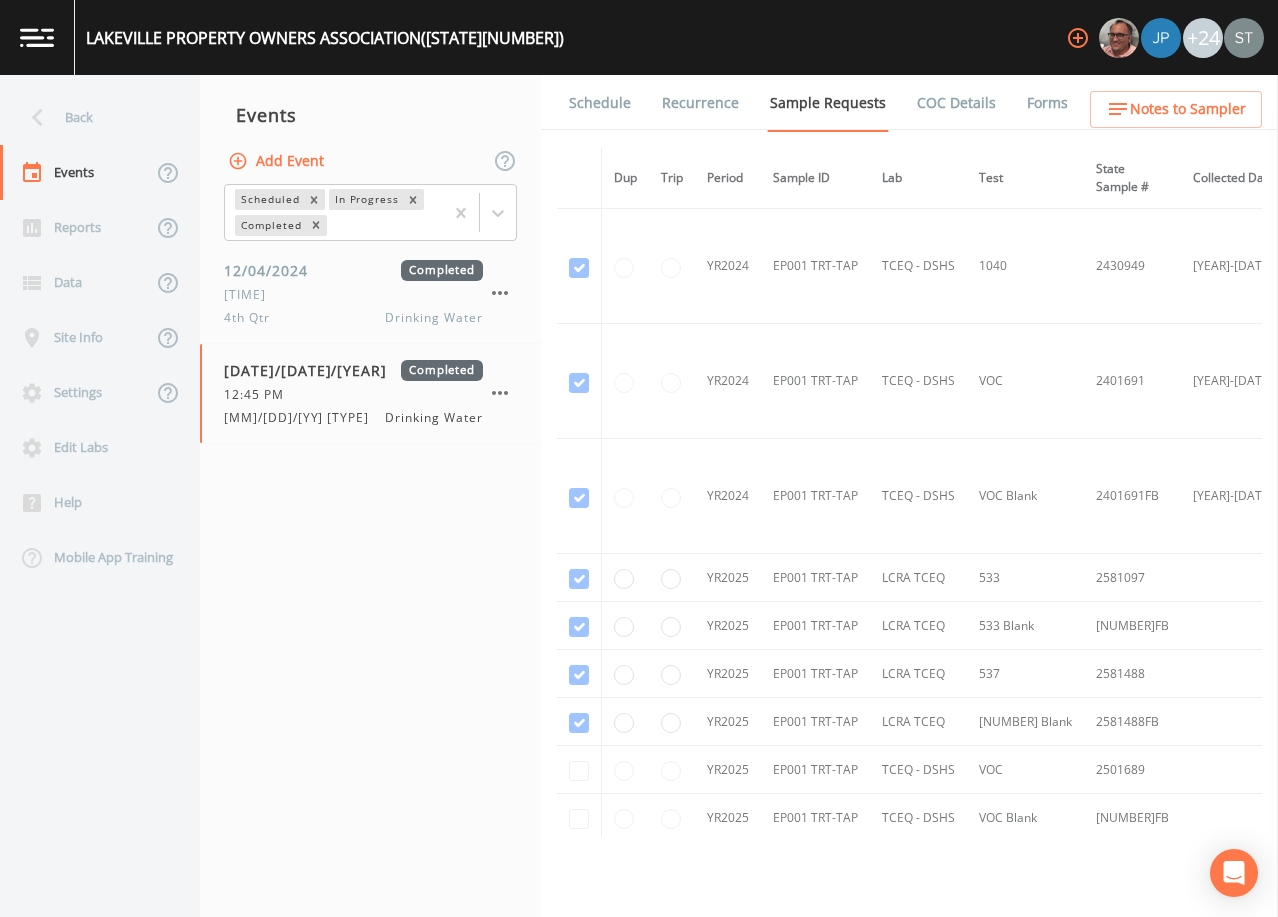 click on "Schedule" at bounding box center (600, 103) 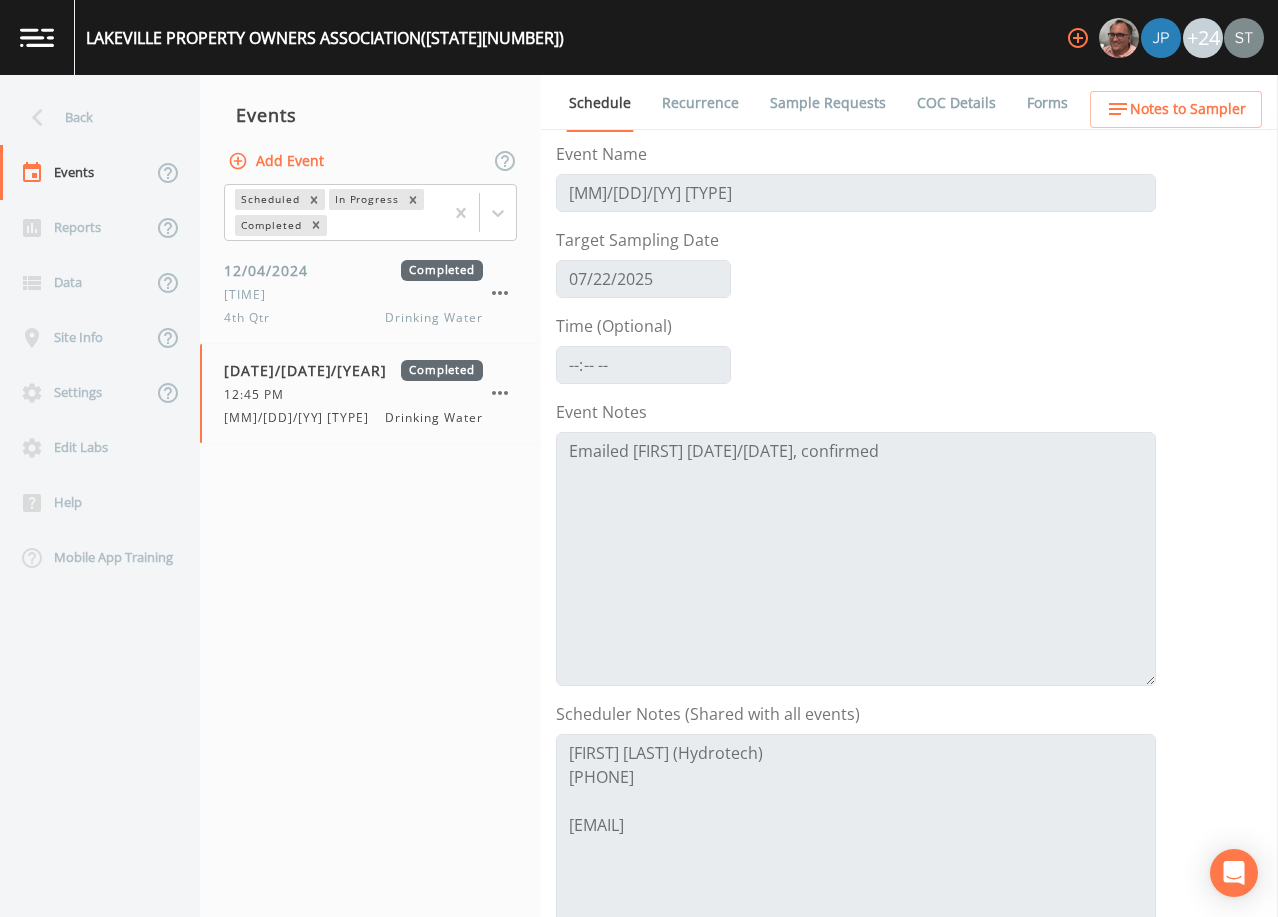 click on "Notes to Sampler" at bounding box center [1188, 109] 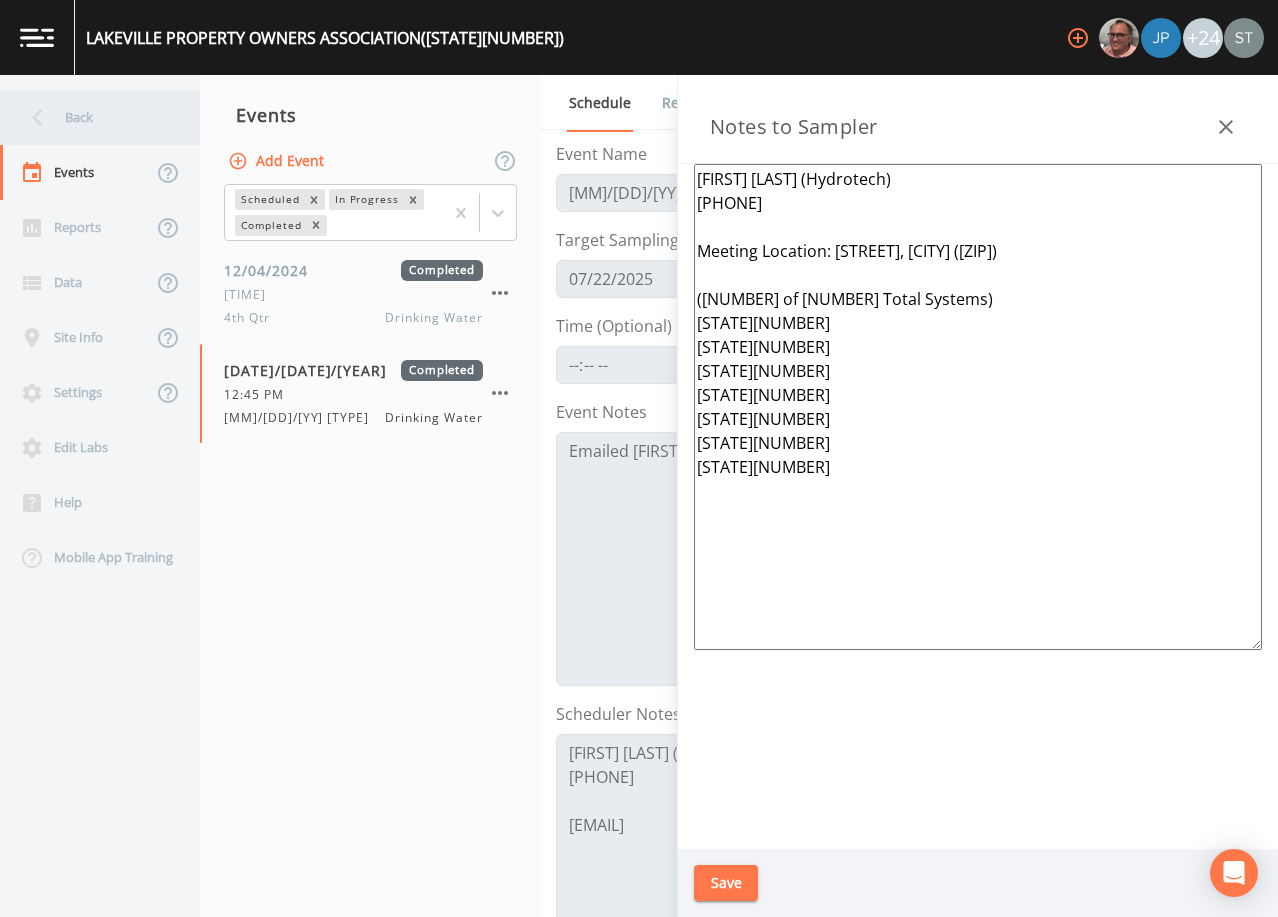 click on "Back" at bounding box center [90, 117] 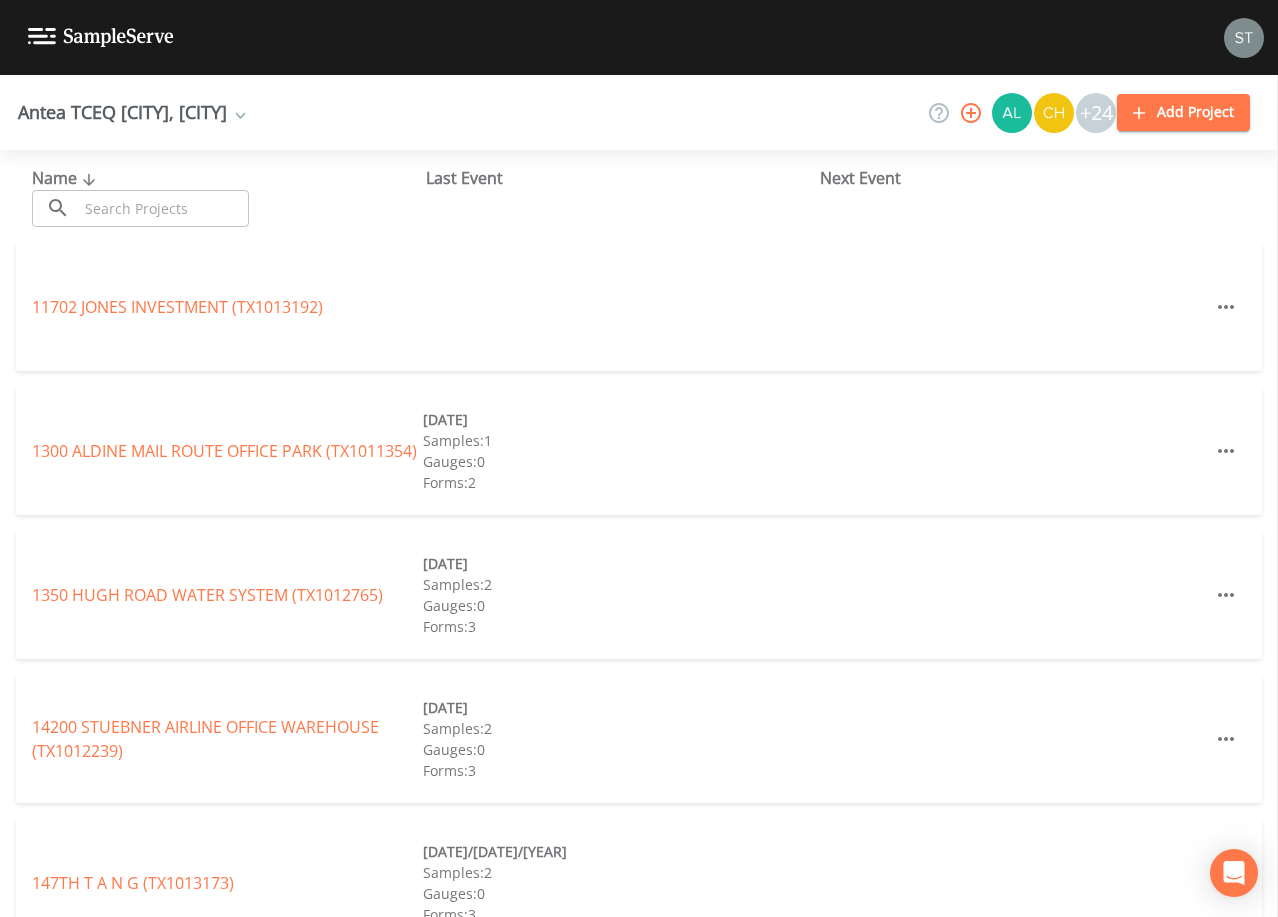 click at bounding box center [163, 208] 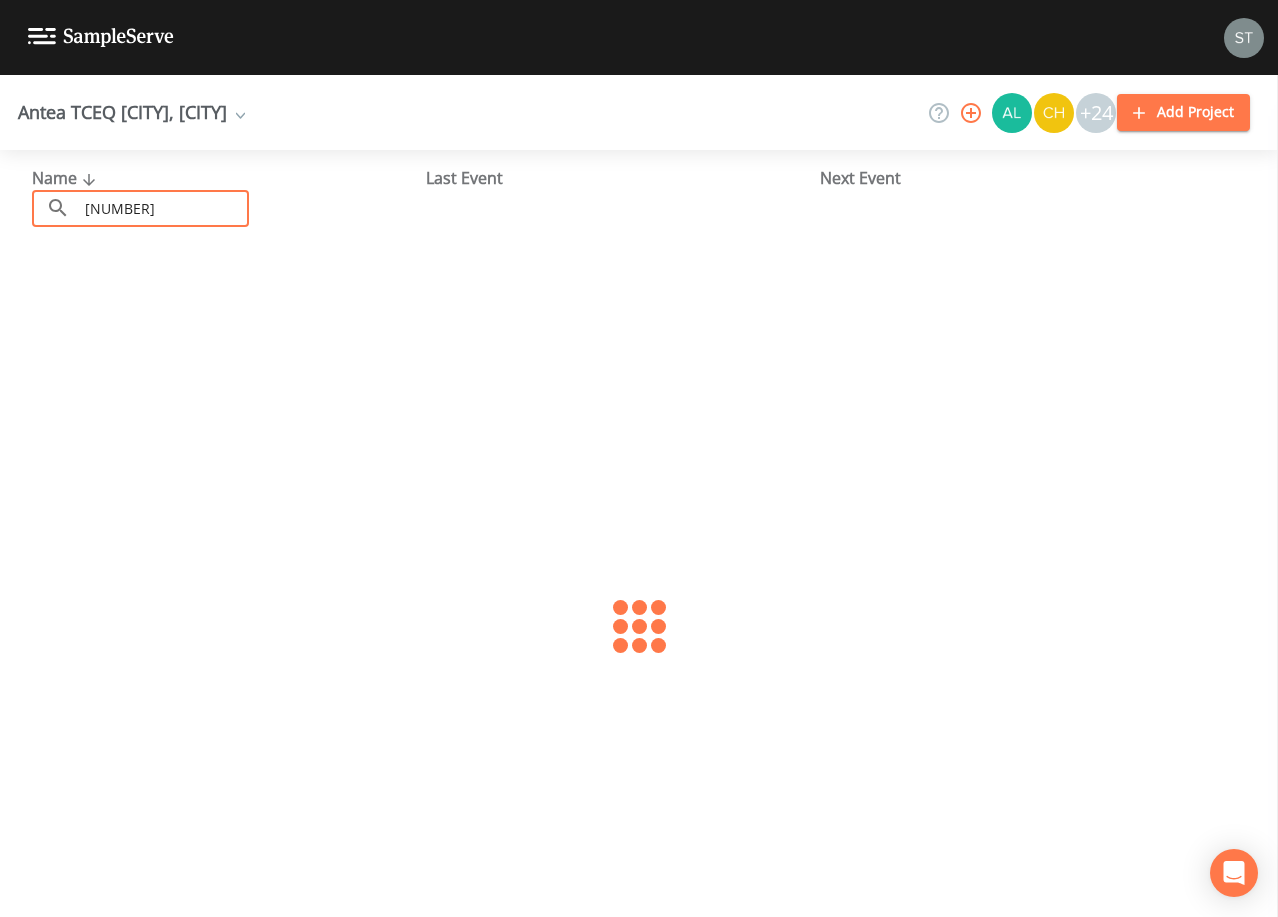 type on "[NUMBER]" 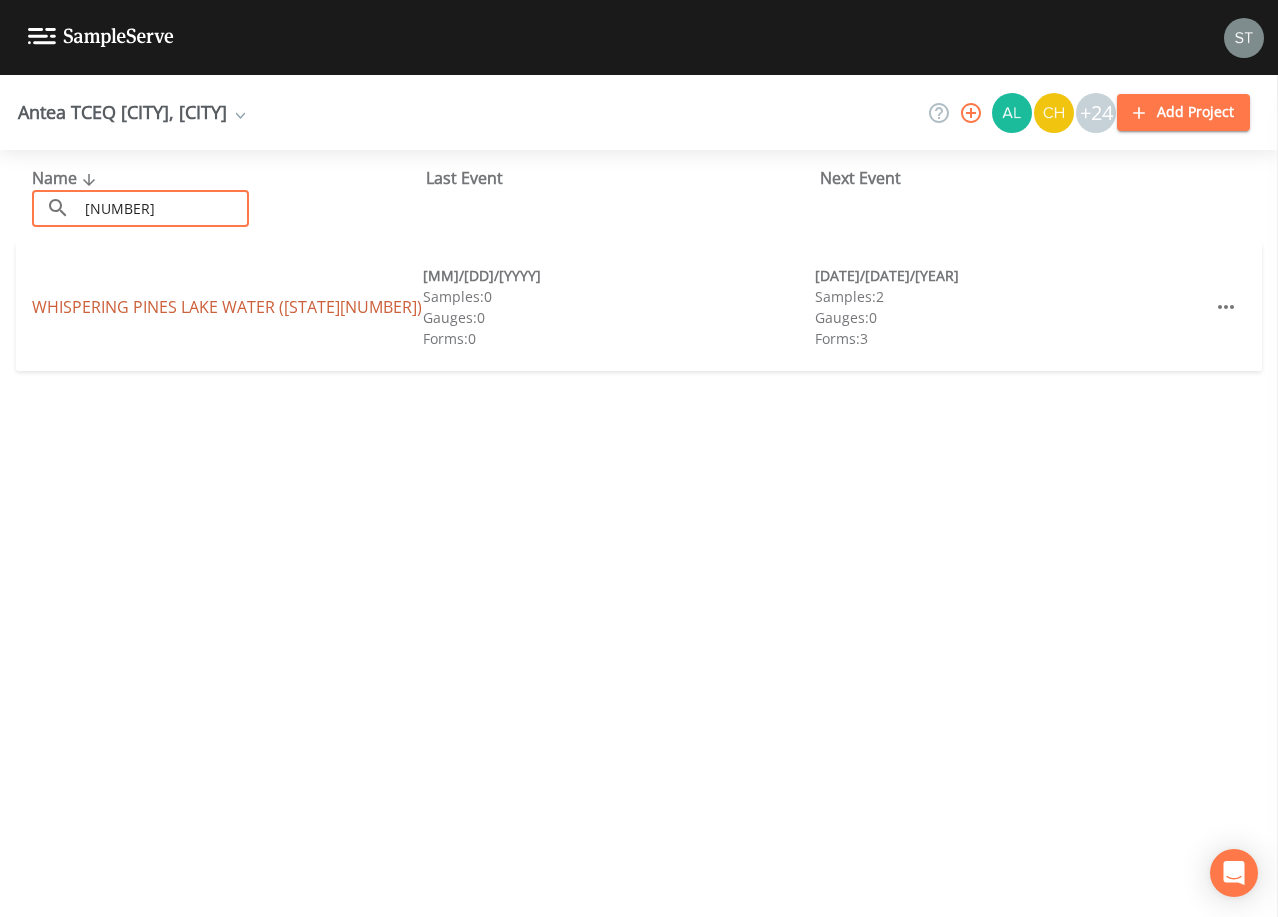 click on "WHISPERING PINES LAKE WATER   (TX2360038)" at bounding box center (227, 307) 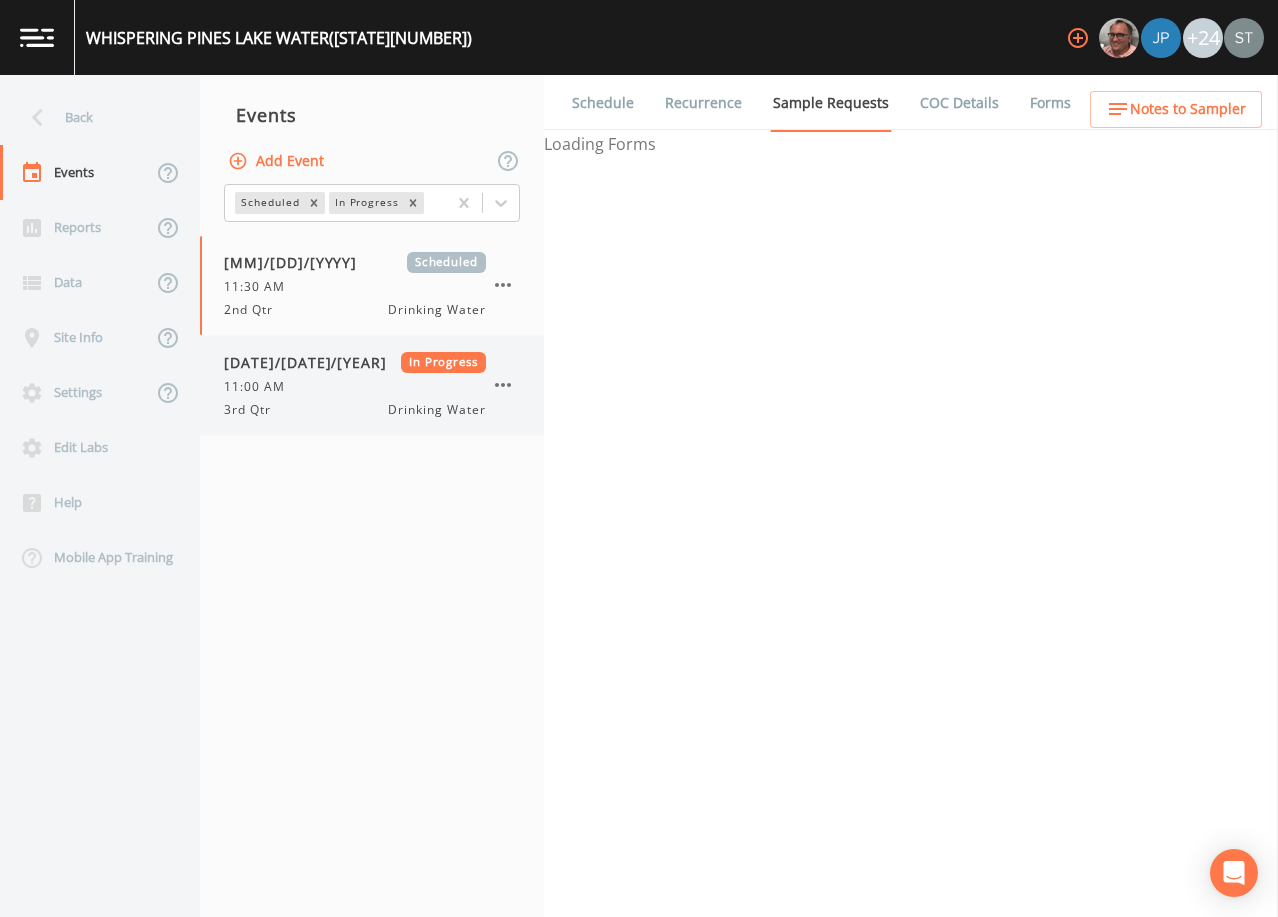 click on "08/04/2025 In Progress" at bounding box center (355, 362) 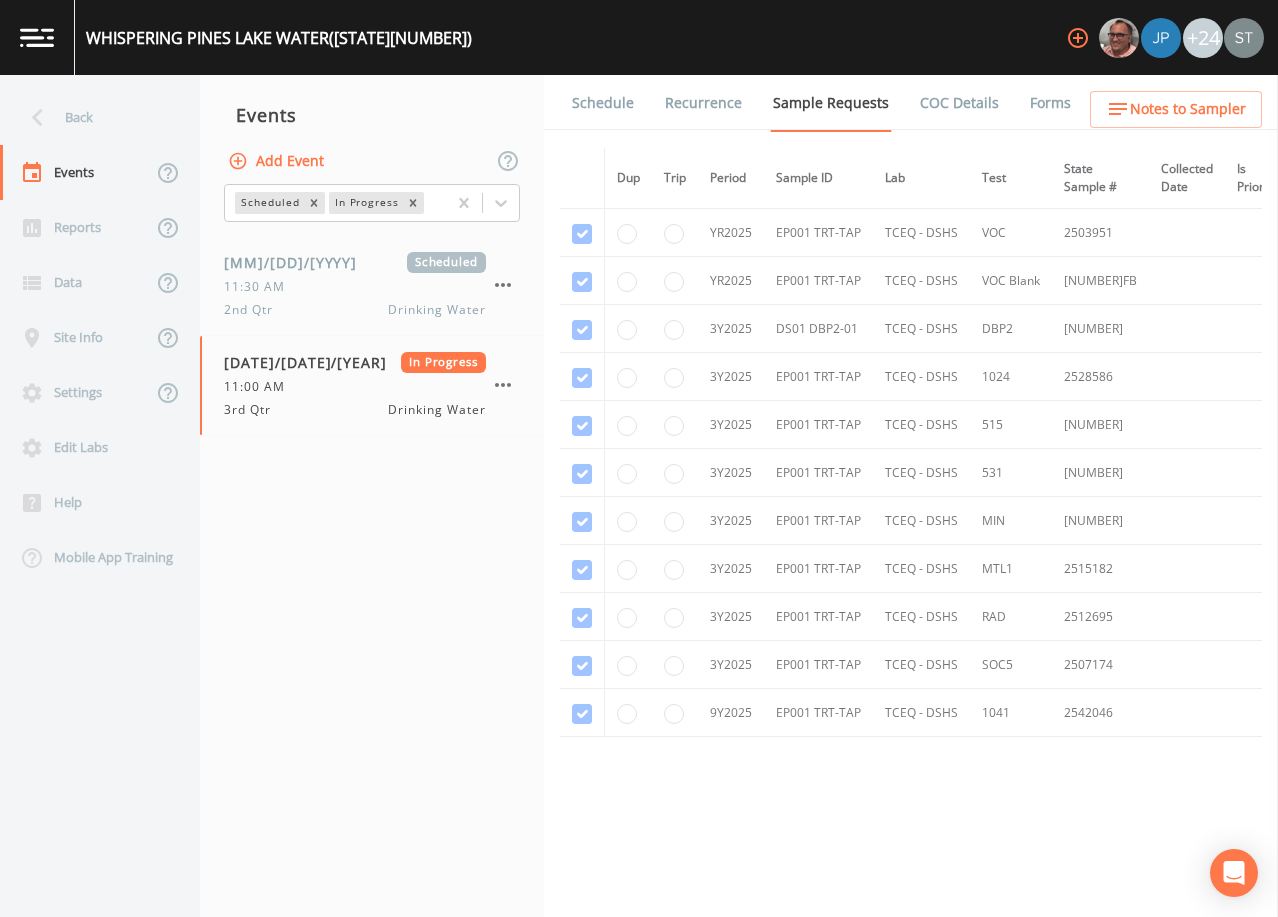 click on "Schedule" at bounding box center (603, 103) 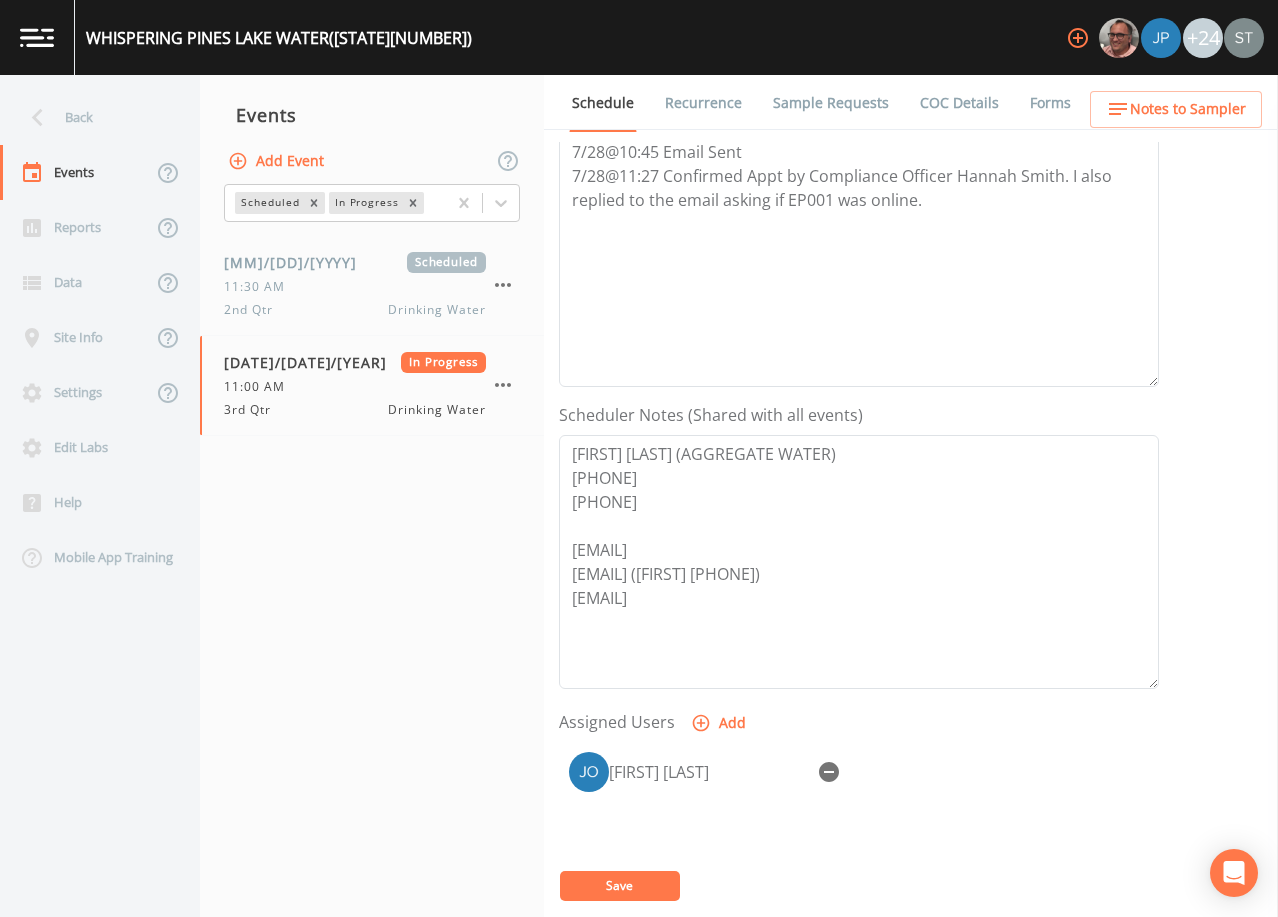 scroll, scrollTop: 300, scrollLeft: 0, axis: vertical 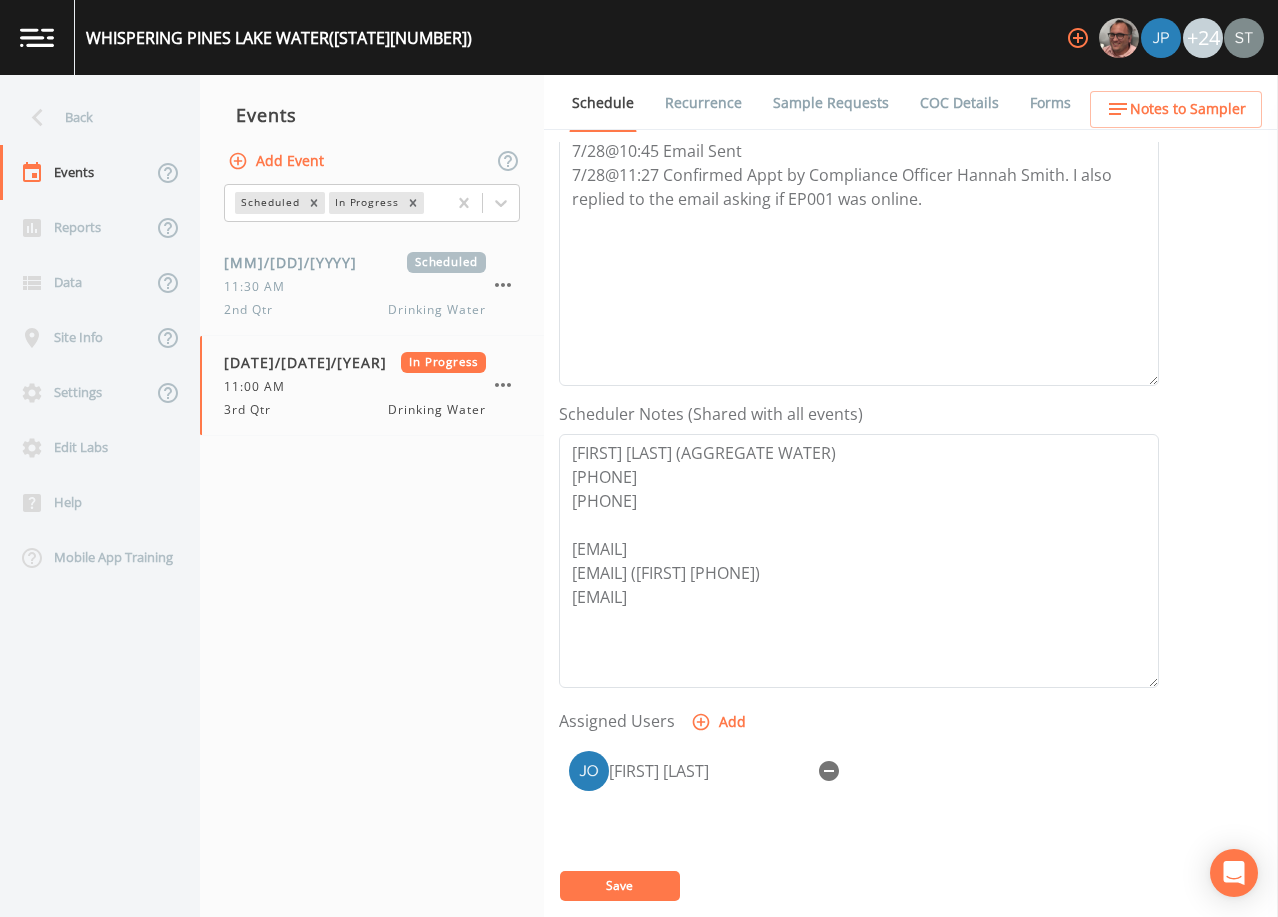 click on "Sample Requests" at bounding box center (831, 103) 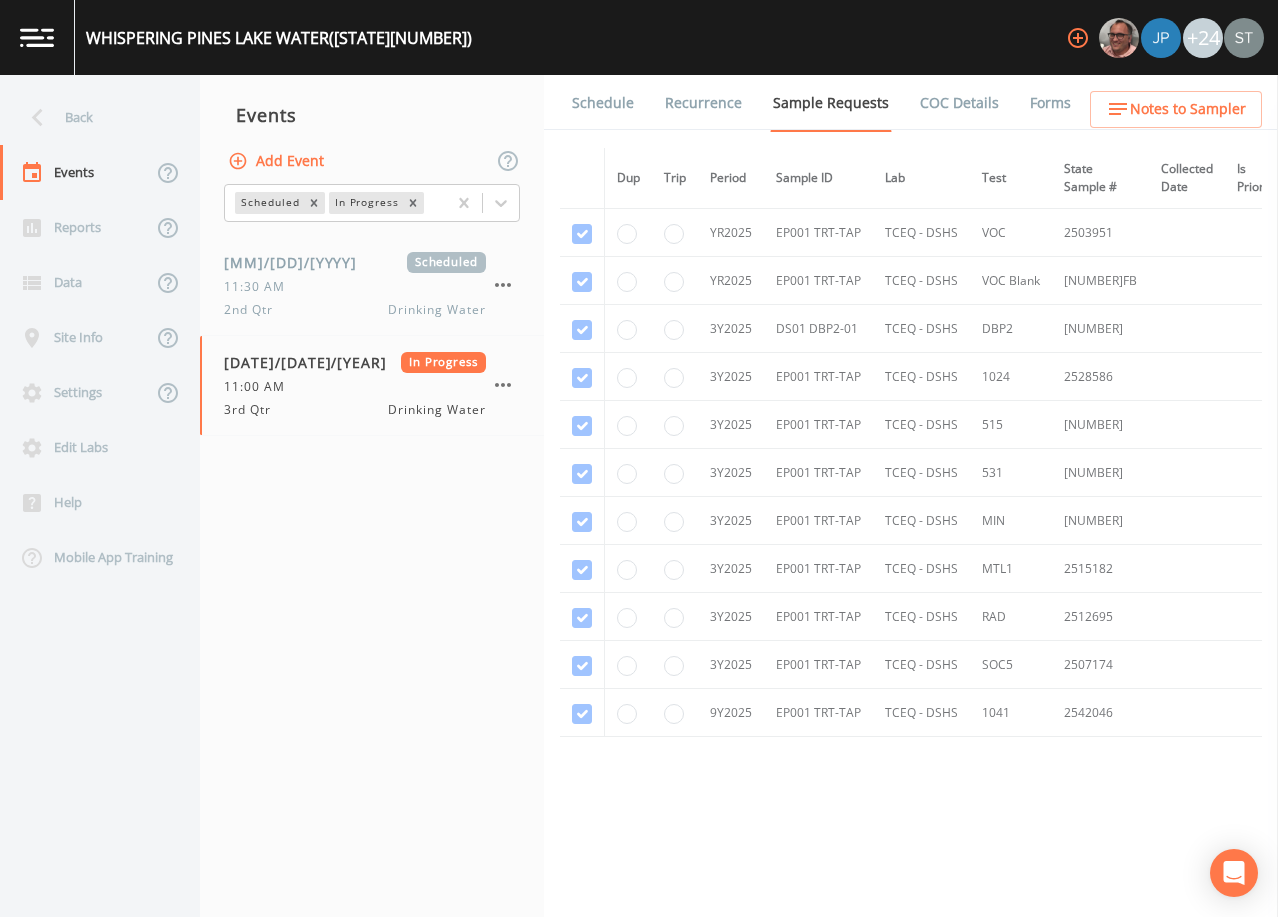 click on "Schedule" at bounding box center (603, 103) 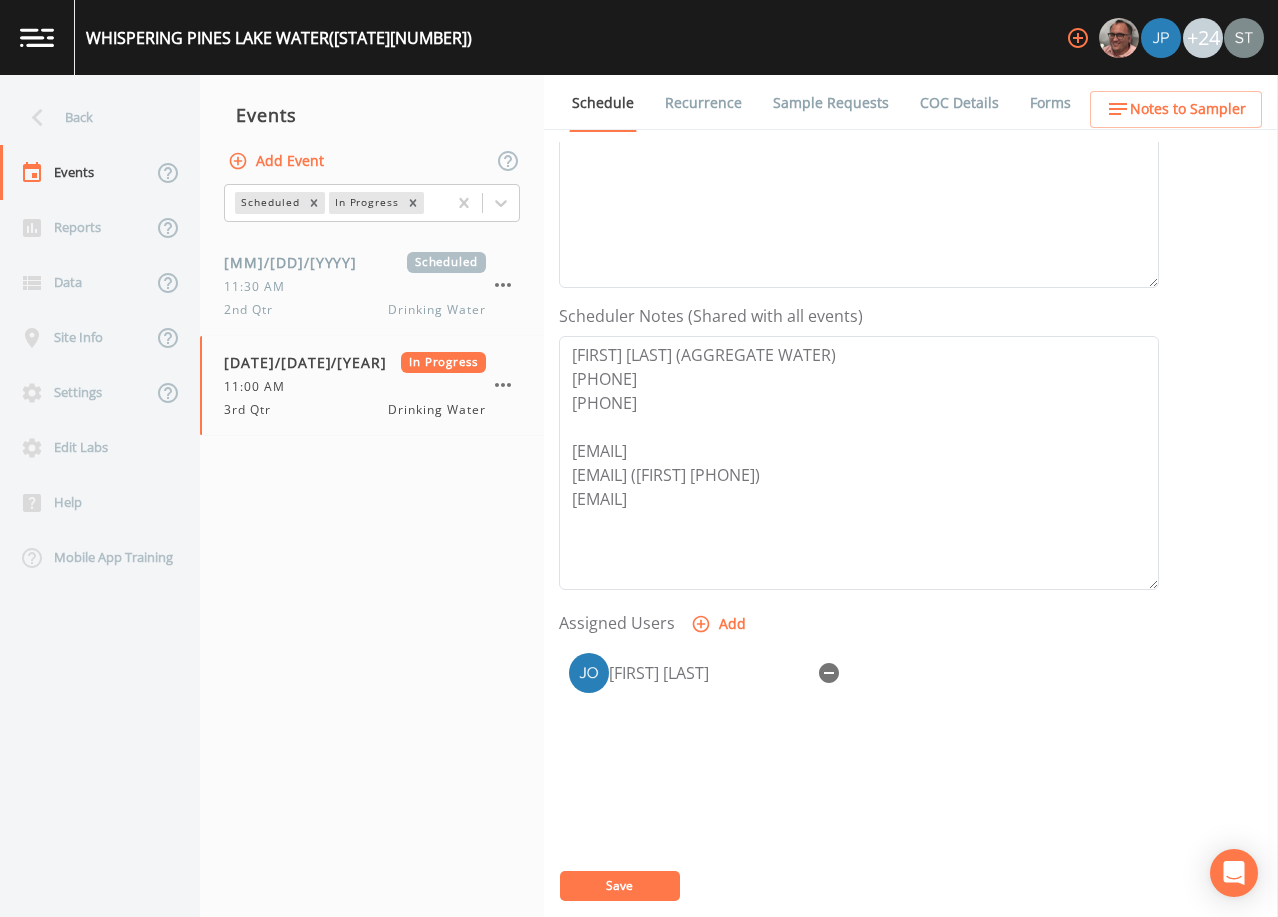 scroll, scrollTop: 400, scrollLeft: 0, axis: vertical 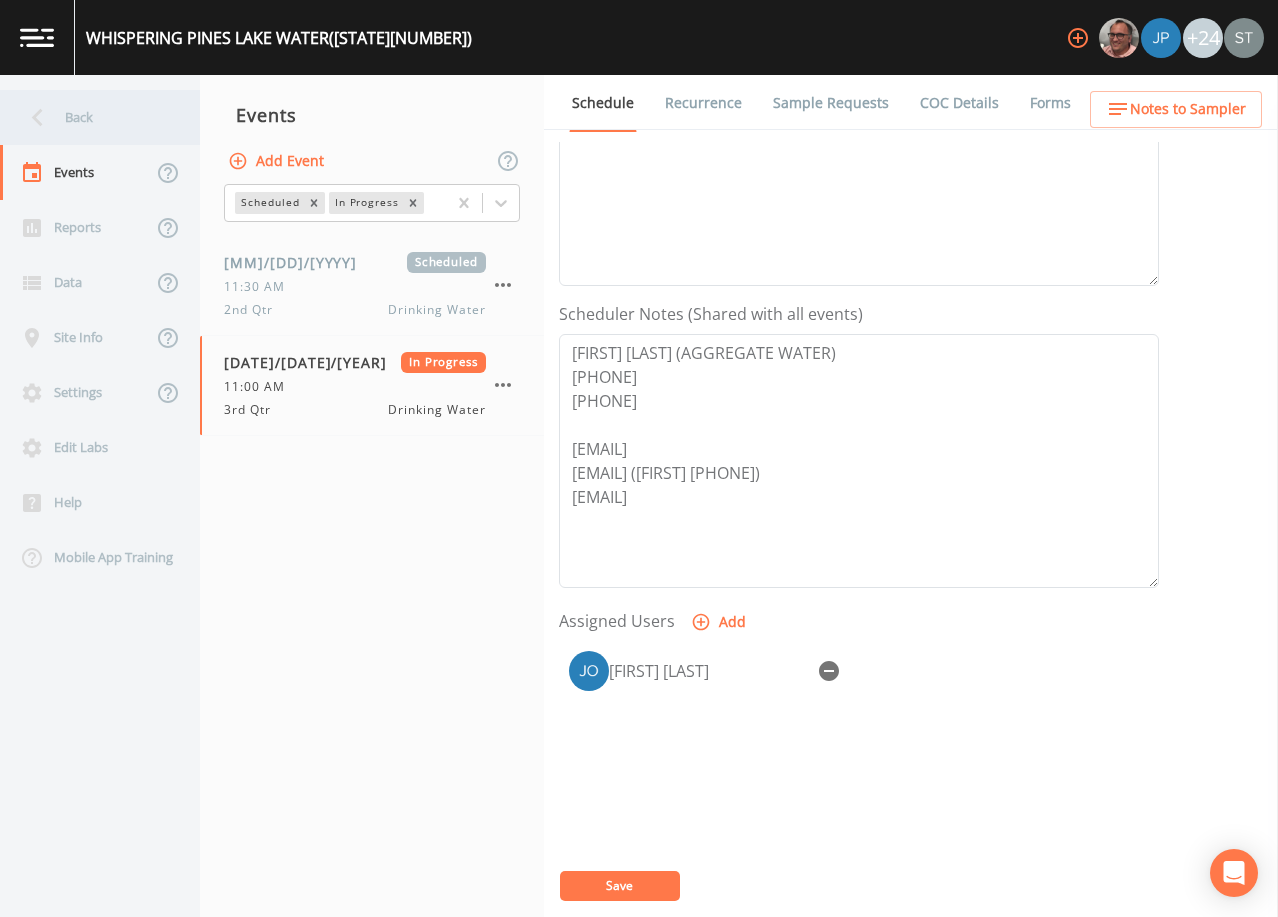 click on "Back" at bounding box center [90, 117] 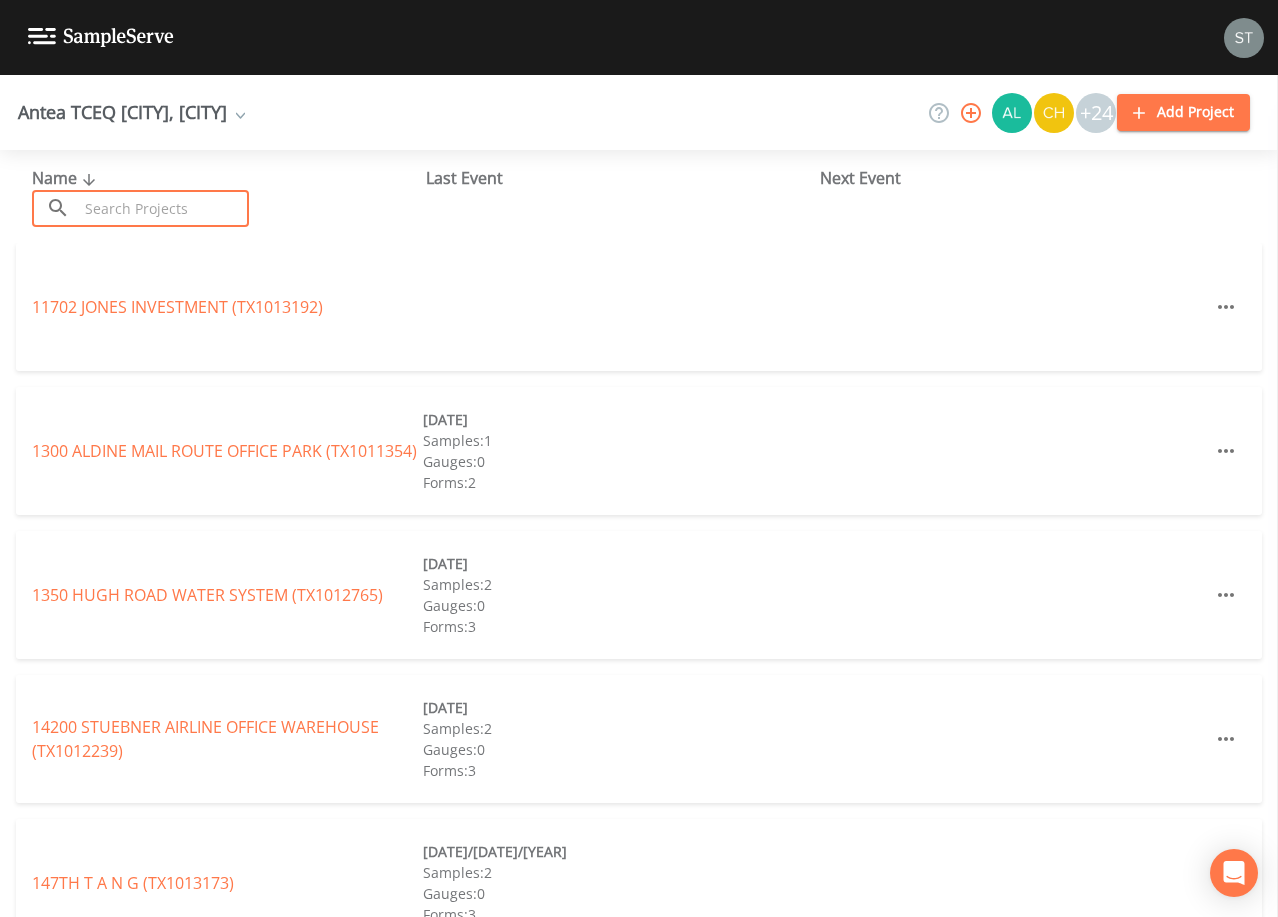 click at bounding box center (163, 208) 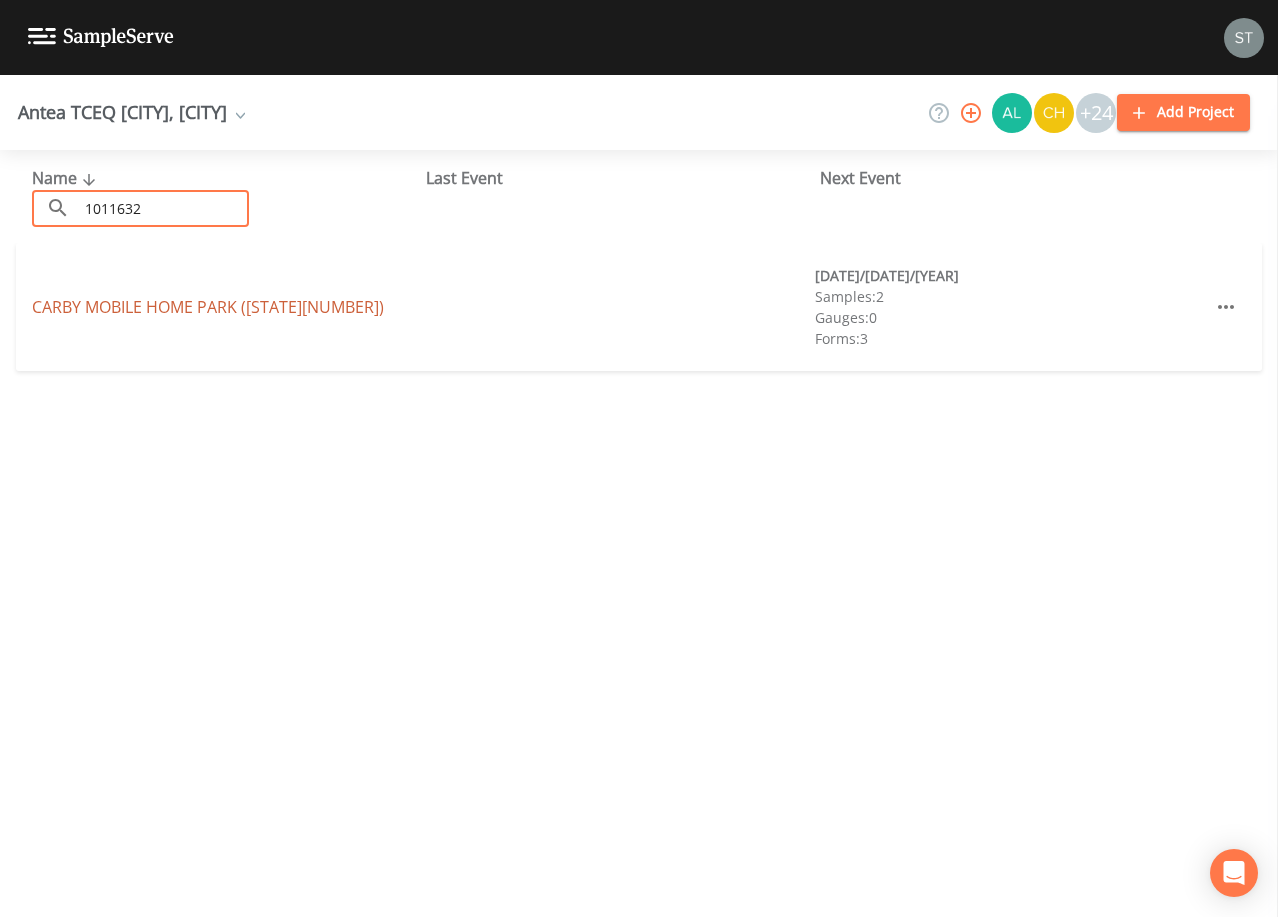 type on "1011632" 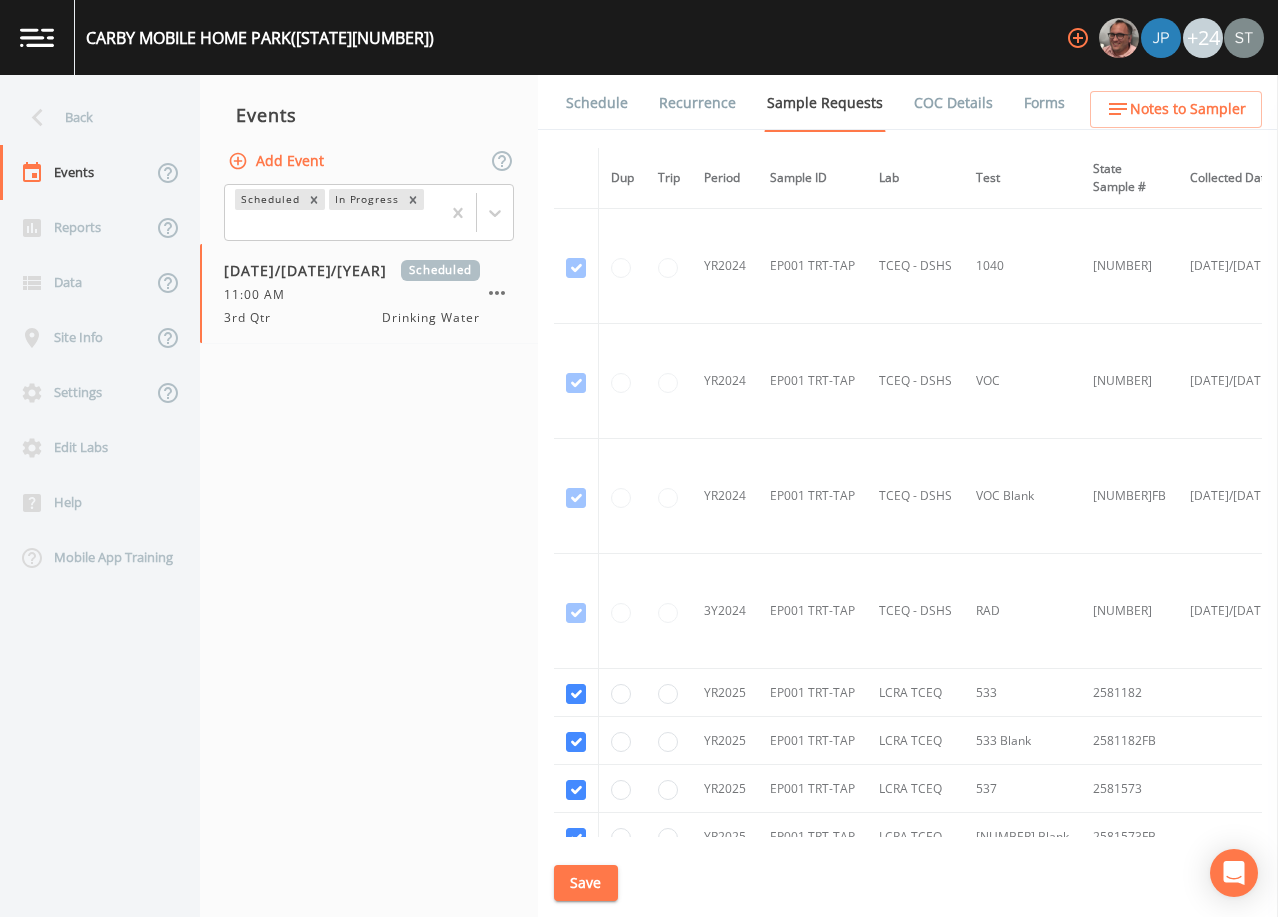 click on "Schedule" at bounding box center [597, 103] 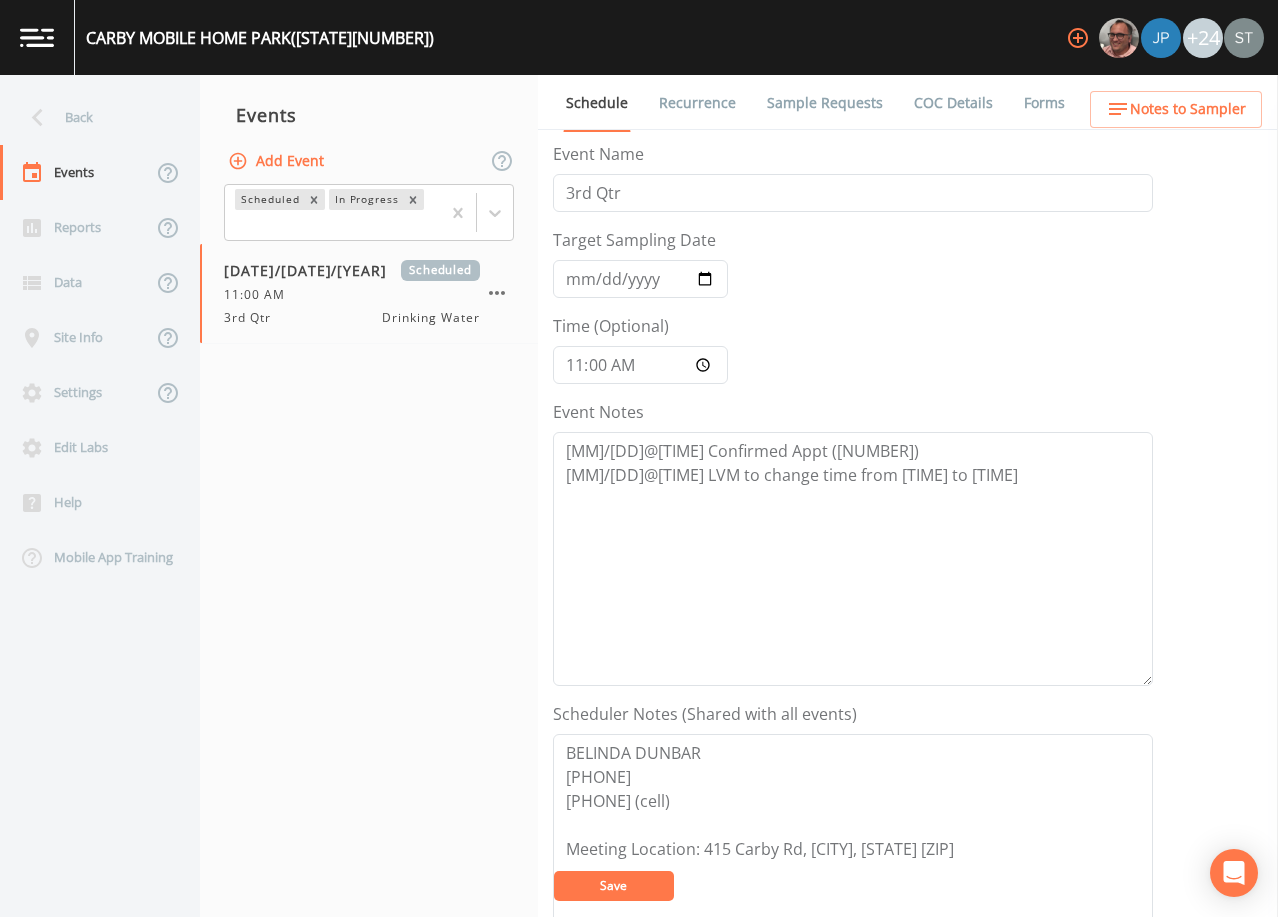 click on "Recurrence" at bounding box center (697, 103) 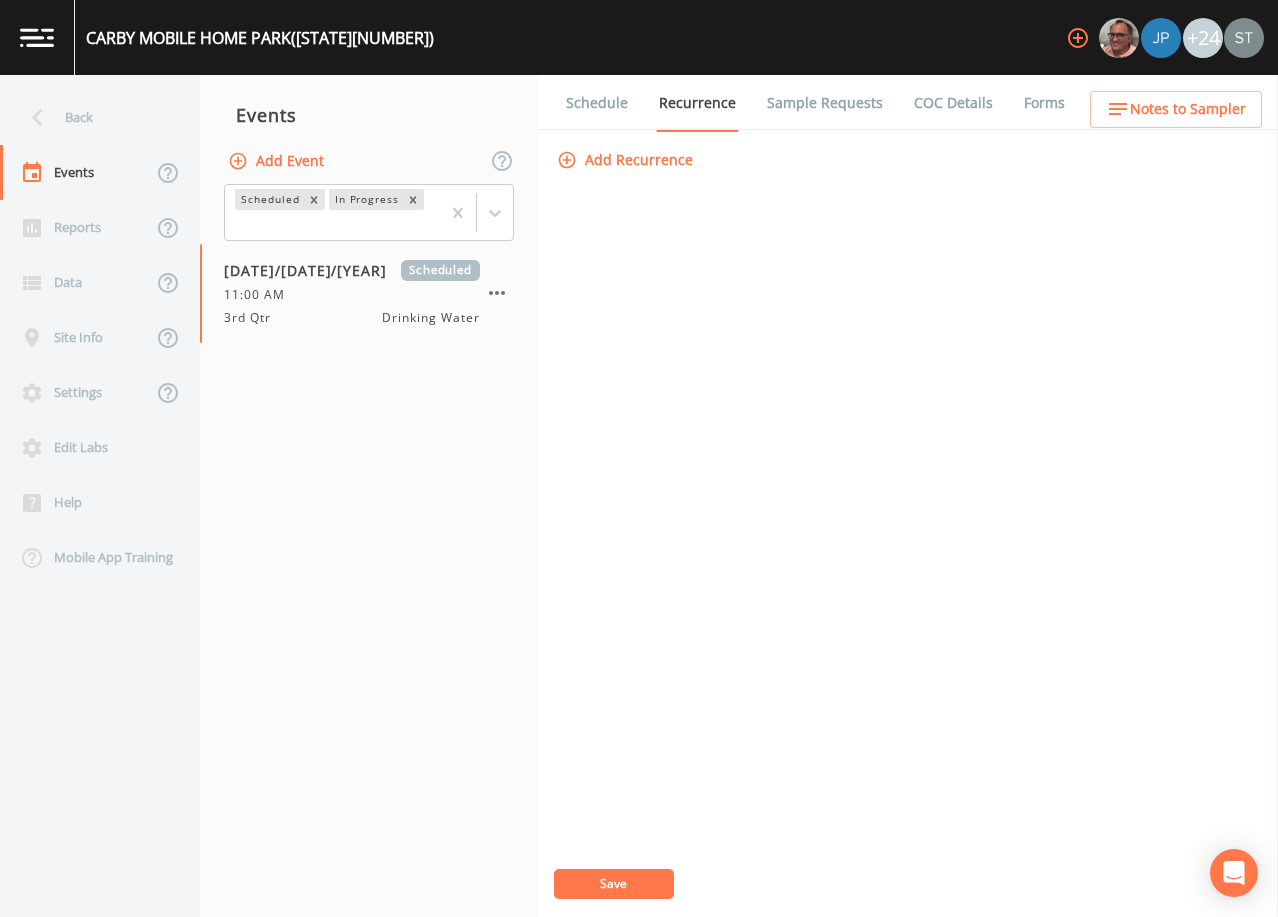 click on "Schedule" at bounding box center (597, 103) 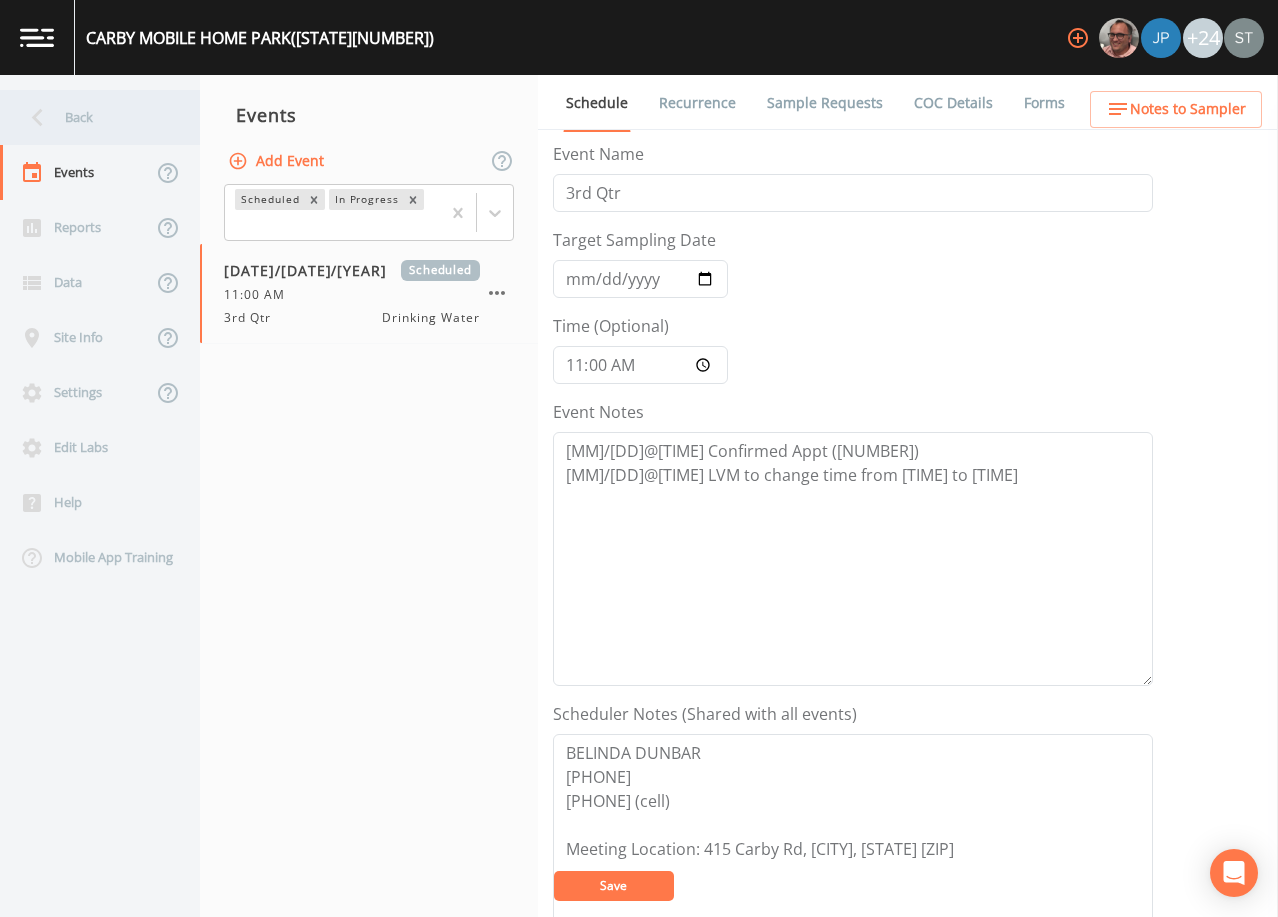 click on "Back" at bounding box center (90, 117) 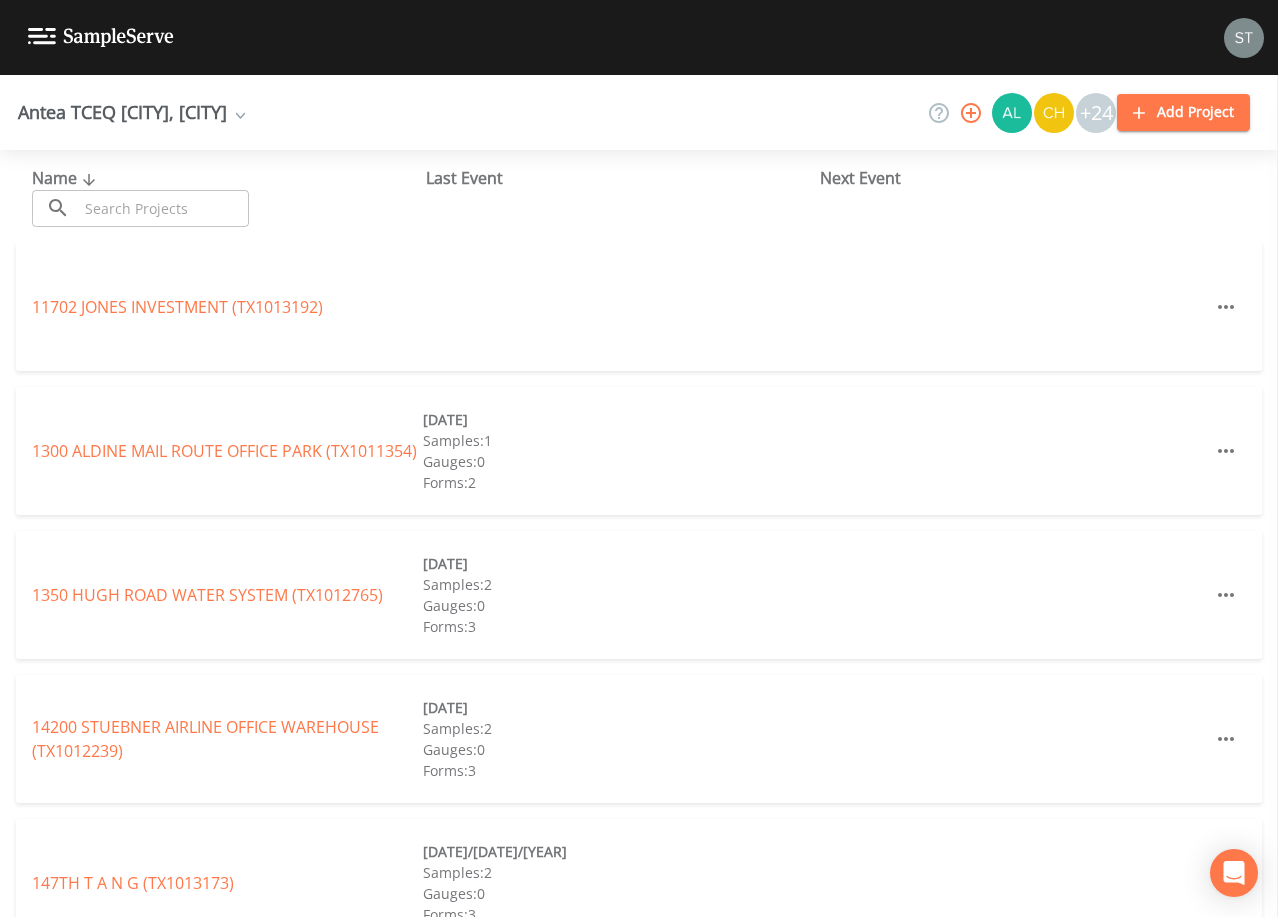 click at bounding box center [163, 208] 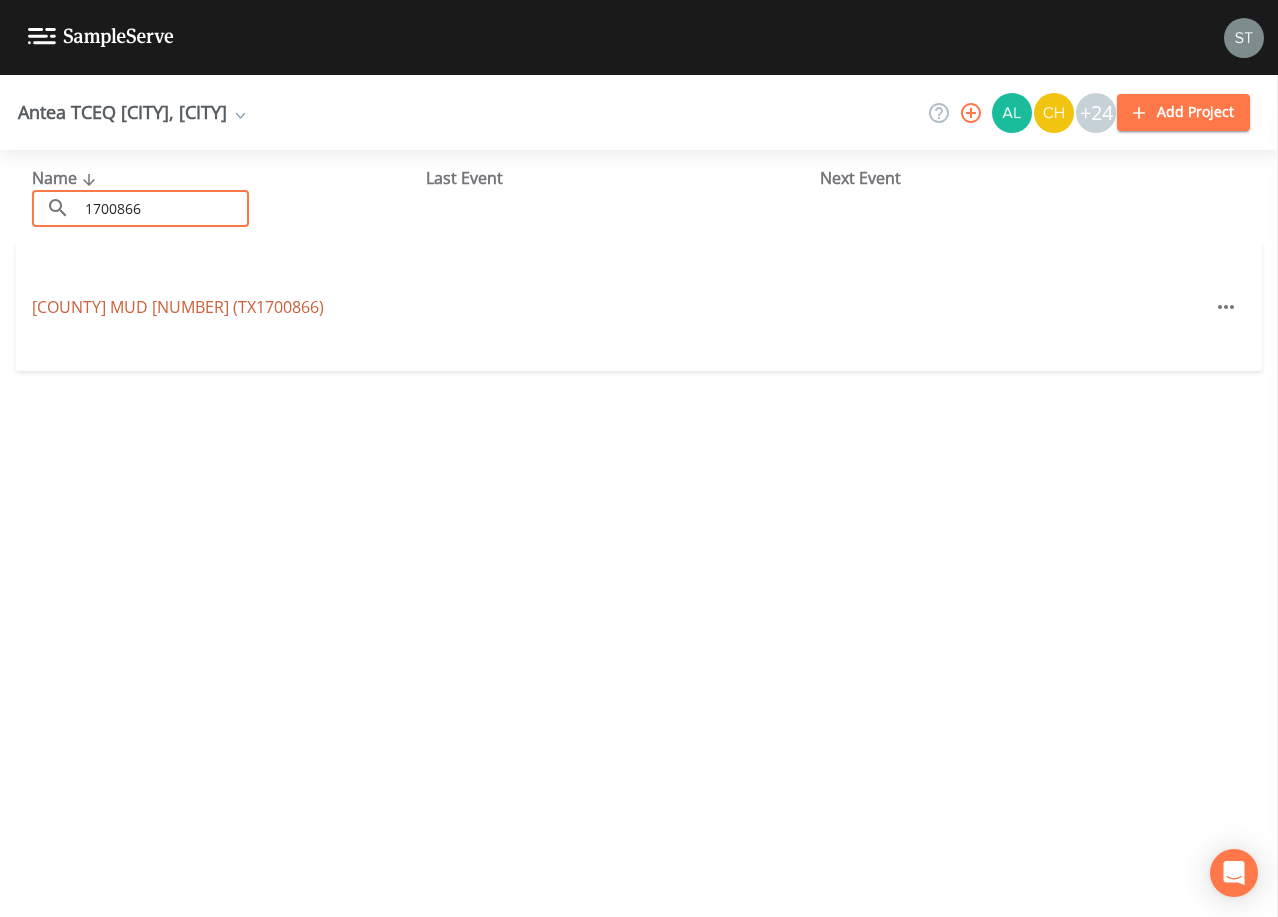 type on "1700866" 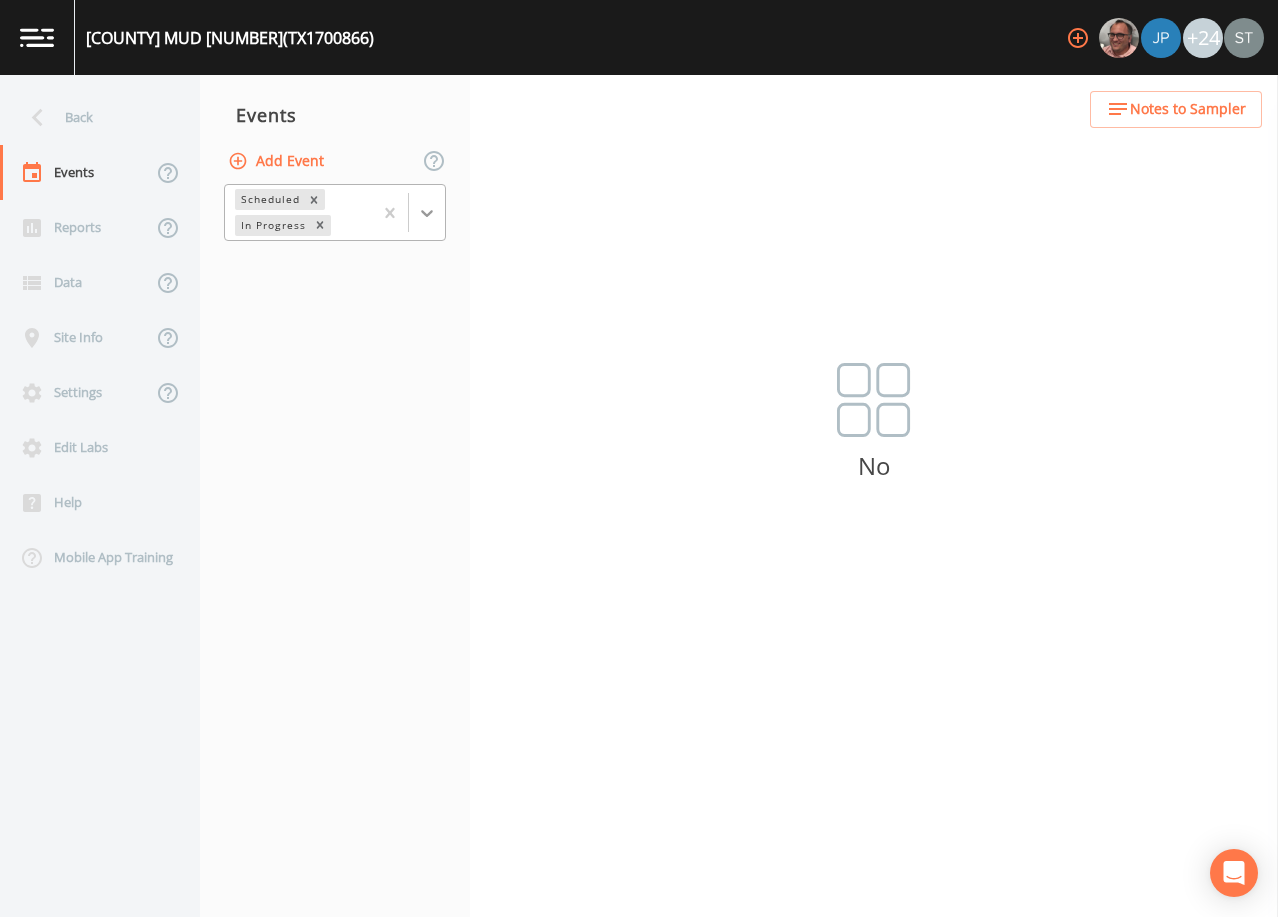 click at bounding box center (427, 213) 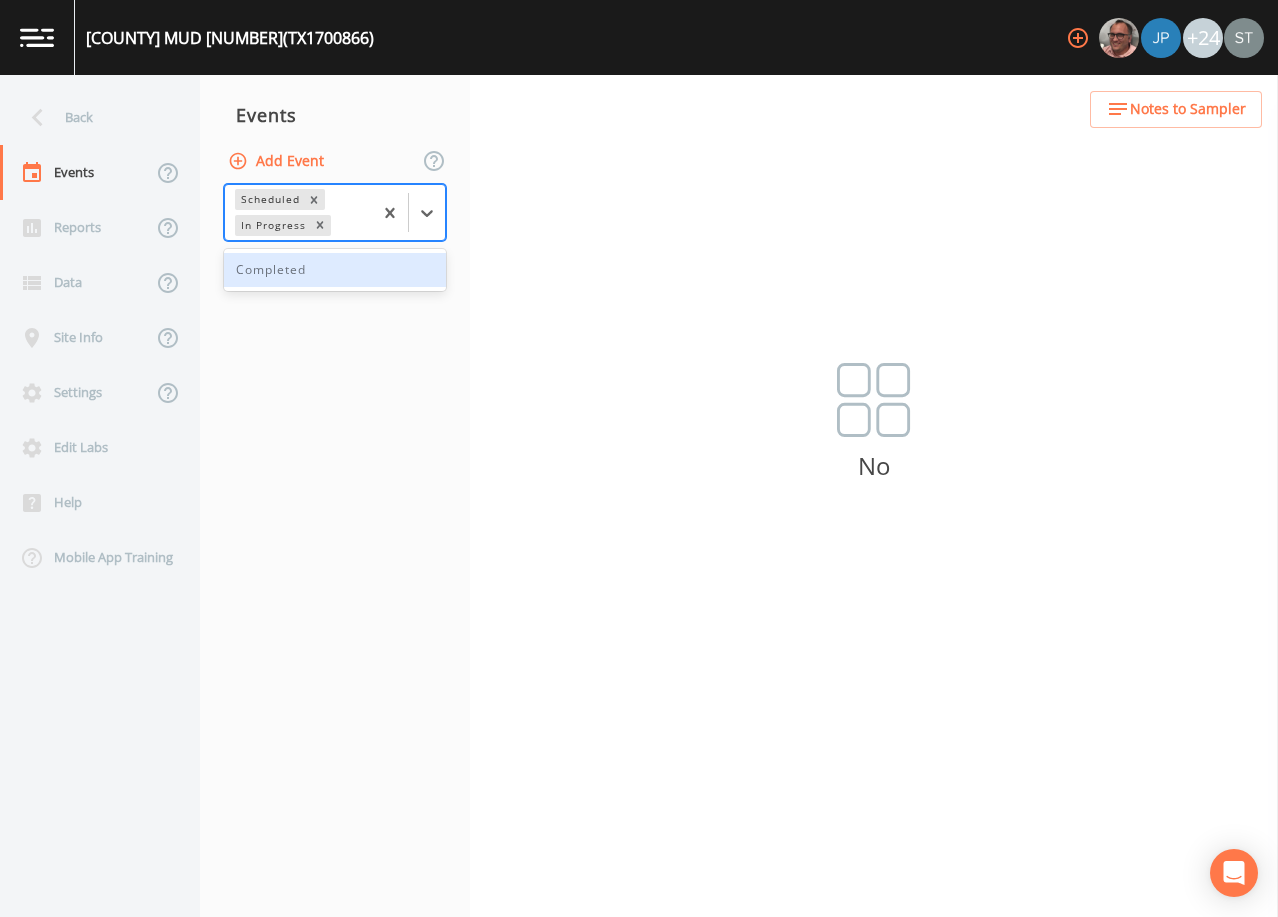 click on "Completed" at bounding box center (335, 270) 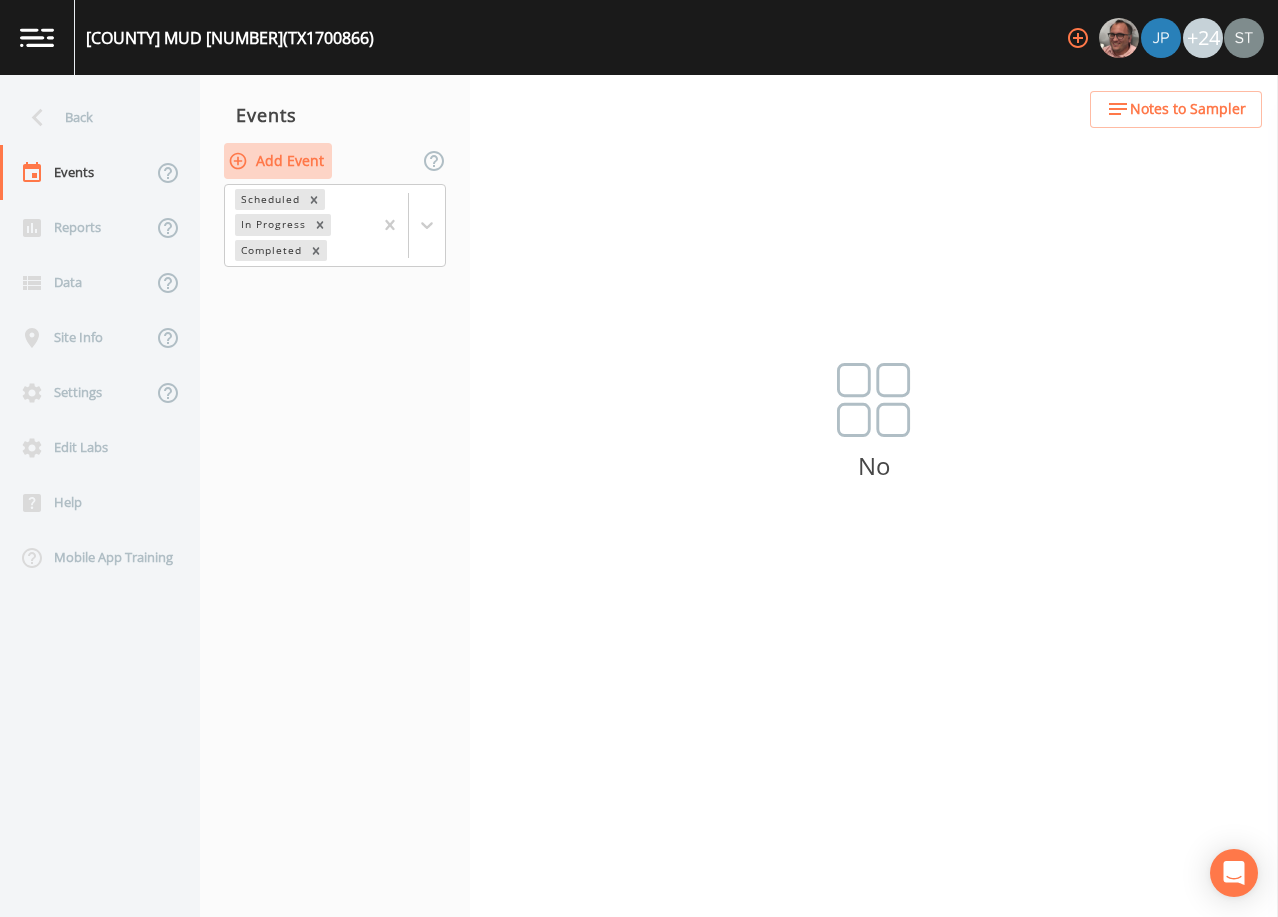 click on "Add Event" at bounding box center [278, 161] 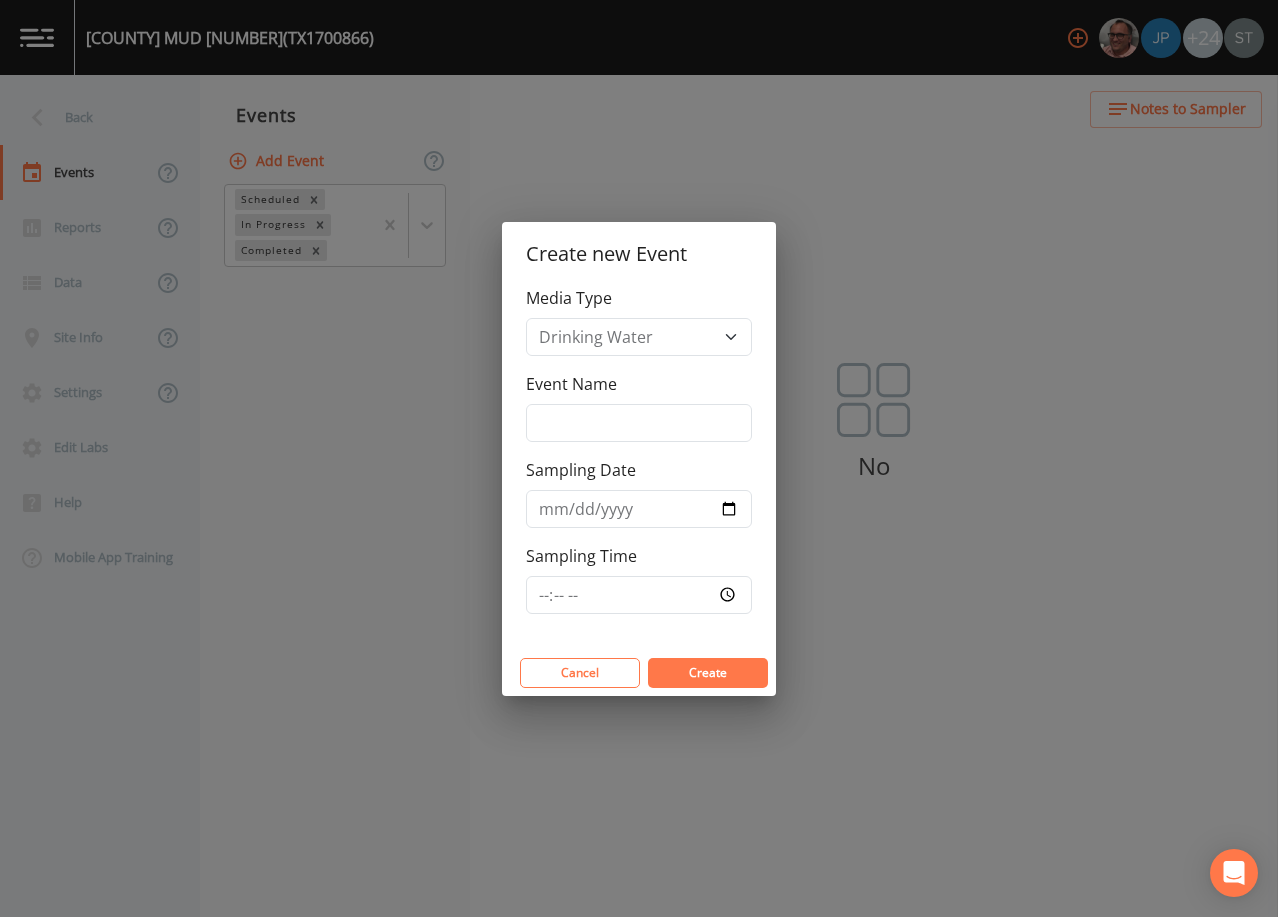 click on "Create" at bounding box center (708, 673) 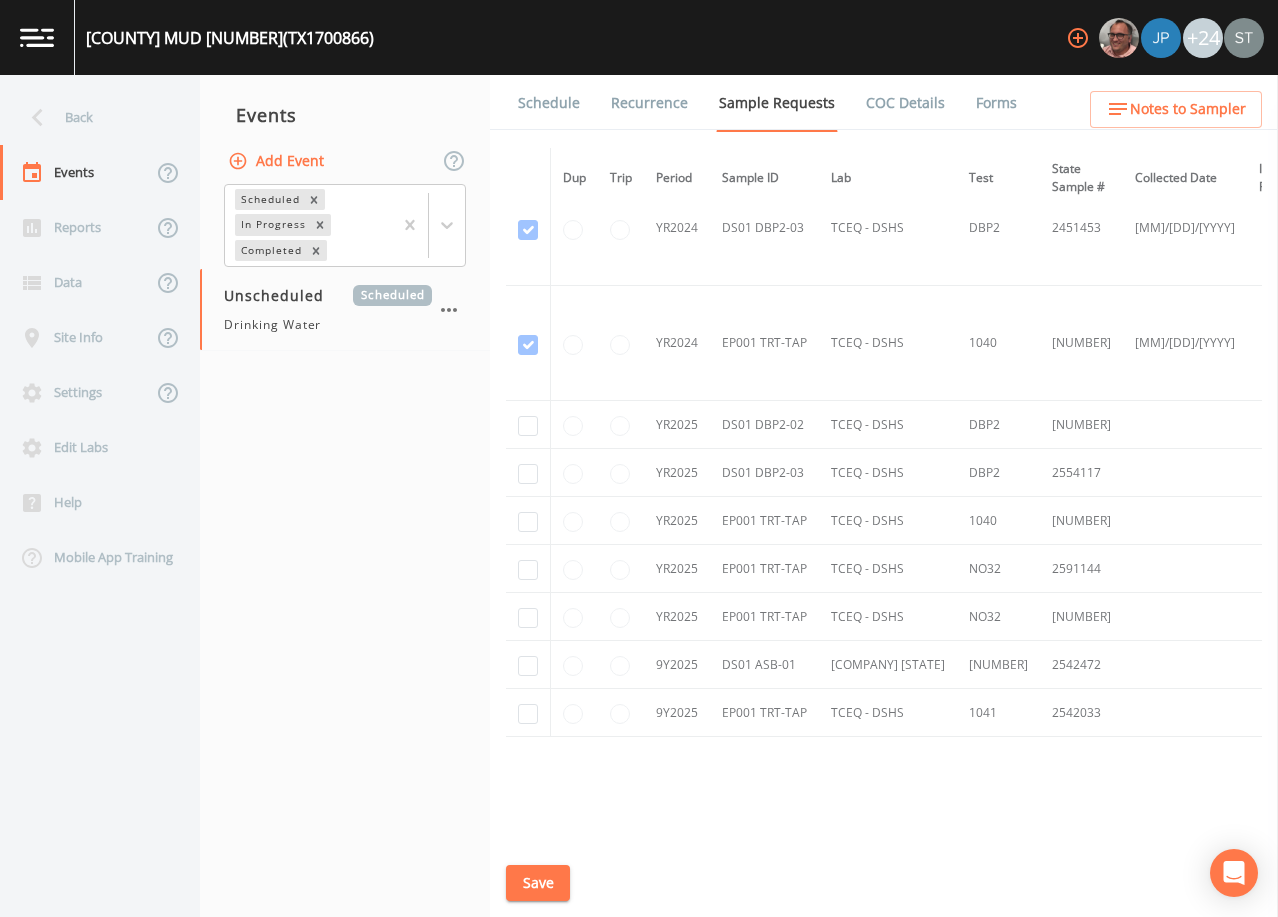 scroll, scrollTop: 200, scrollLeft: 0, axis: vertical 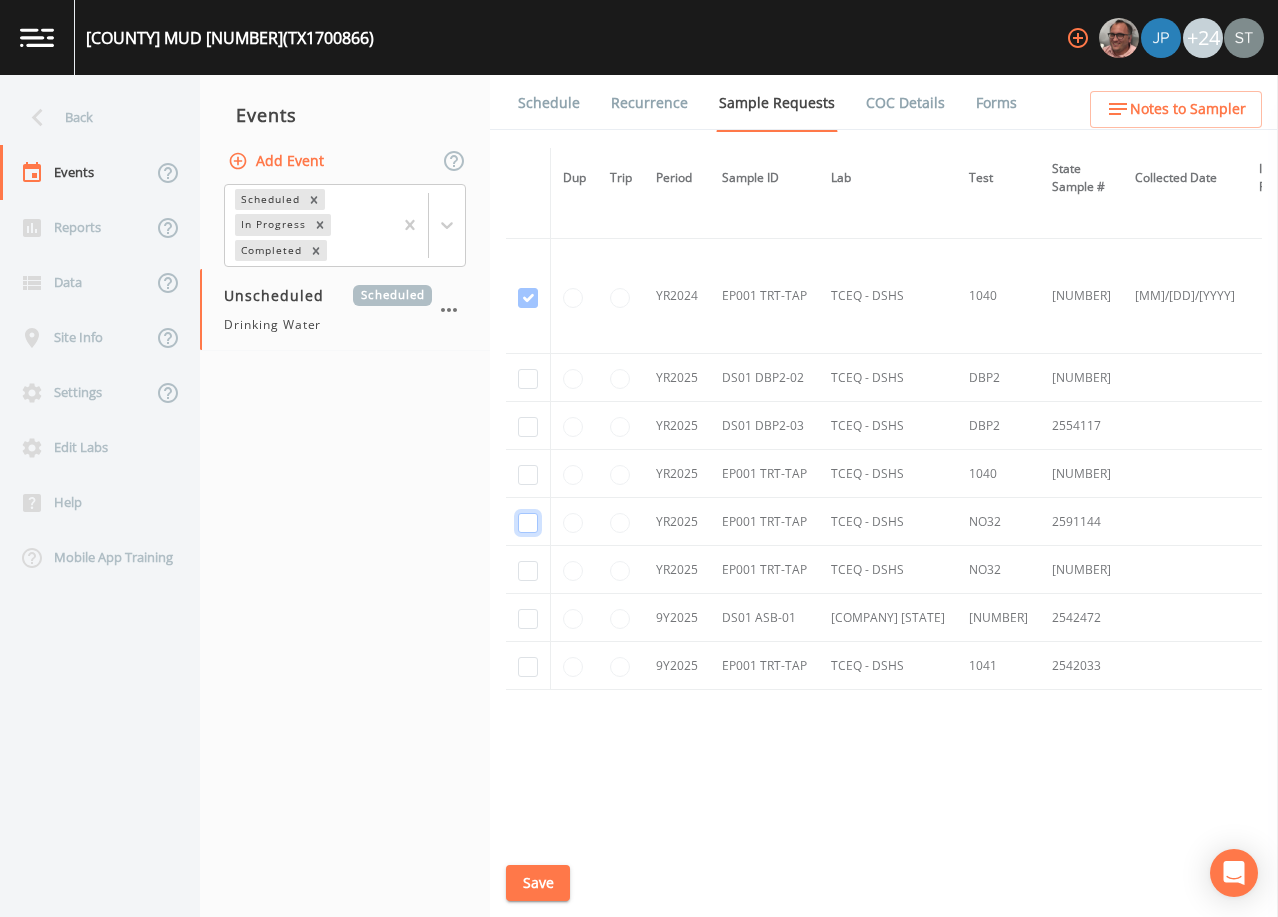 click at bounding box center [528, 523] 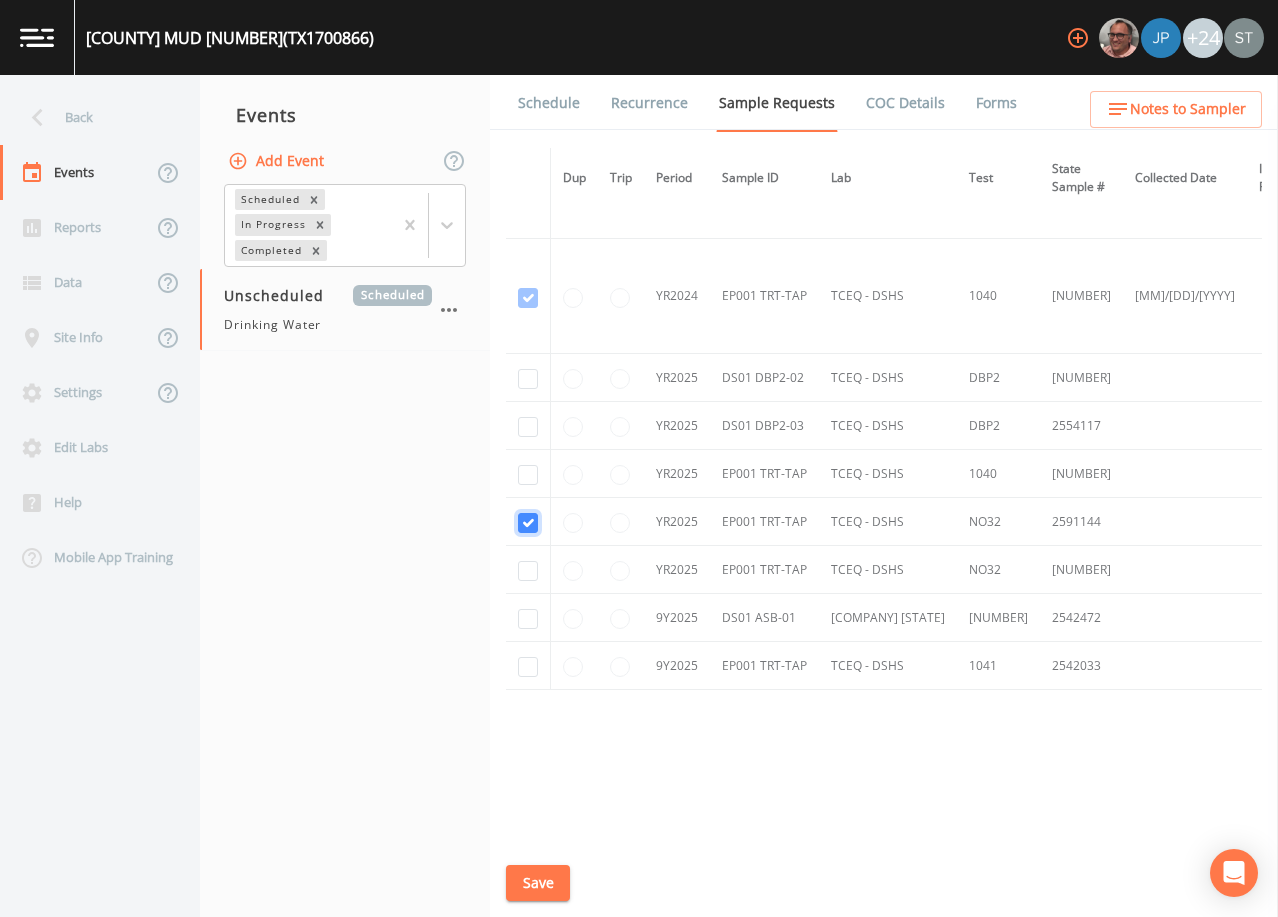 checkbox on "true" 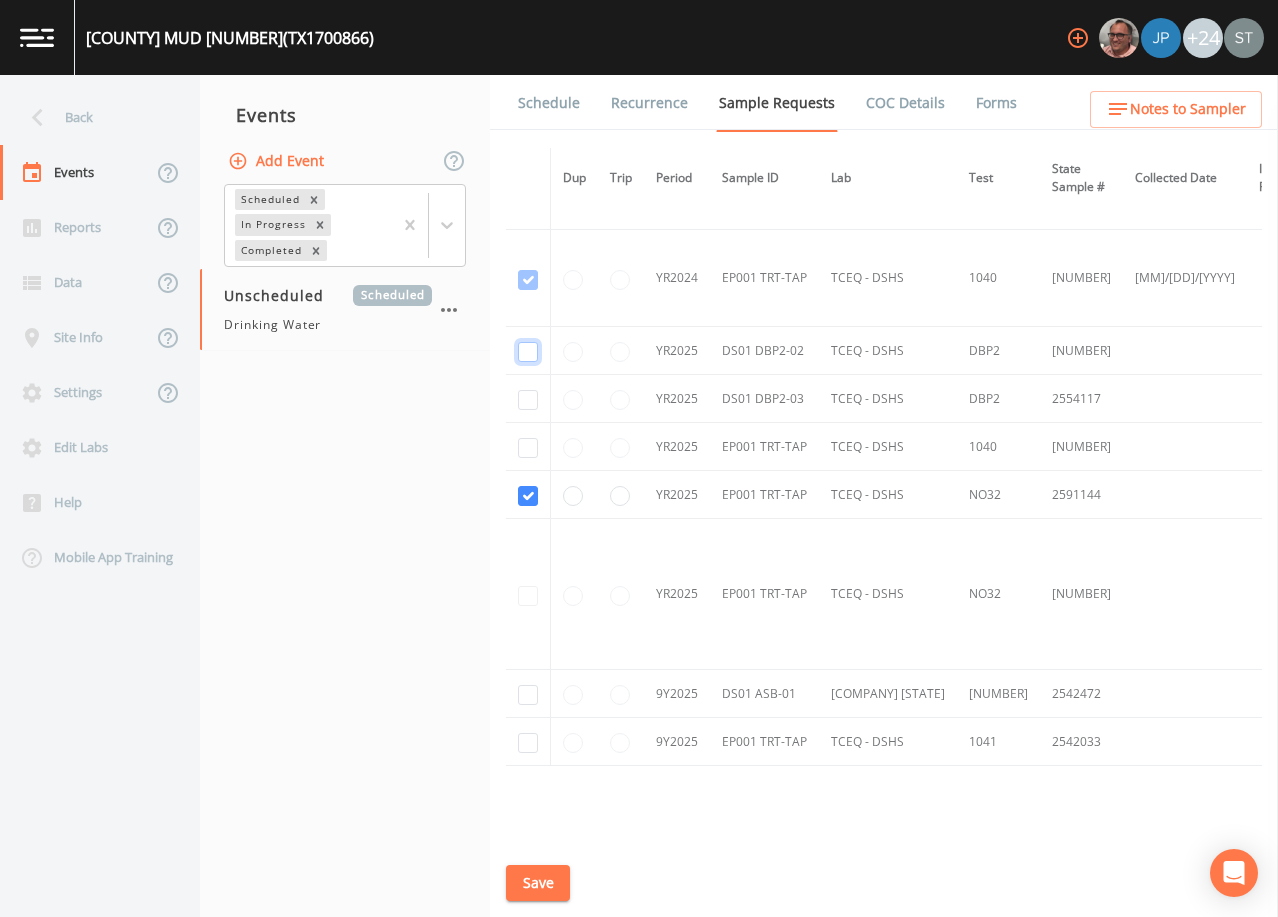 click at bounding box center (528, 86) 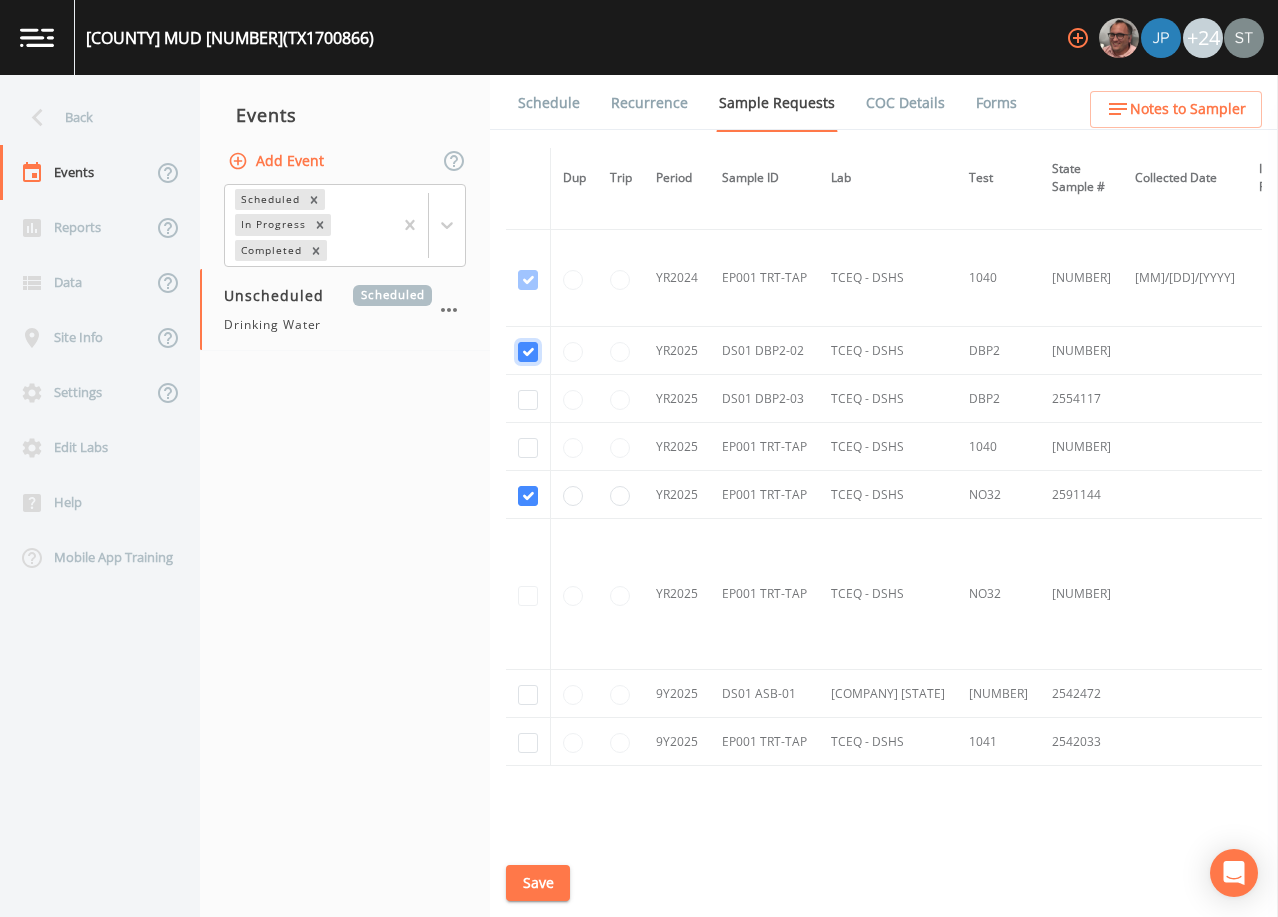 checkbox on "true" 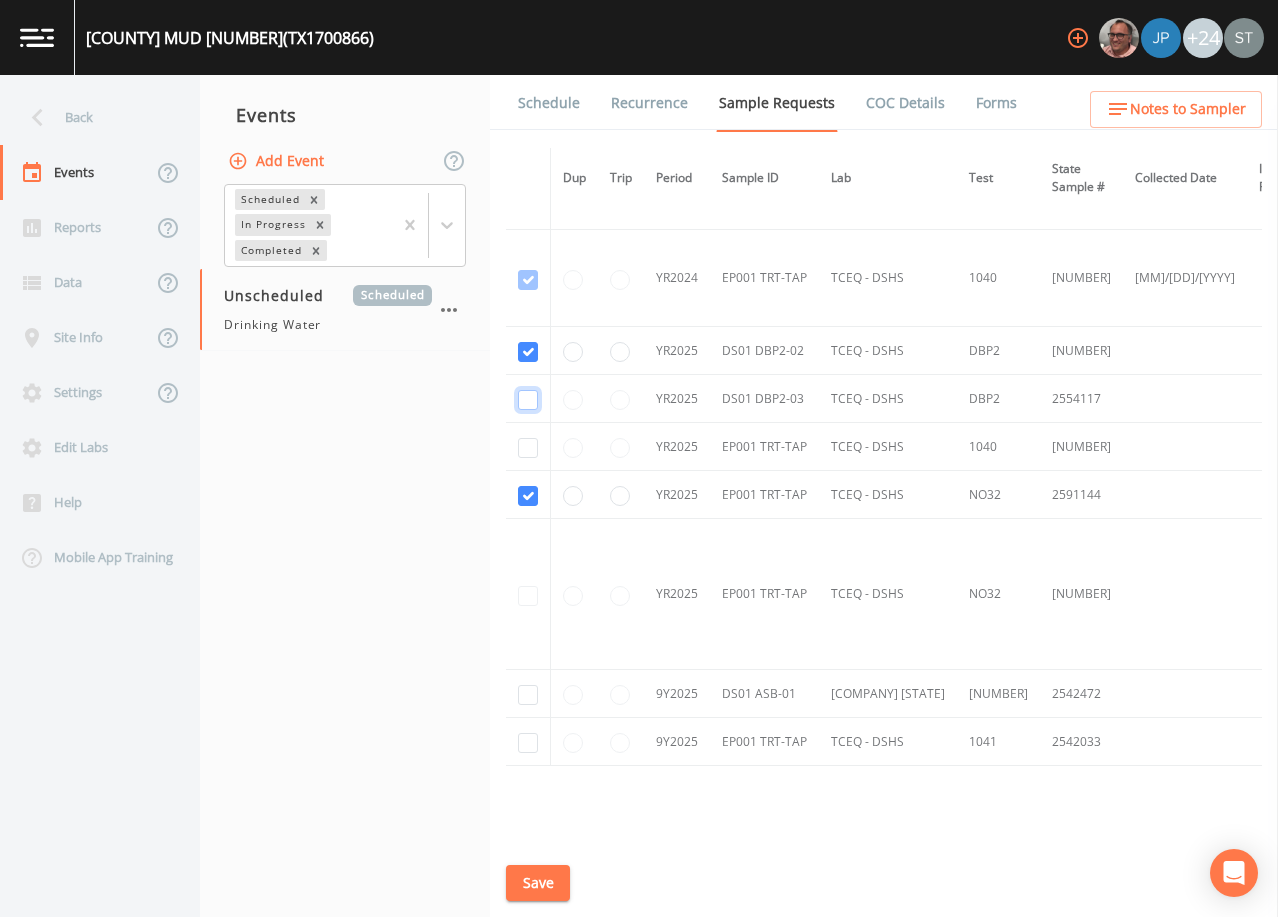 click at bounding box center [528, 183] 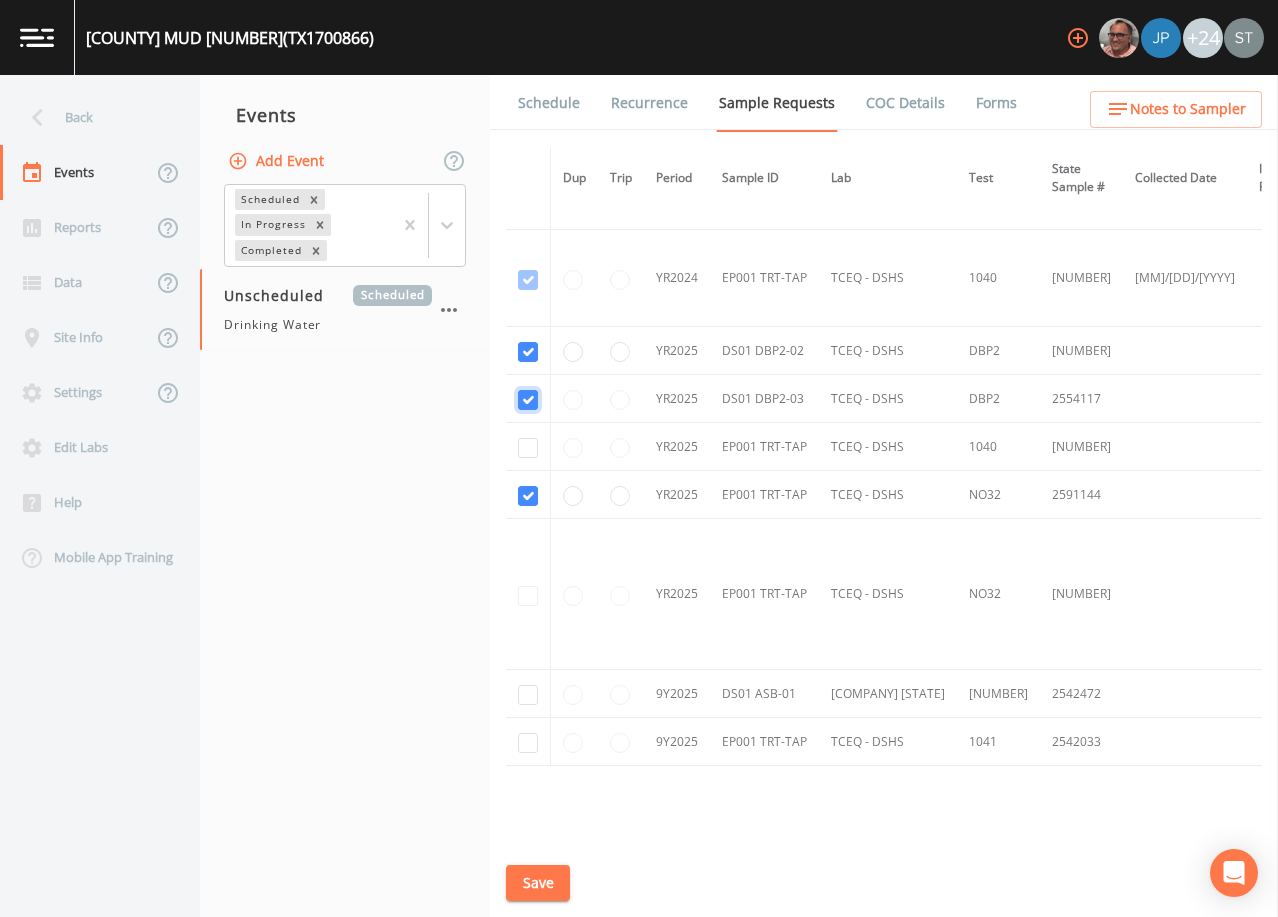 checkbox on "true" 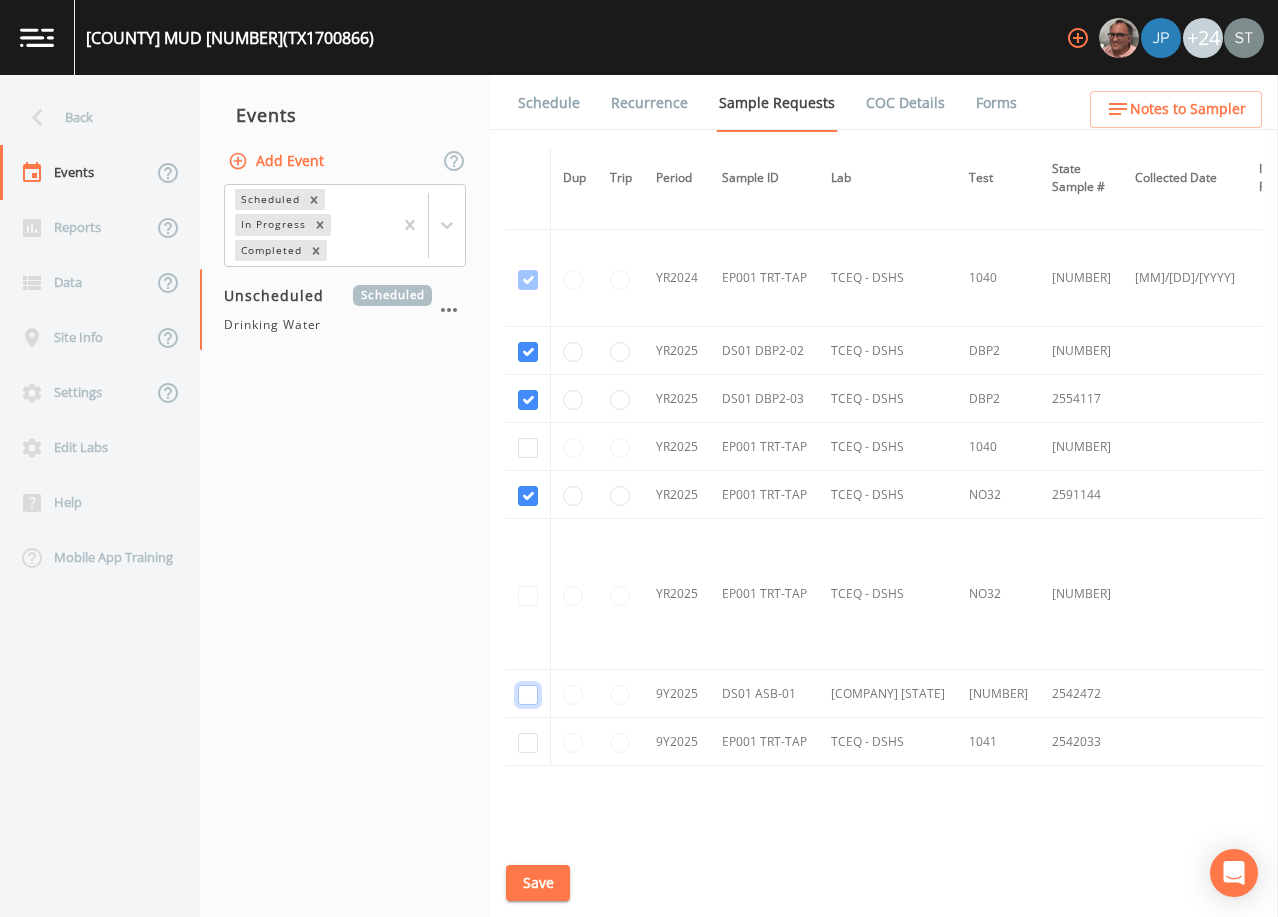 click at bounding box center (528, 695) 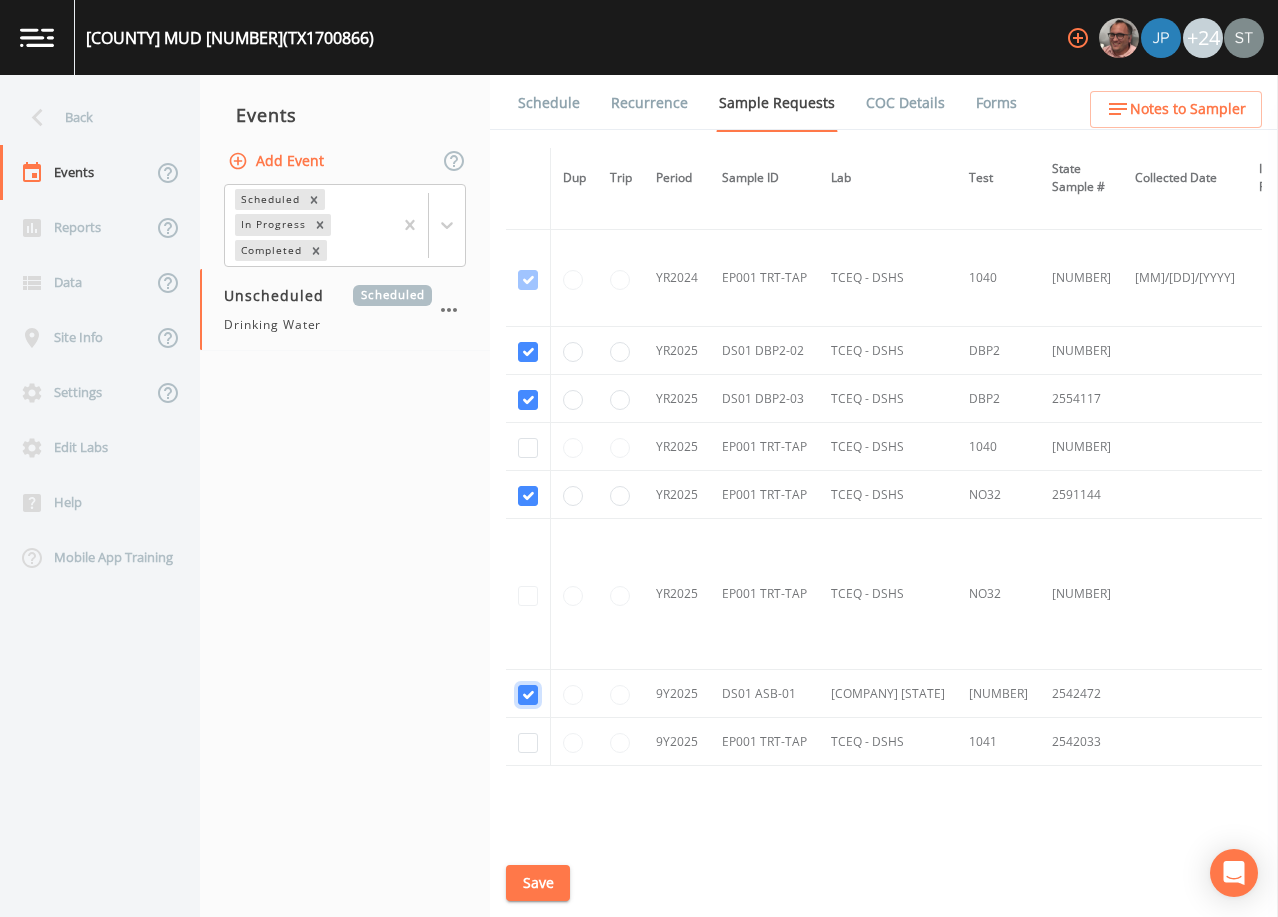 checkbox on "true" 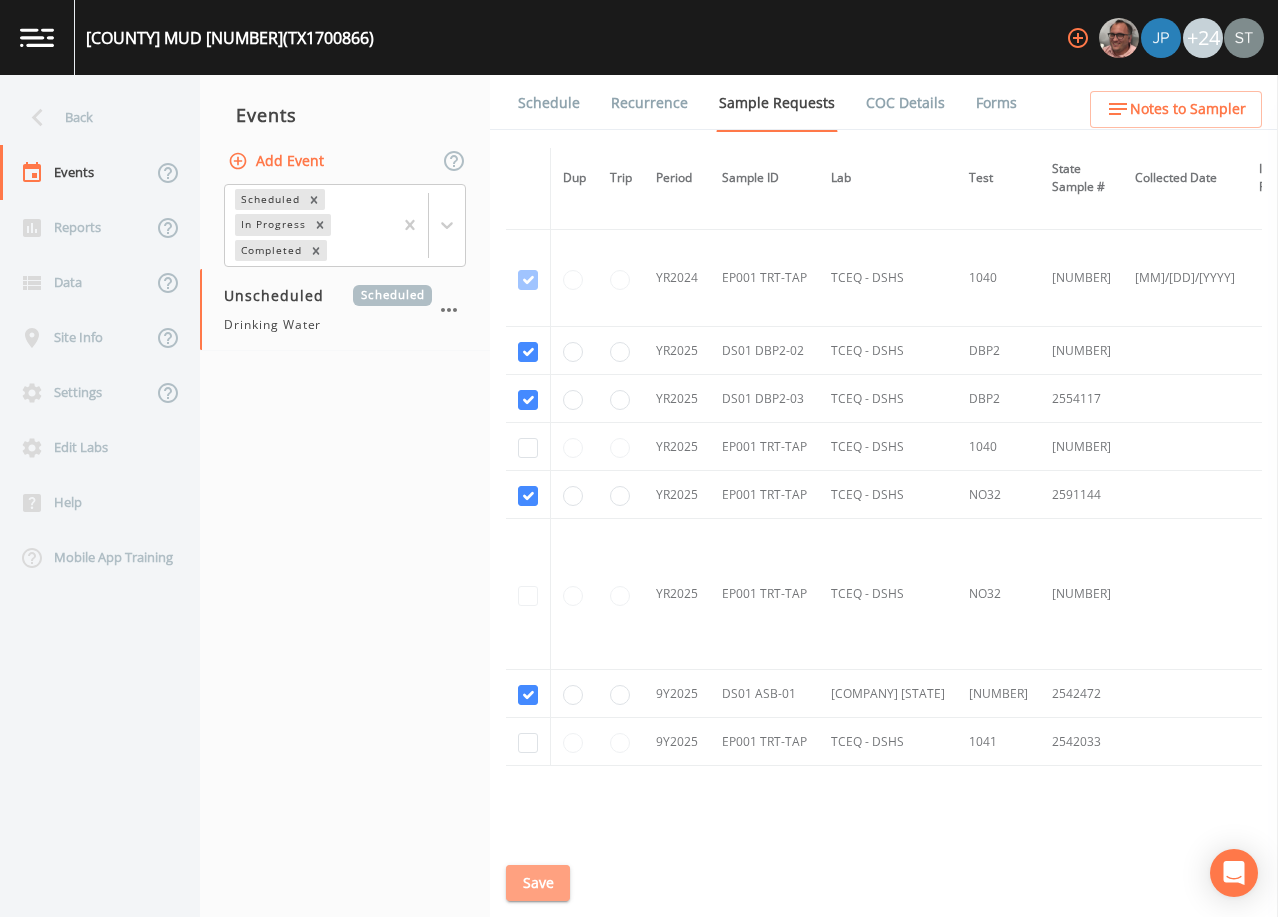 click on "Save" at bounding box center (538, 883) 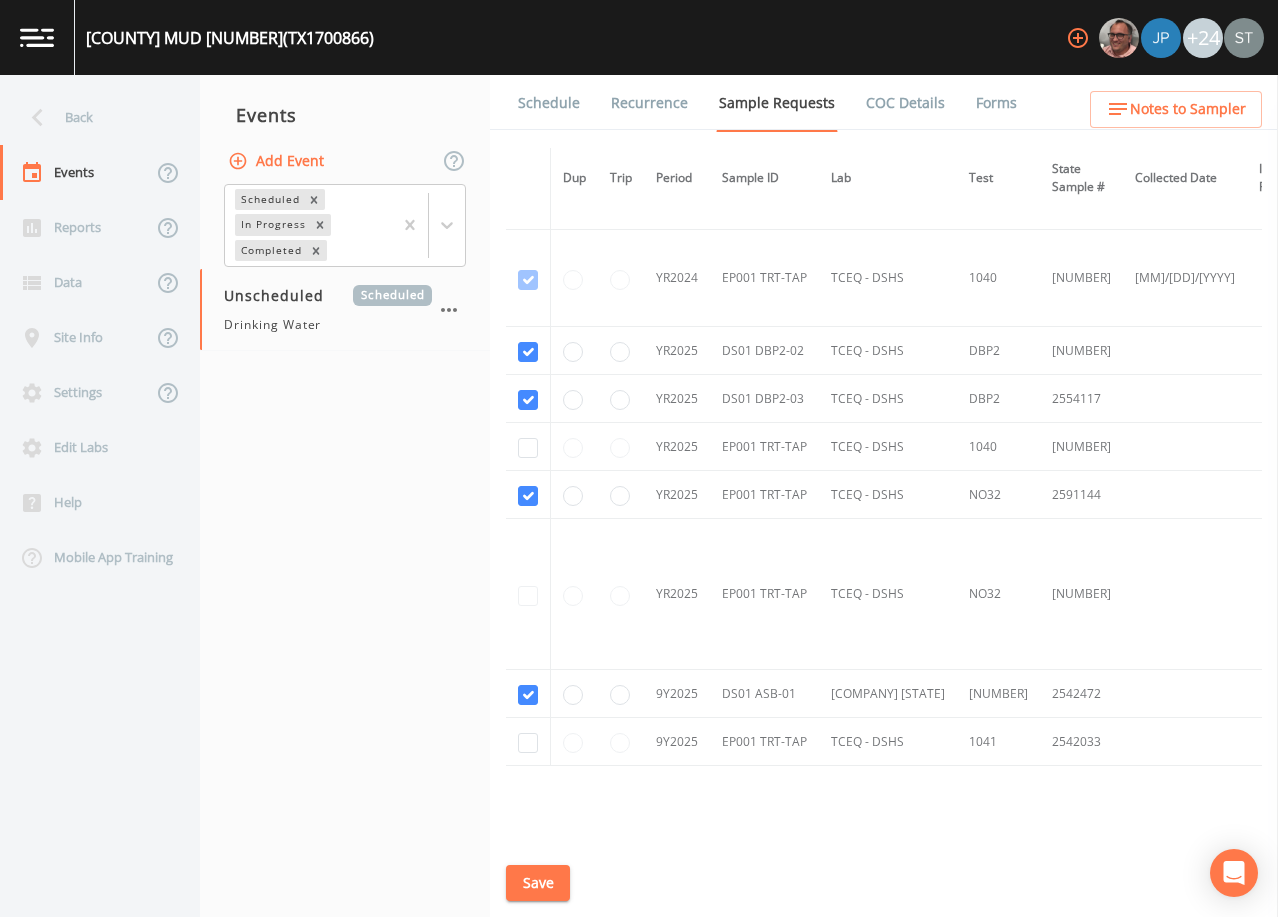 click on "Save" at bounding box center [538, 883] 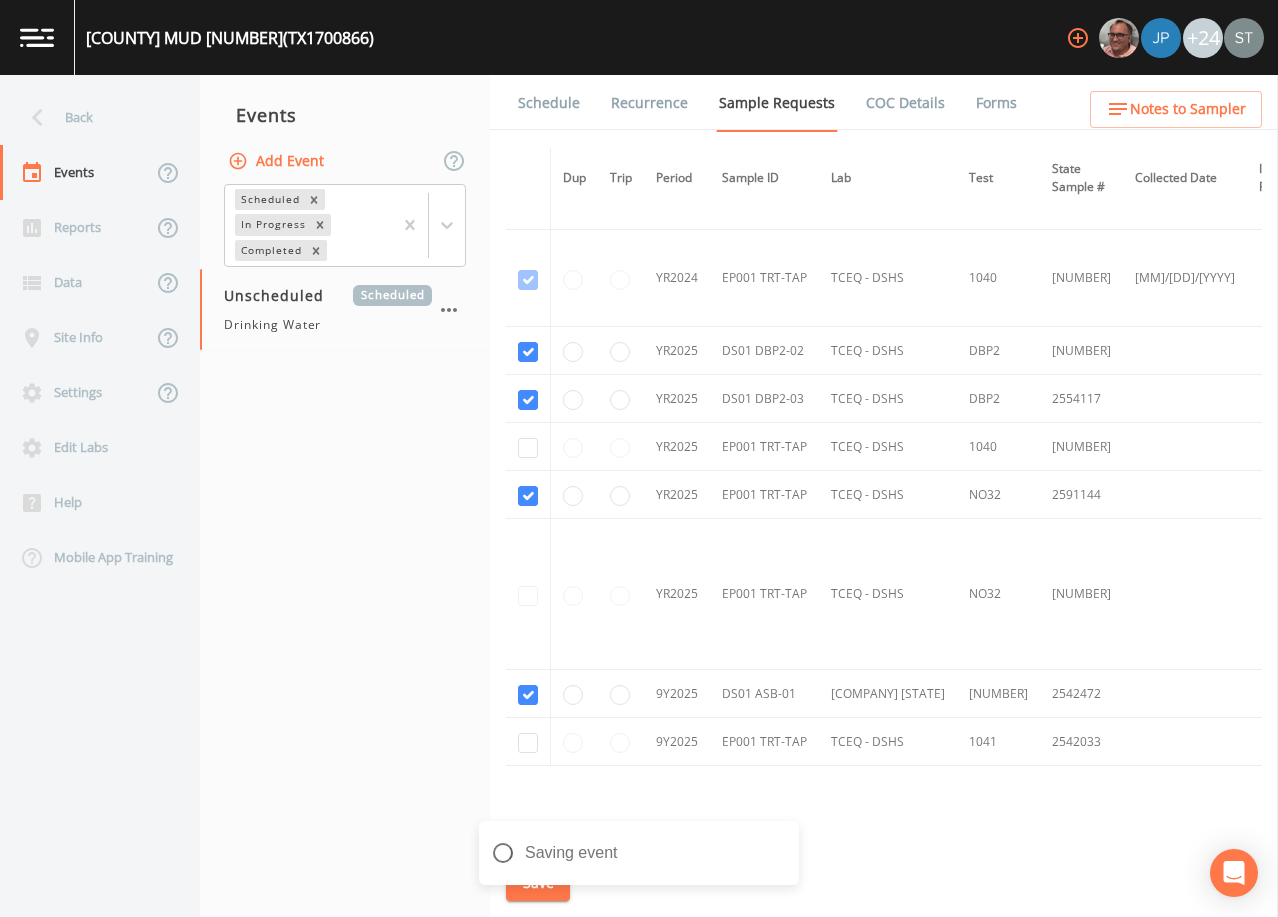 click on "Schedule" at bounding box center [549, 103] 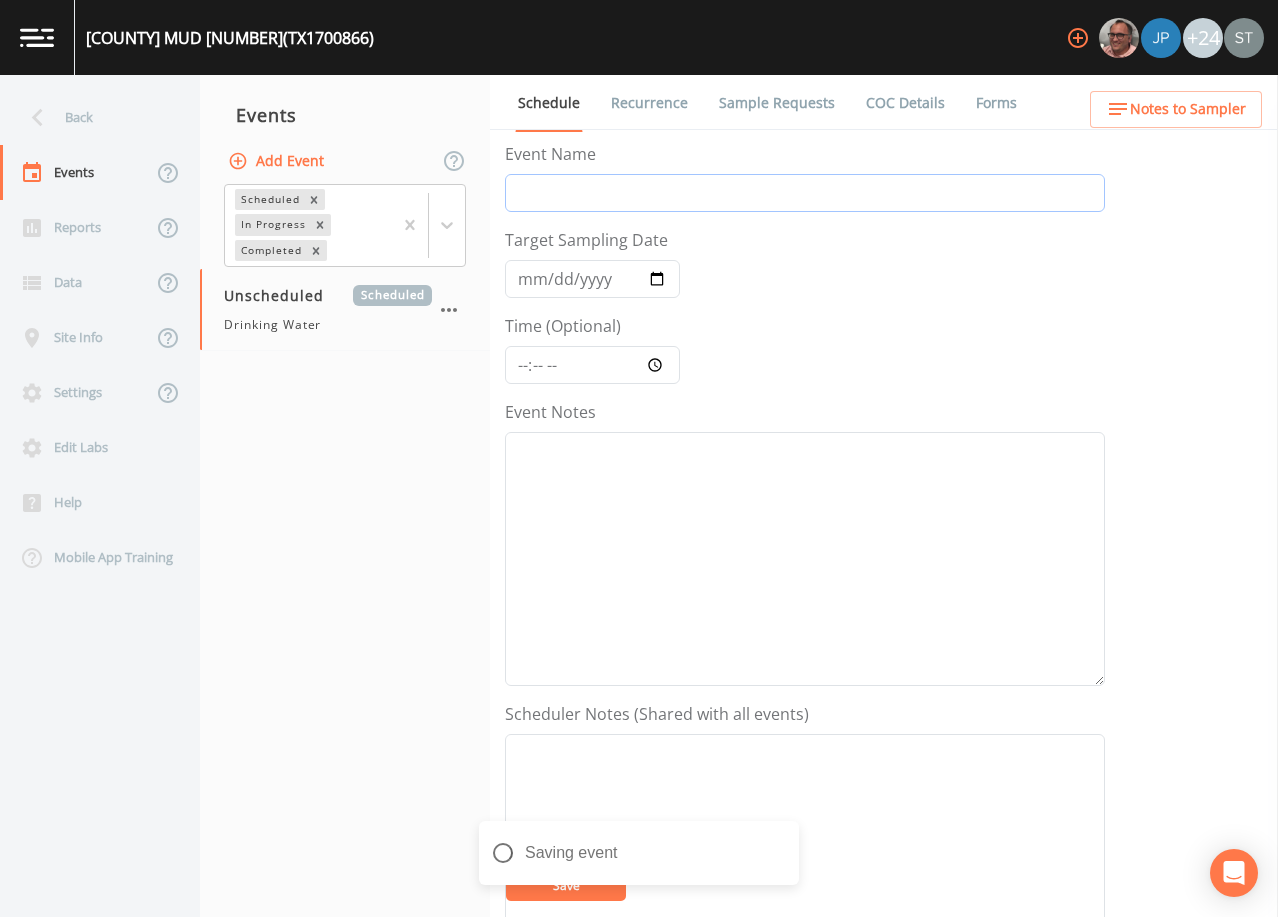click on "Event Name" at bounding box center [805, 193] 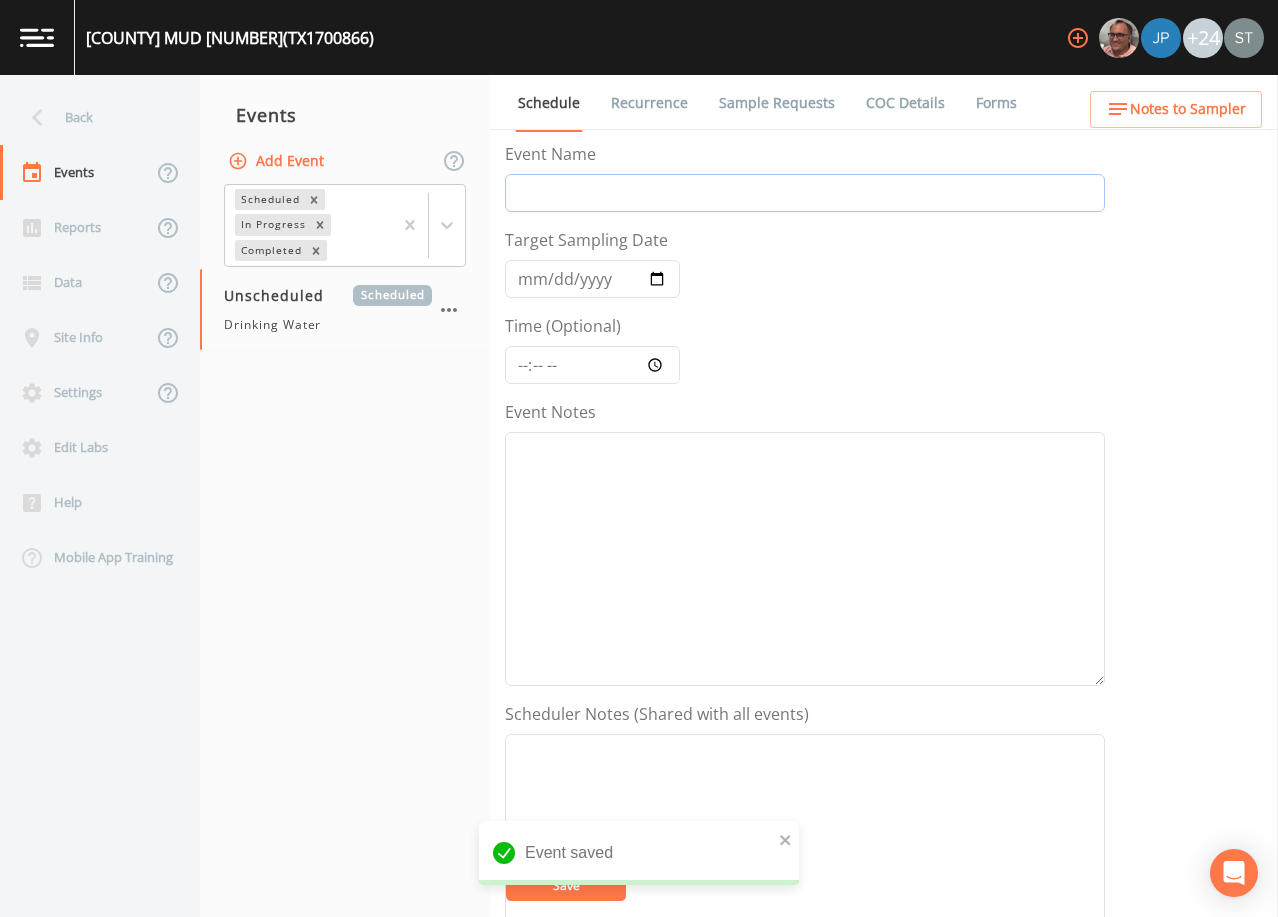 type on "3rd Qtr" 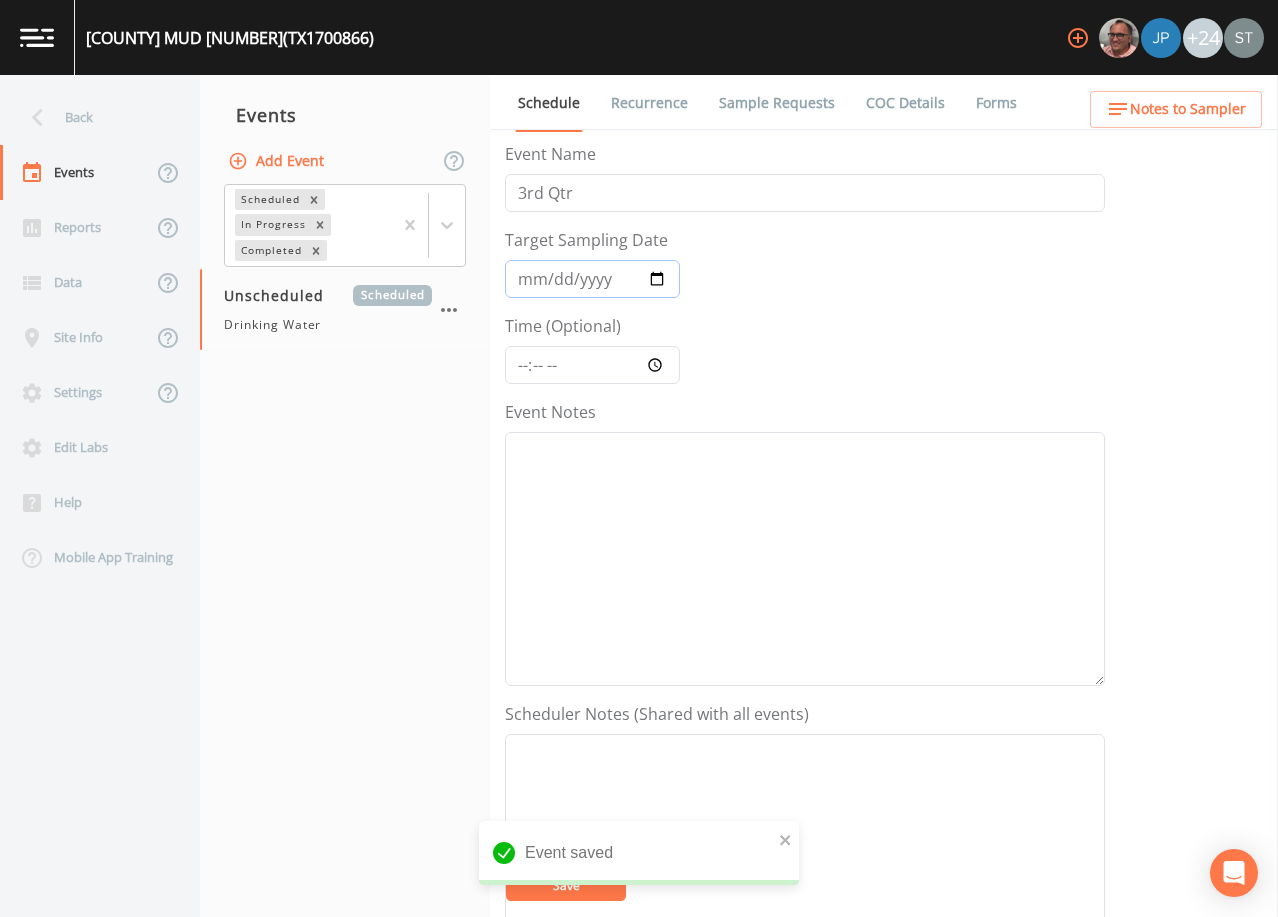 click on "Target Sampling Date" at bounding box center [592, 279] 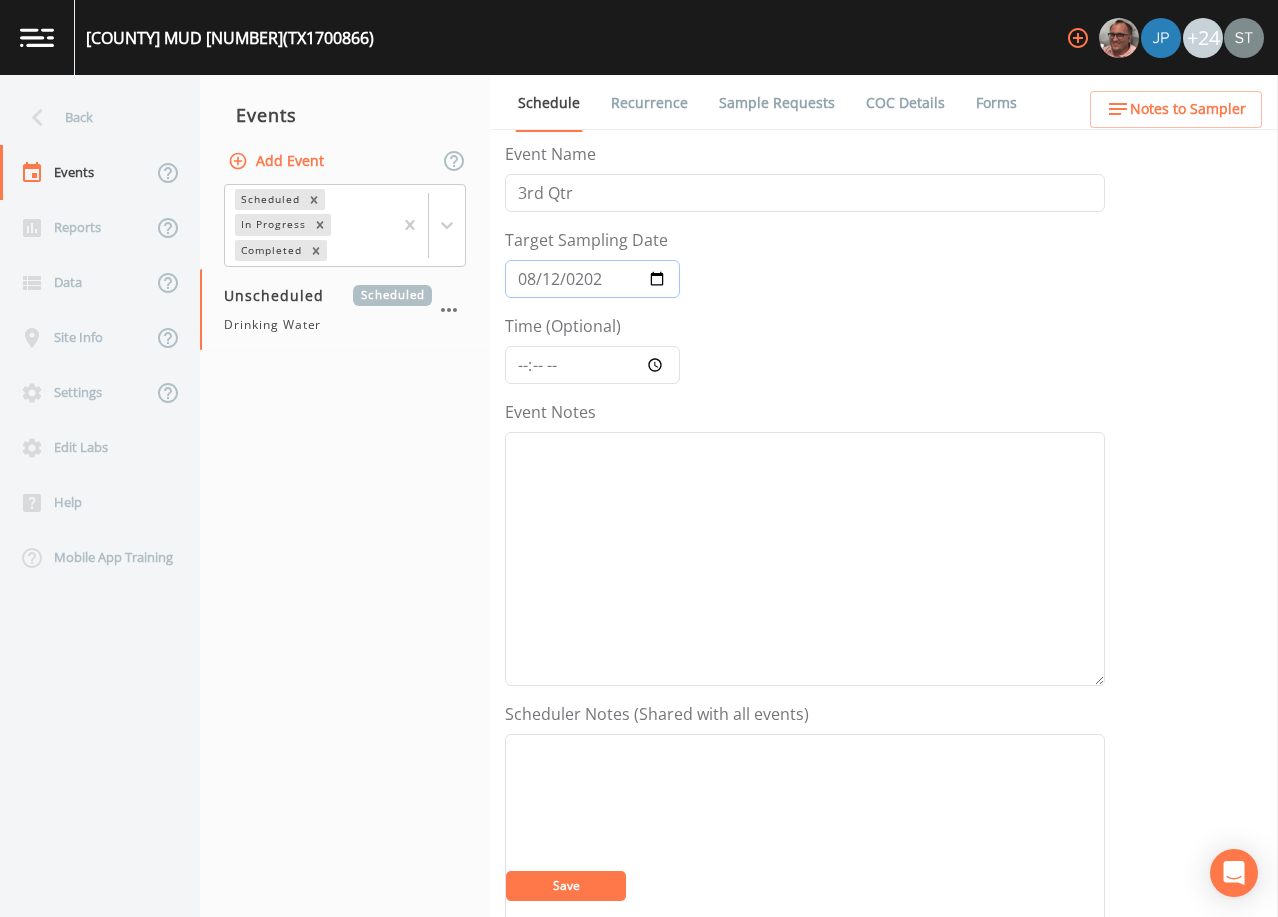 type on "[YEAR]-[MONTH]-[DATE]" 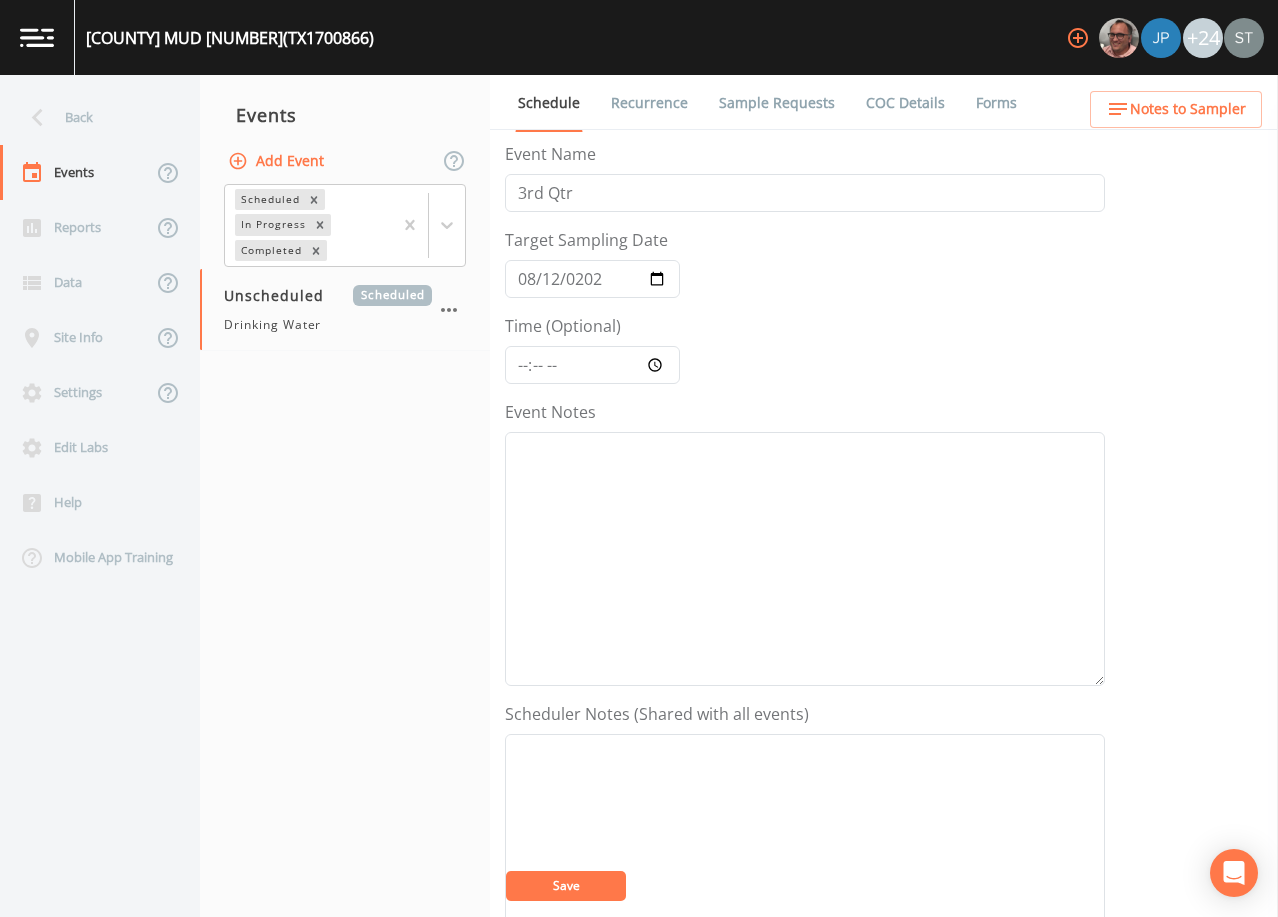 click on "Save" at bounding box center [566, 886] 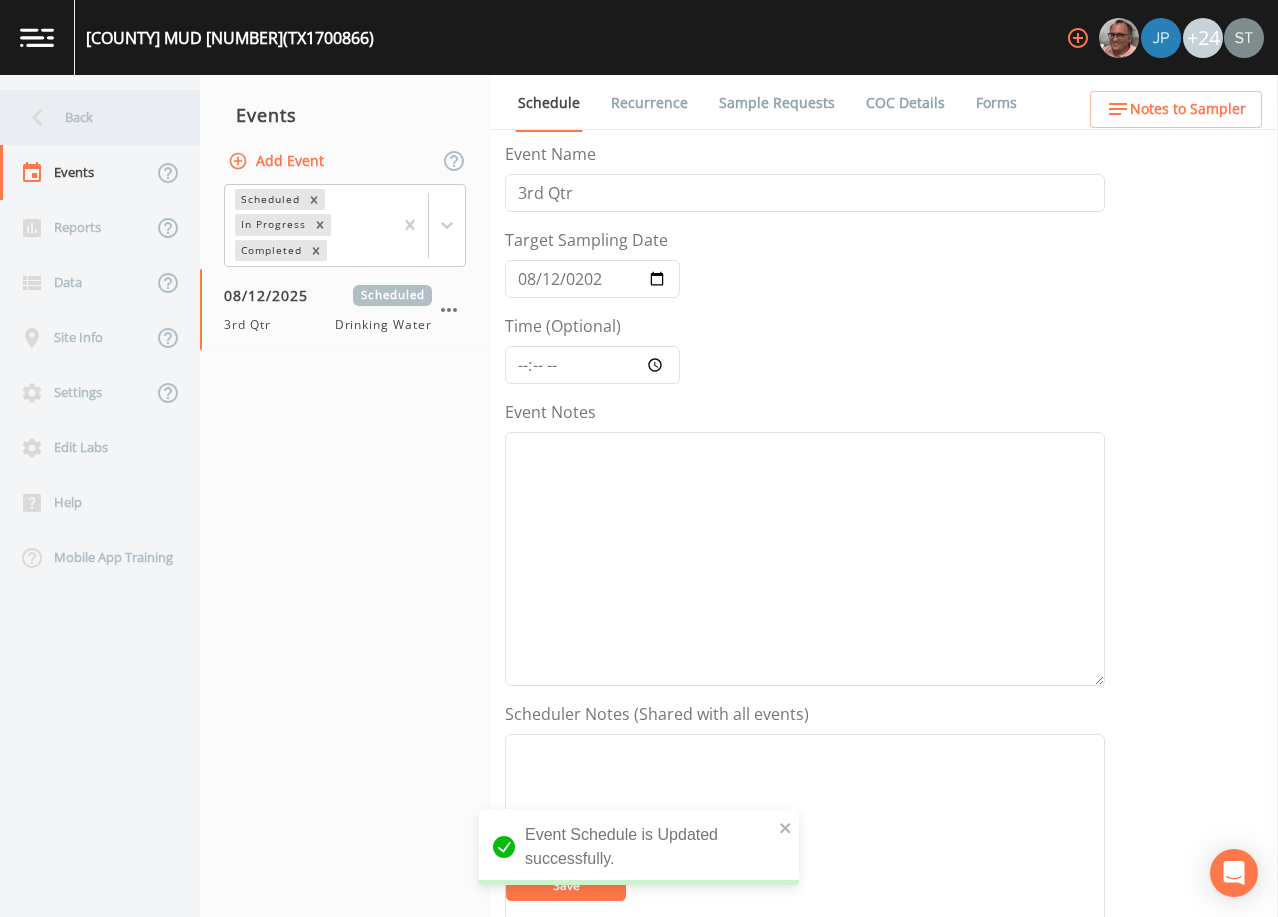 click on "Back" at bounding box center (90, 117) 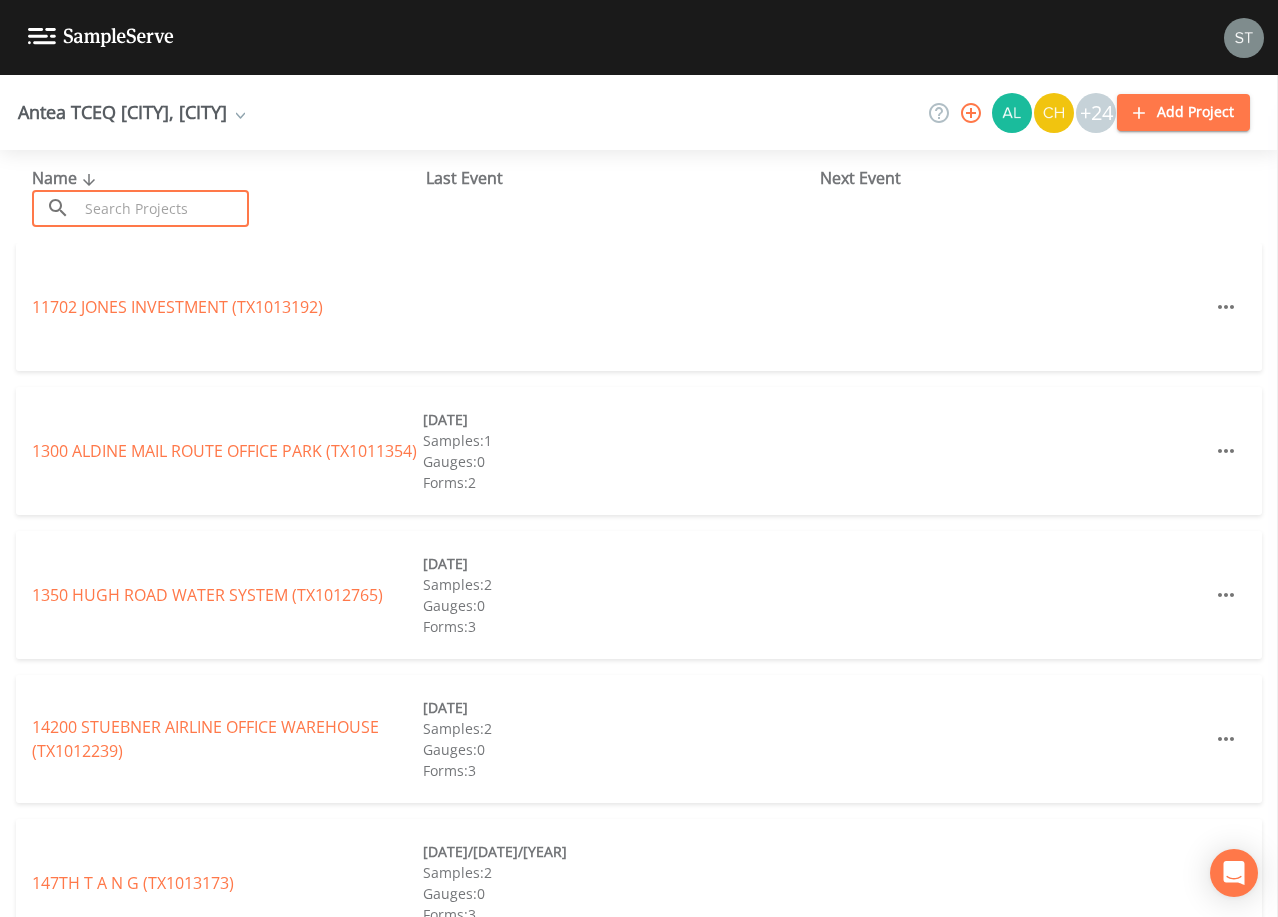 click at bounding box center [163, 208] 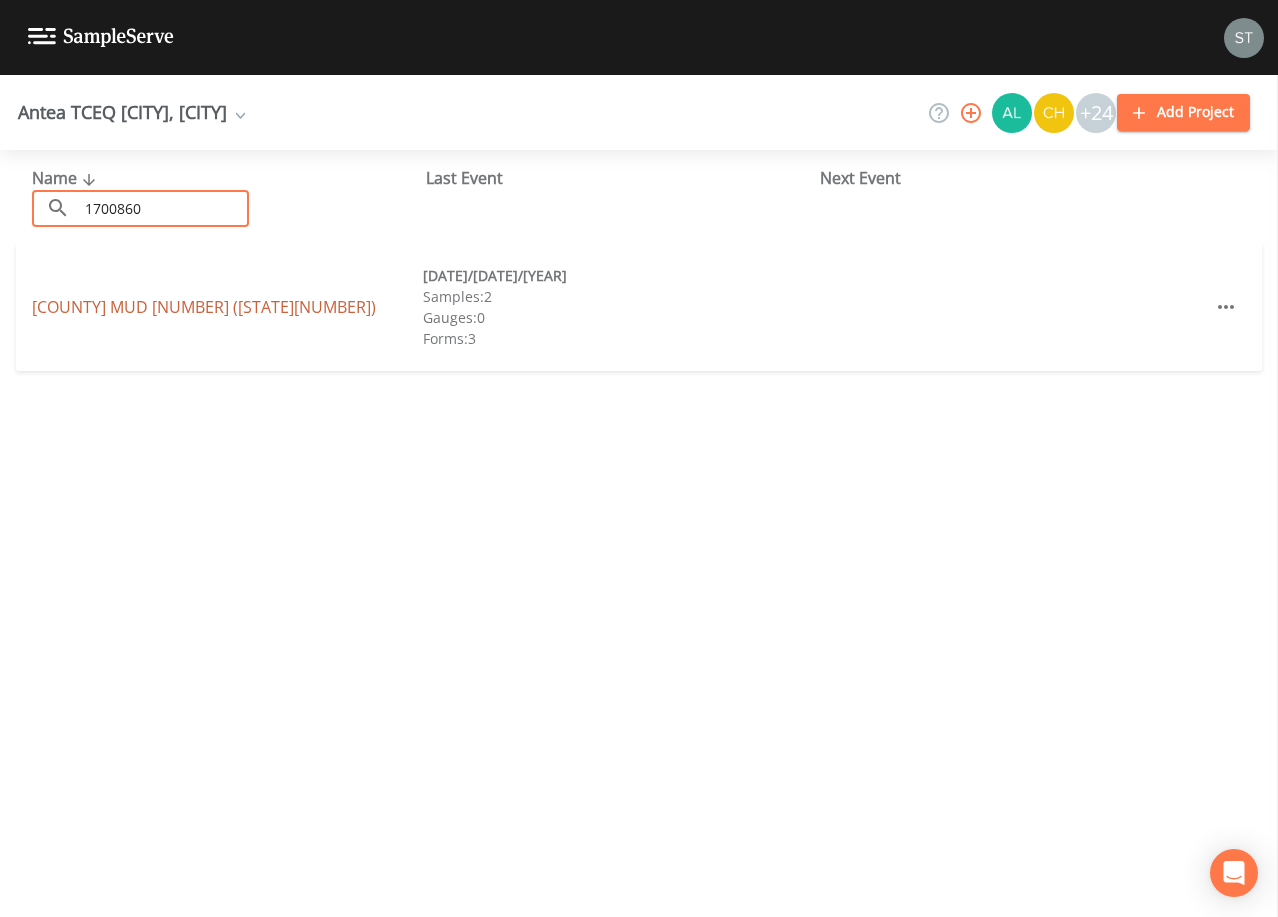 type on "1700860" 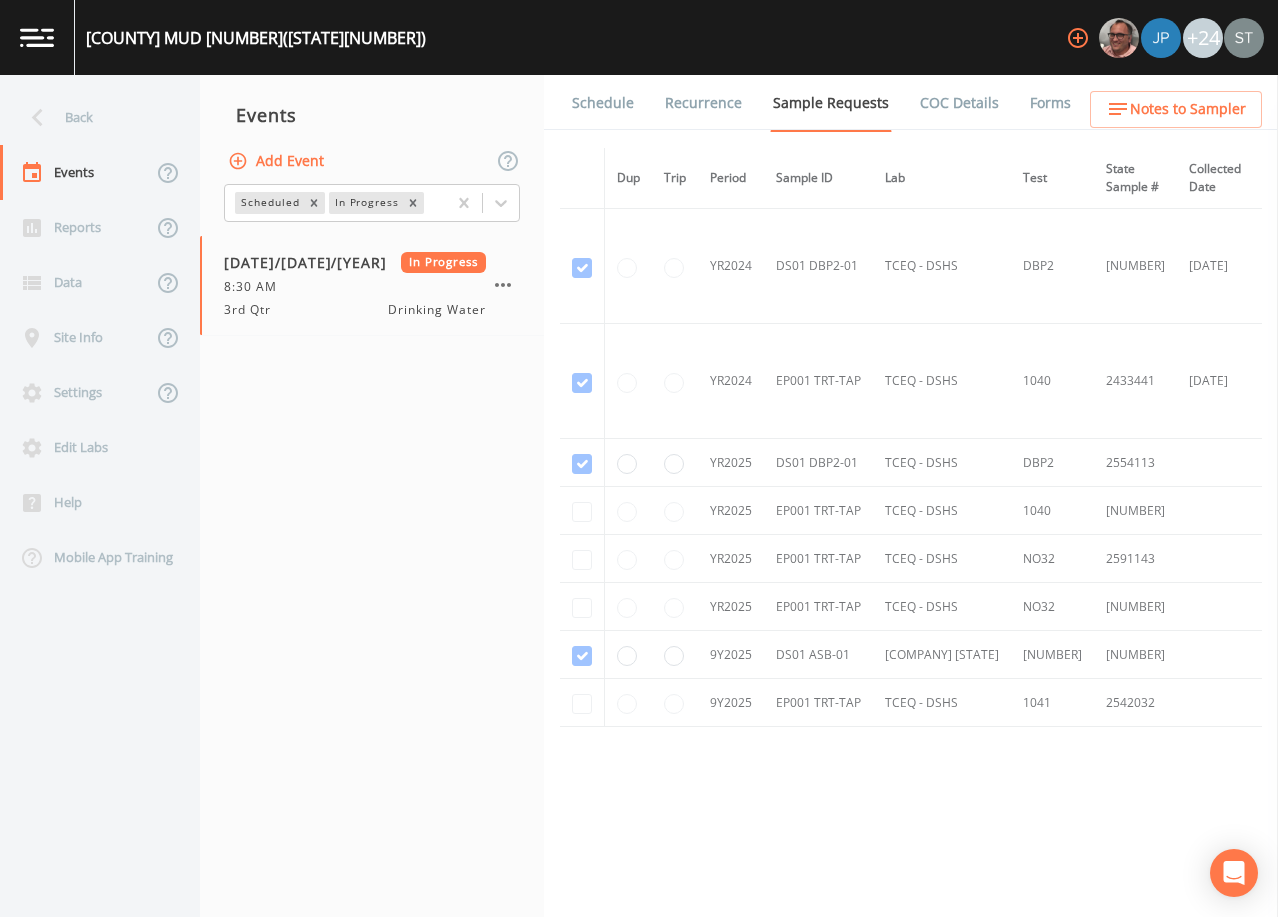 click on "Schedule" at bounding box center (603, 103) 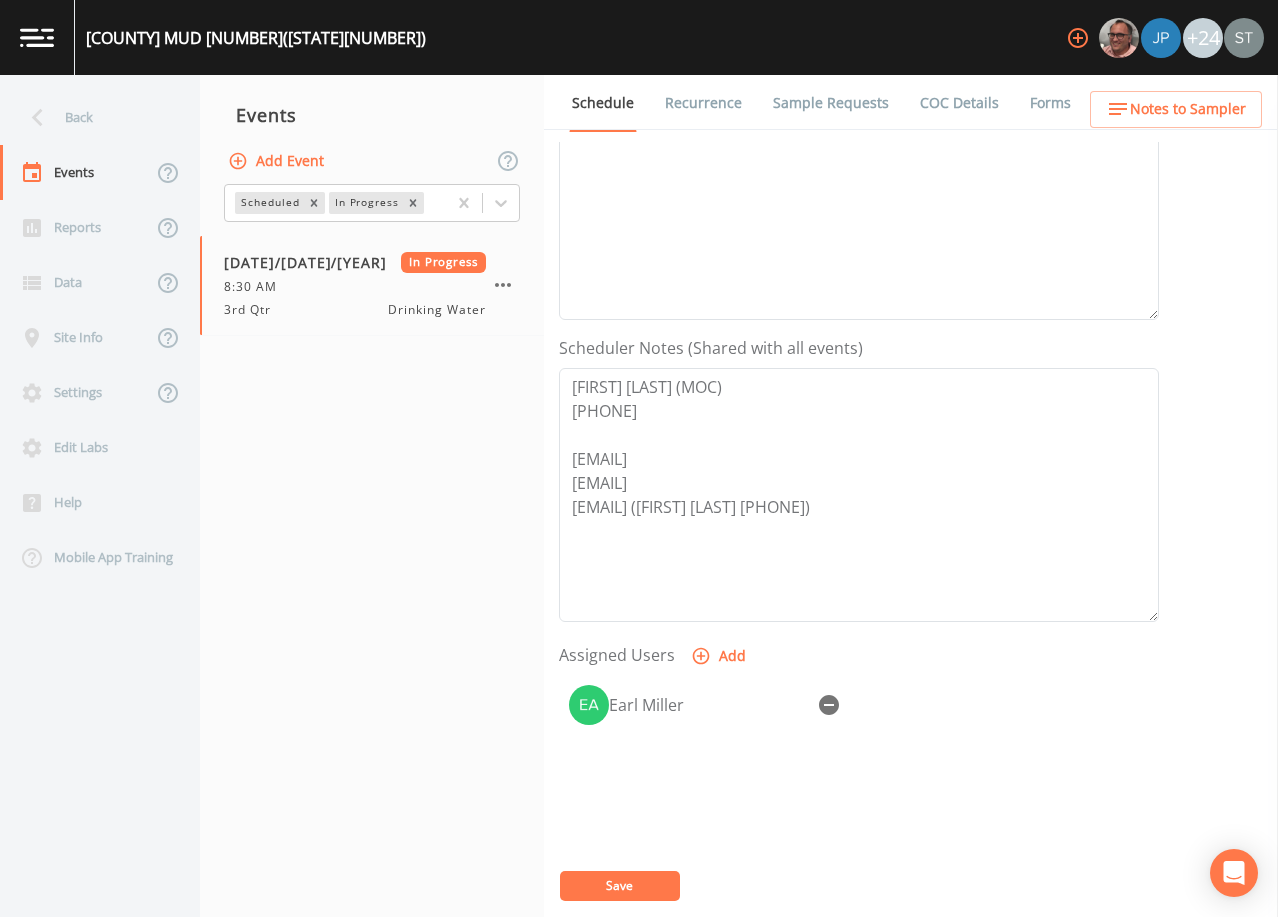 scroll, scrollTop: 400, scrollLeft: 0, axis: vertical 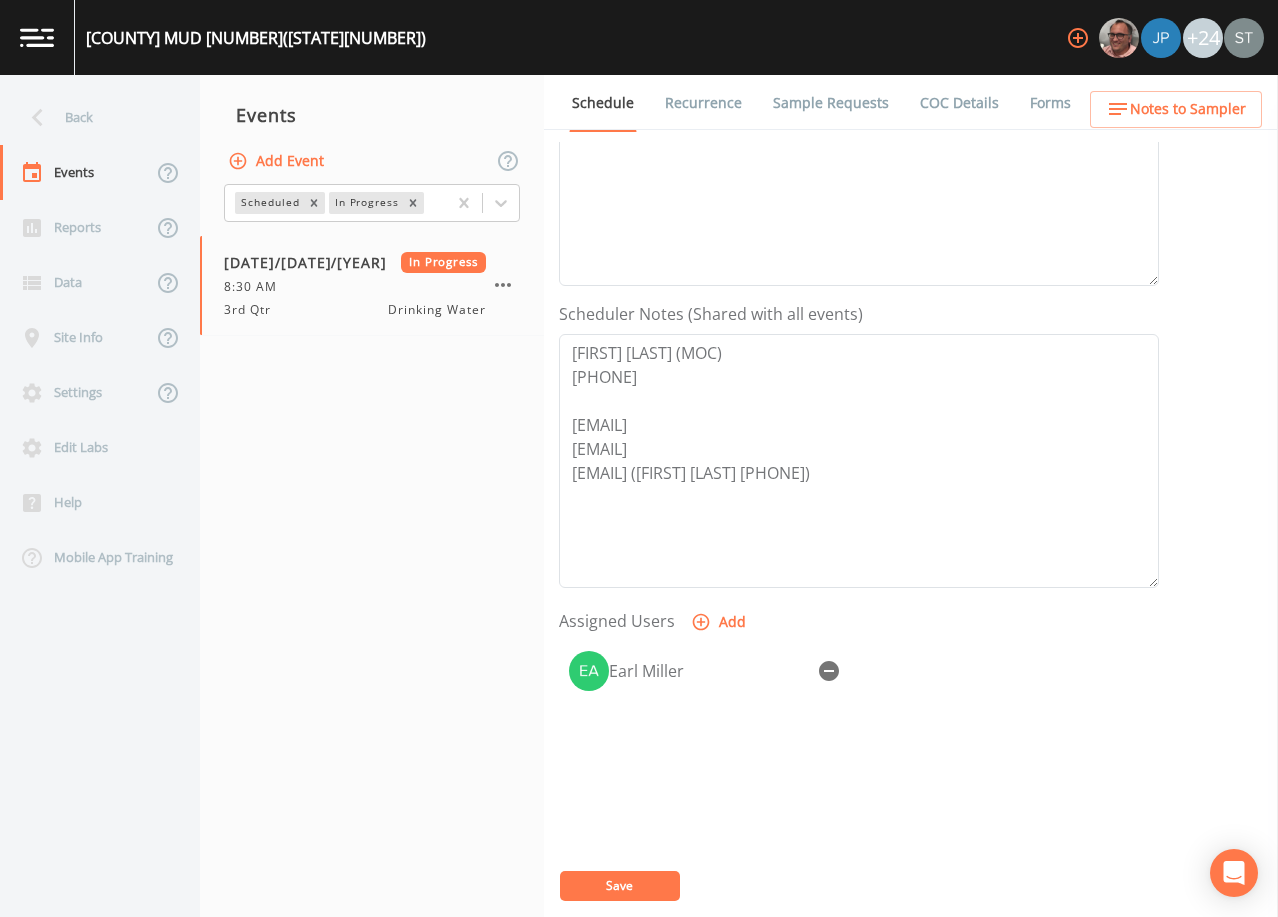 click on "Forms" at bounding box center [1050, 103] 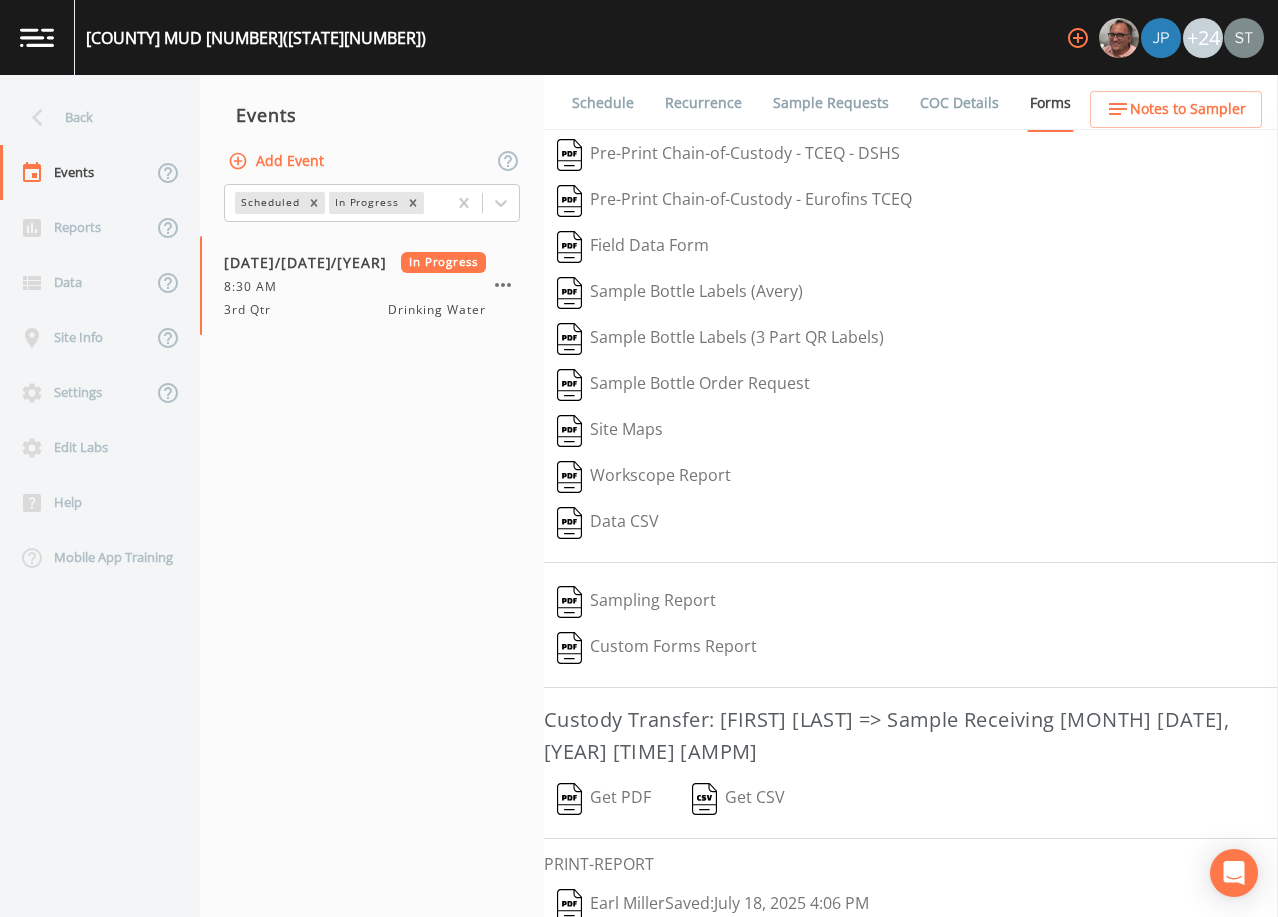 click on "[FIRST] [LAST]  Saved:  [MONTH] [DD], [YYYY] [TIME]" at bounding box center [713, 905] 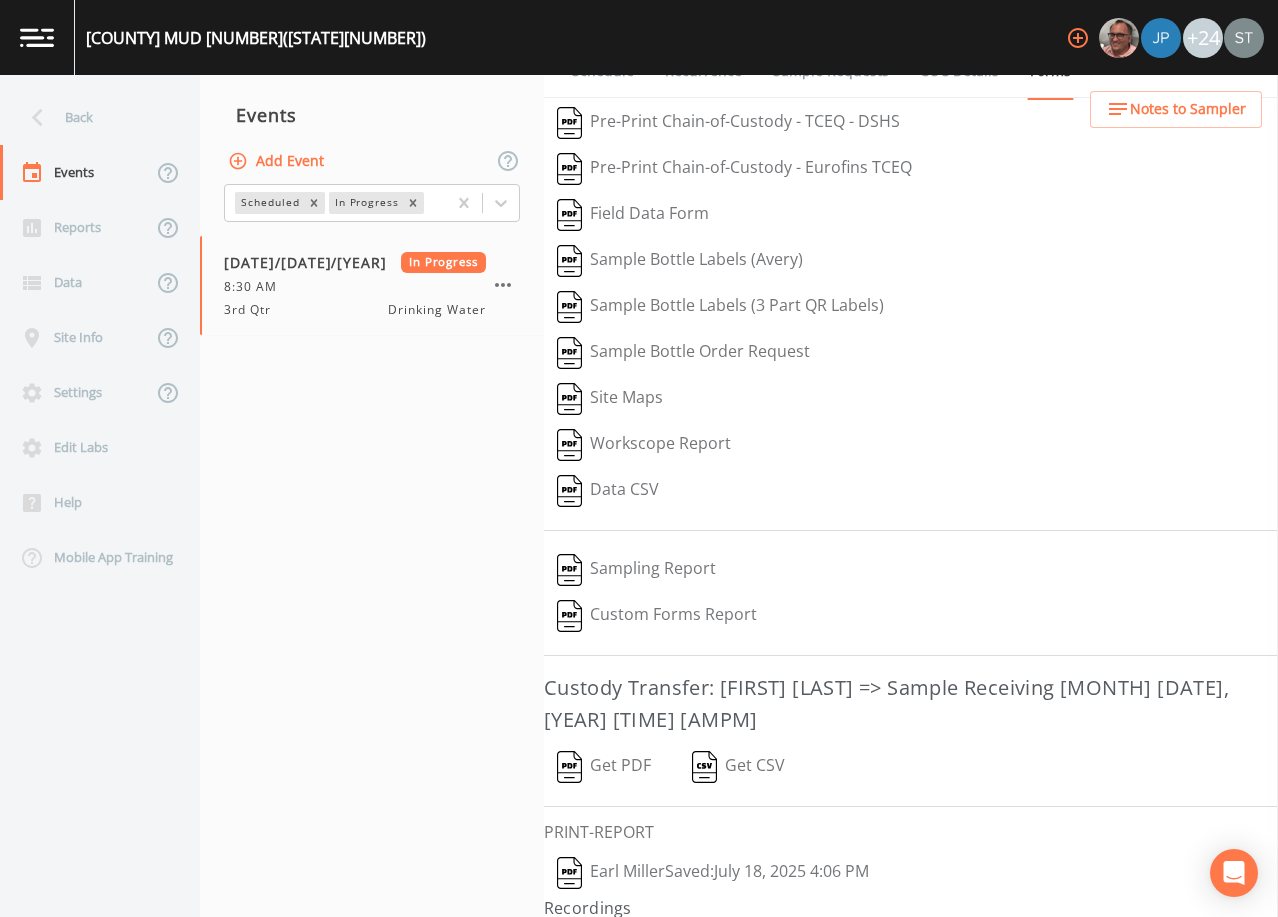 scroll, scrollTop: 47, scrollLeft: 0, axis: vertical 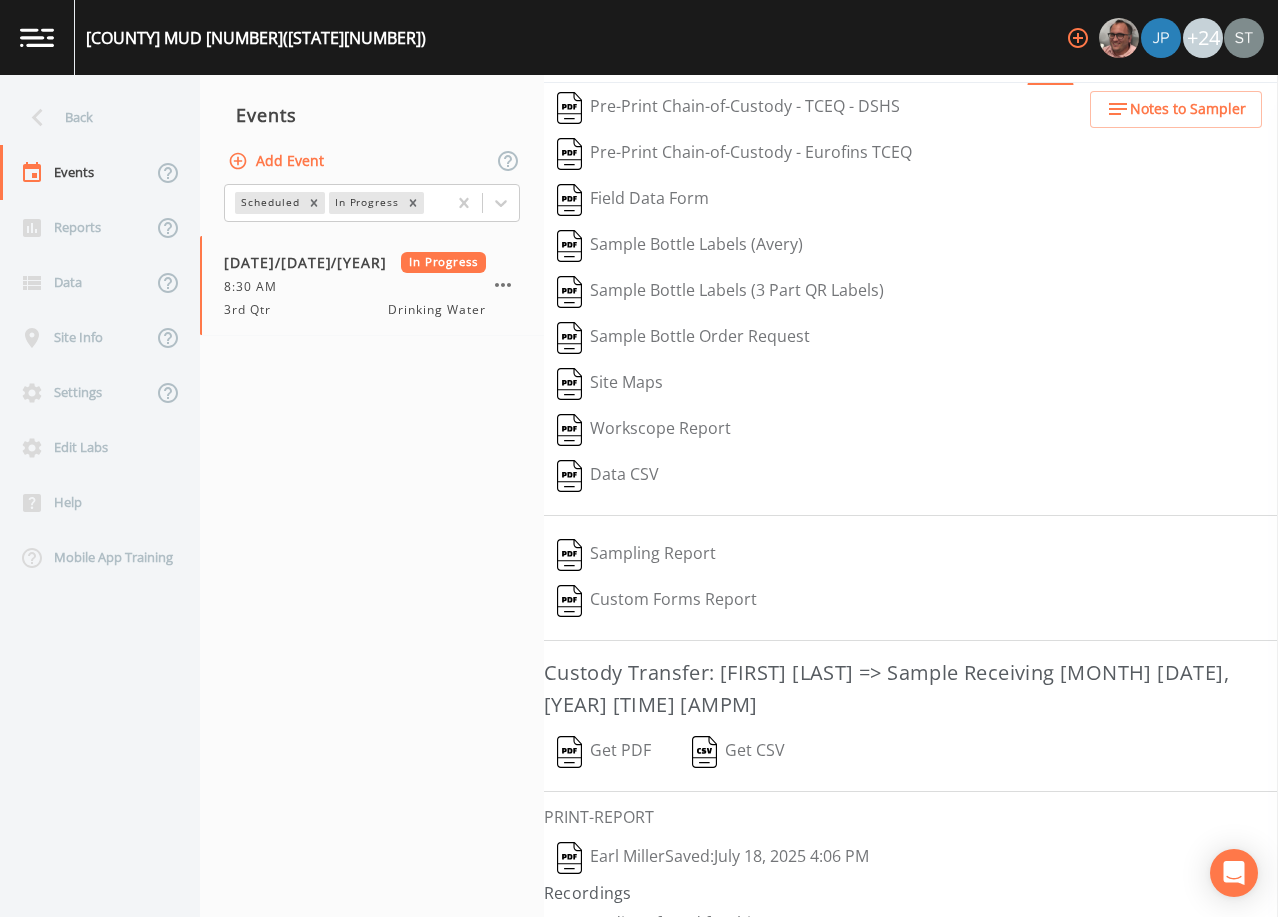 click on "Get PDF" at bounding box center [604, 752] 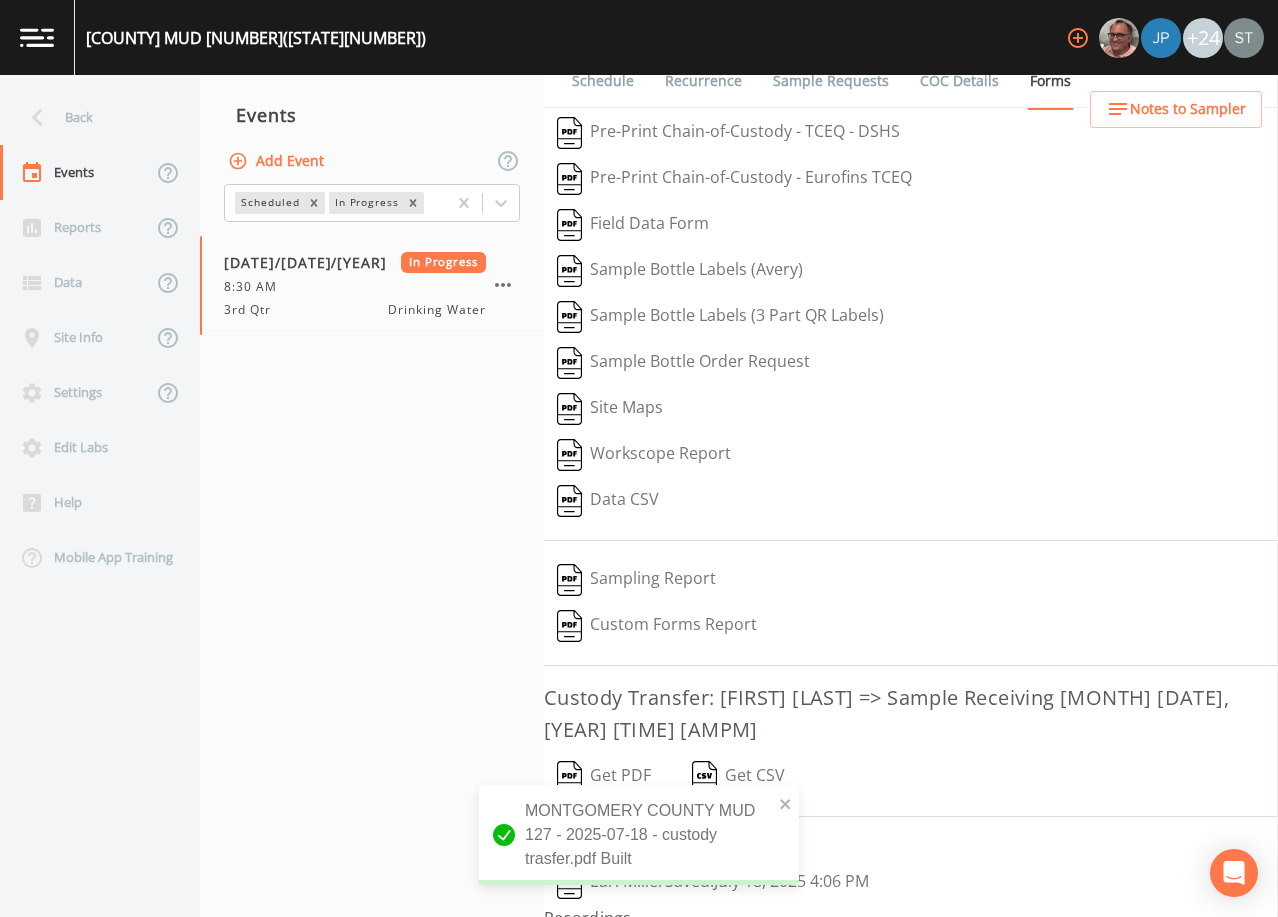 scroll, scrollTop: 0, scrollLeft: 0, axis: both 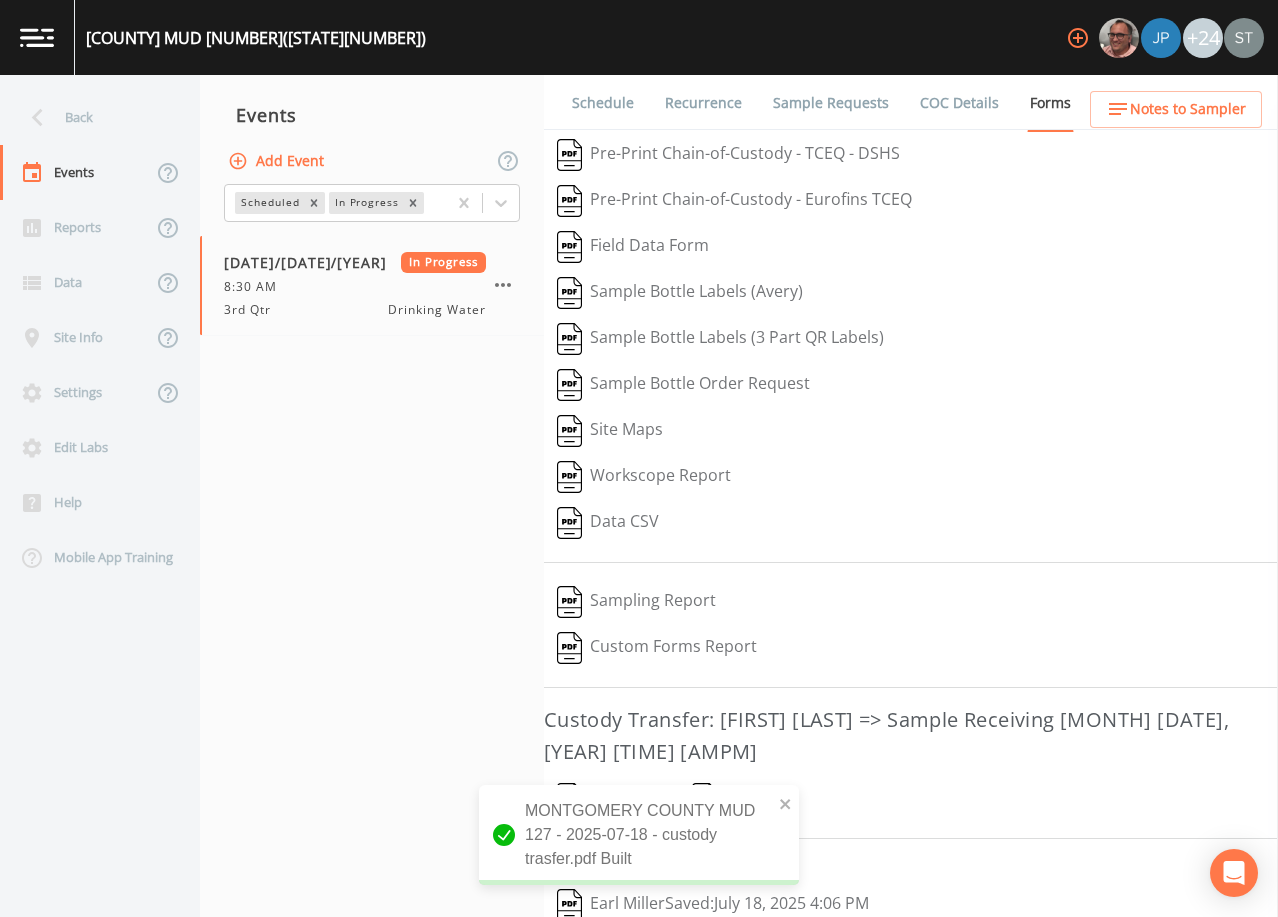 click on "Sample Requests" at bounding box center (831, 103) 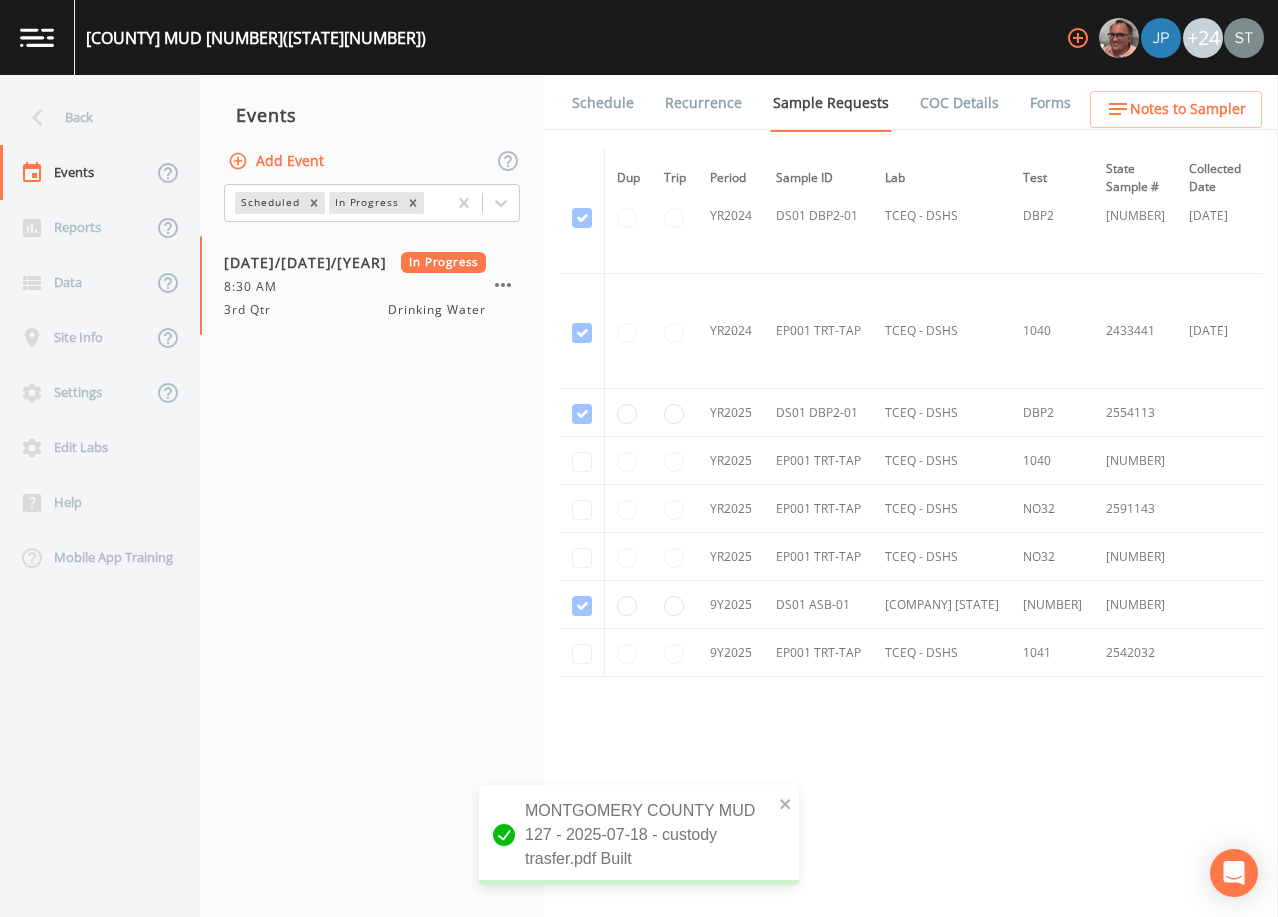 scroll, scrollTop: 73, scrollLeft: 0, axis: vertical 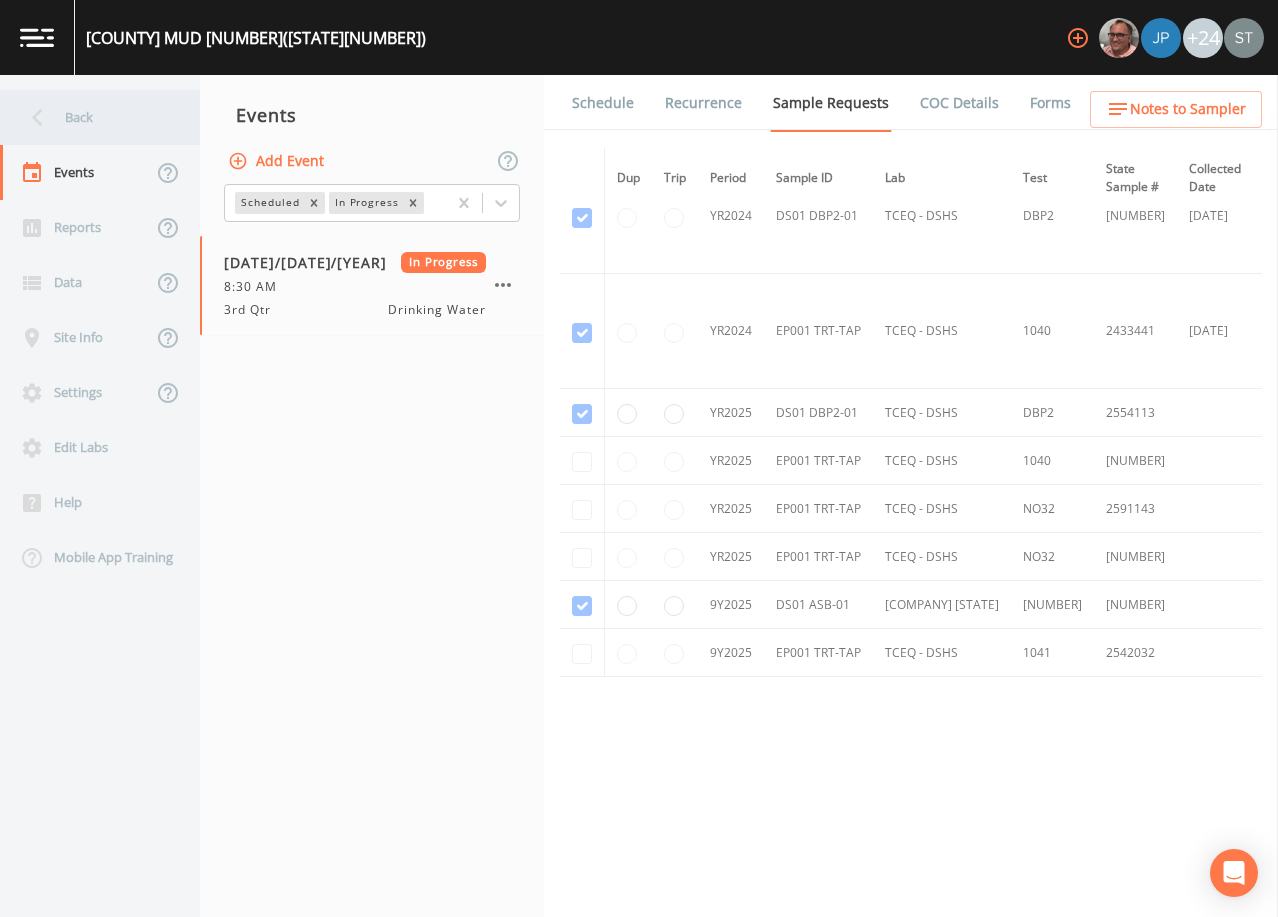 click on "Back" at bounding box center [90, 117] 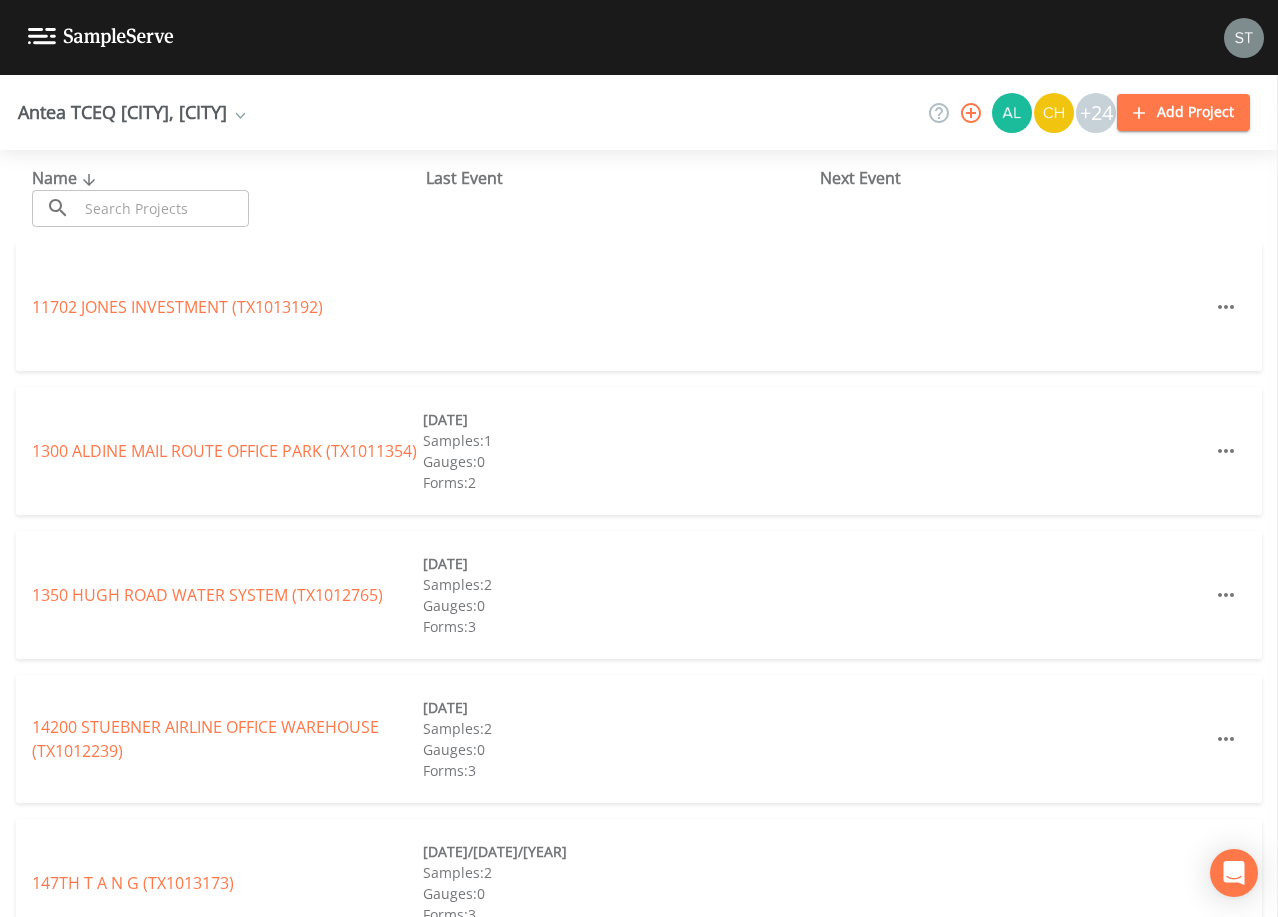 click at bounding box center (163, 208) 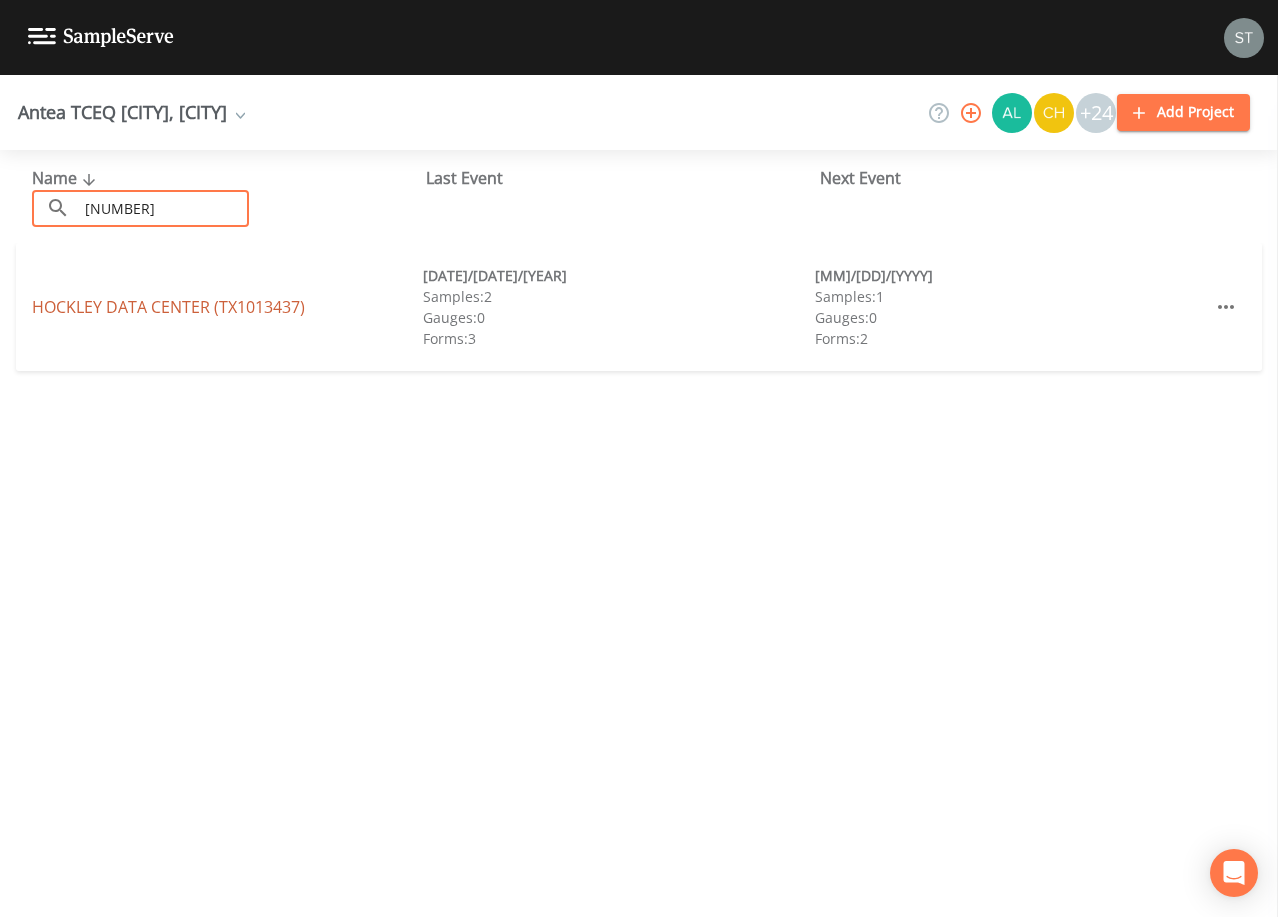 type on "[NUMBER]" 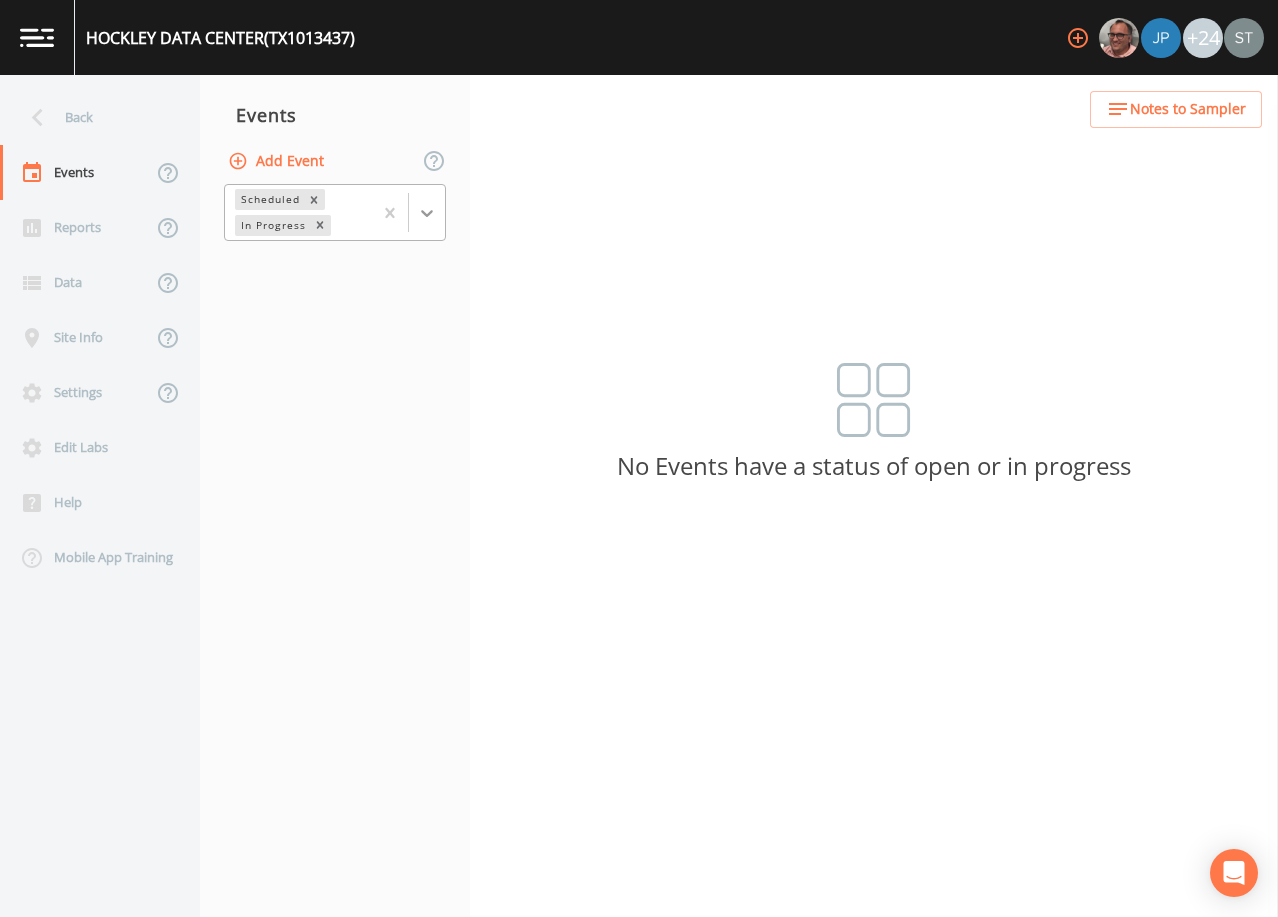 click 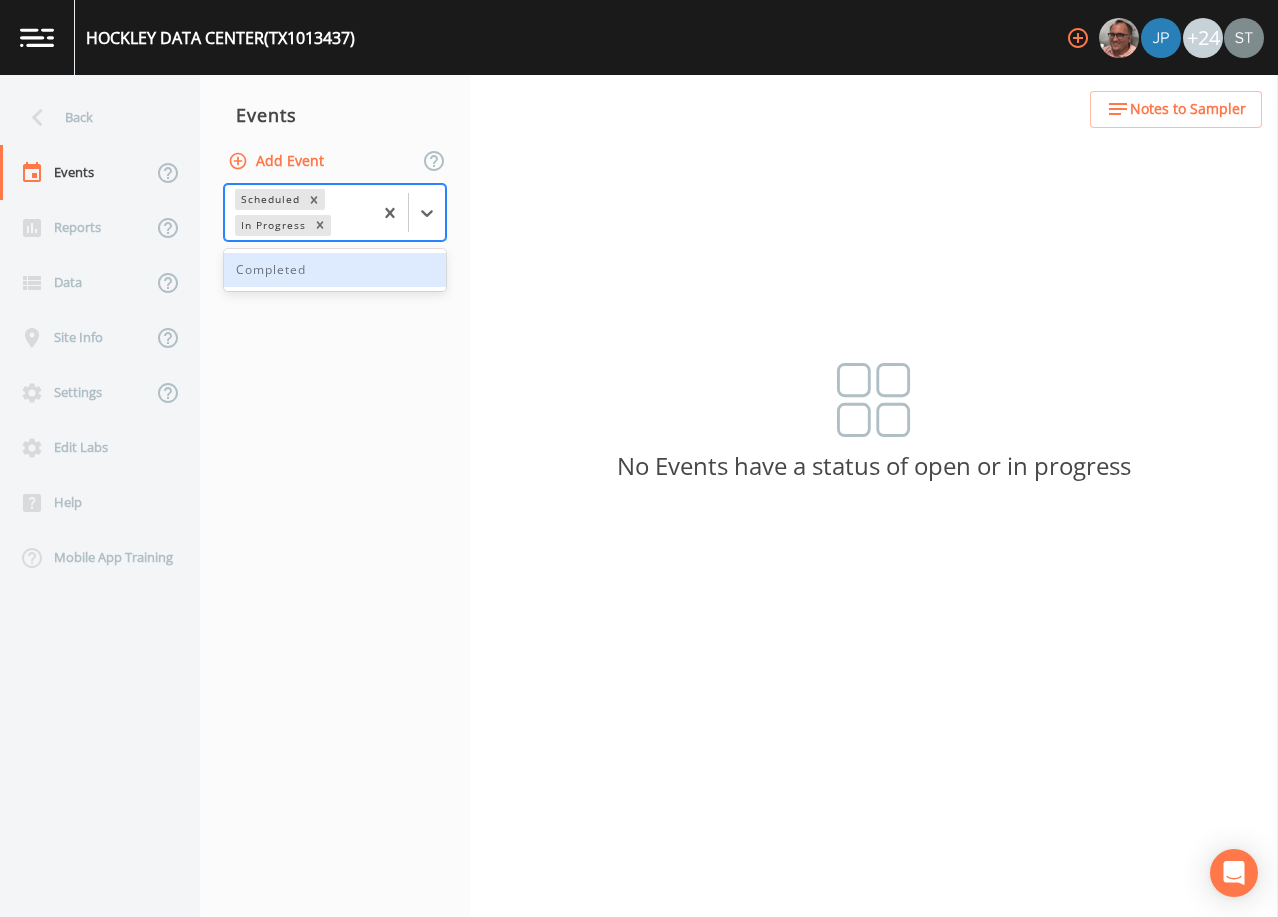 click on "Completed" at bounding box center (335, 270) 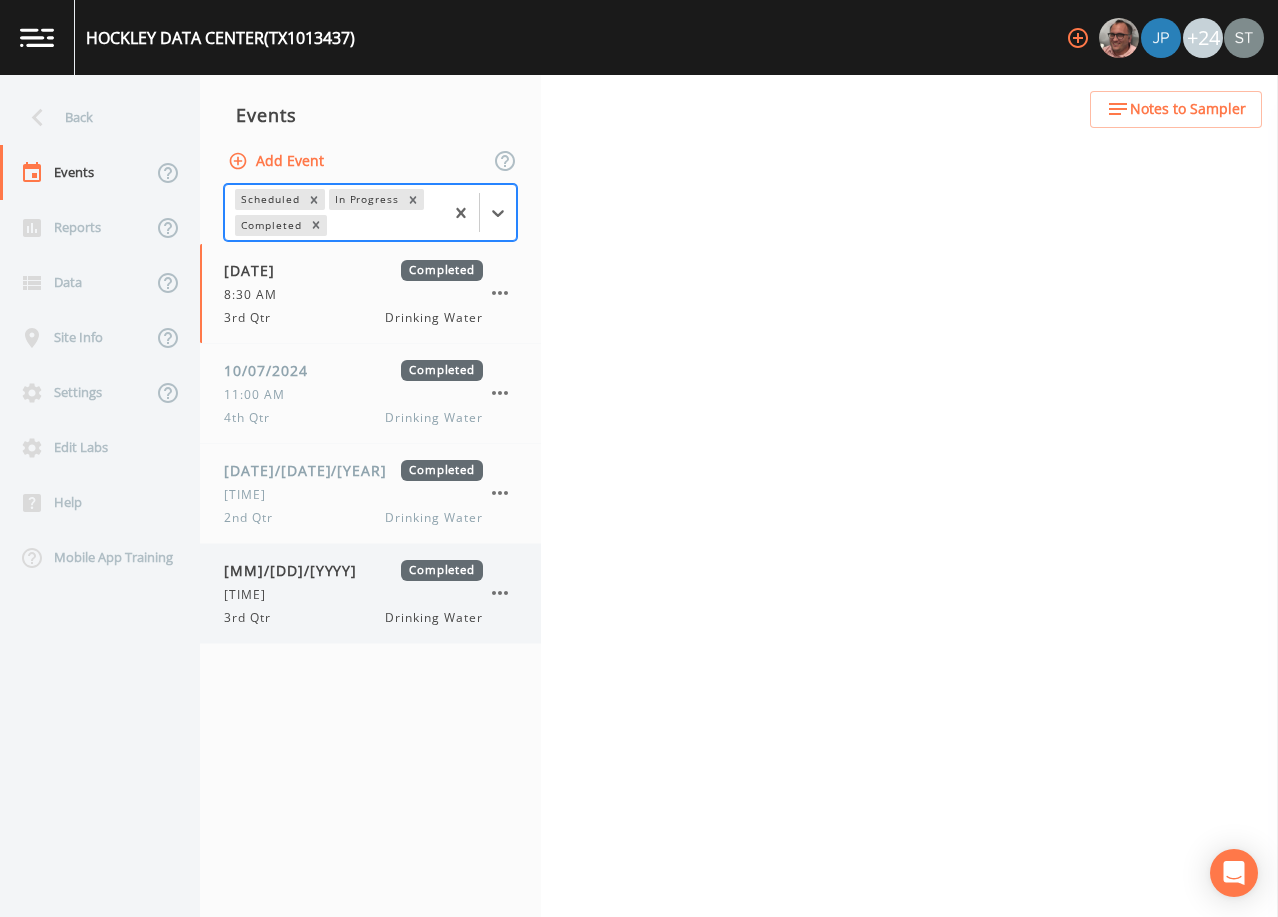 click on "3rd Qtr Drinking Water" at bounding box center [353, 618] 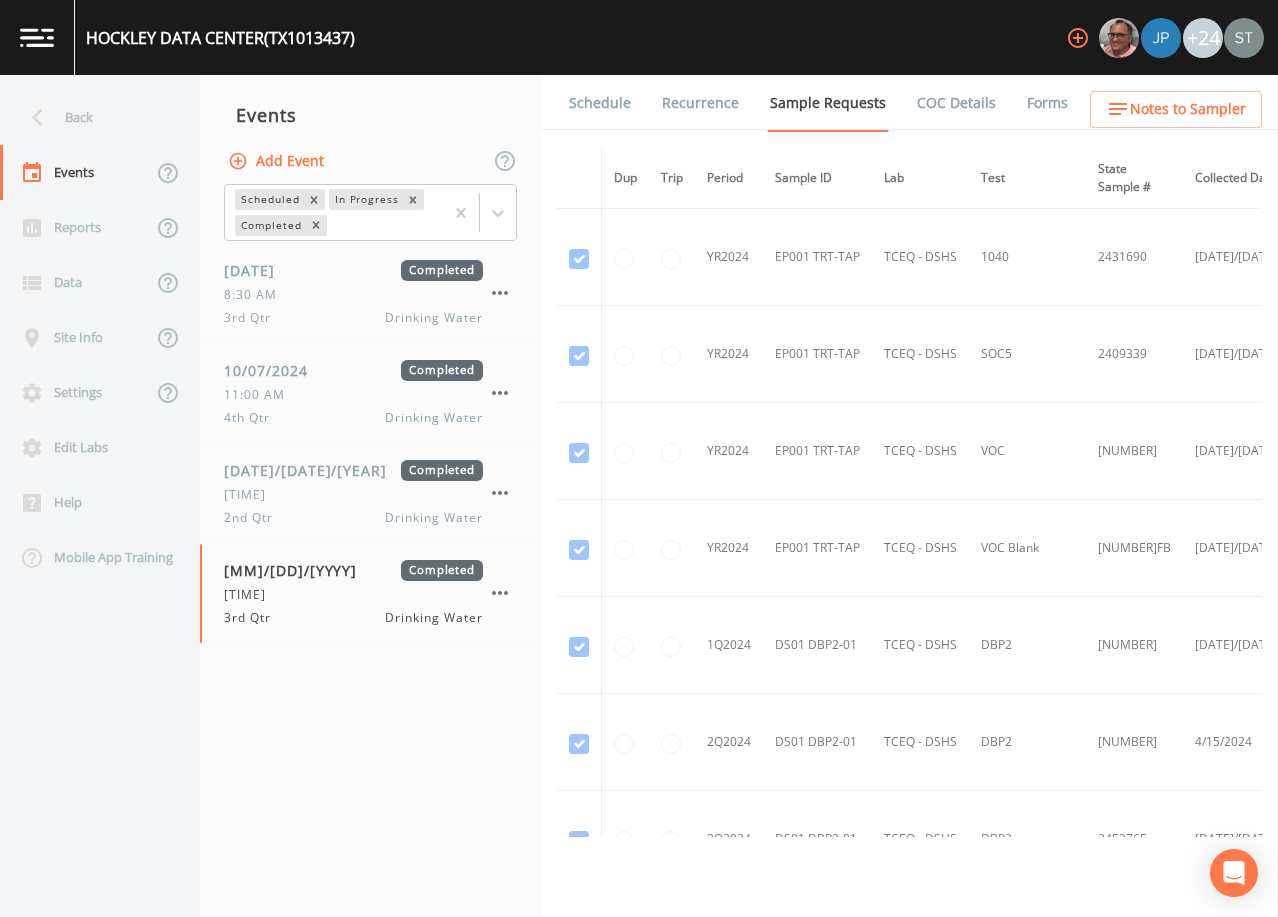 click on "Forms" at bounding box center [1047, 103] 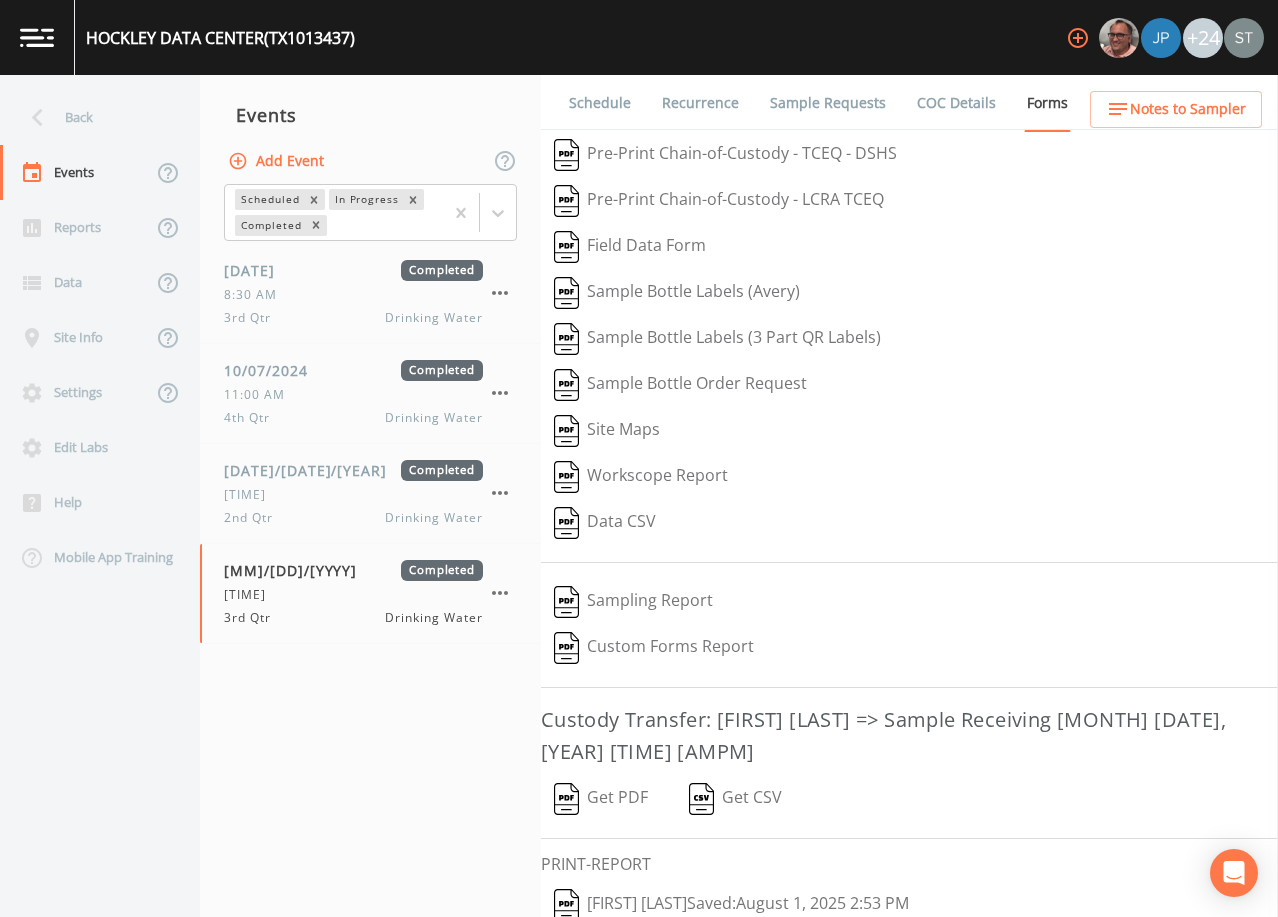 click on "[FIRST] [LAST]  Saved:  [MONTH] [DD], [YYYY] [TIME]" at bounding box center (731, 905) 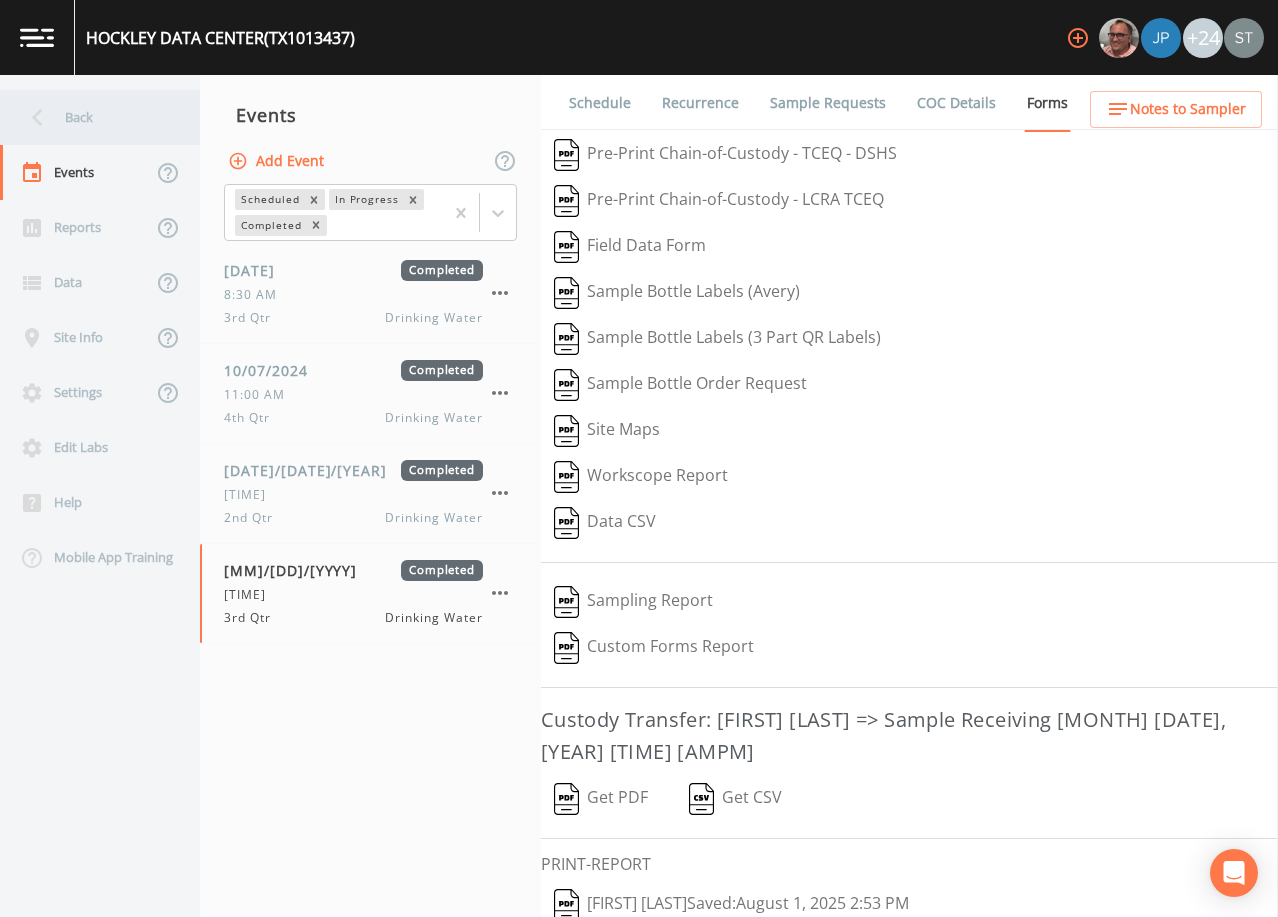 click on "Back" at bounding box center [90, 117] 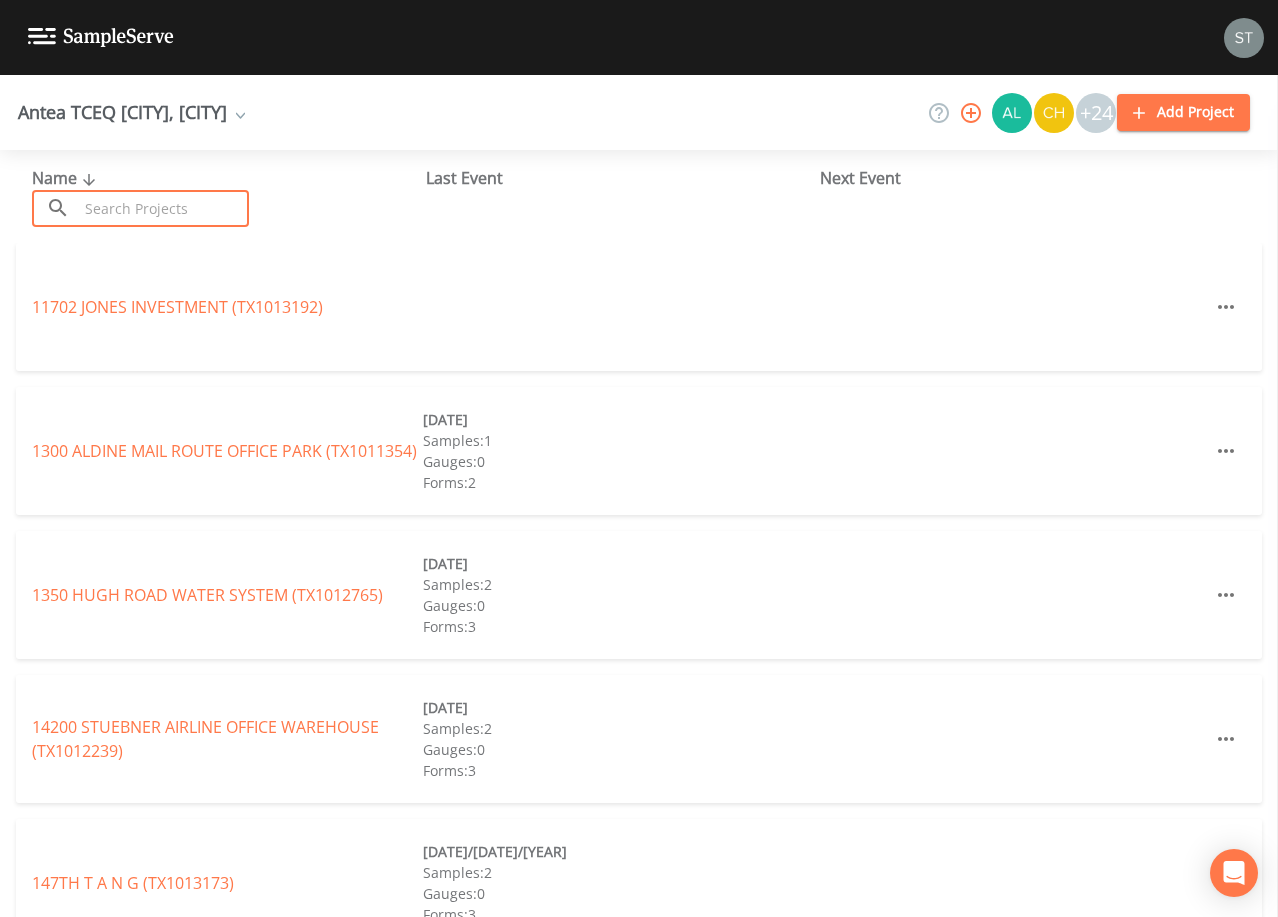 click at bounding box center [163, 208] 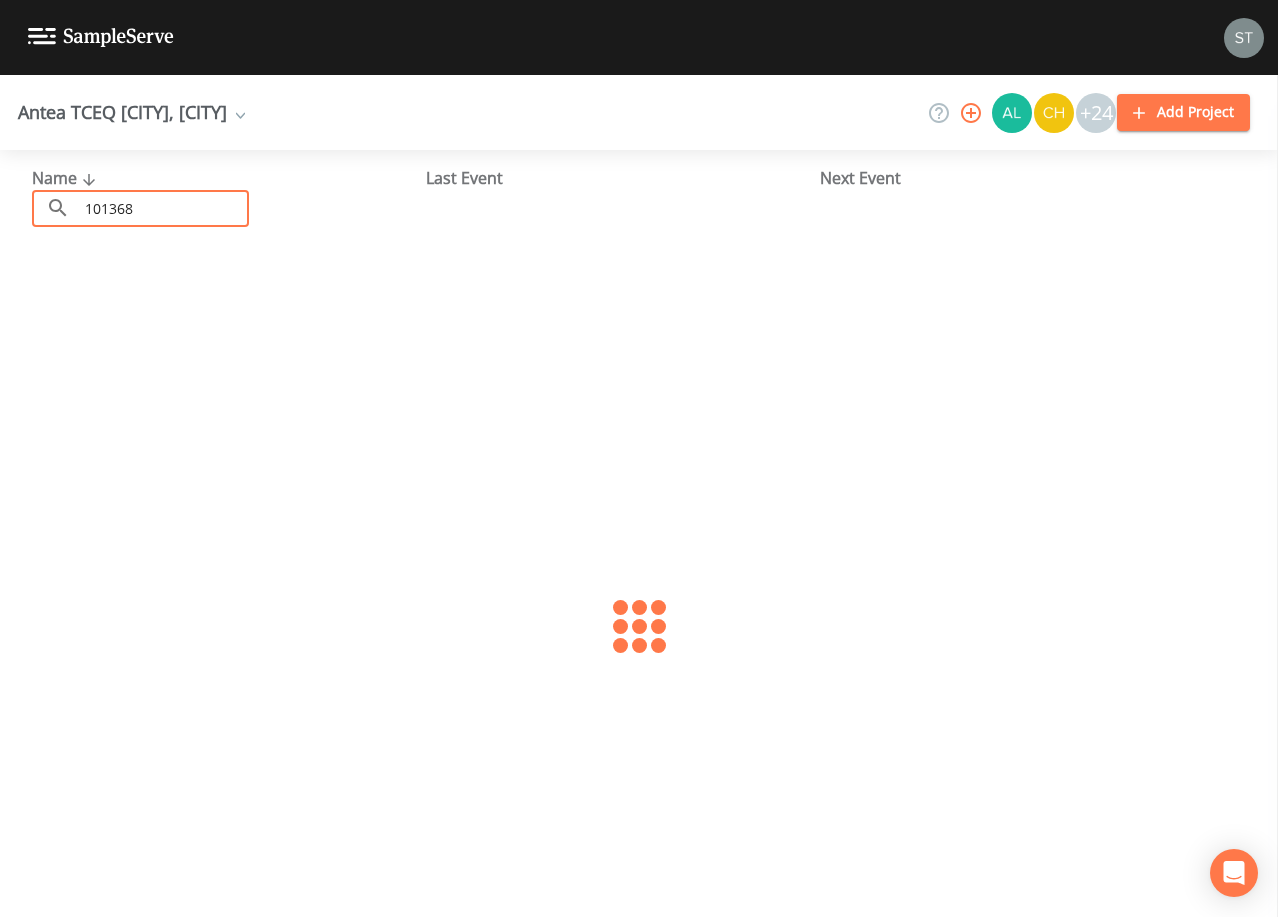 type on "1013682" 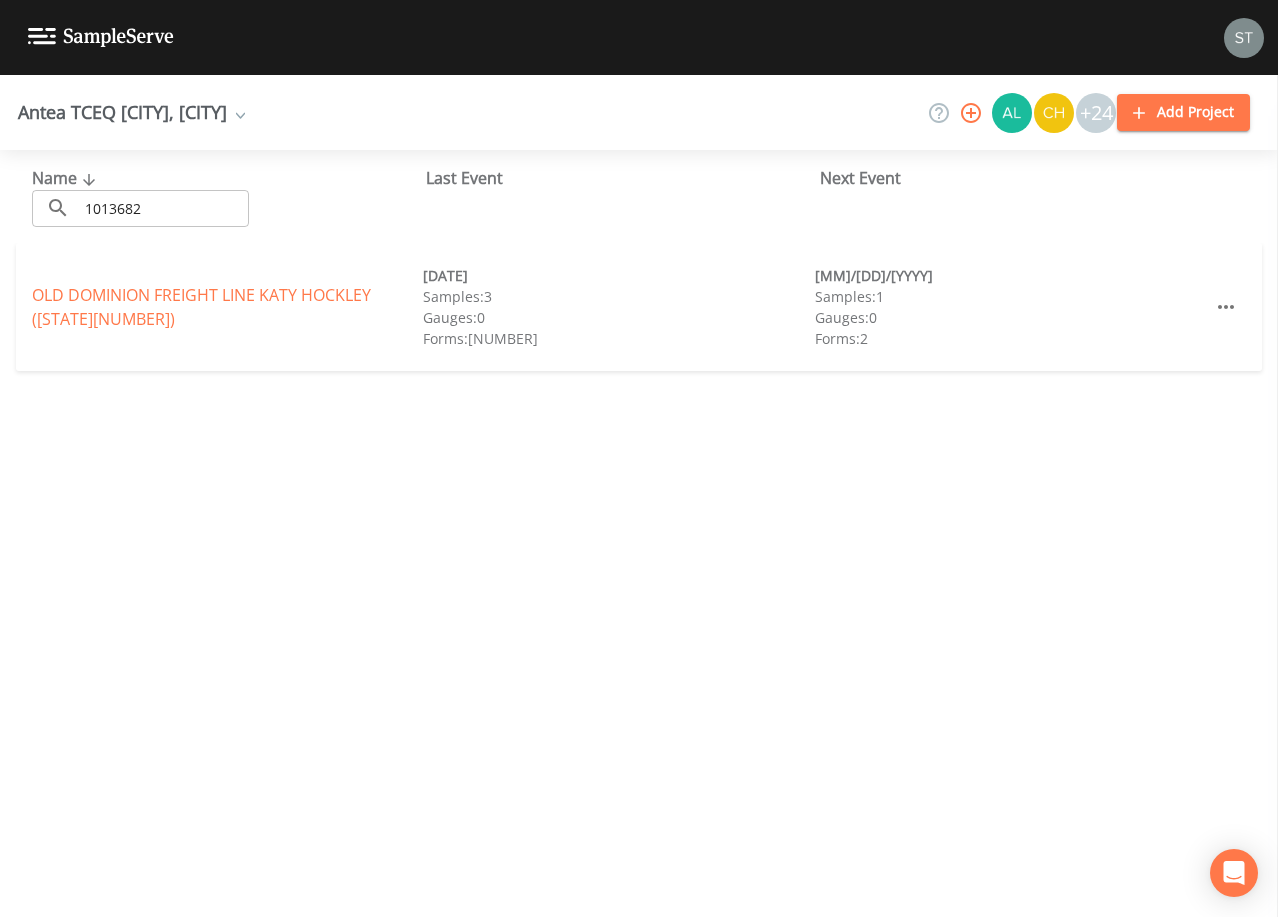 click on "OLD DOMINION FREIGHT LINE KATY HOCKLEY   (TX1013682)" at bounding box center [201, 307] 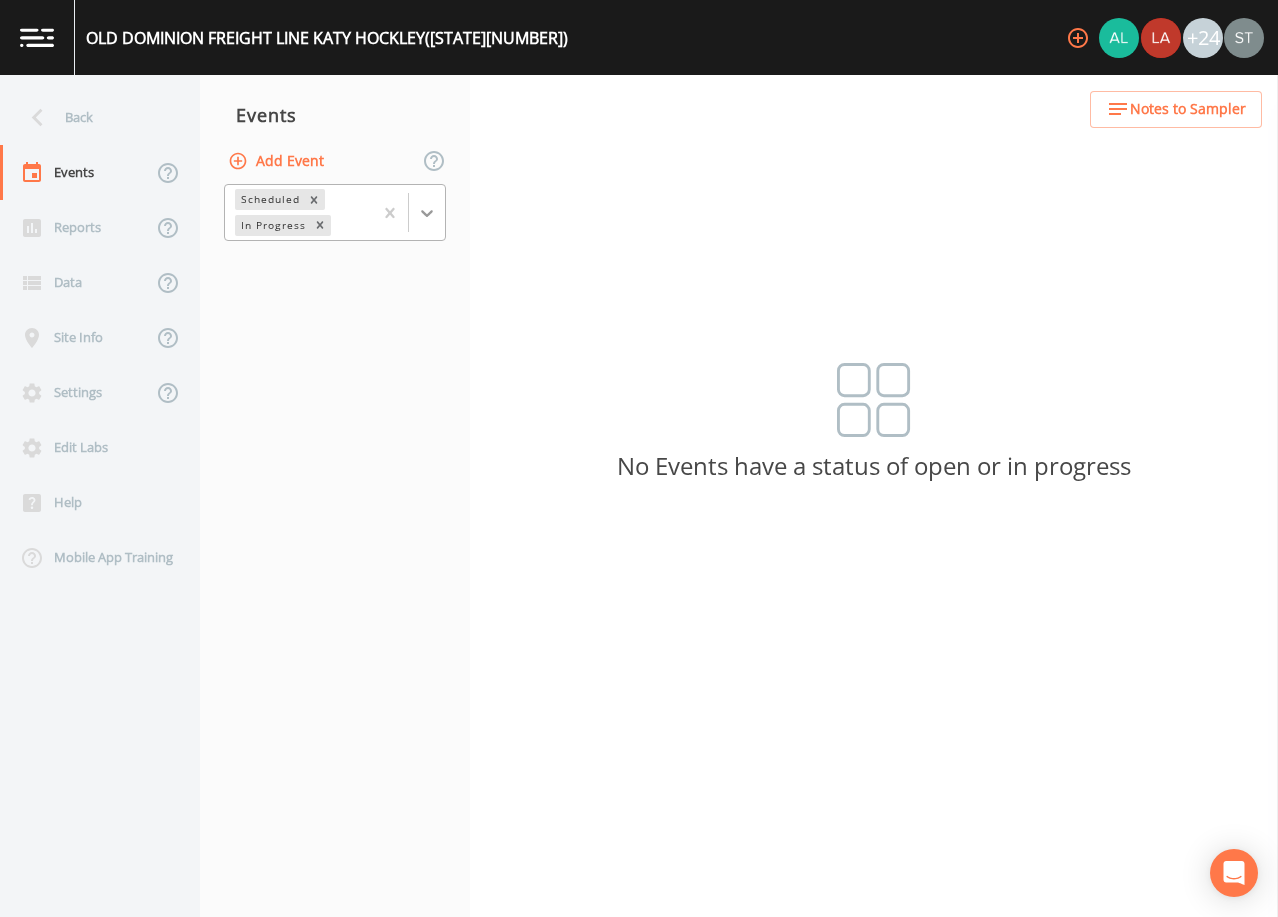 click 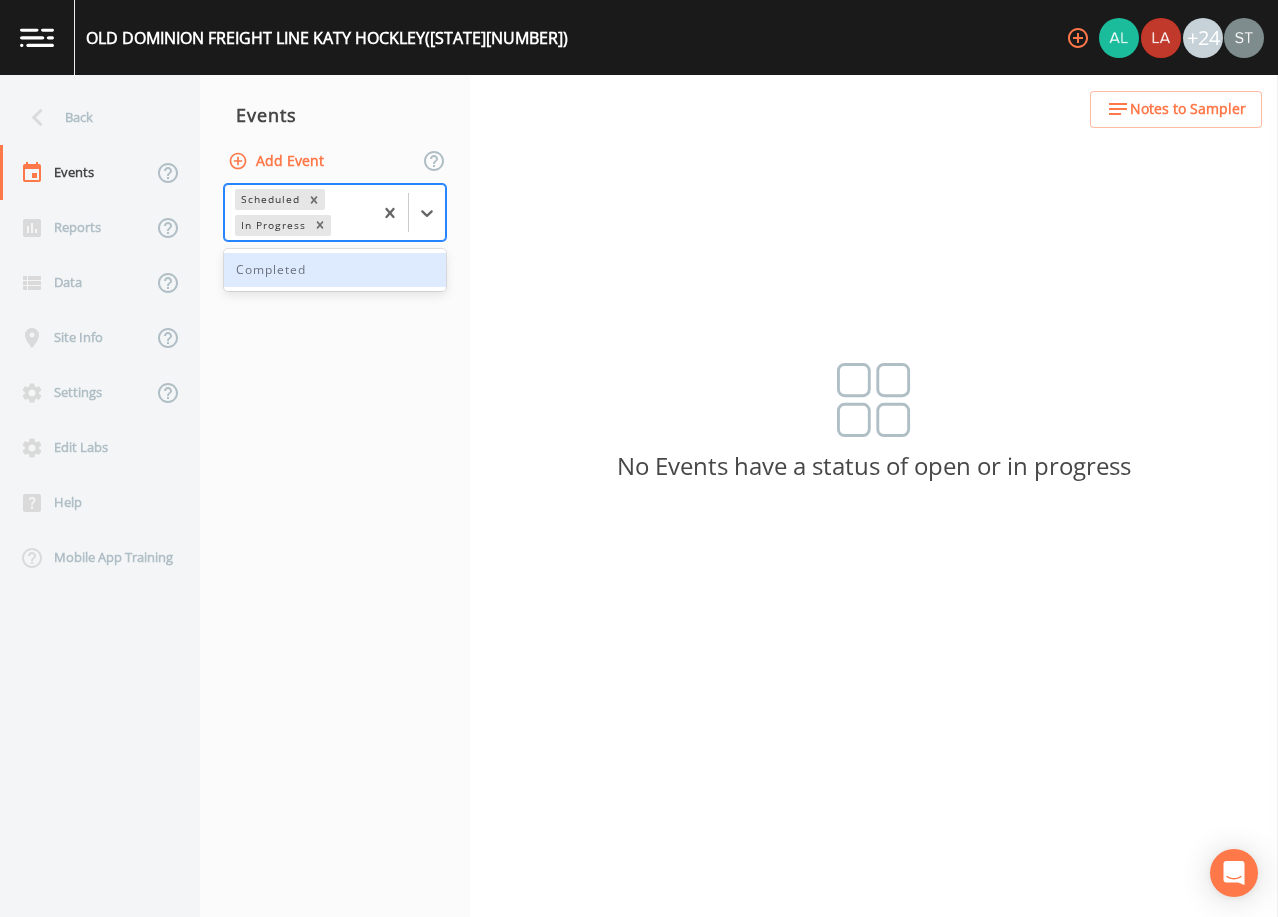 click on "Completed" at bounding box center (335, 270) 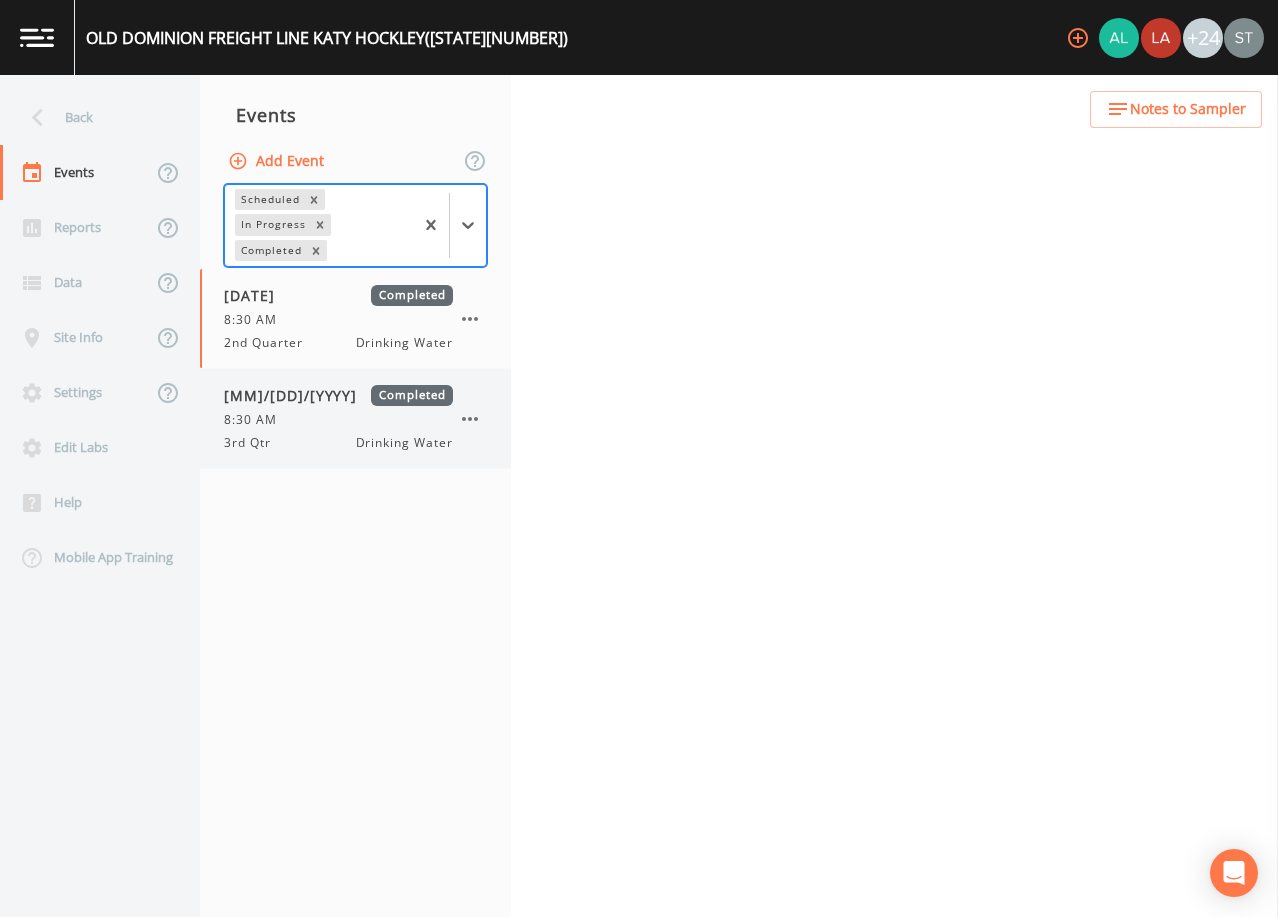 click on "[DATE] Completed [TIME] [QUARTER] Qtr Drinking Water" at bounding box center [338, 418] 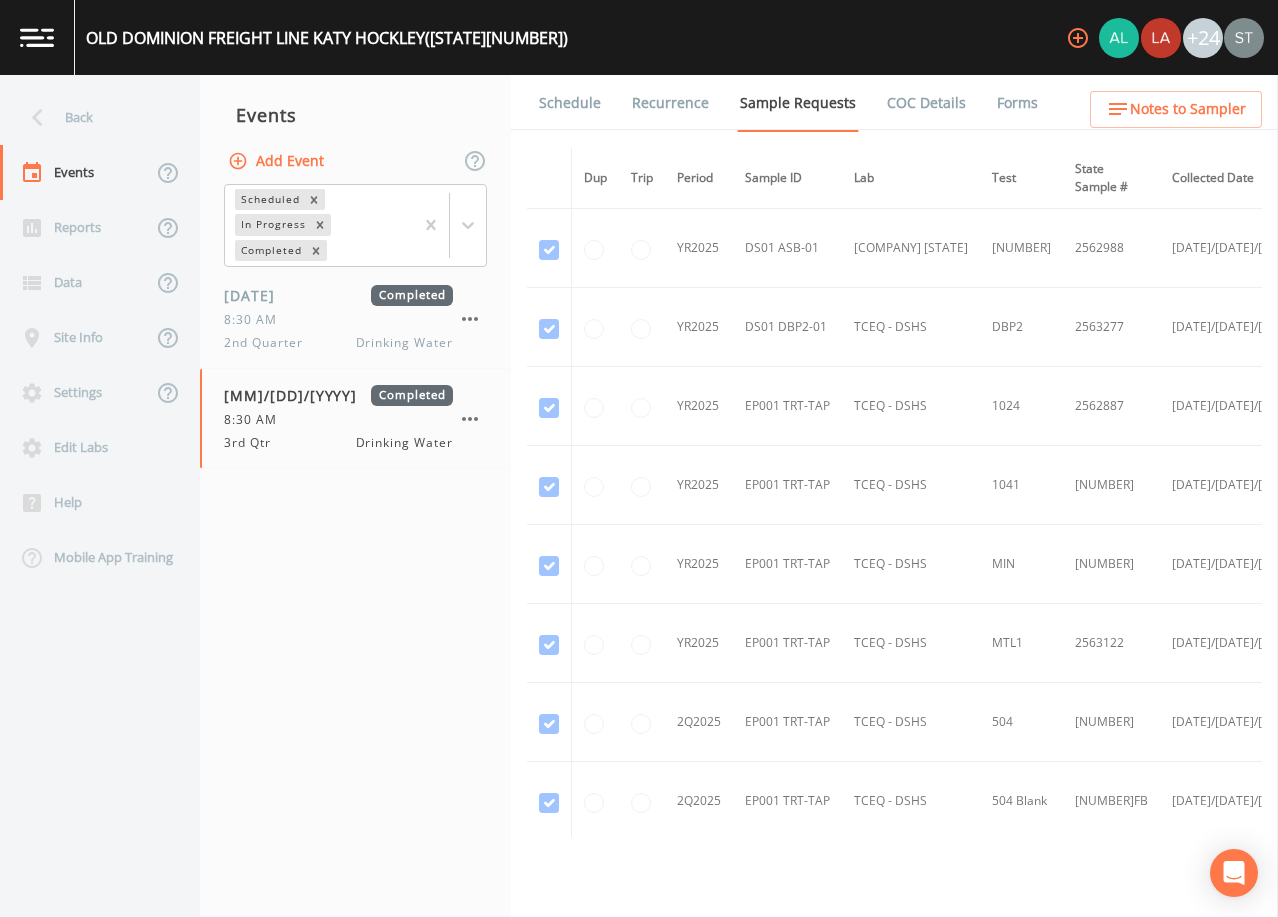 click on "Forms" at bounding box center (1017, 103) 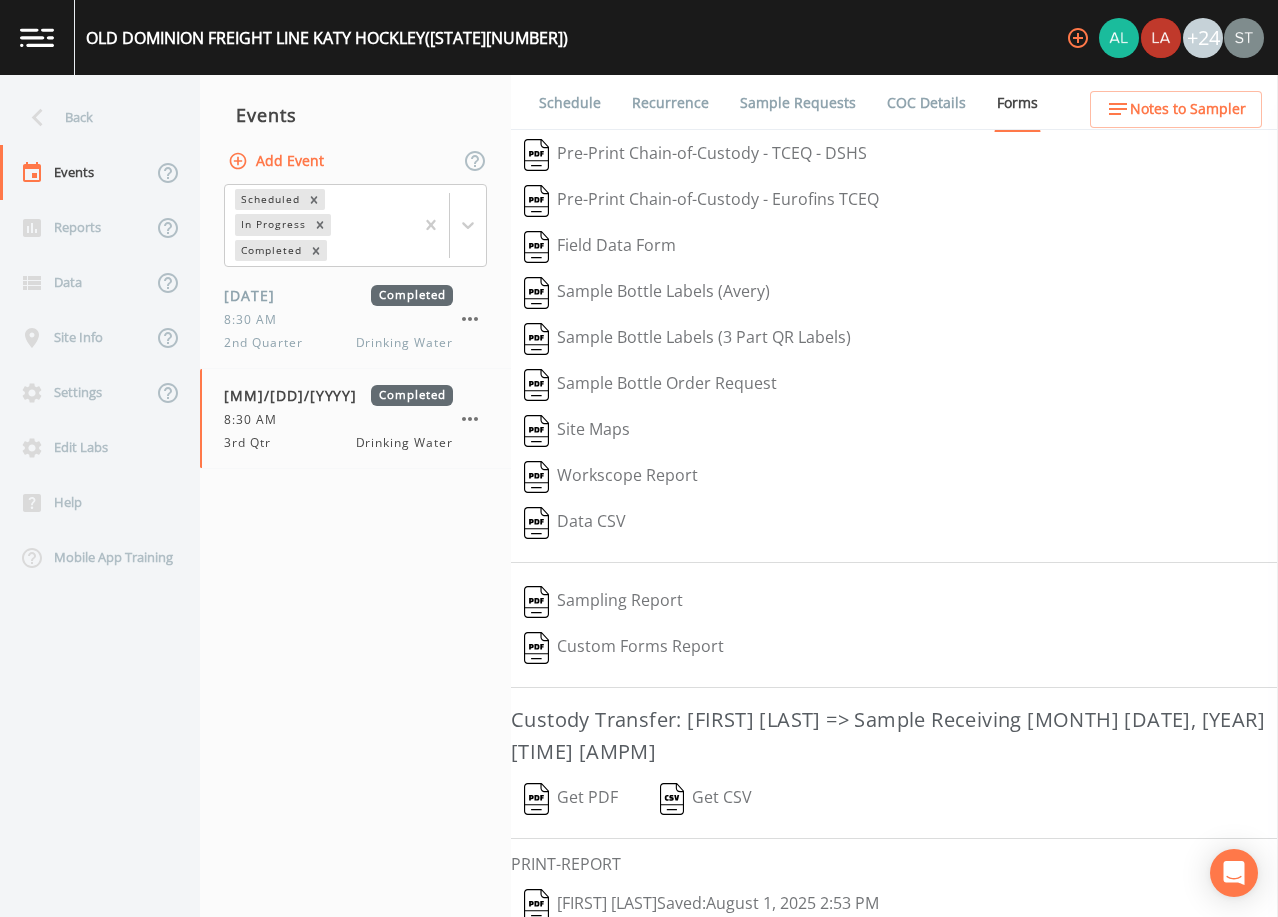 click on "[FIRST] [LAST]  Saved:  [MONTH] [DD], [YYYY] [TIME]" at bounding box center (701, 905) 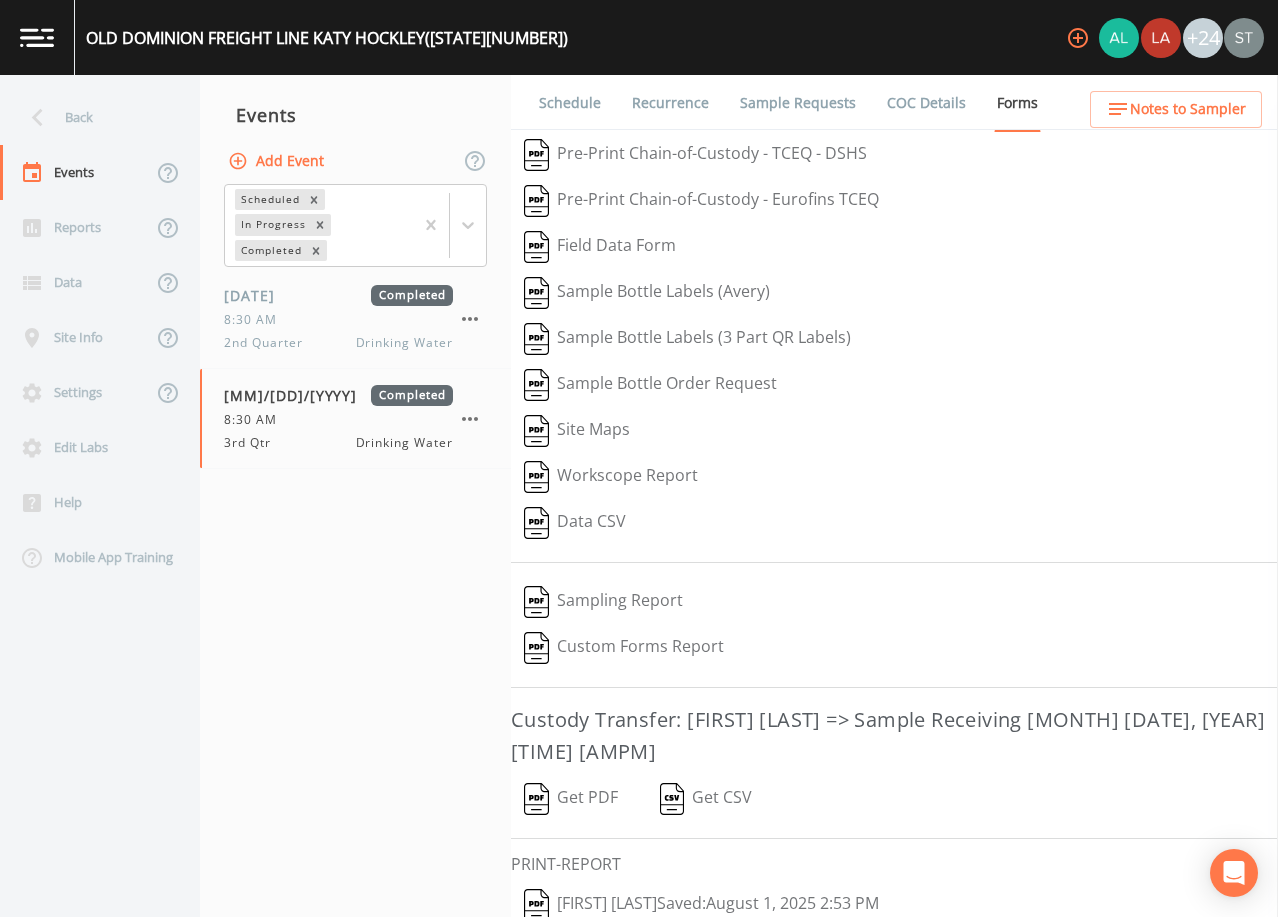 click on "Sample Requests" at bounding box center [798, 103] 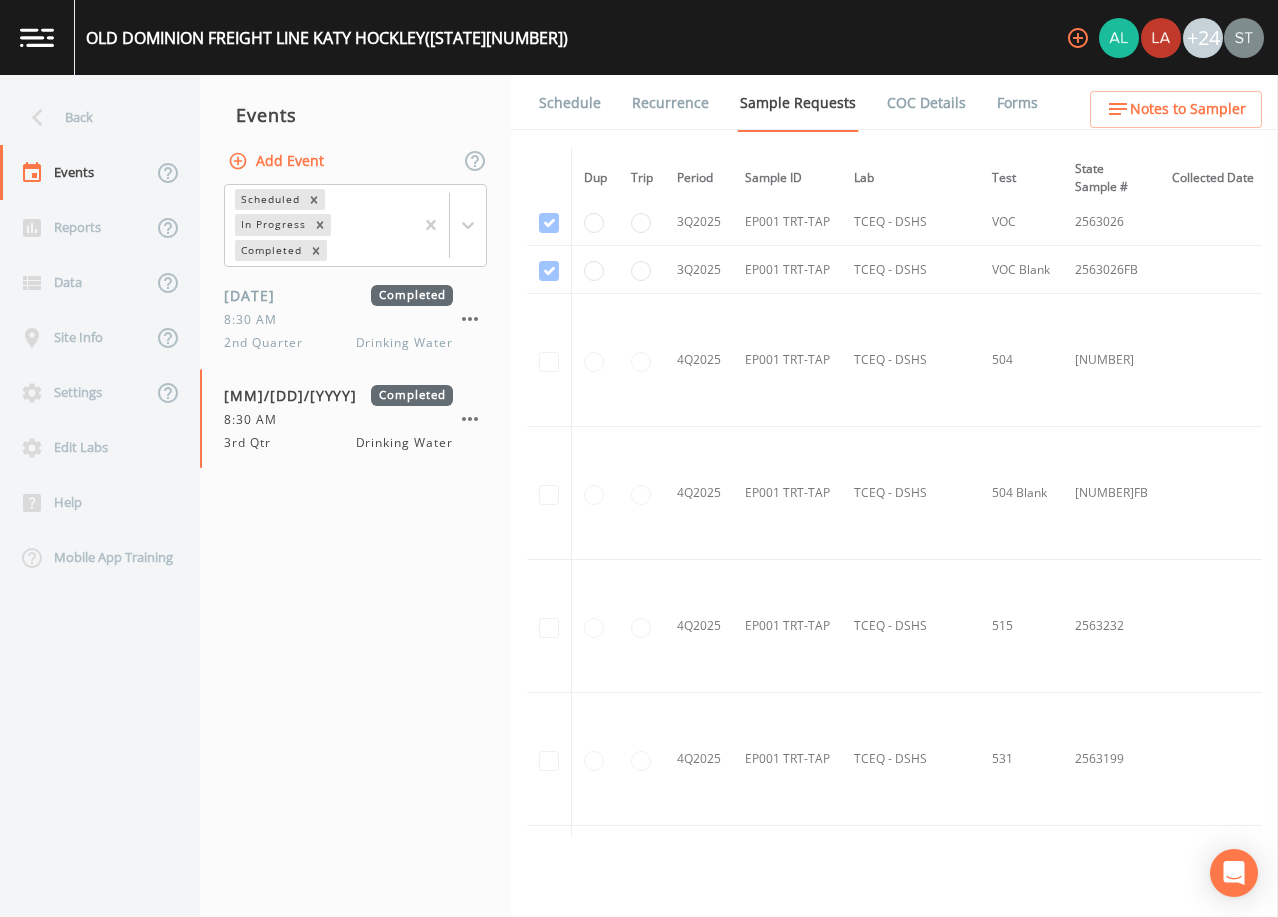 scroll, scrollTop: 1300, scrollLeft: 0, axis: vertical 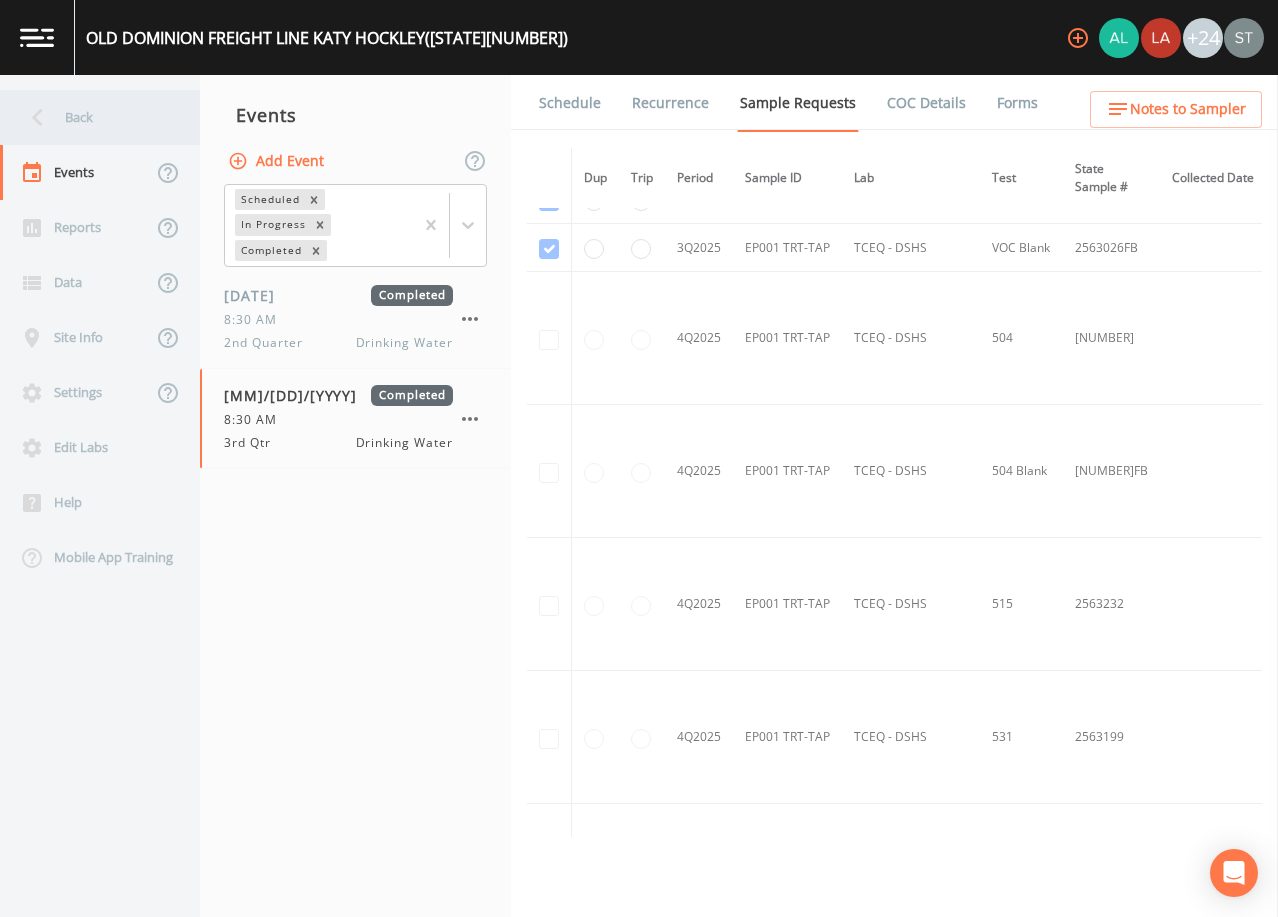 click on "Back" at bounding box center [90, 117] 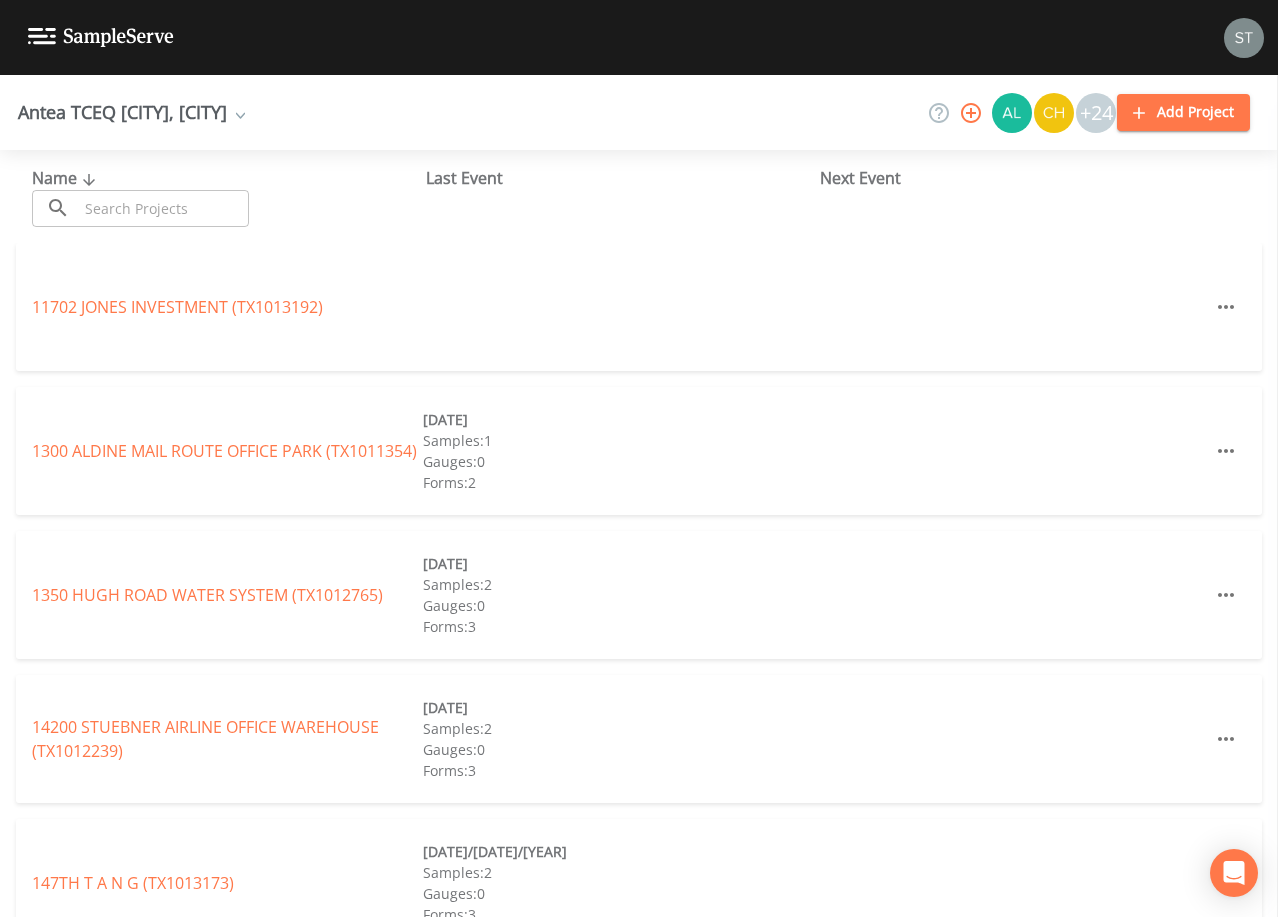click at bounding box center (163, 208) 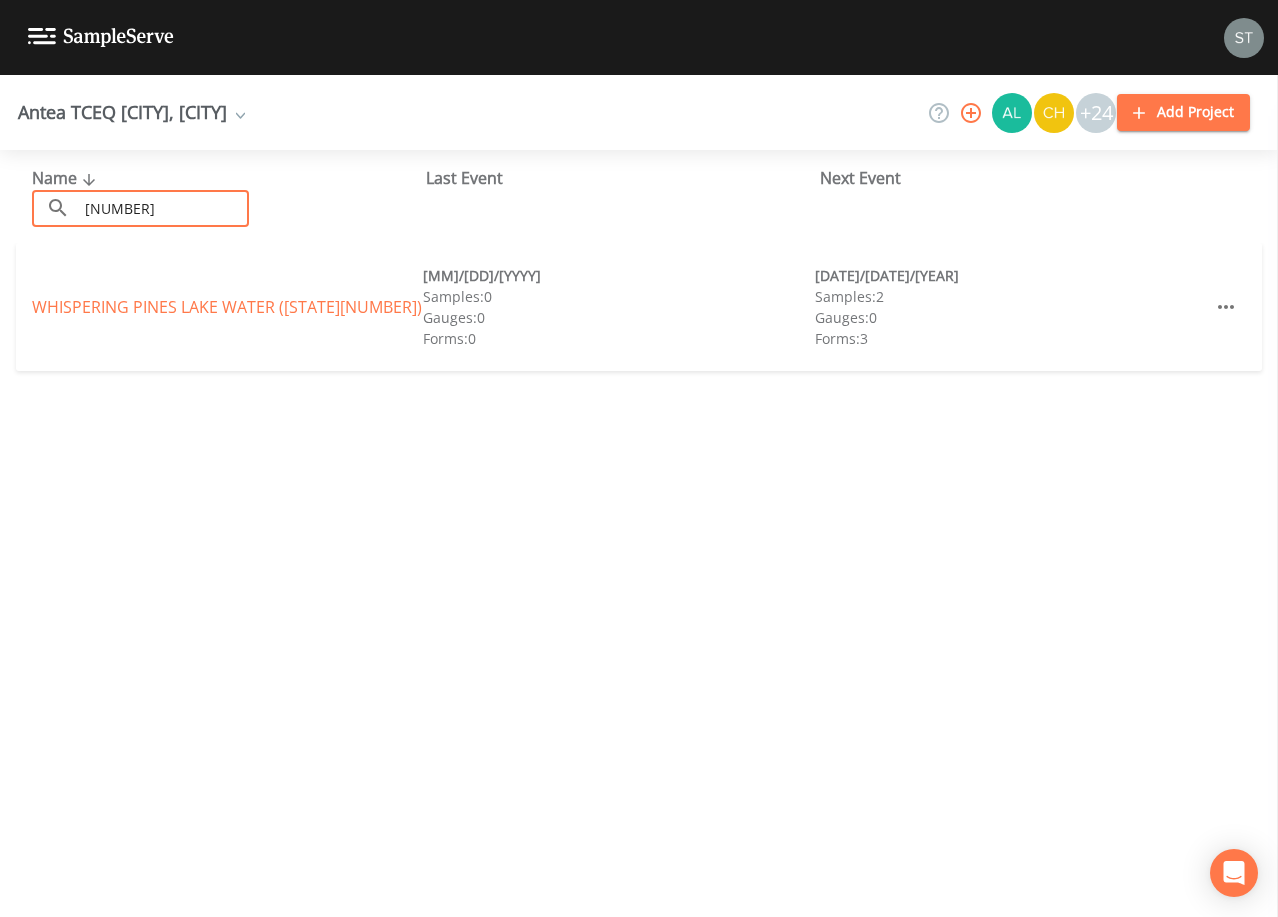 type on "[NUMBER]" 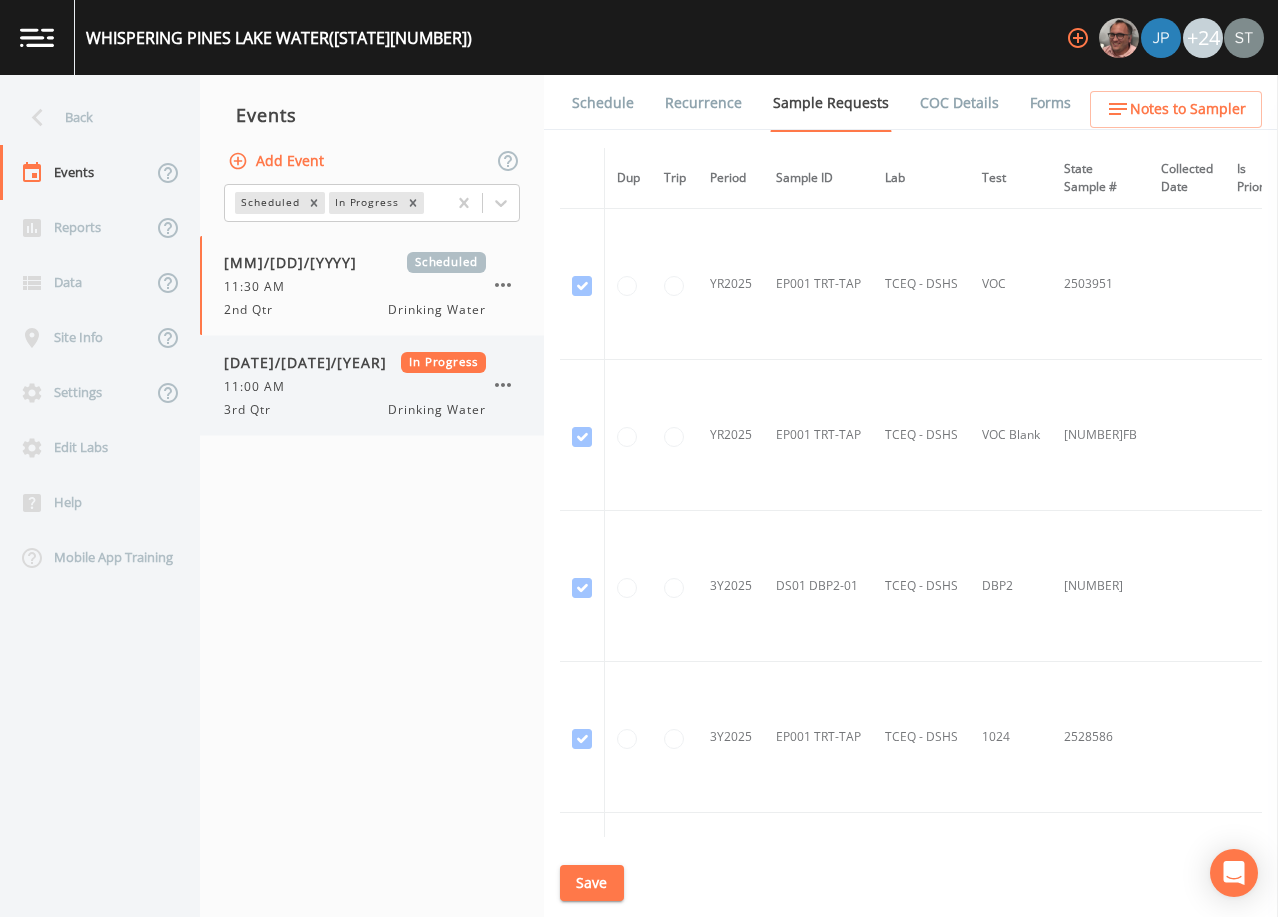 click on "11:00 AM" at bounding box center [355, 387] 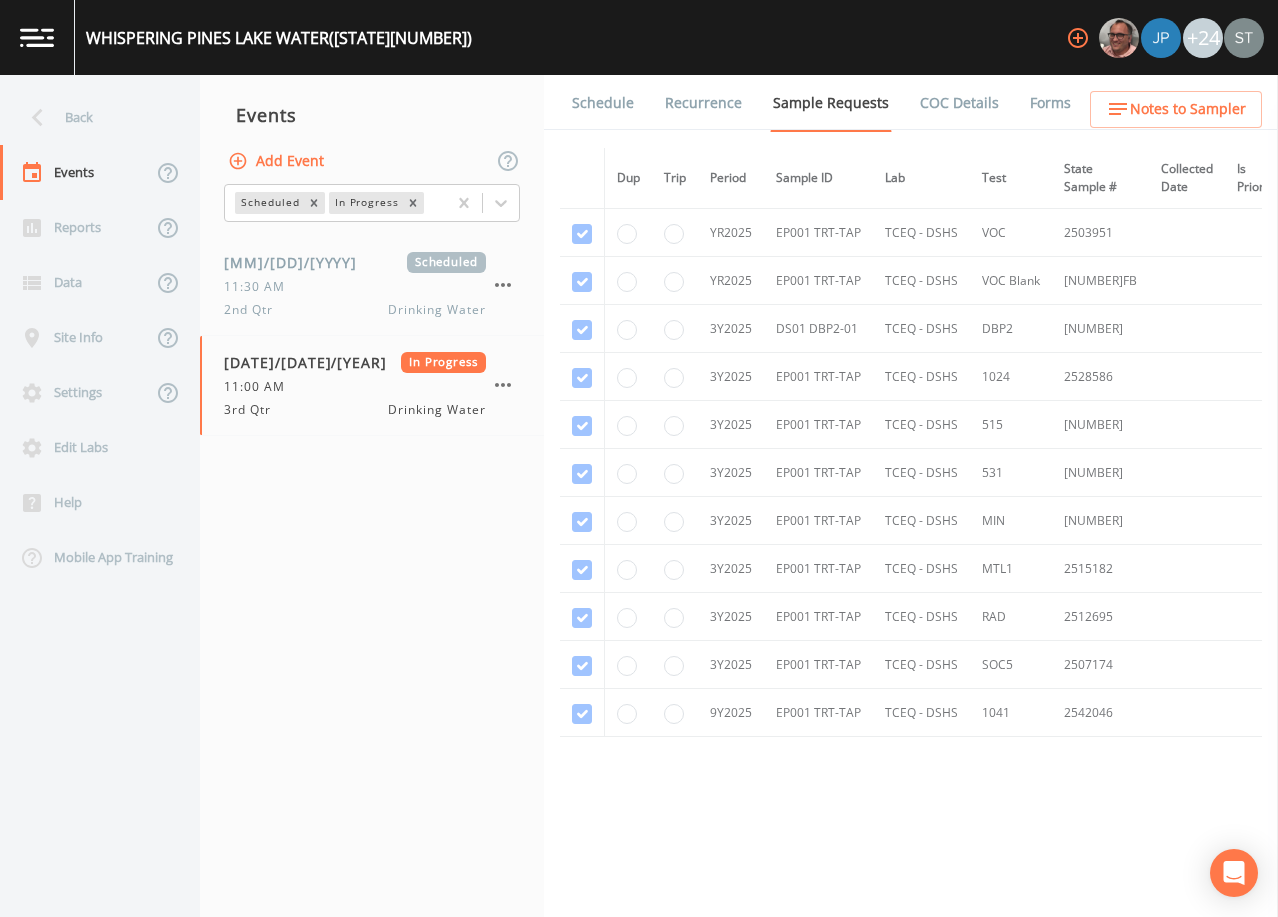 click on "Schedule" at bounding box center (603, 103) 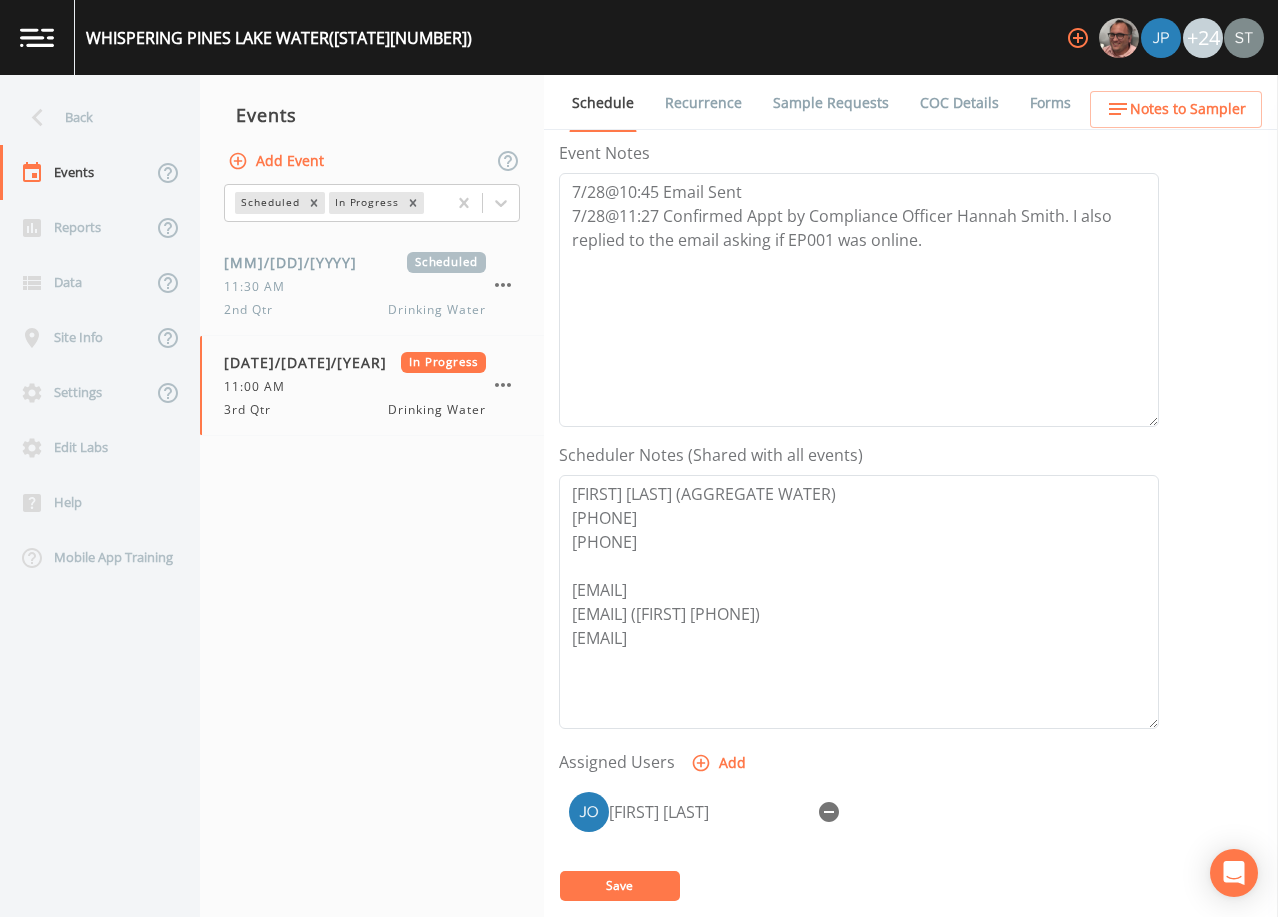 scroll, scrollTop: 400, scrollLeft: 0, axis: vertical 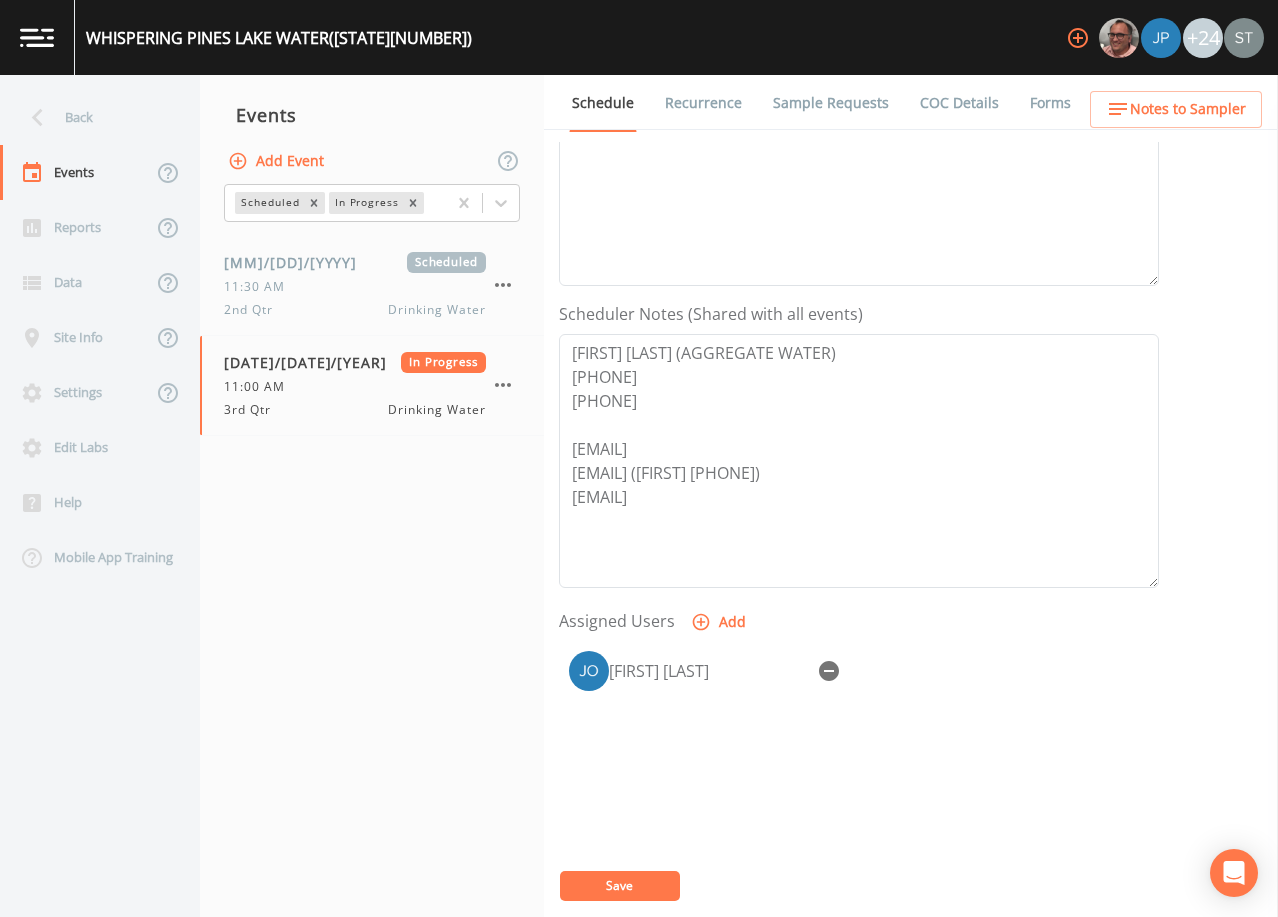 click on "Sample Requests" at bounding box center (831, 103) 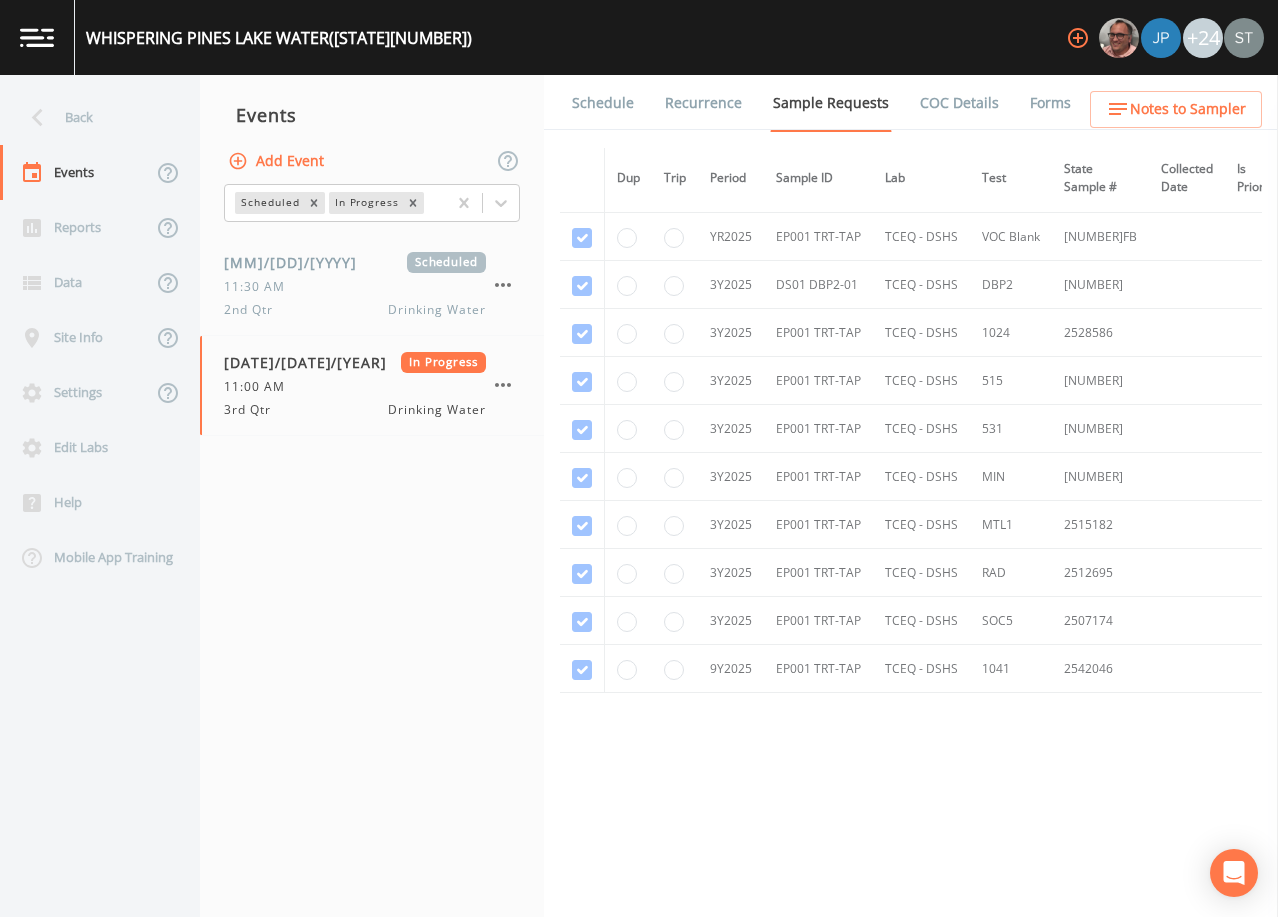 scroll, scrollTop: 65, scrollLeft: 0, axis: vertical 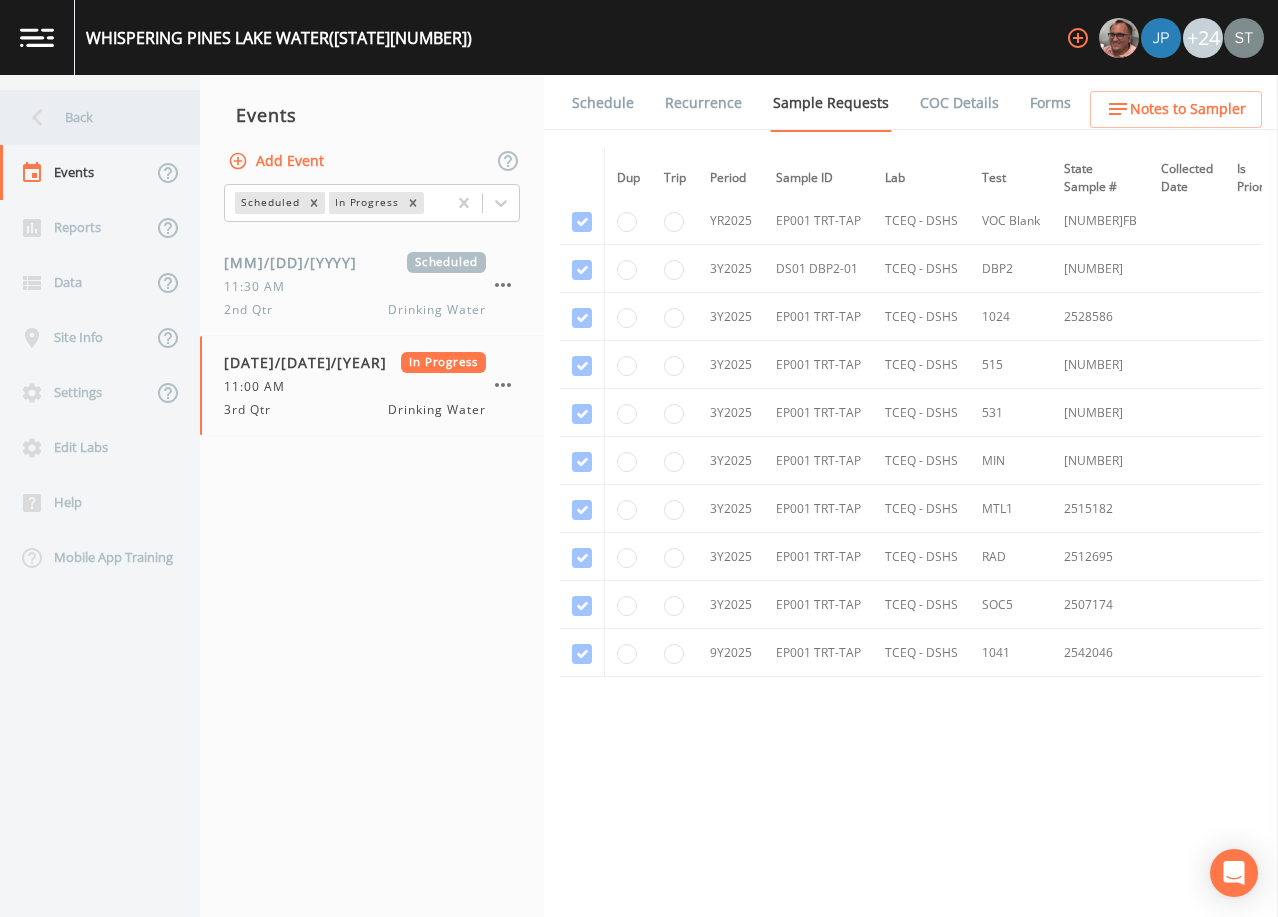 click on "Back" at bounding box center [90, 117] 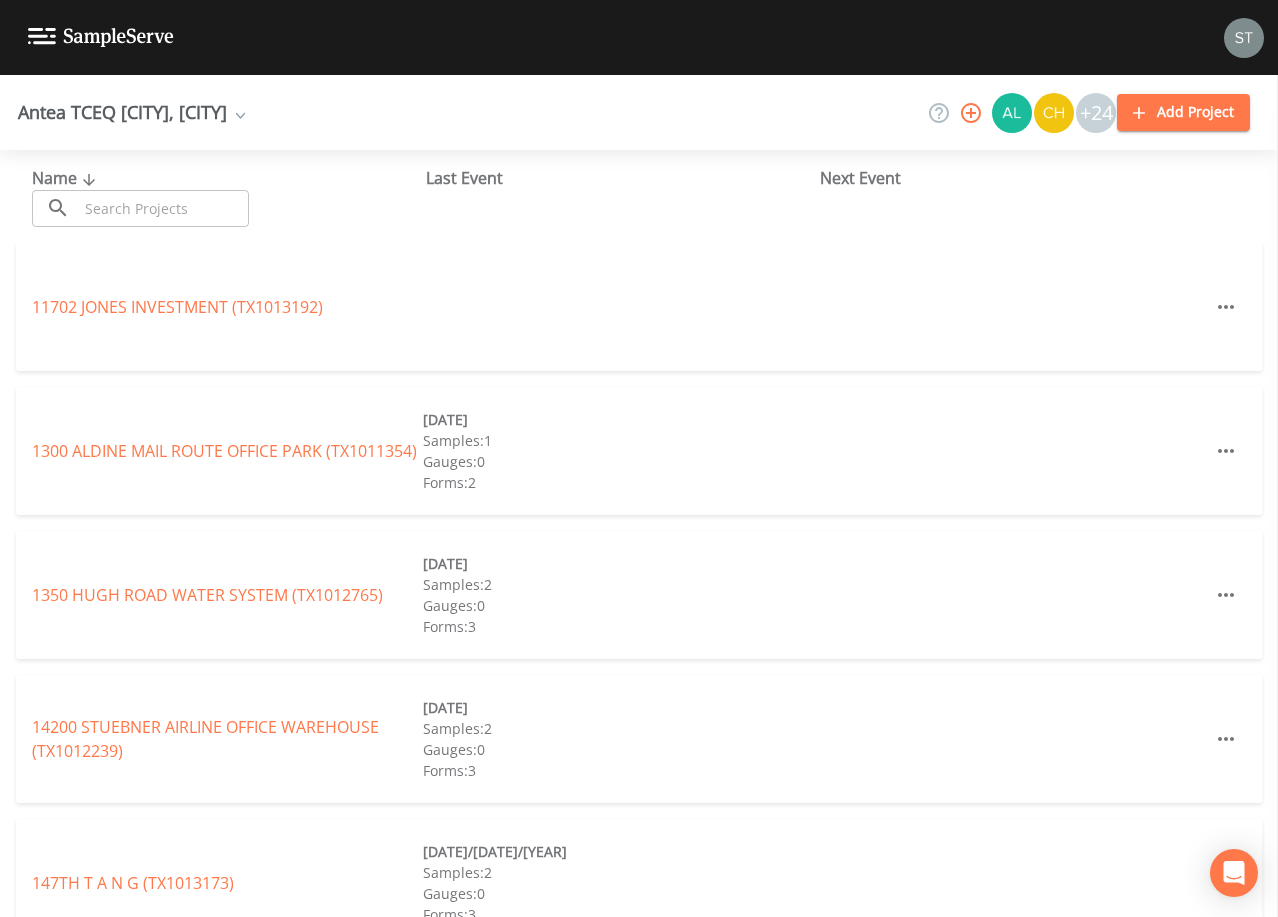click 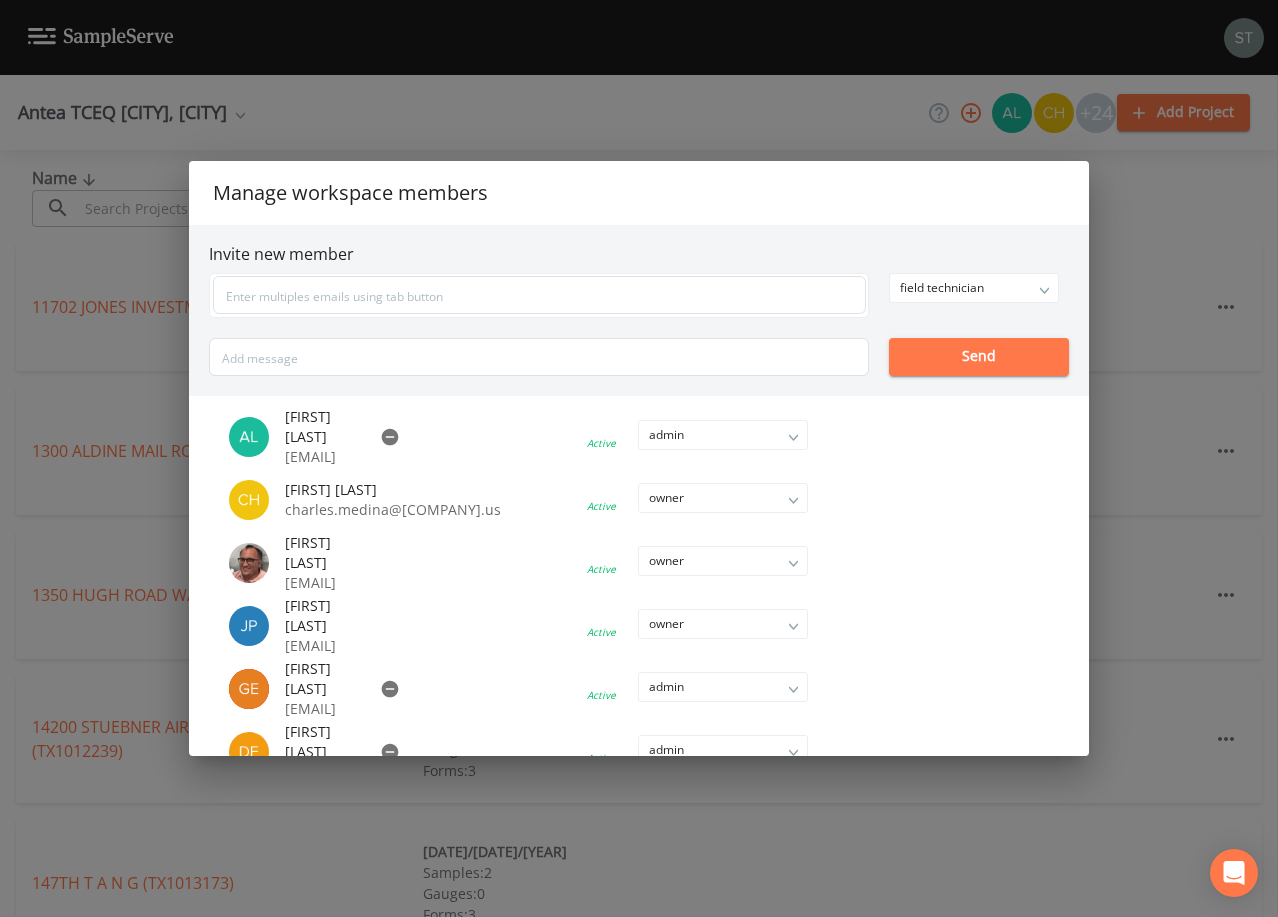 click on "Manage workspace members Invite new member field technician owner admin field technician Send [FIRST] [LAST] [EMAIL] Active admin owner admin field technician [FIRST] [LAST] [EMAIL] Active owner owner admin field technician [FIRST] [LAST] [EMAIL] Active owner owner admin field technician [FIRST] [LAST] [EMAIL] Active owner owner admin field technician [FIRST] [LAST] [EMAIL] Active admin owner admin field technician [FIRST] [LAST] [EMAIL] Active admin owner admin field technician [FIRST] [LAST] [EMAIL] Active field technician owner admin field technician [FIRST] [LAST] [EMAIL] Active owner owner admin field technician [FIRST] [LAST] [EMAIL] Active admin owner admin field technician [FIRST] [LAST] [EMAIL] Active field technician owner admin field technician [FIRST] [LAST] [EMAIL] Active owner owner admin" at bounding box center [639, 458] 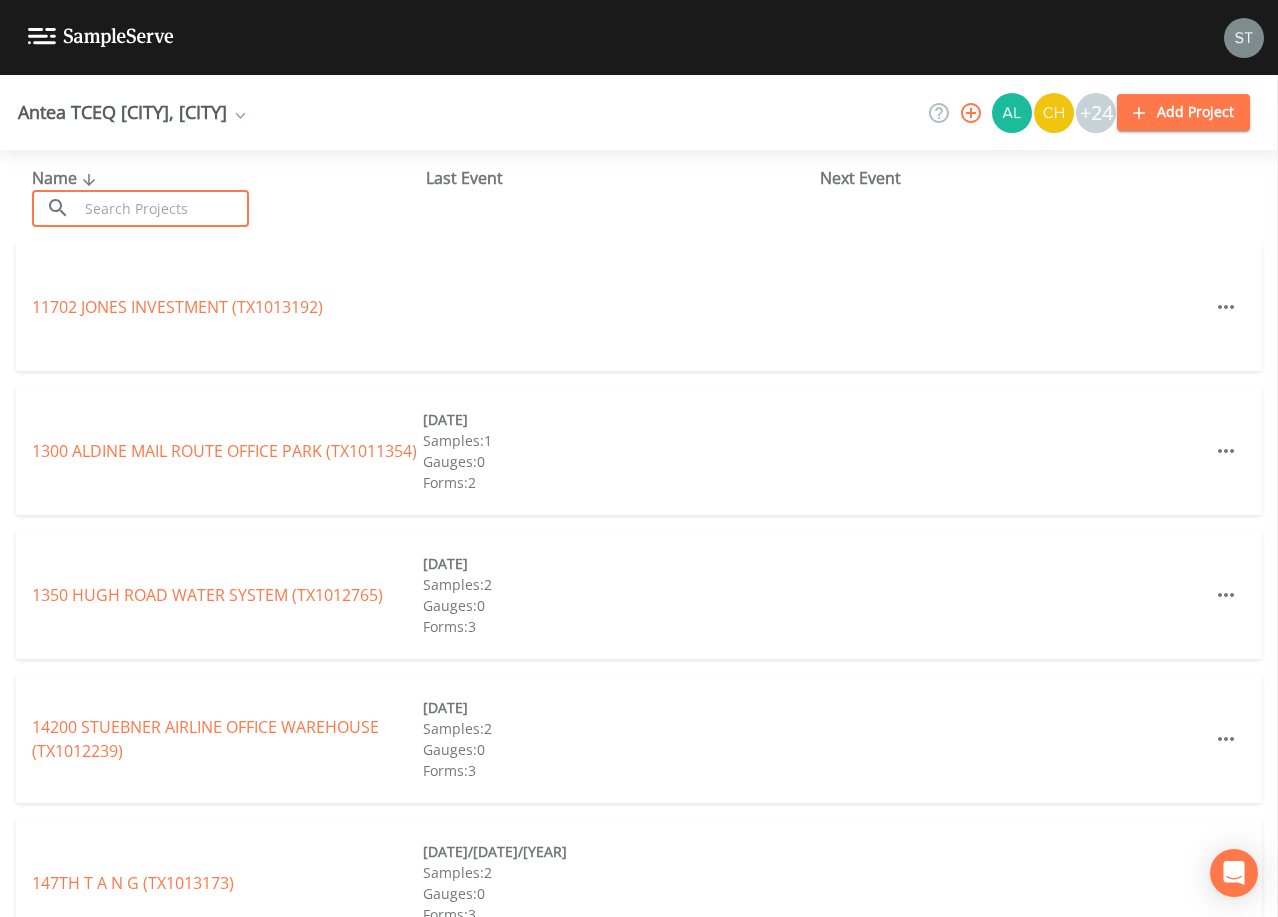 drag, startPoint x: 231, startPoint y: 196, endPoint x: 241, endPoint y: 189, distance: 12.206555 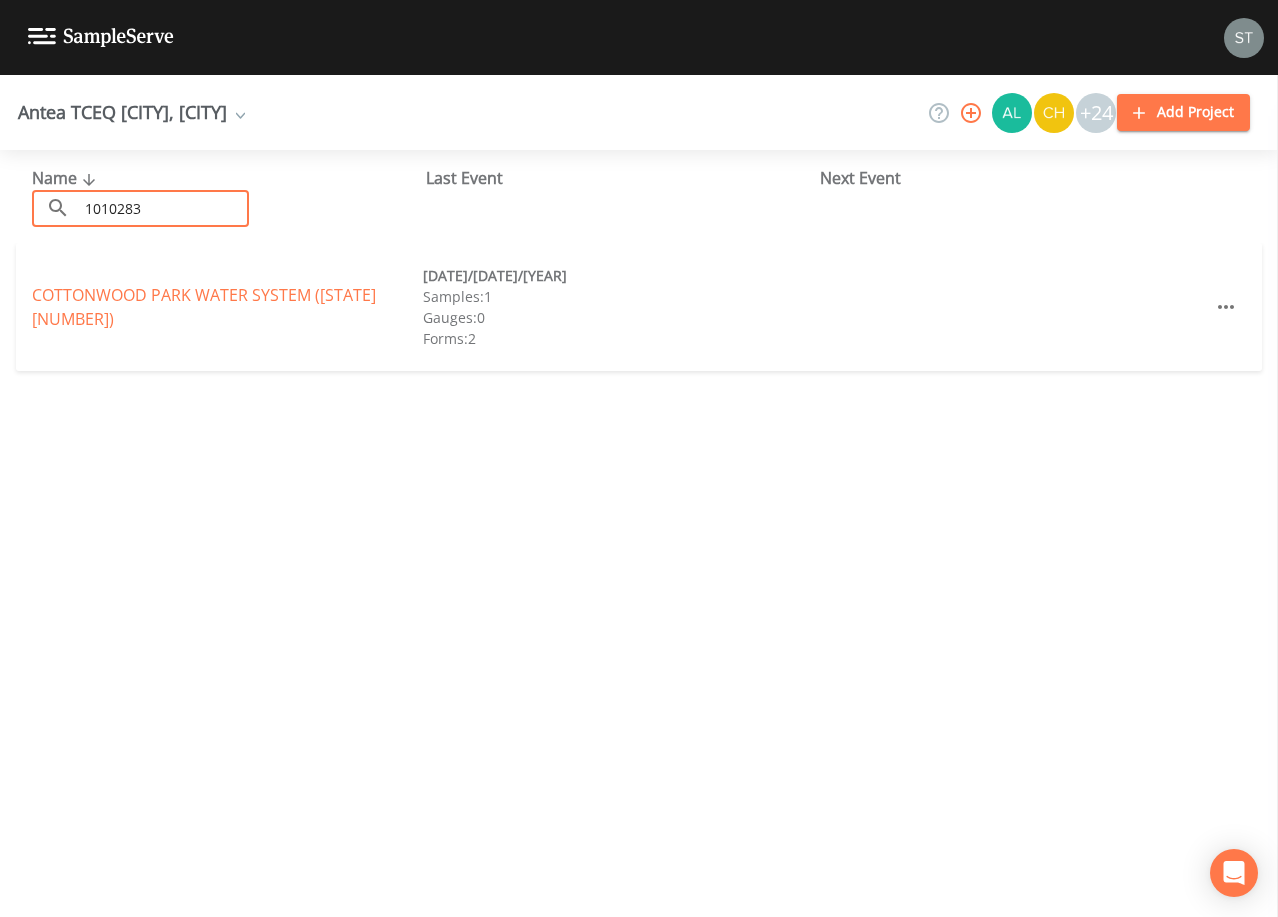 type on "1010283" 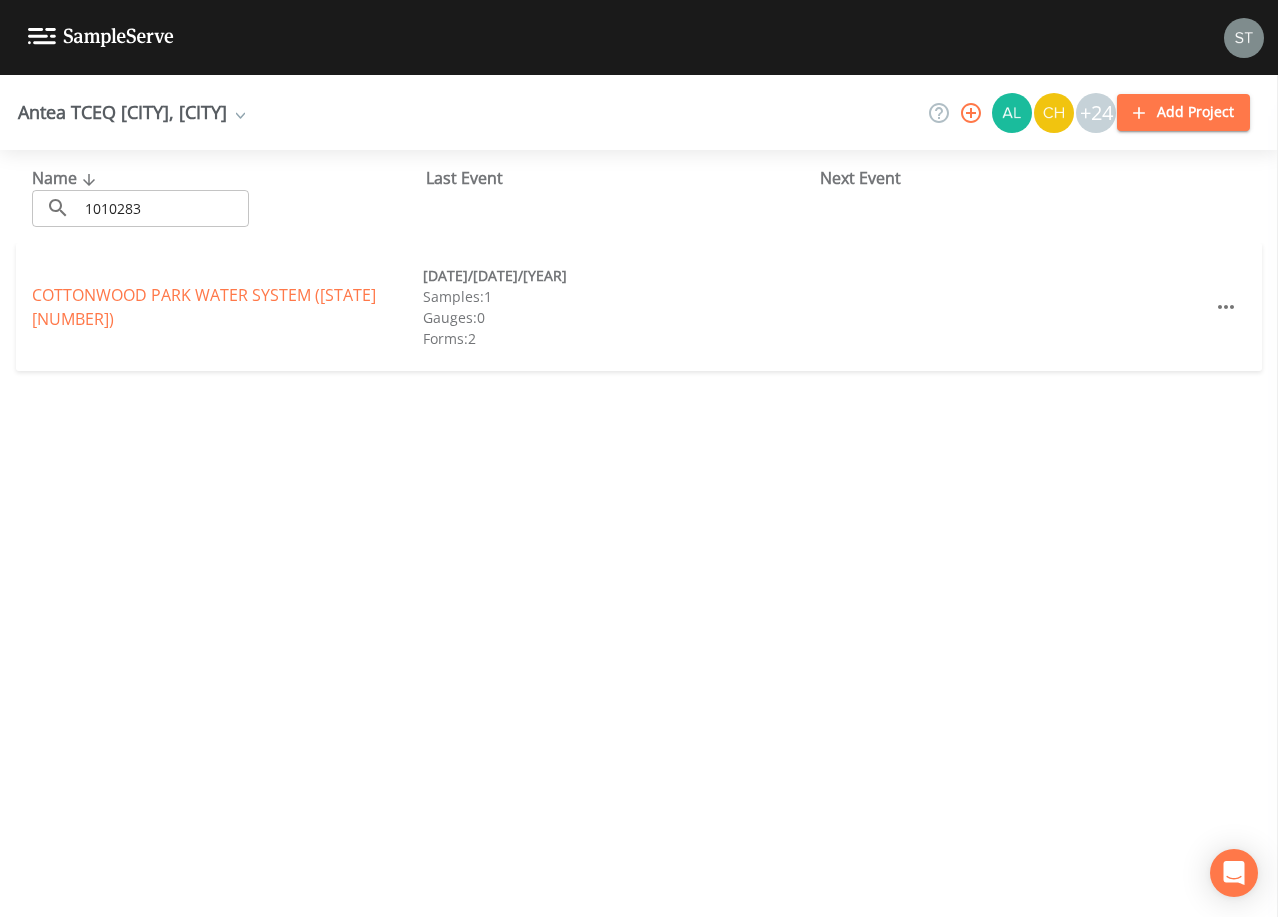 click on "COTTONWOOD PARK WATER SYSTEM   (TX1010283)" at bounding box center [204, 307] 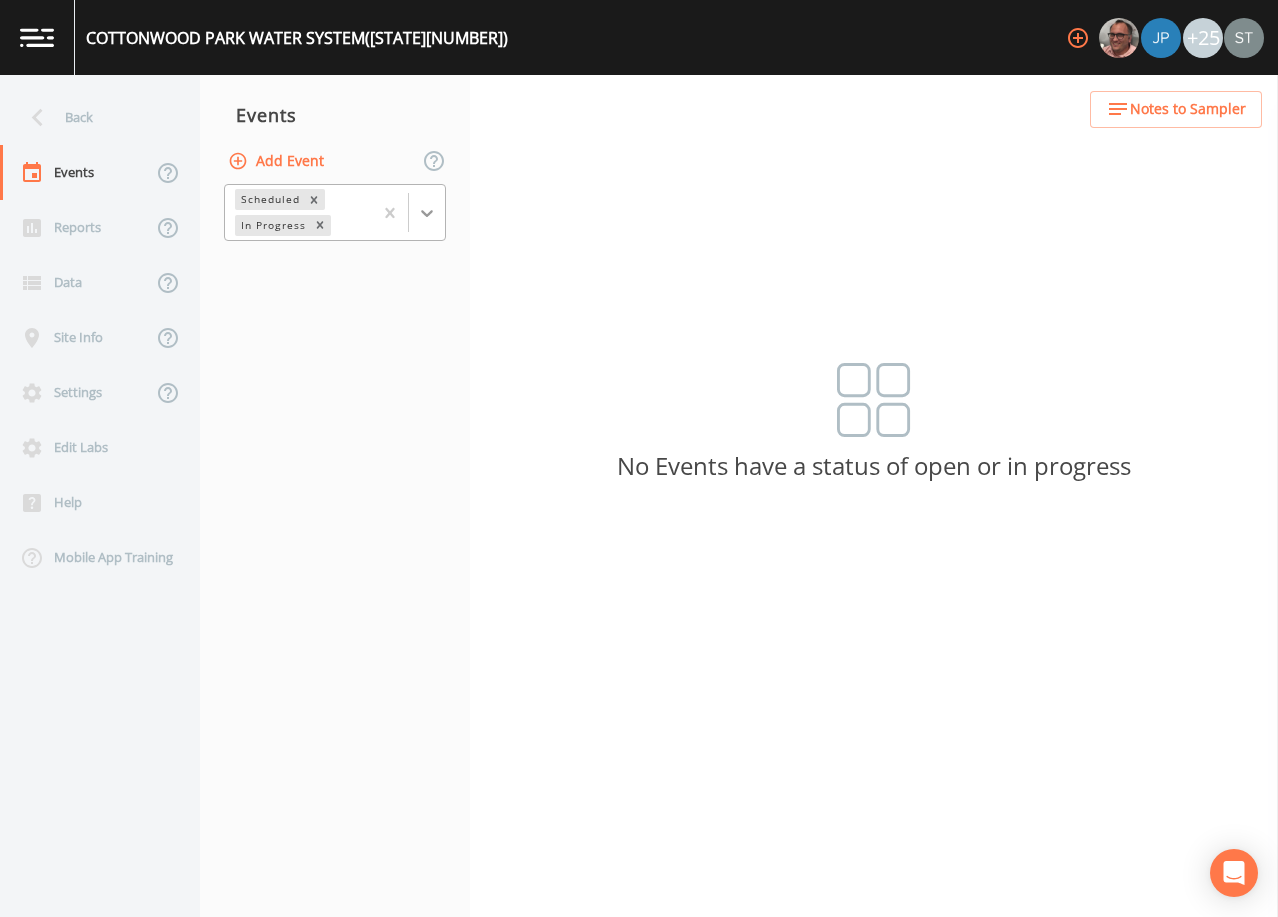 click 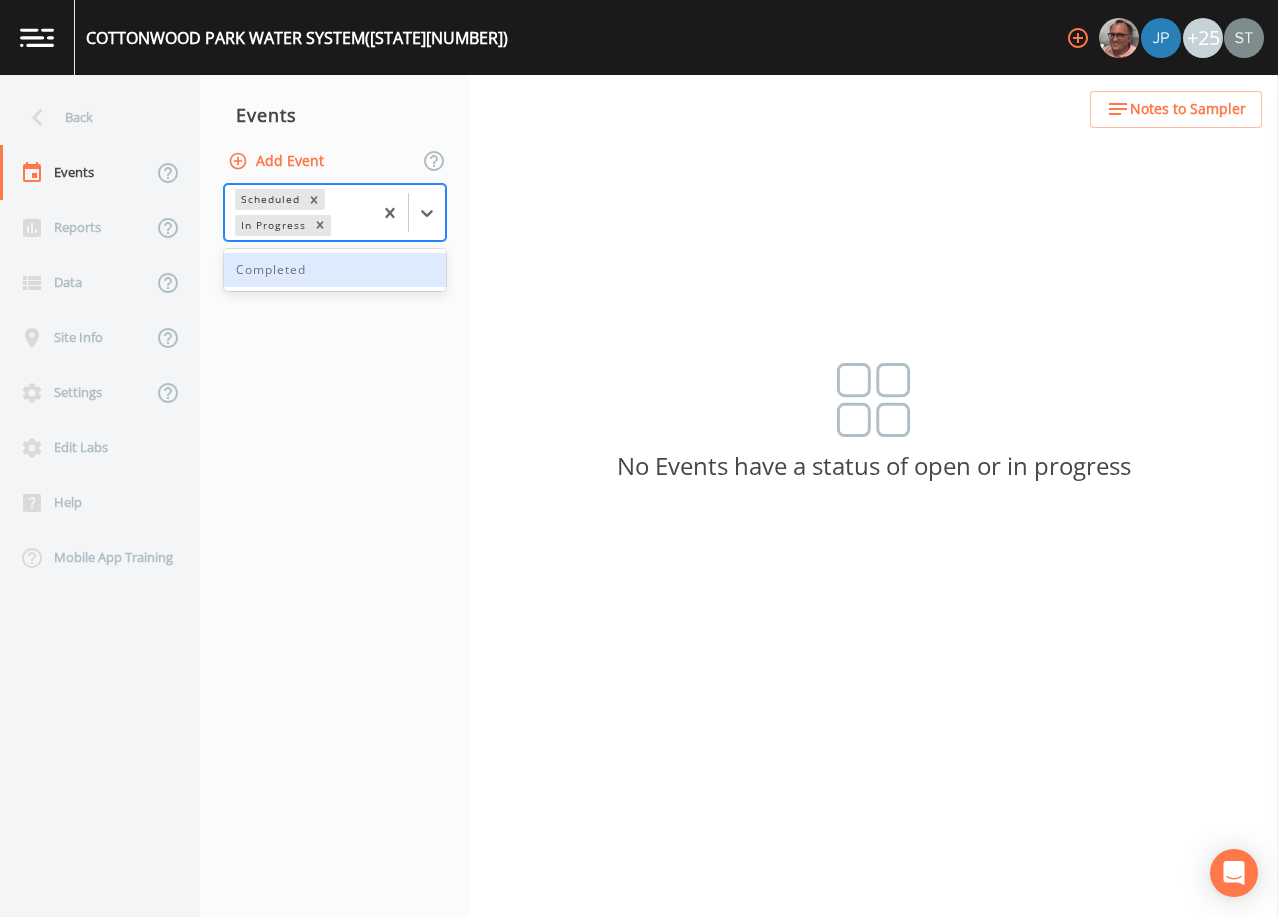 click on "Completed" at bounding box center [335, 270] 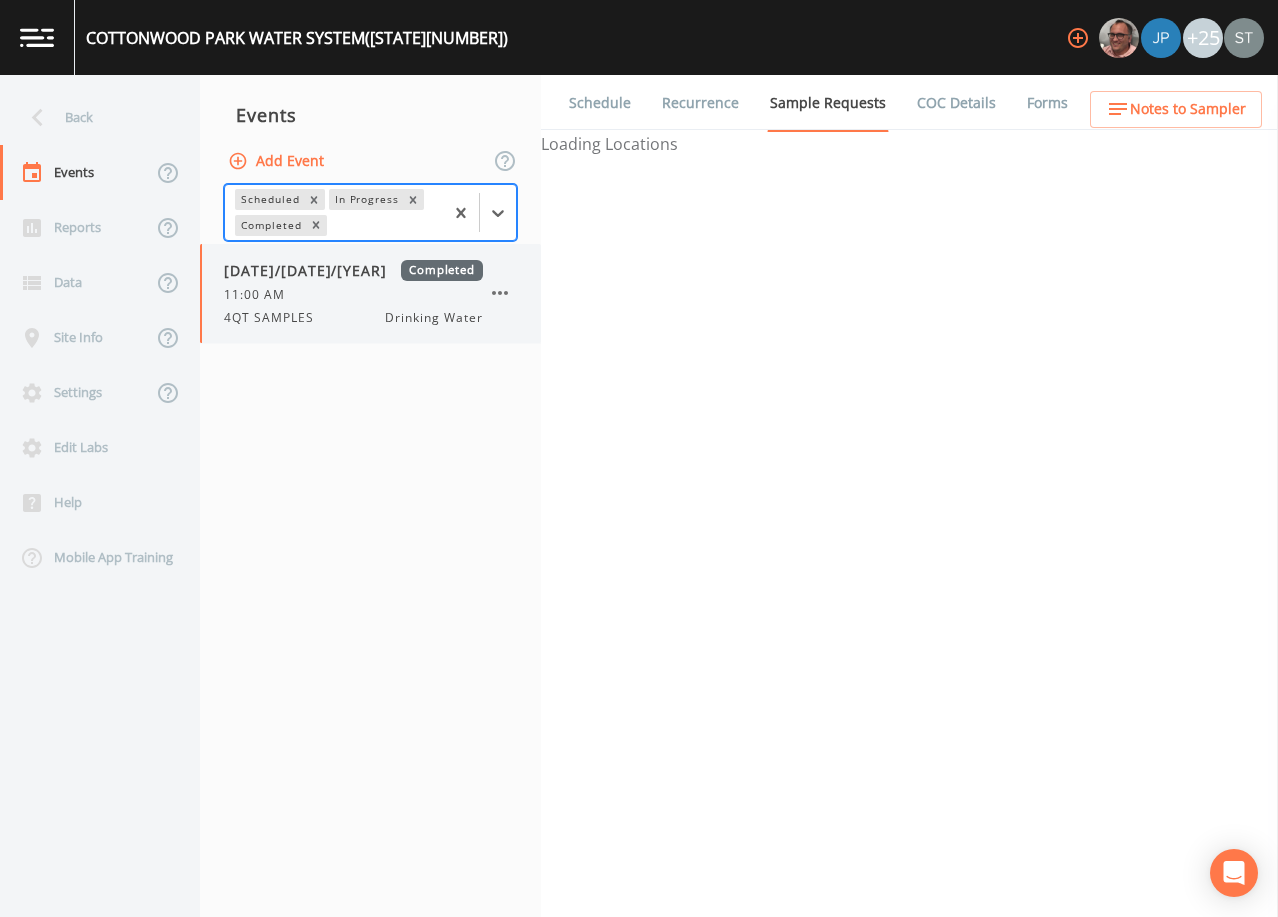 click on "11:00 AM" at bounding box center [353, 295] 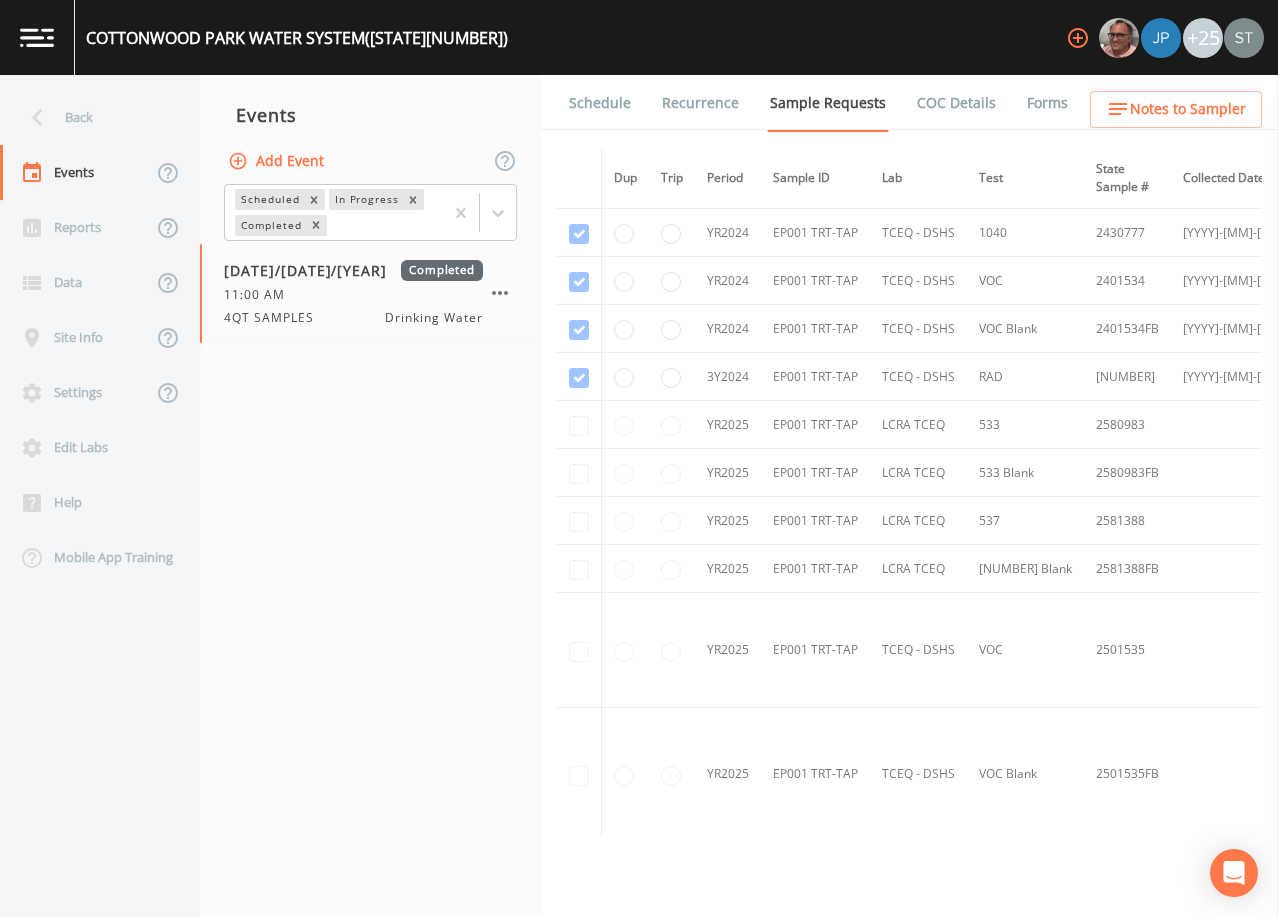 click on "Schedule" at bounding box center (600, 103) 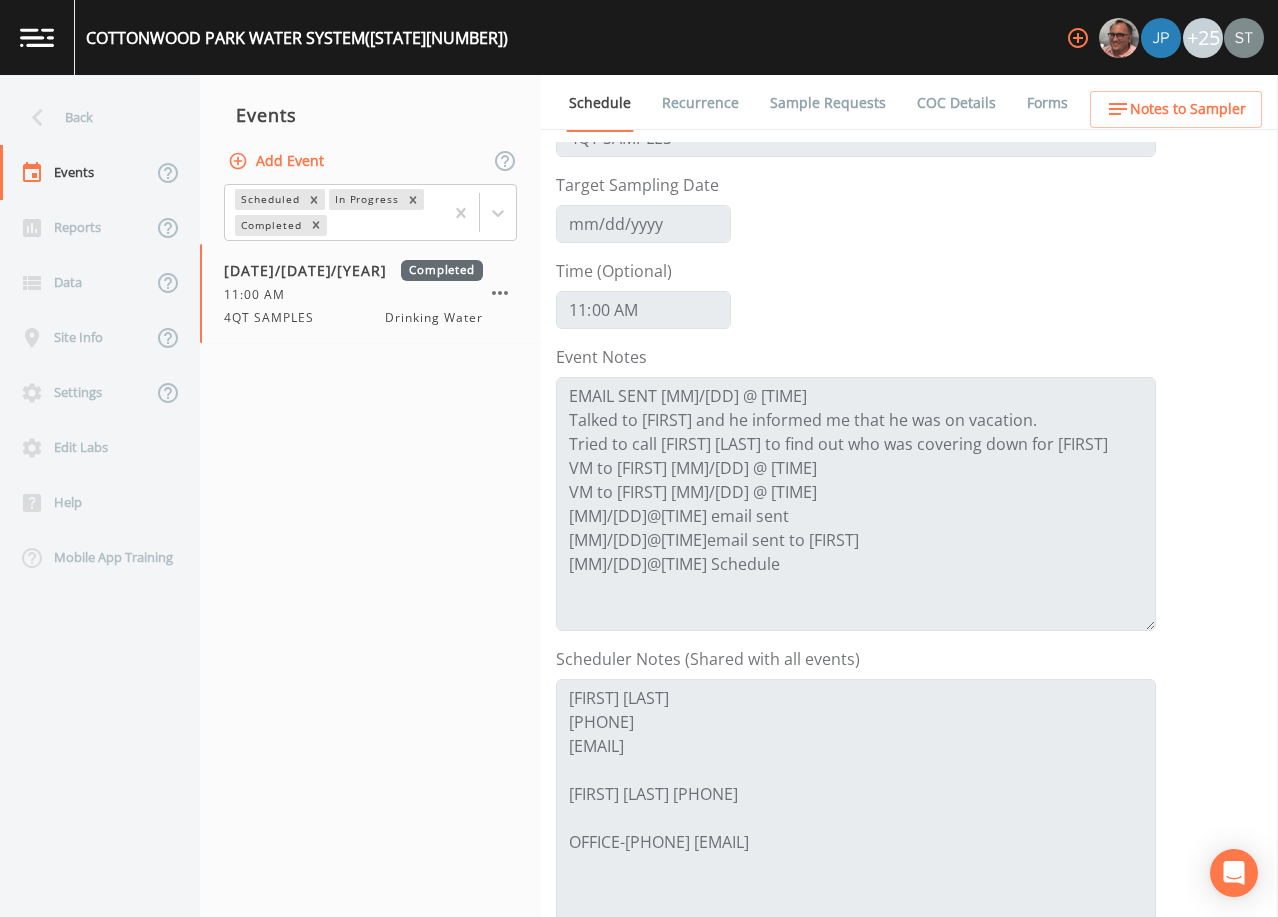 scroll, scrollTop: 100, scrollLeft: 0, axis: vertical 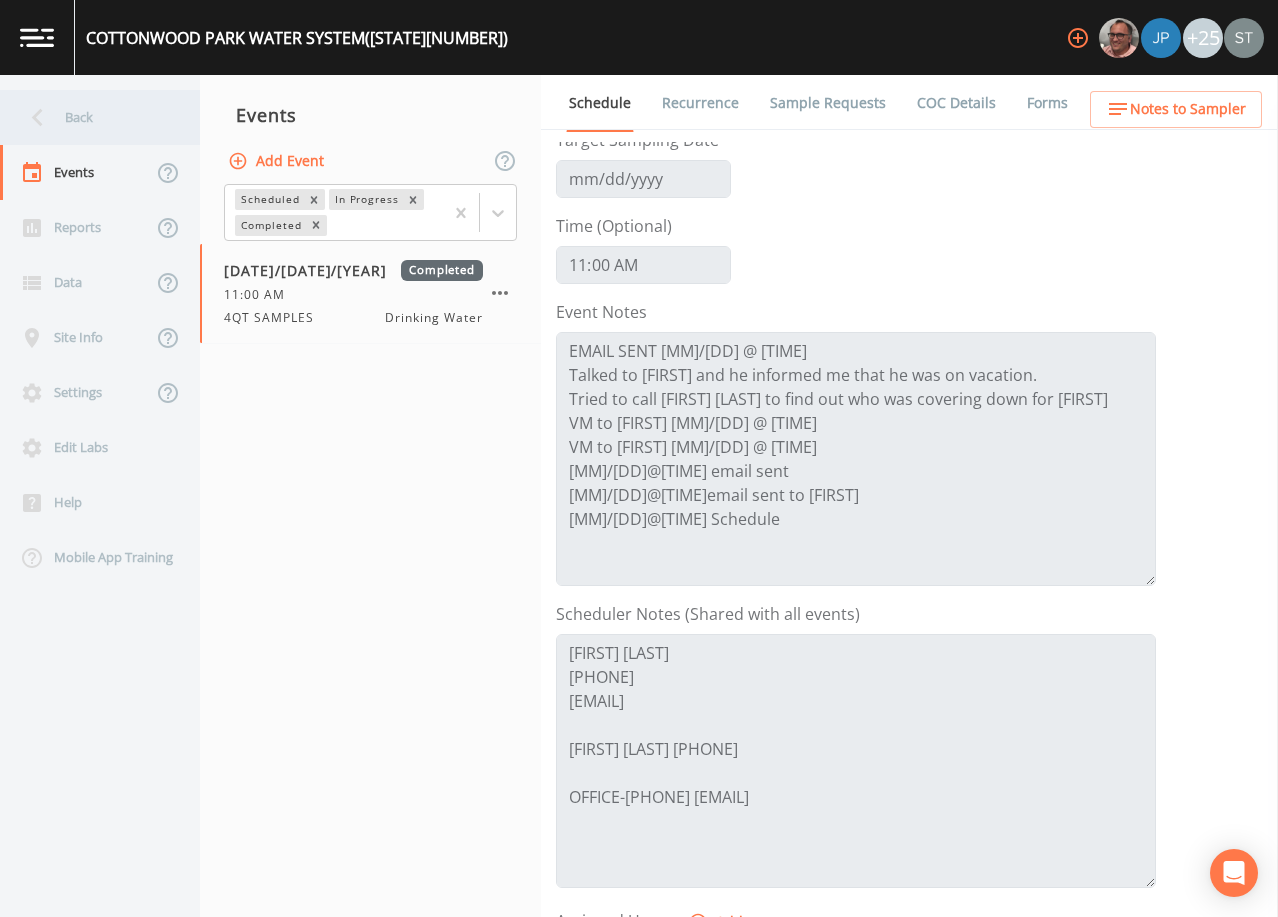 click on "Back" at bounding box center (90, 117) 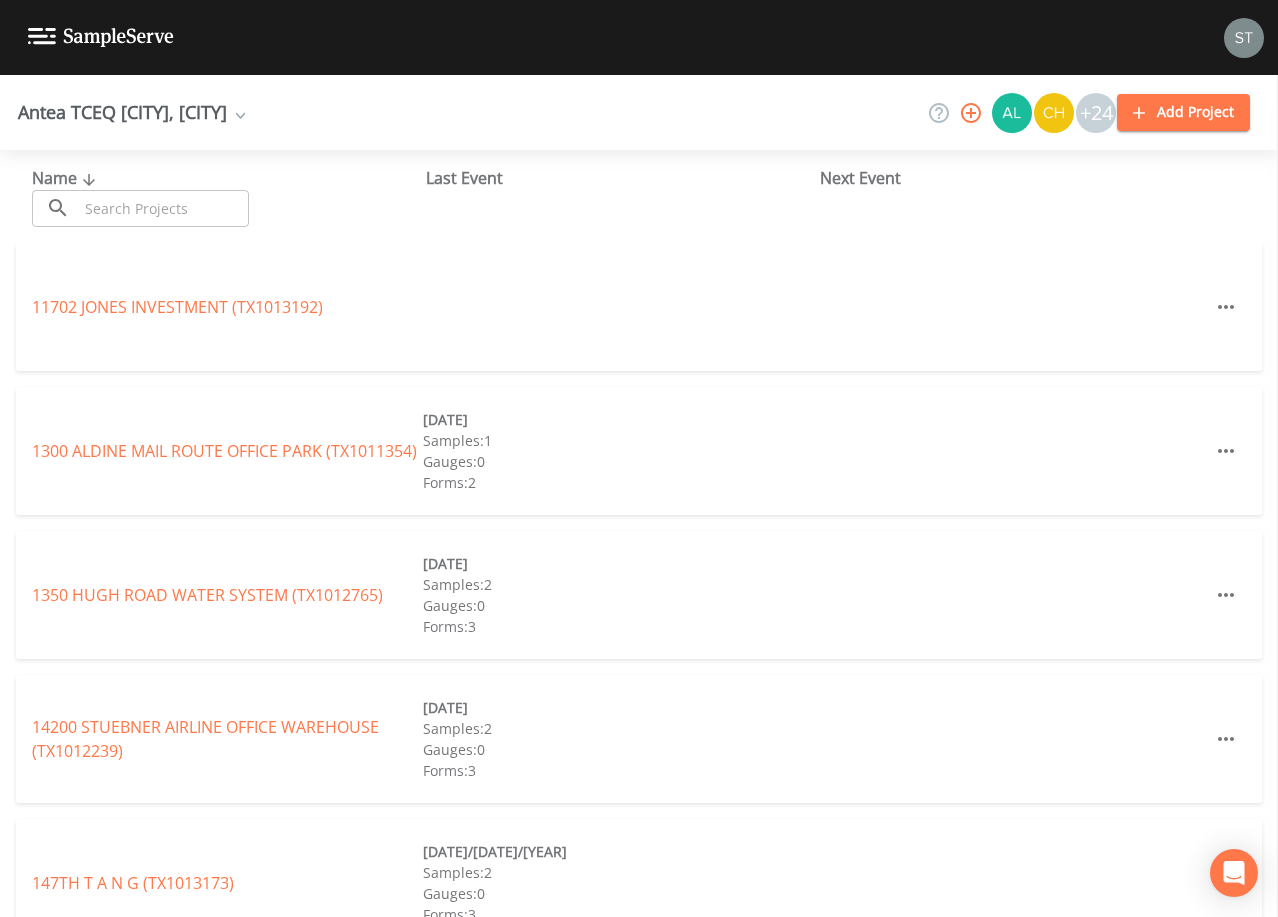 click at bounding box center (163, 208) 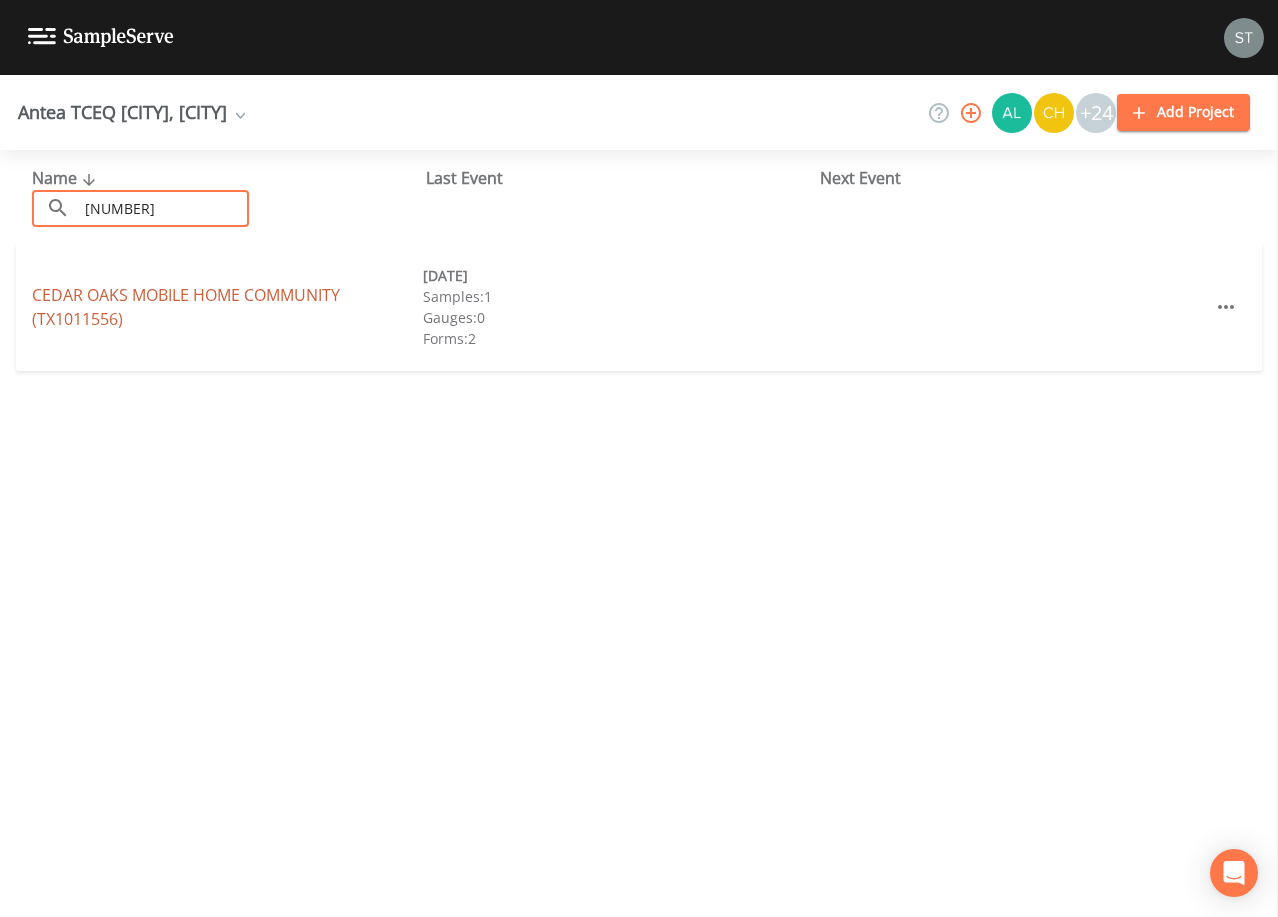 type on "[NUMBER]" 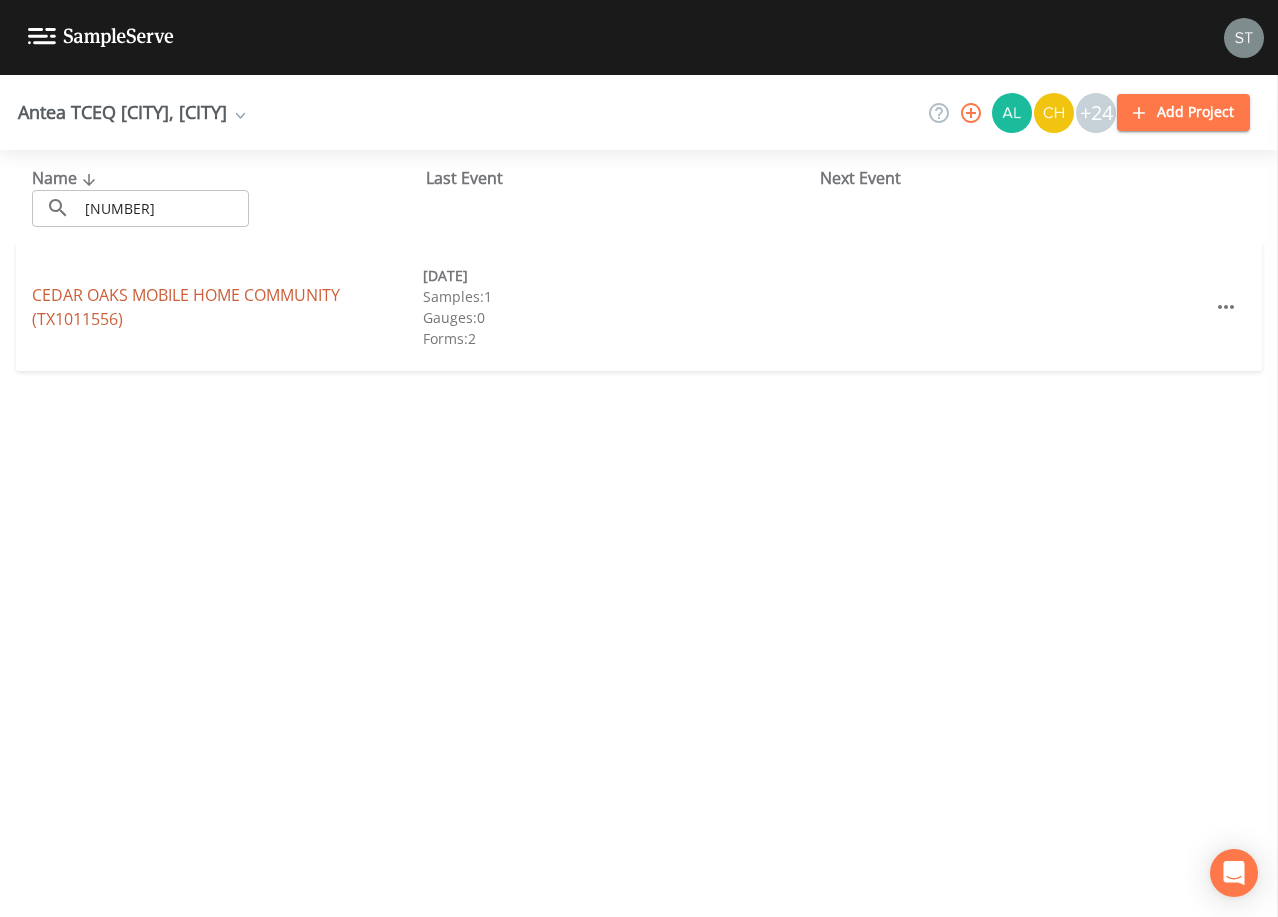 click on "[COMMUNITY] (TX[NUMBER])" at bounding box center [186, 307] 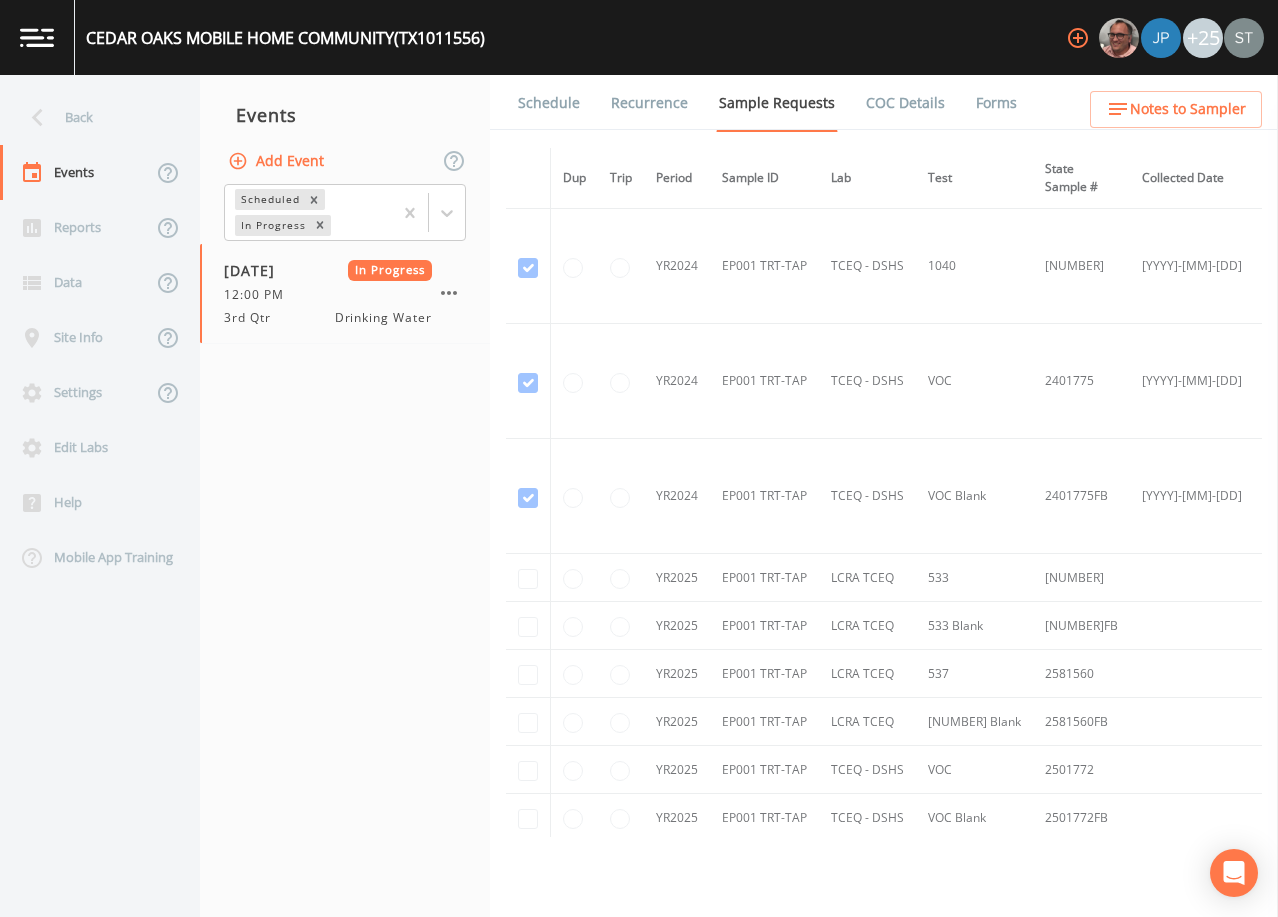 click on "Schedule" at bounding box center [549, 103] 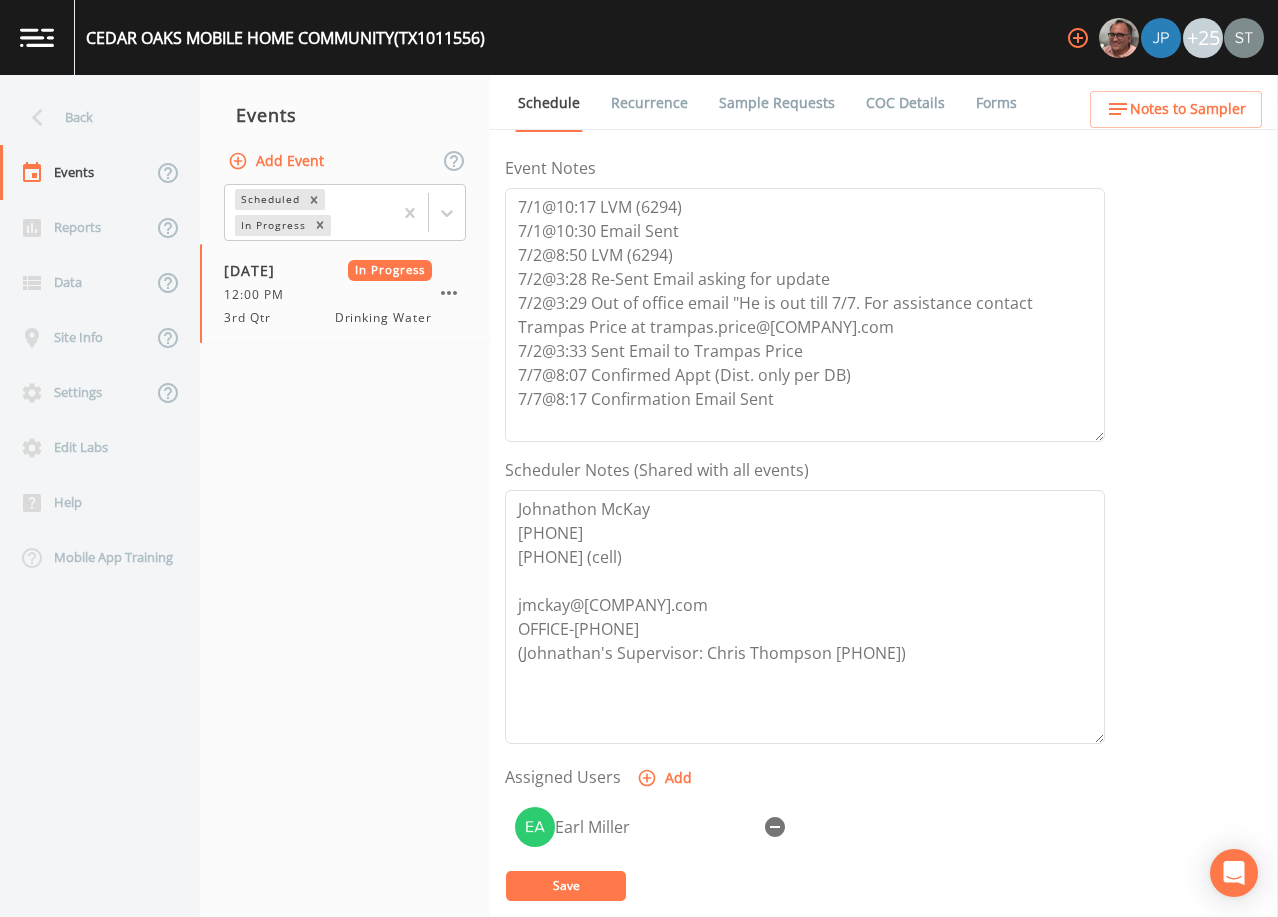scroll, scrollTop: 200, scrollLeft: 0, axis: vertical 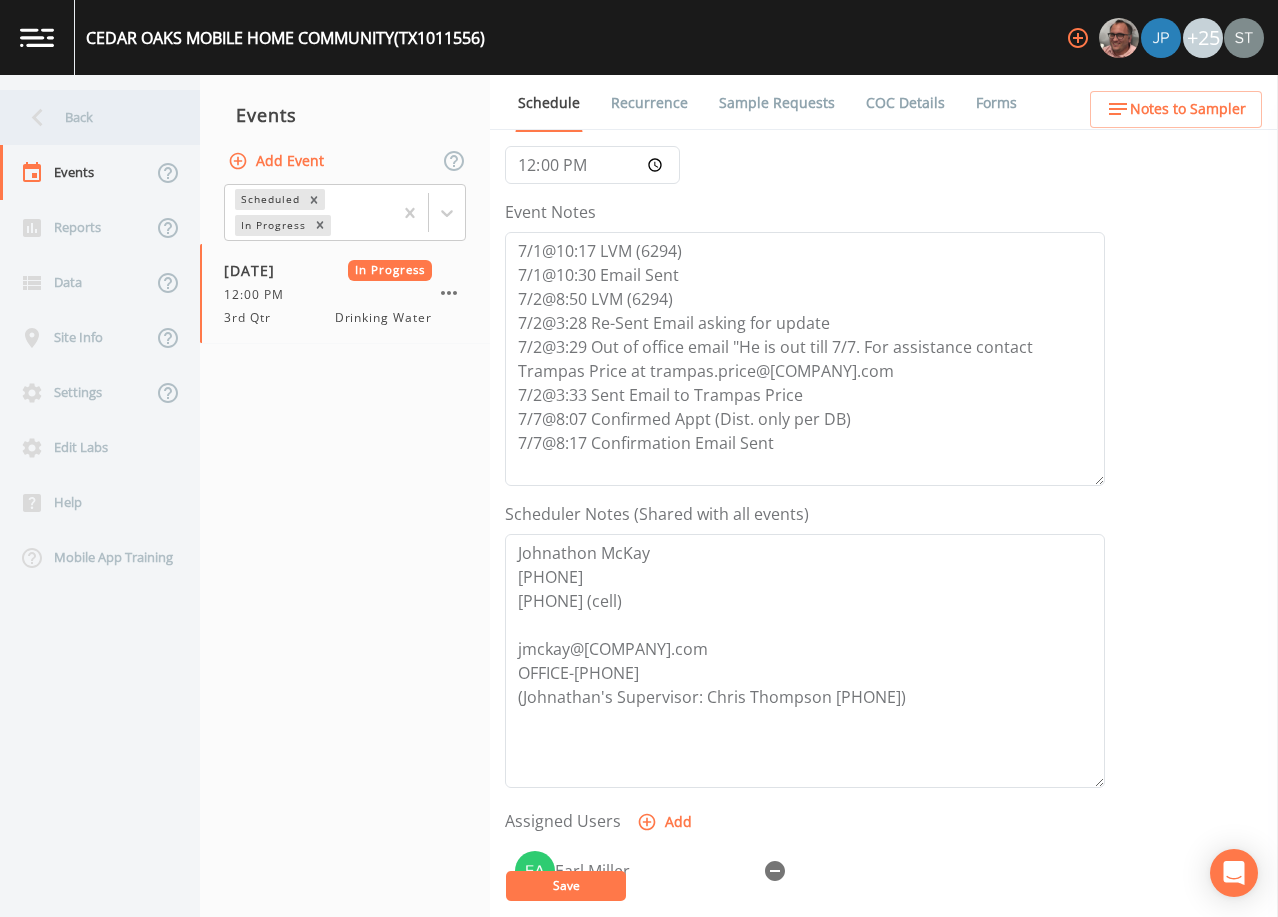 click on "Back" at bounding box center [90, 117] 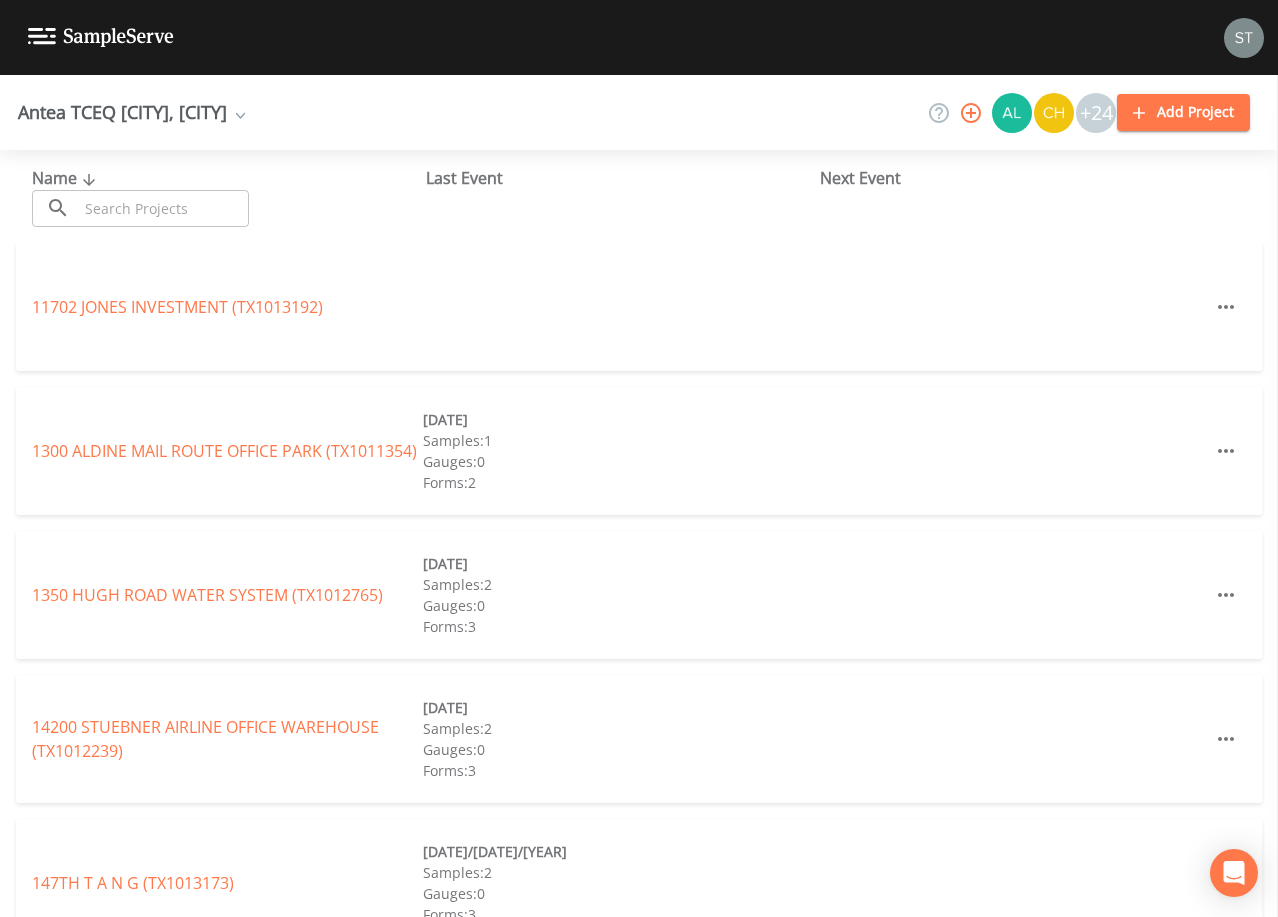 click at bounding box center (163, 208) 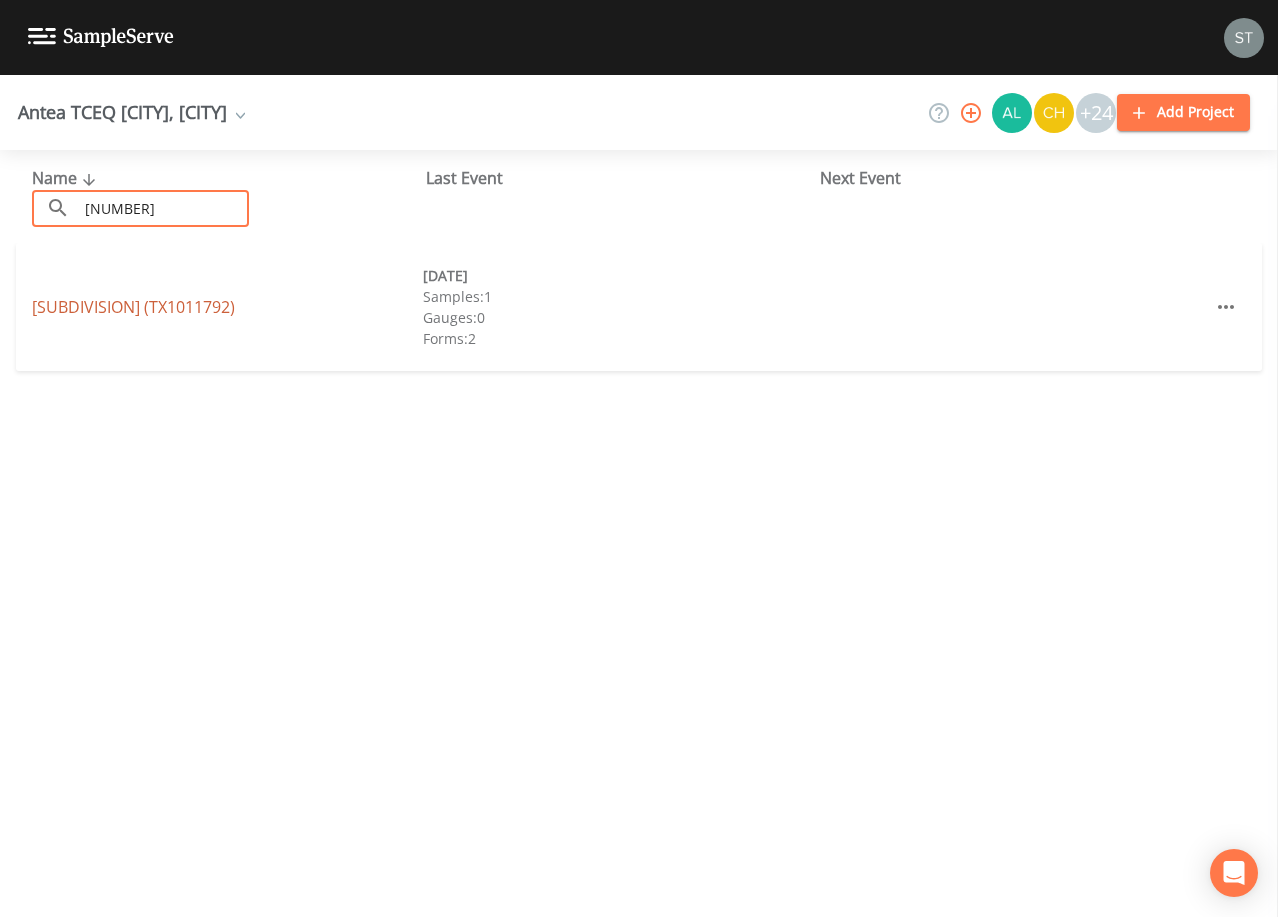 type on "[NUMBER]" 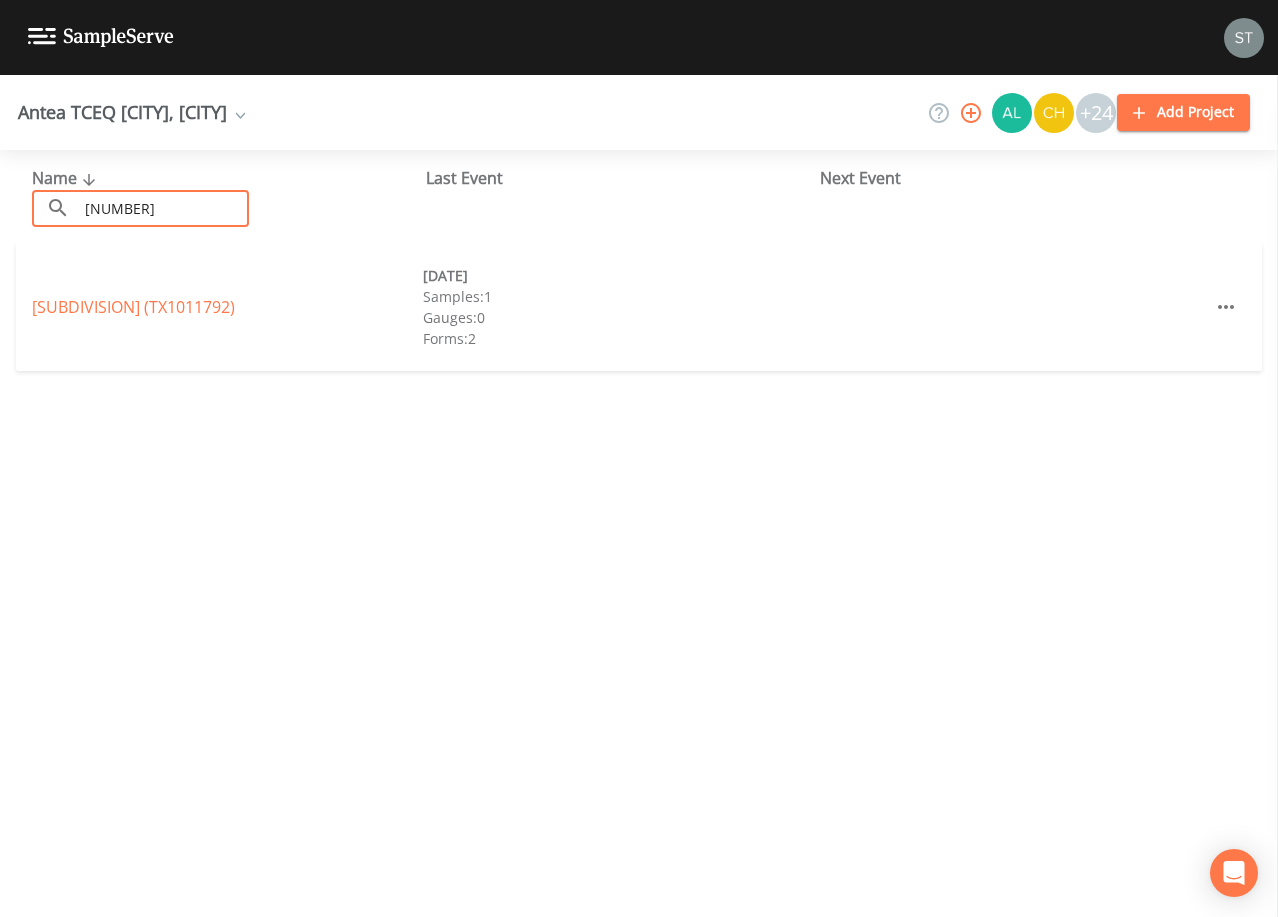 click on "[SUBDIVISION] ([STATE][NUMBER])" at bounding box center (133, 307) 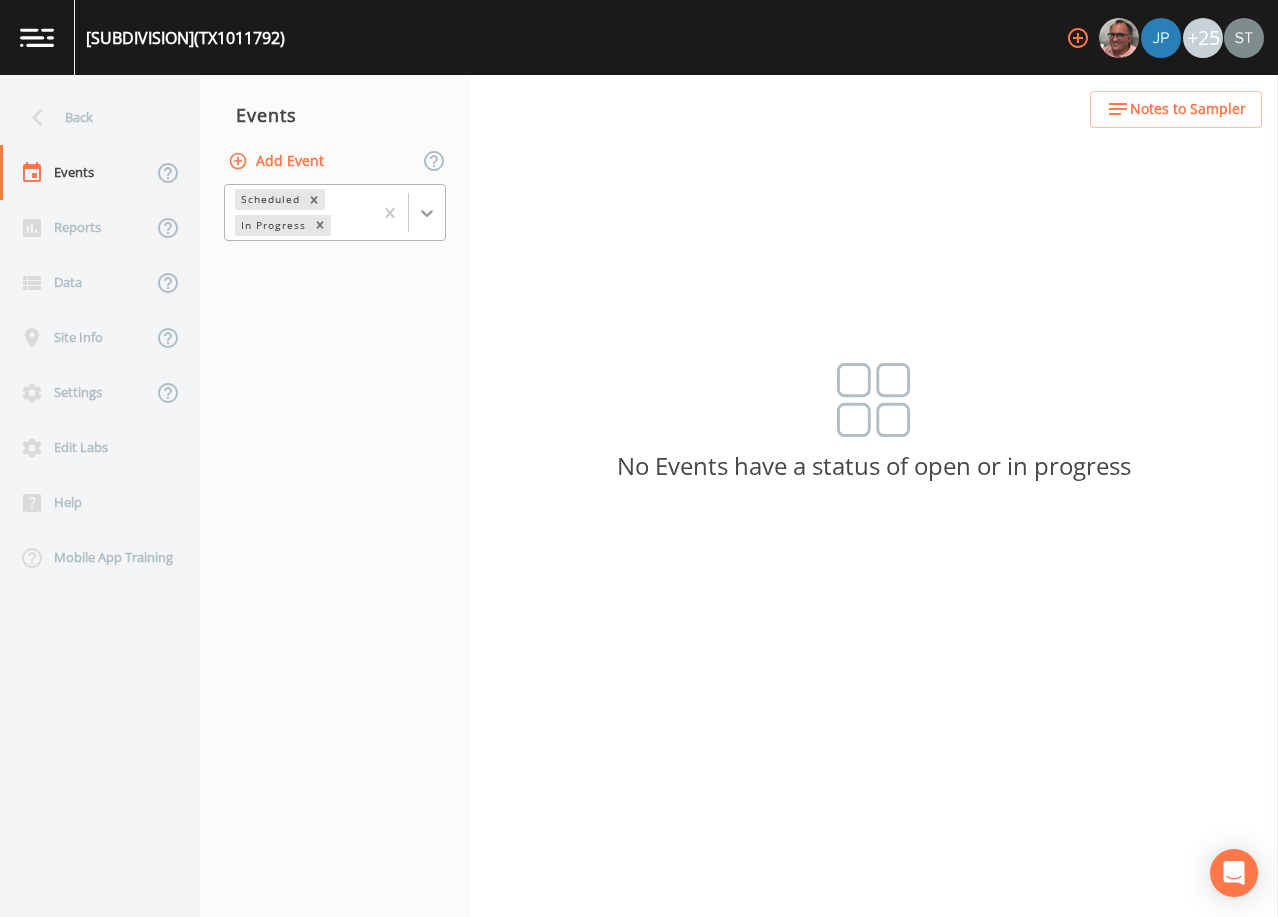 click at bounding box center (427, 213) 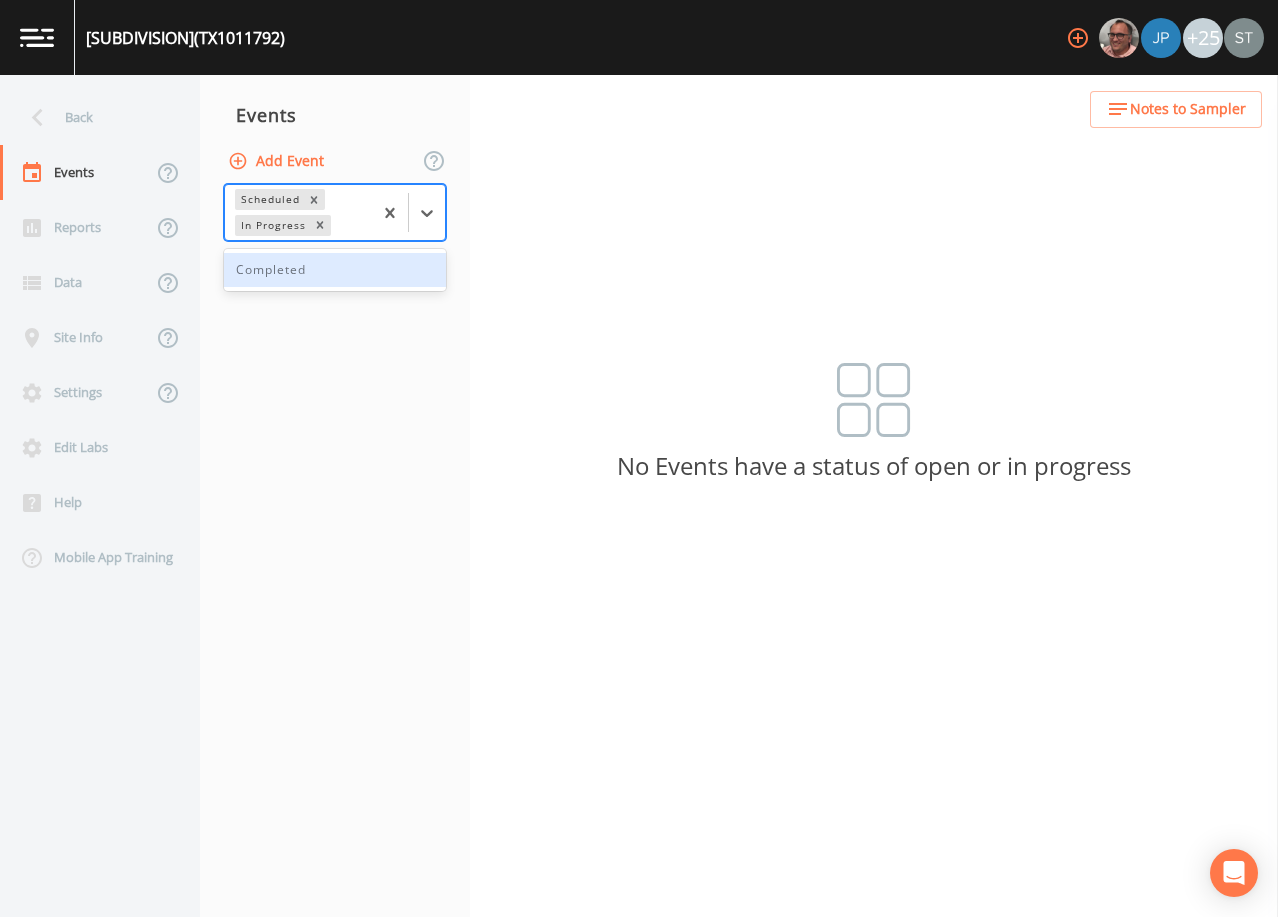 click on "Completed" at bounding box center (335, 270) 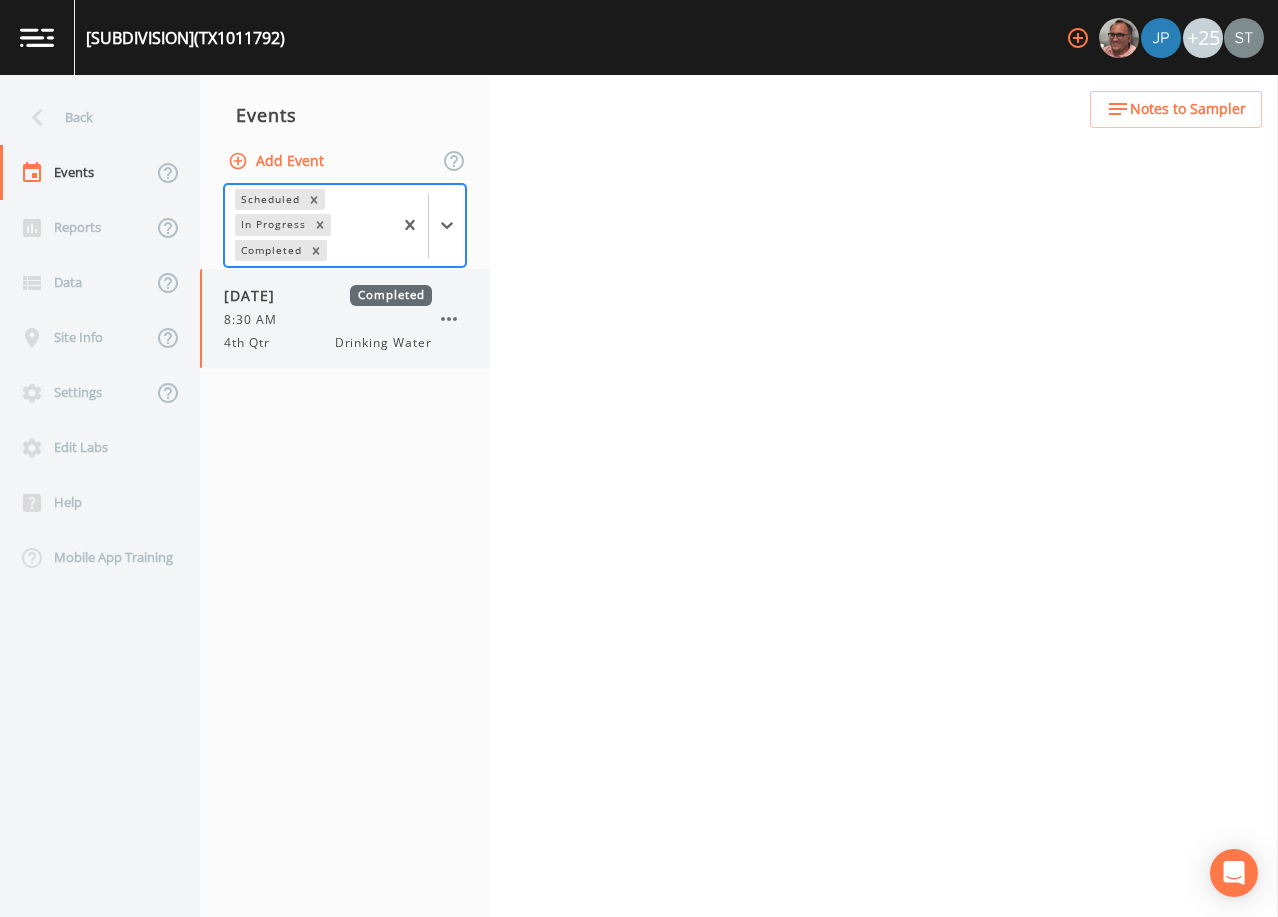 click on "8:30 AM" at bounding box center [328, 320] 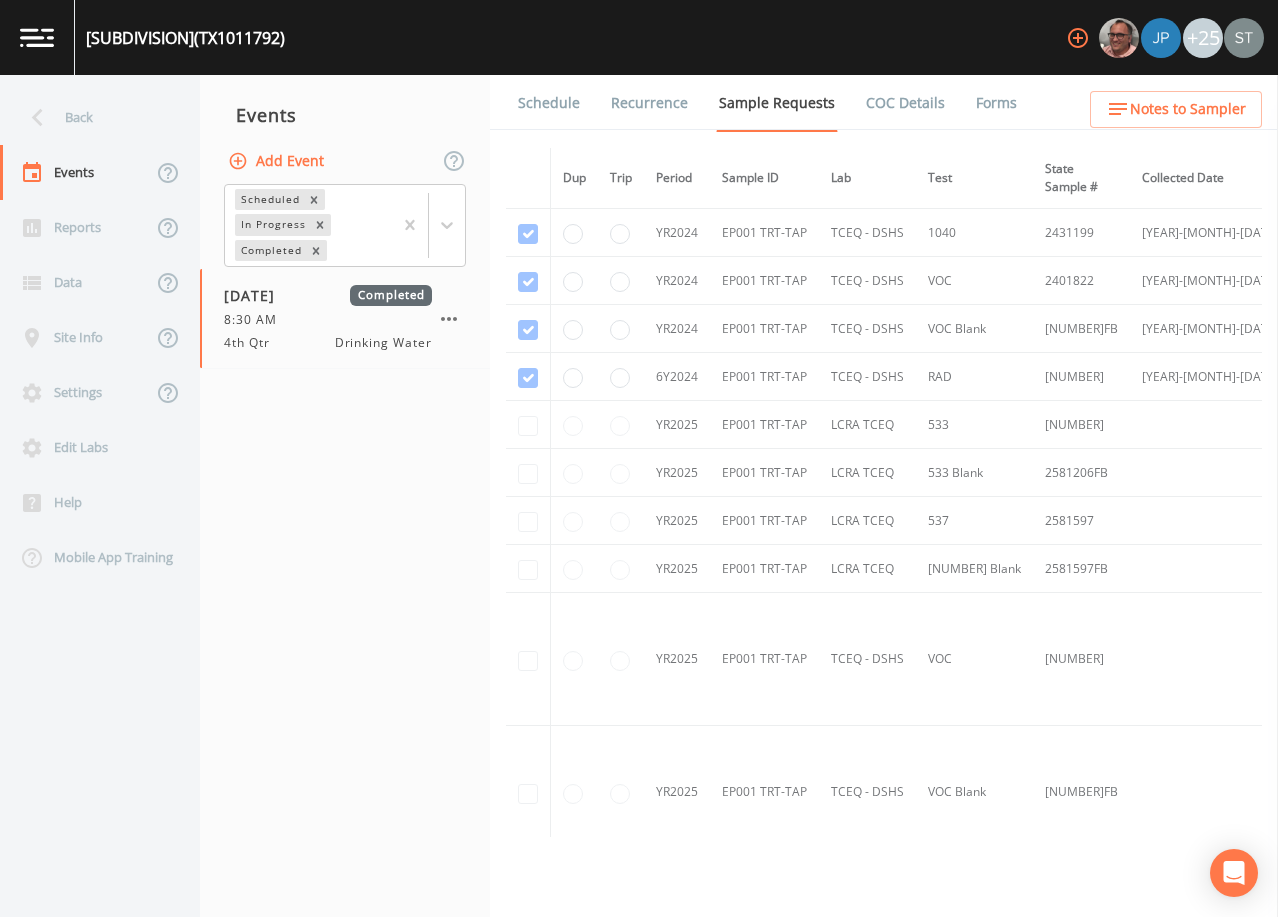 click on "Schedule" at bounding box center [549, 103] 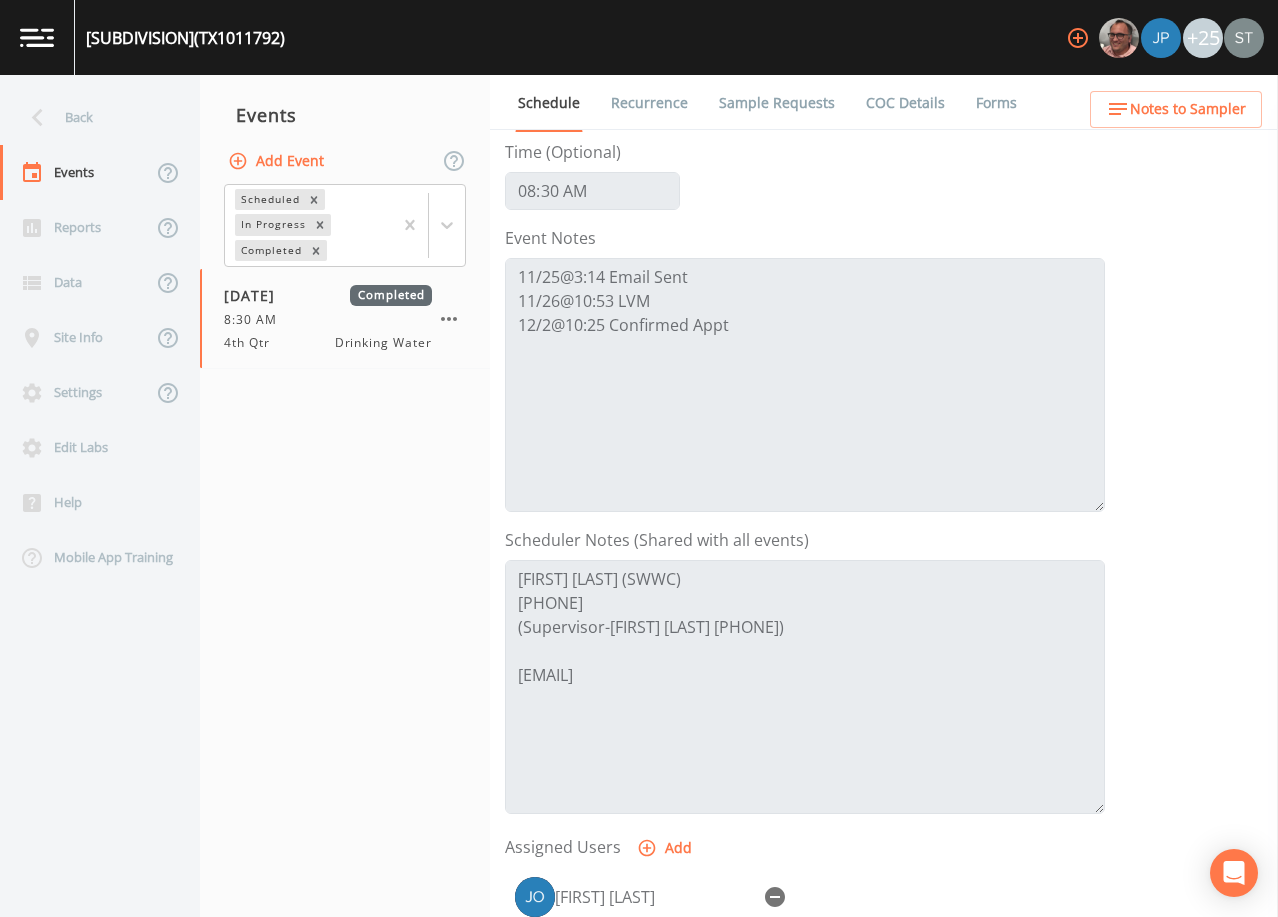 scroll, scrollTop: 200, scrollLeft: 0, axis: vertical 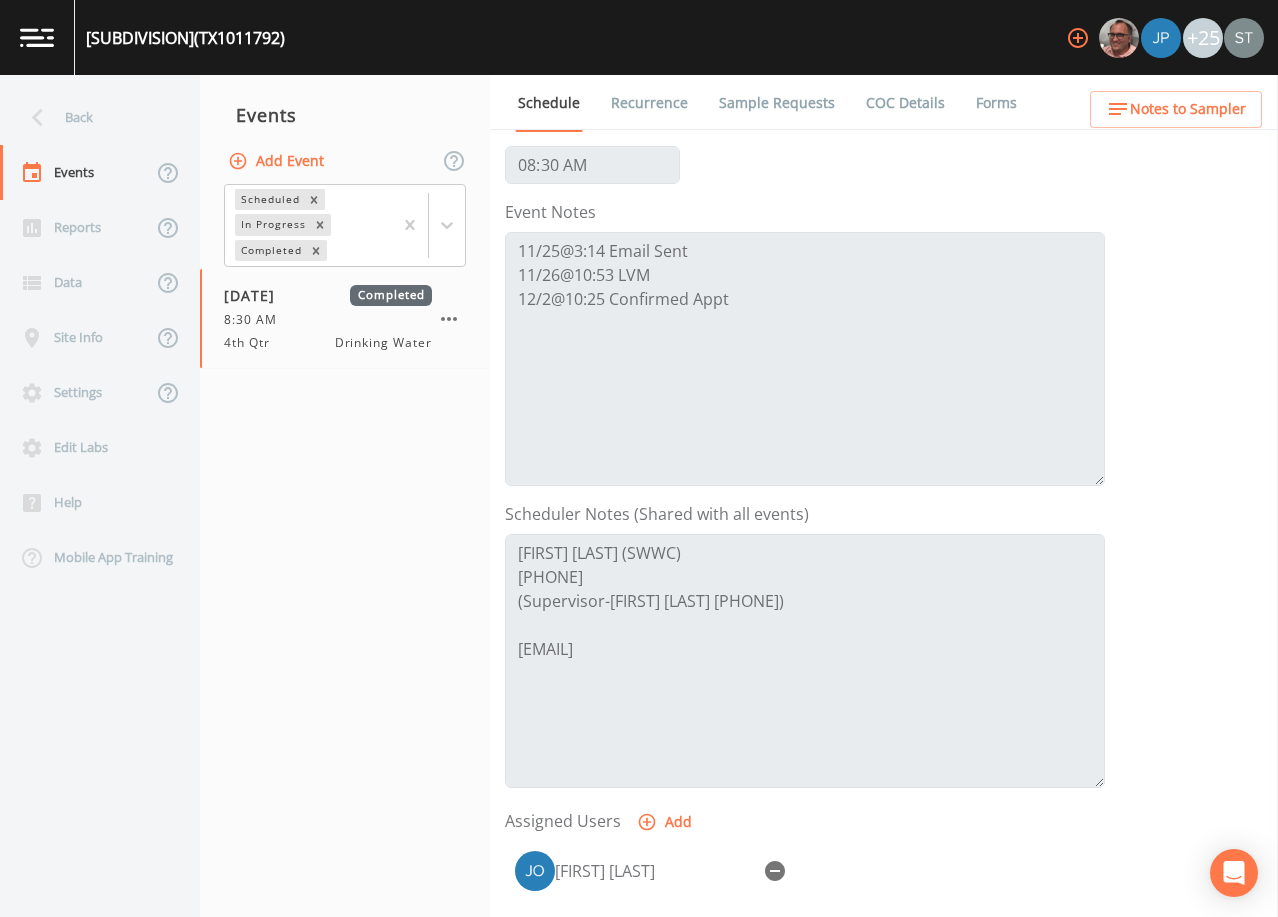 click on "Notes to Sampler" at bounding box center (1188, 109) 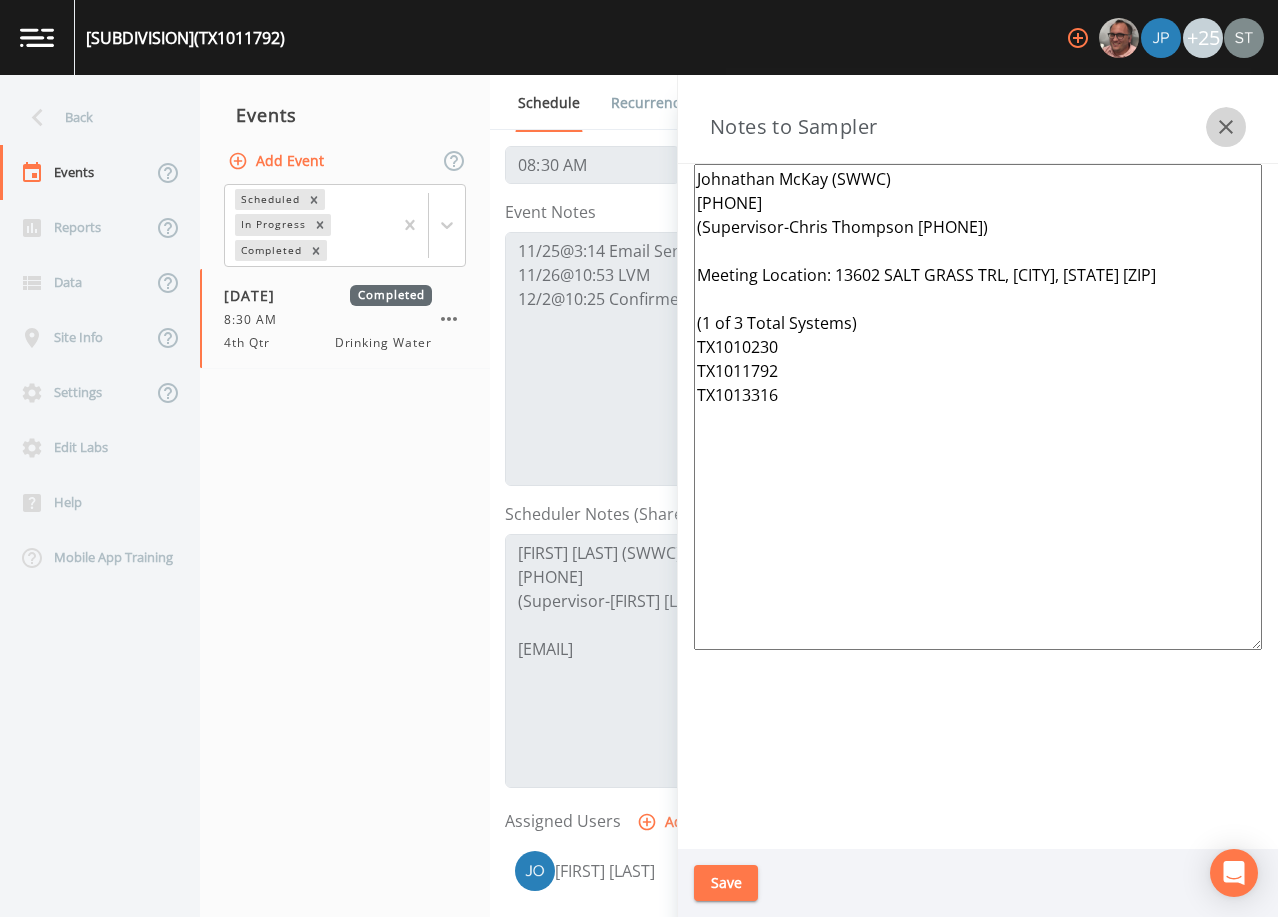 click 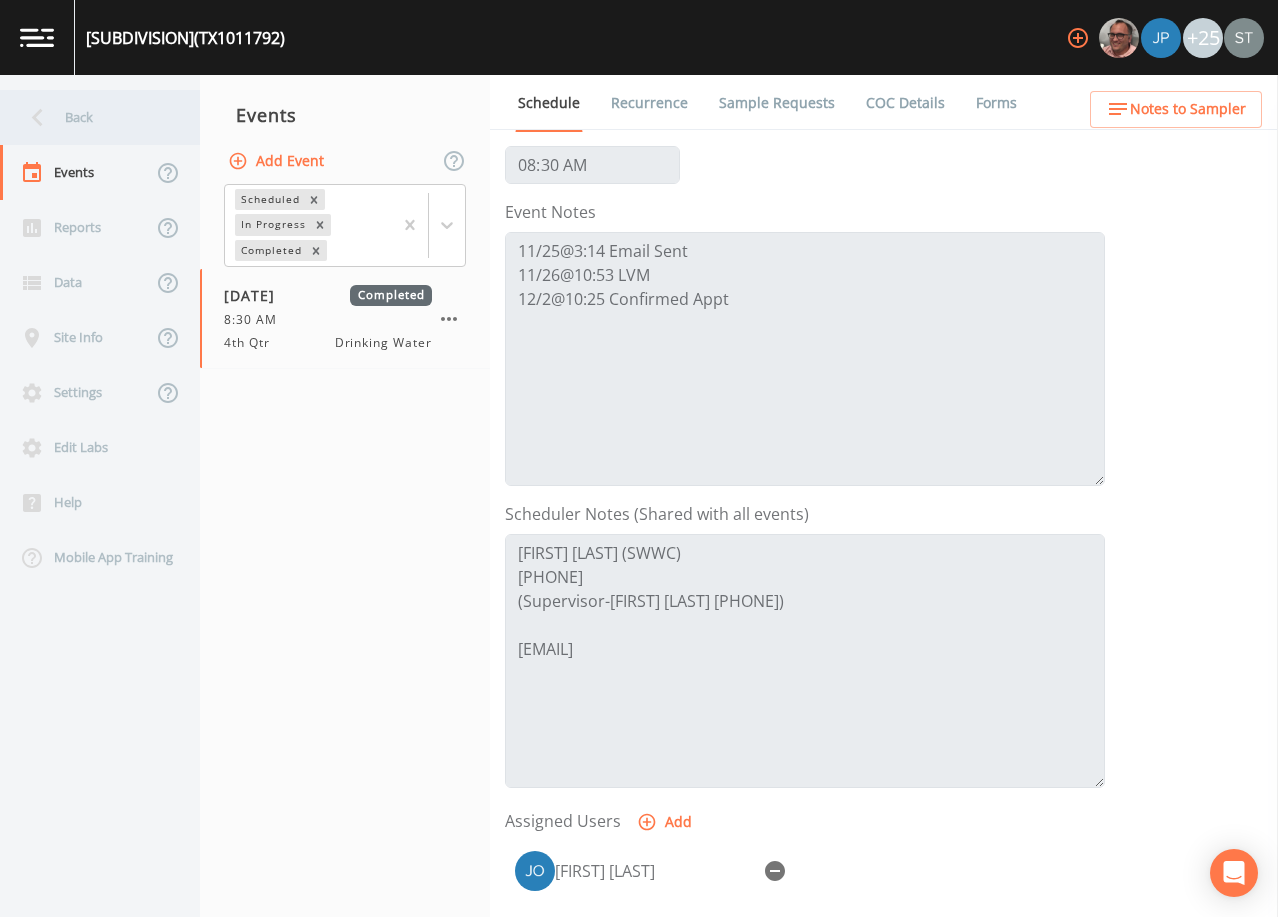 click on "Back" at bounding box center (90, 117) 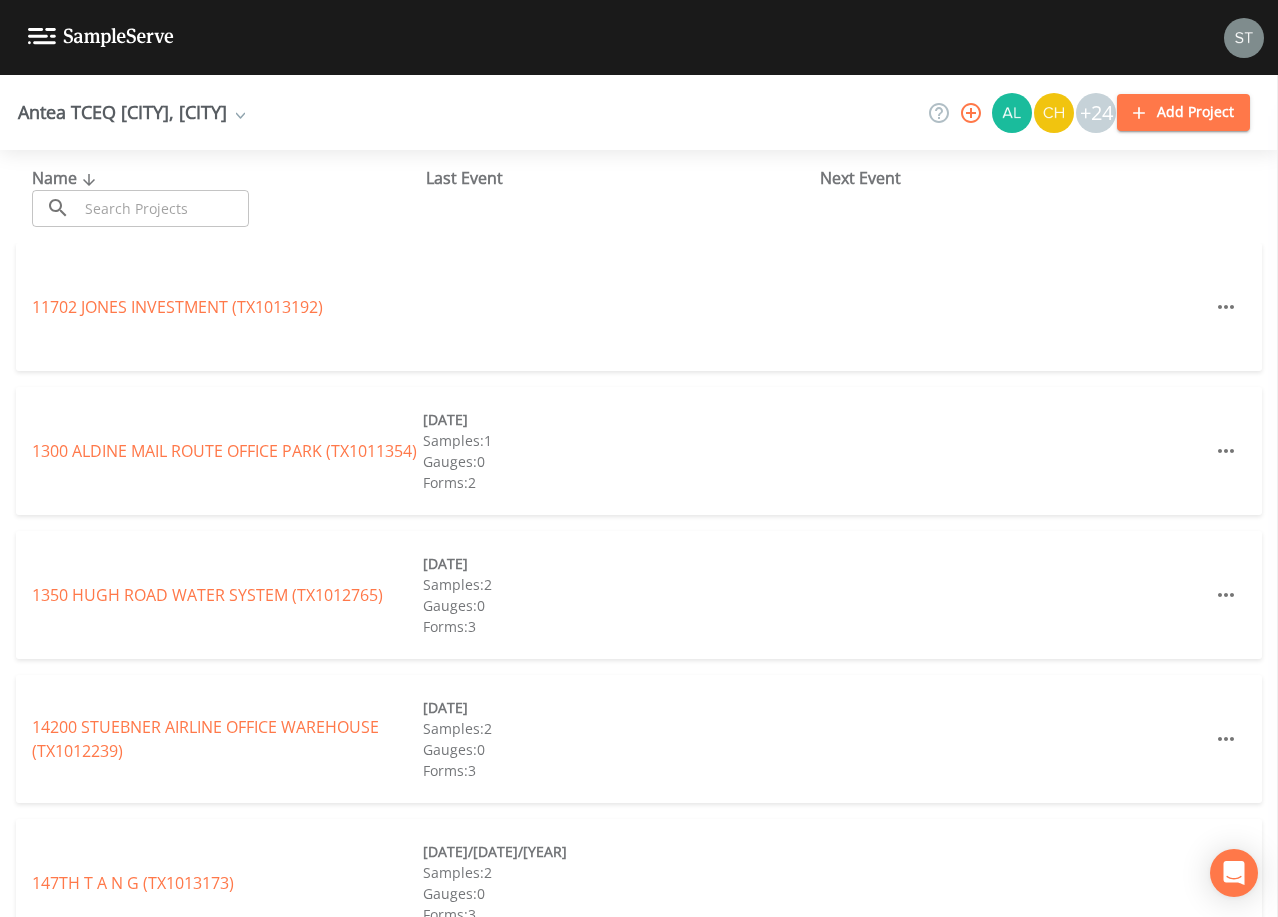 click on "+24" at bounding box center (1096, 113) 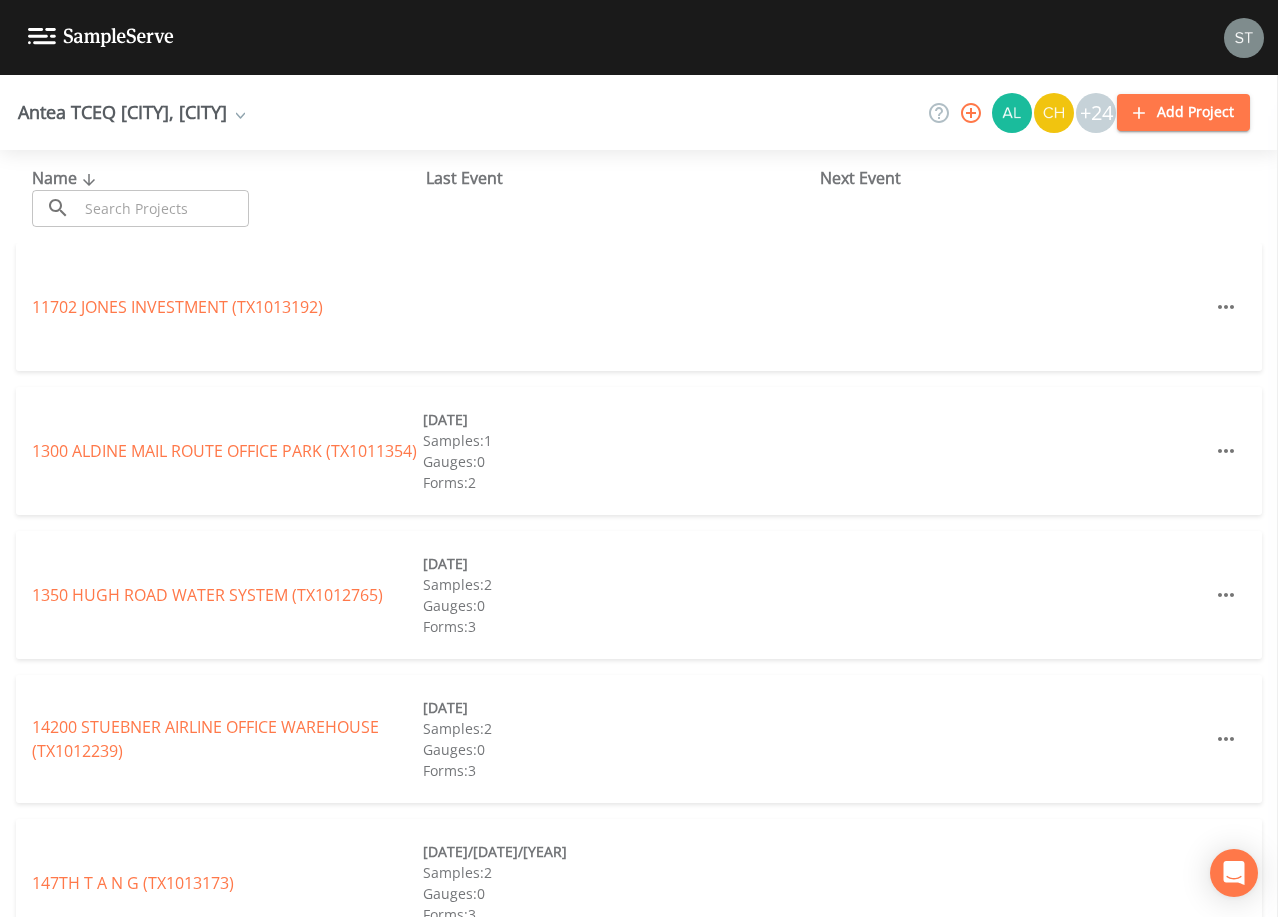 click on "+24" at bounding box center (1096, 113) 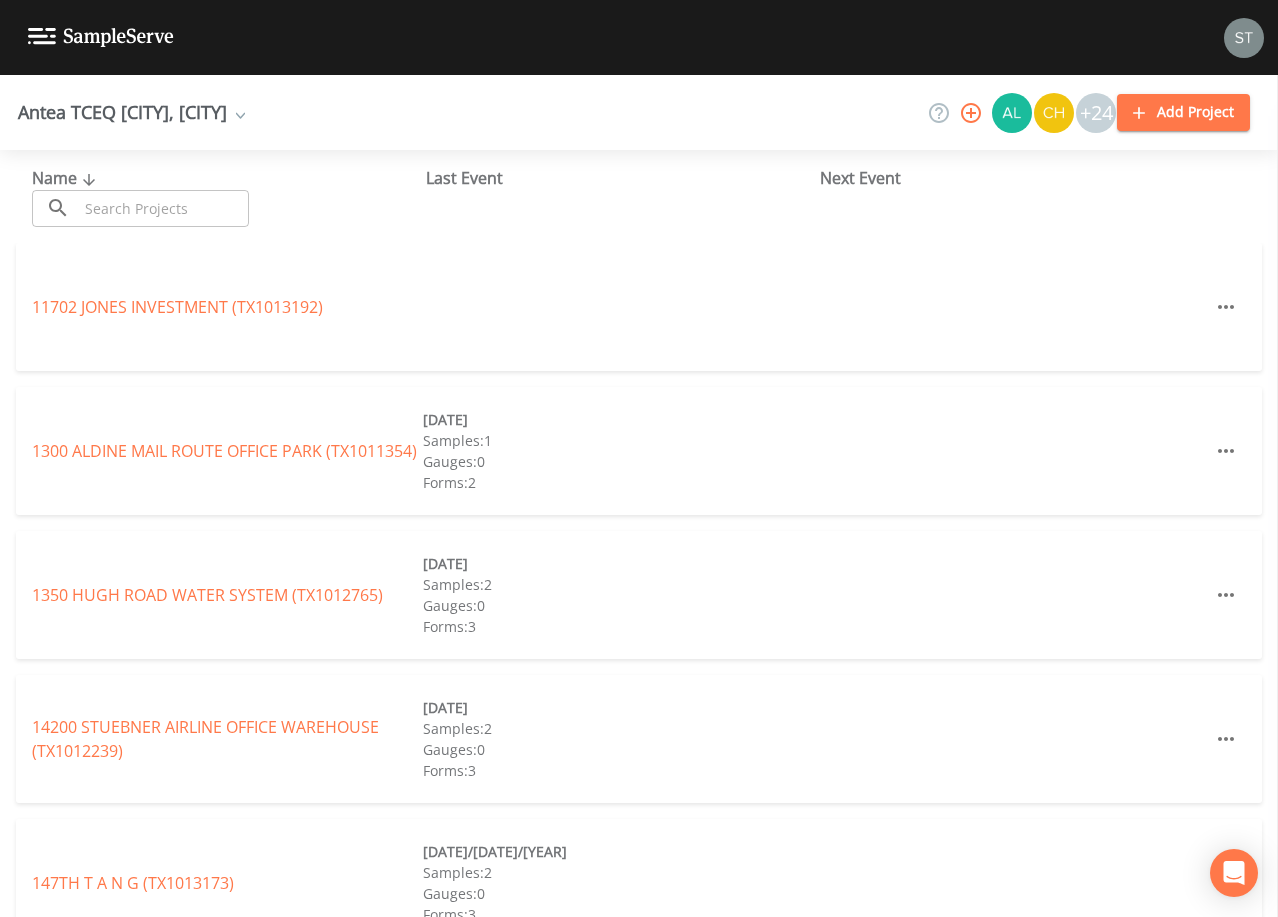click on "+24" at bounding box center [1096, 113] 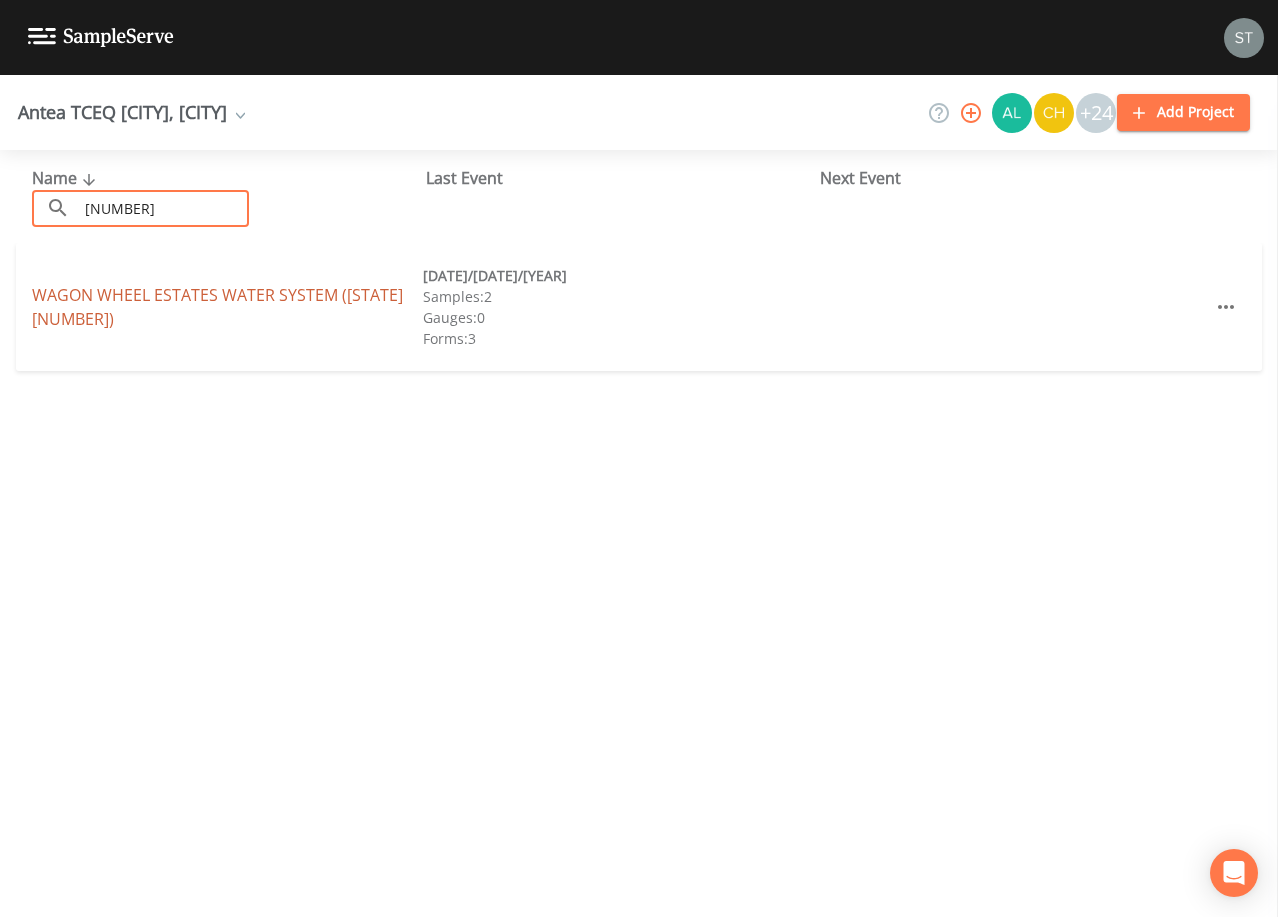 type on "[NUMBER]" 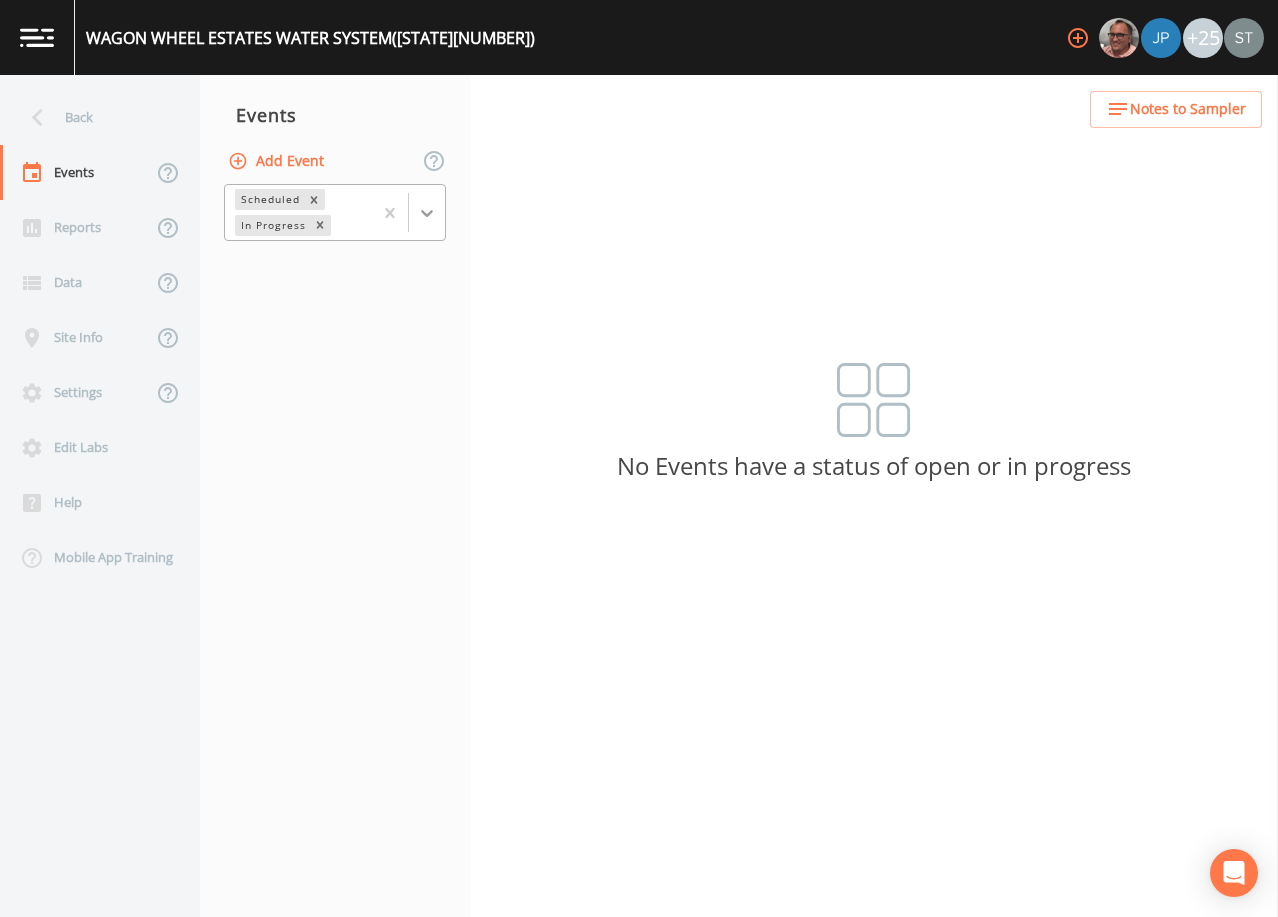 drag, startPoint x: 431, startPoint y: 218, endPoint x: 421, endPoint y: 222, distance: 10.770329 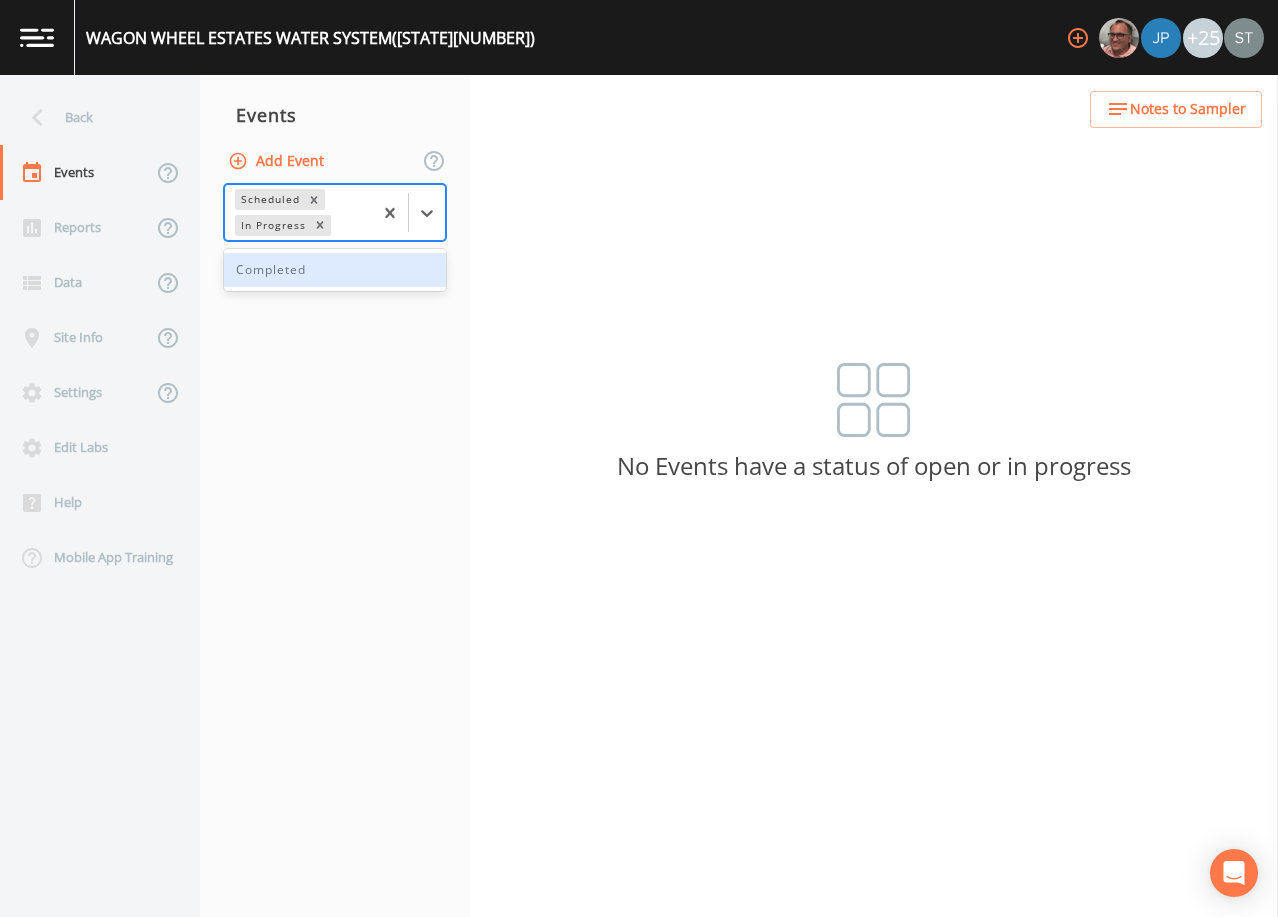 click on "Completed" at bounding box center [335, 270] 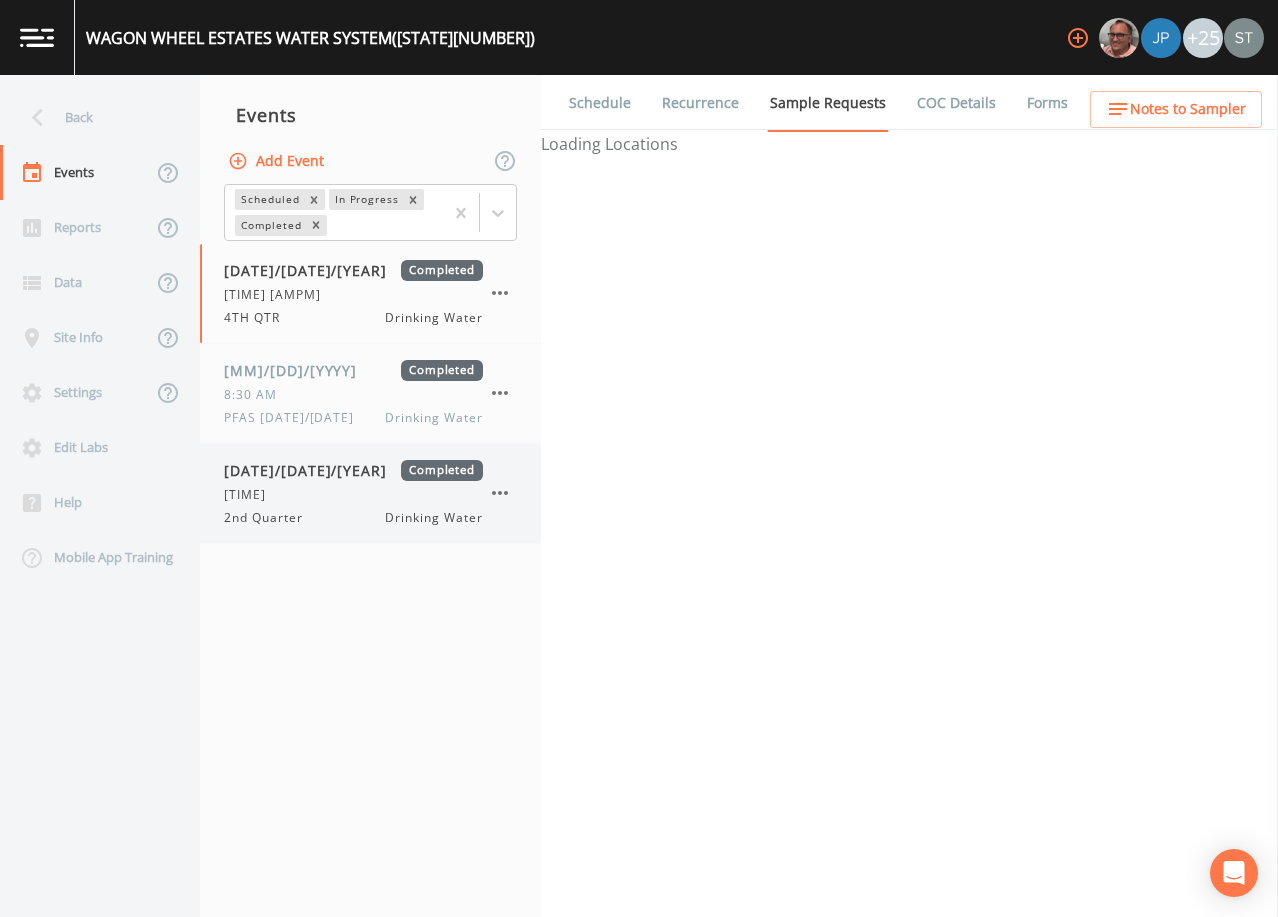 click on "[MM]/[DD]/[YYYY] Completed [TIME] [QUARTER] [TYPE]" at bounding box center (353, 493) 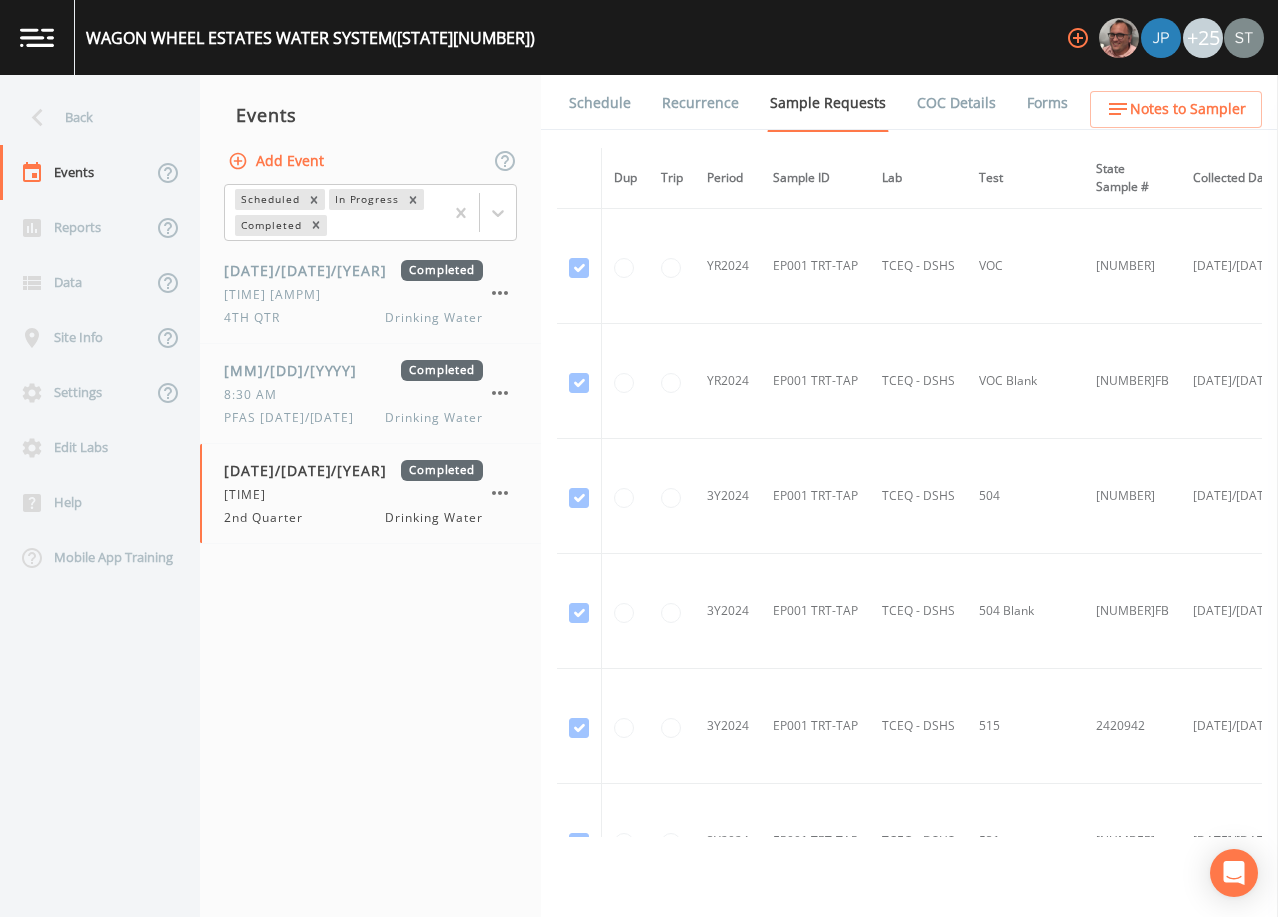 click on "Schedule" at bounding box center [600, 103] 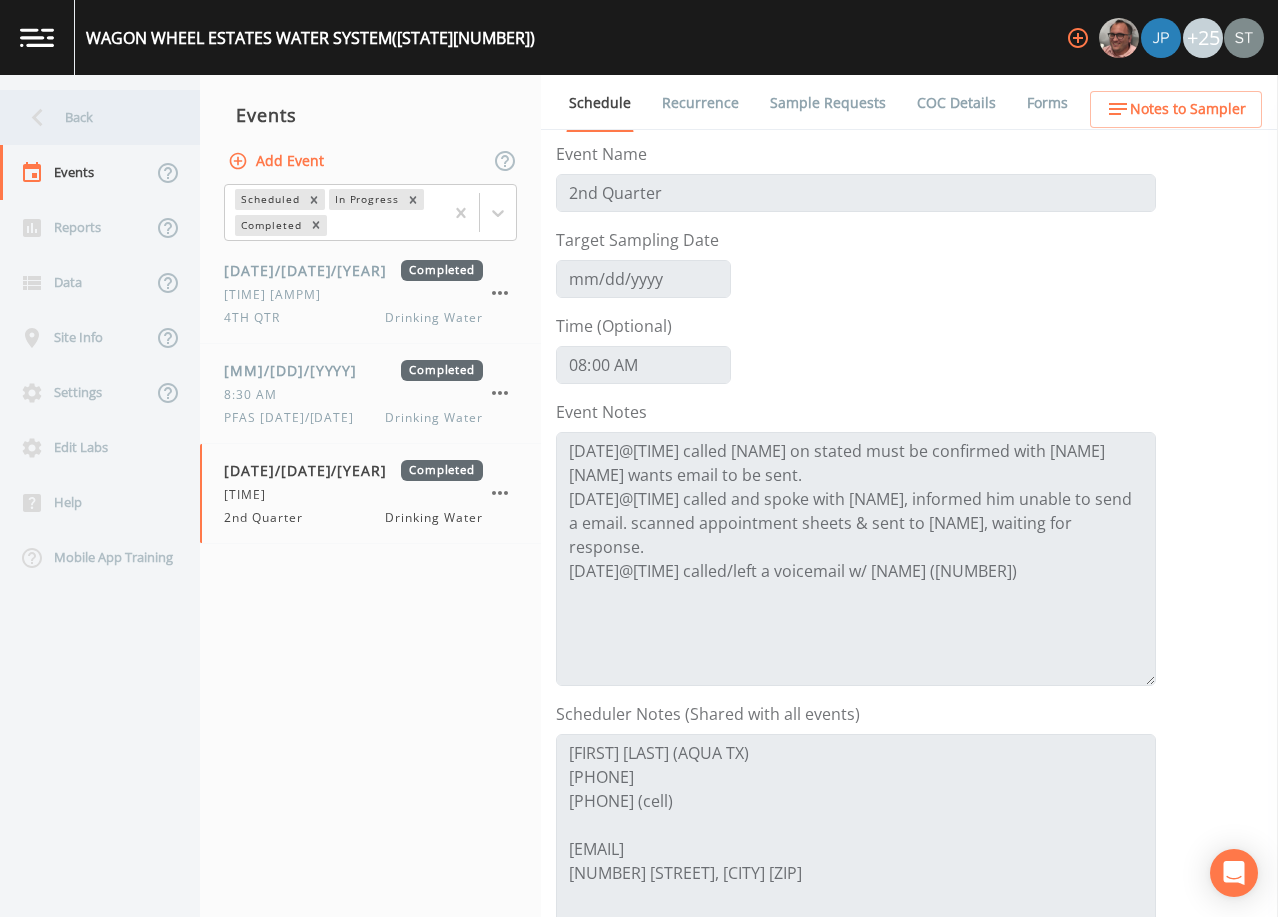 click on "Back" at bounding box center (90, 117) 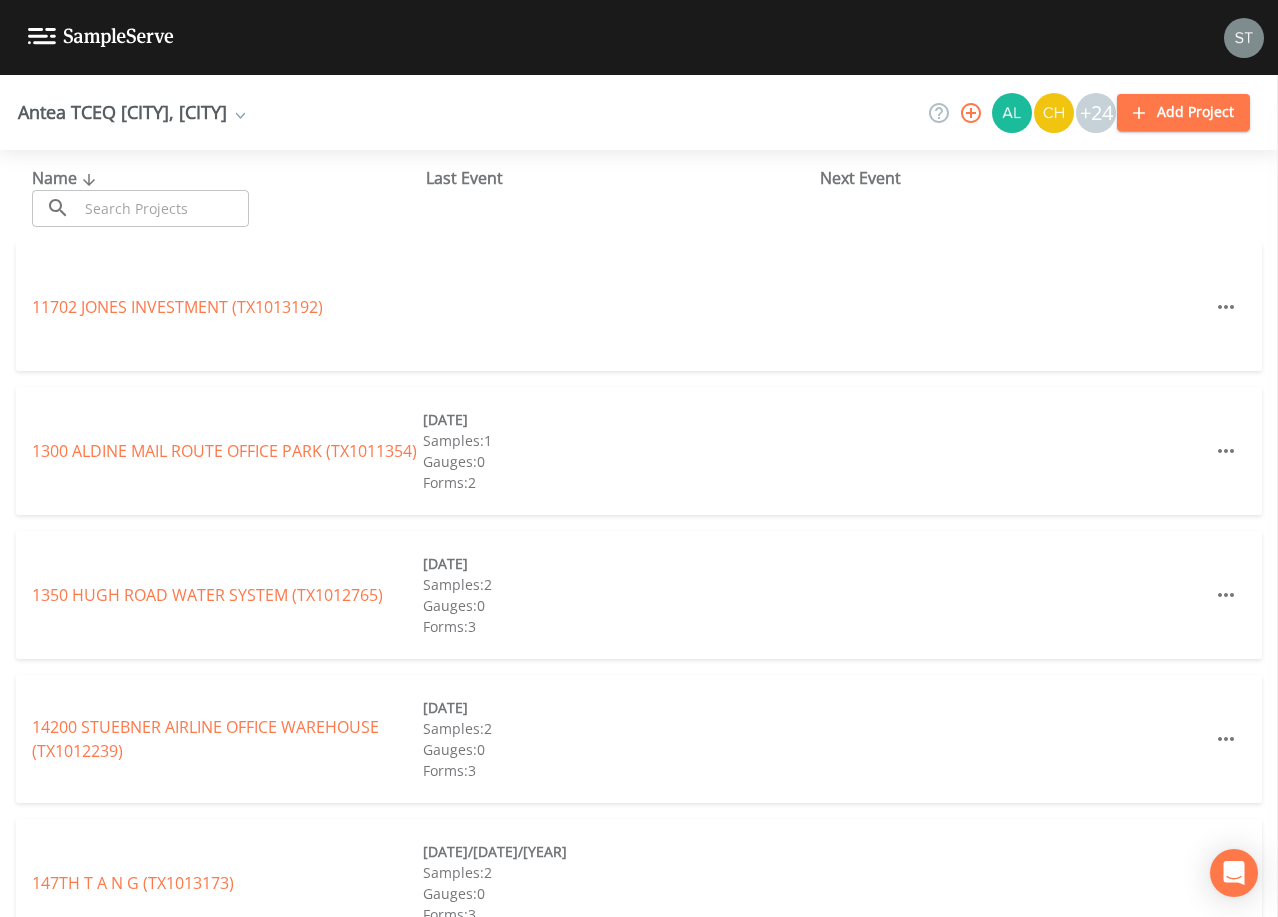 click at bounding box center [163, 208] 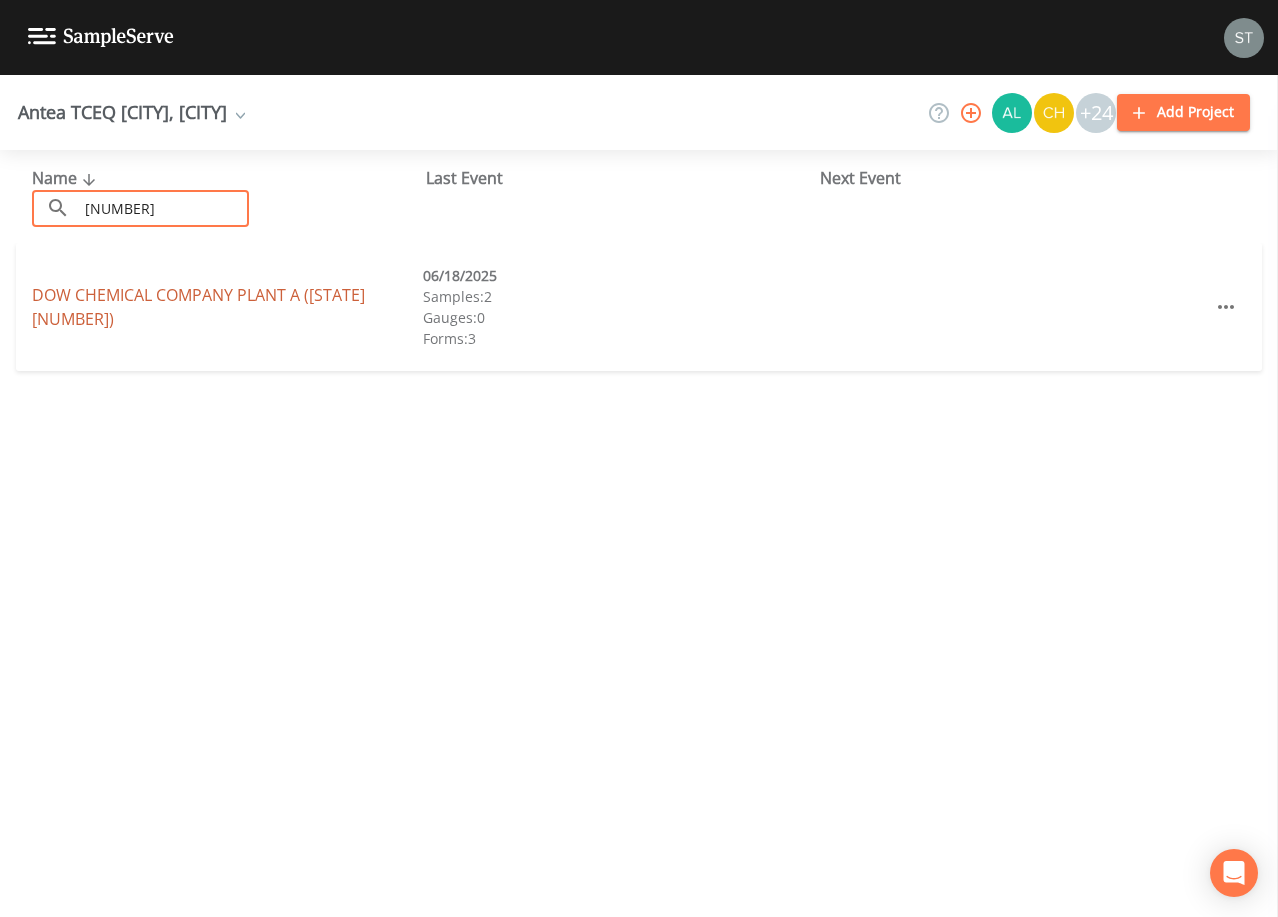 type on "[NUMBER]" 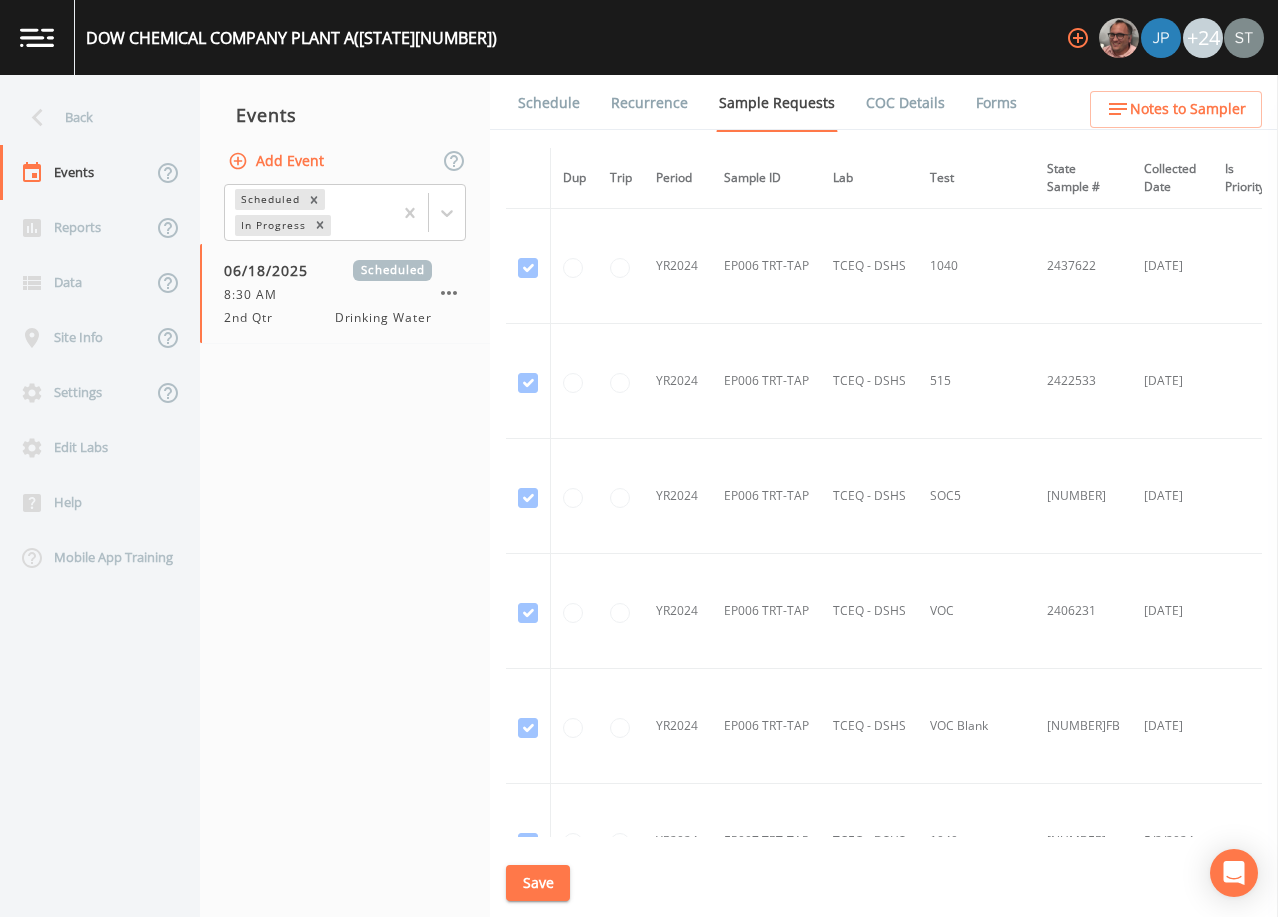 click on "Schedule" at bounding box center [549, 103] 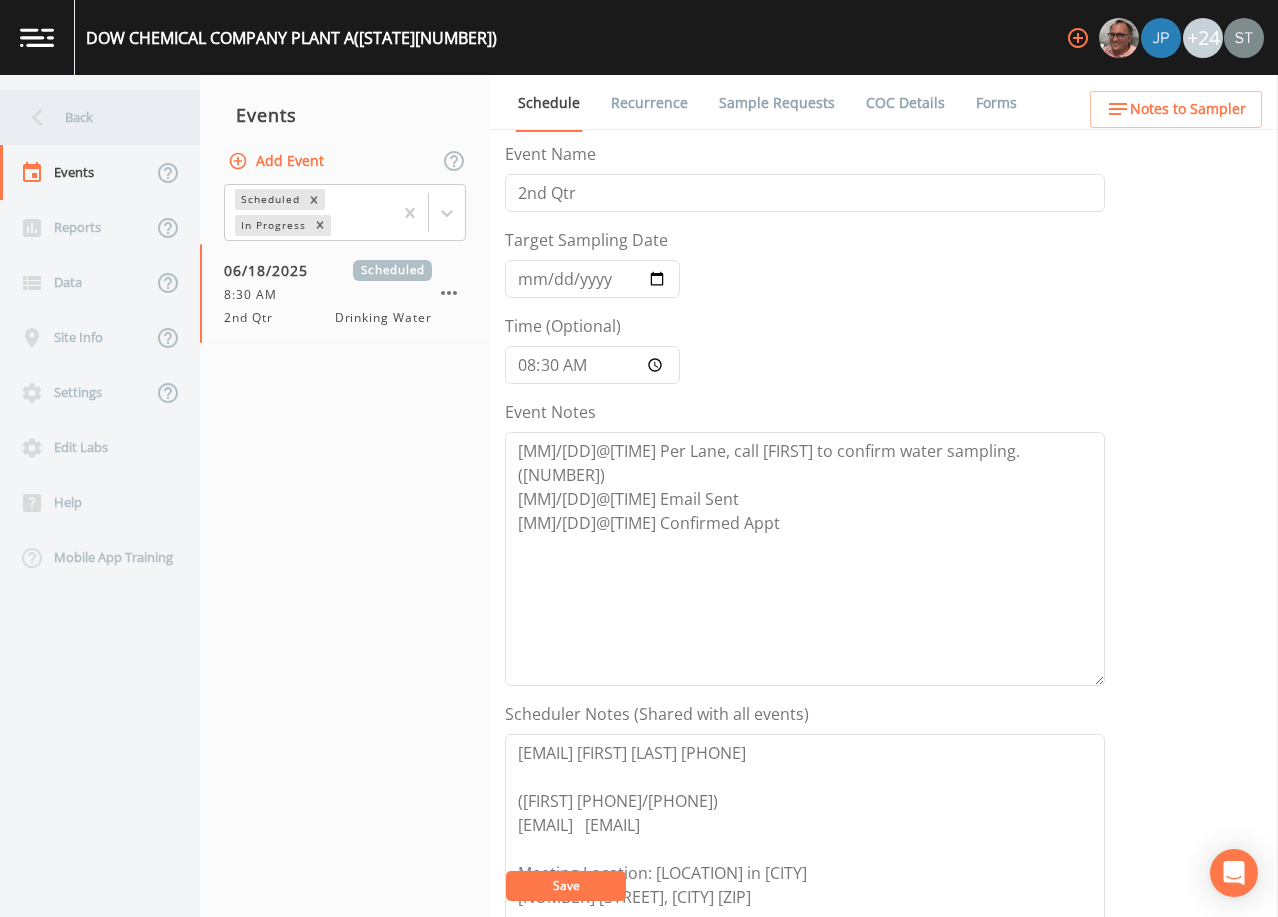 click on "Back" at bounding box center [90, 117] 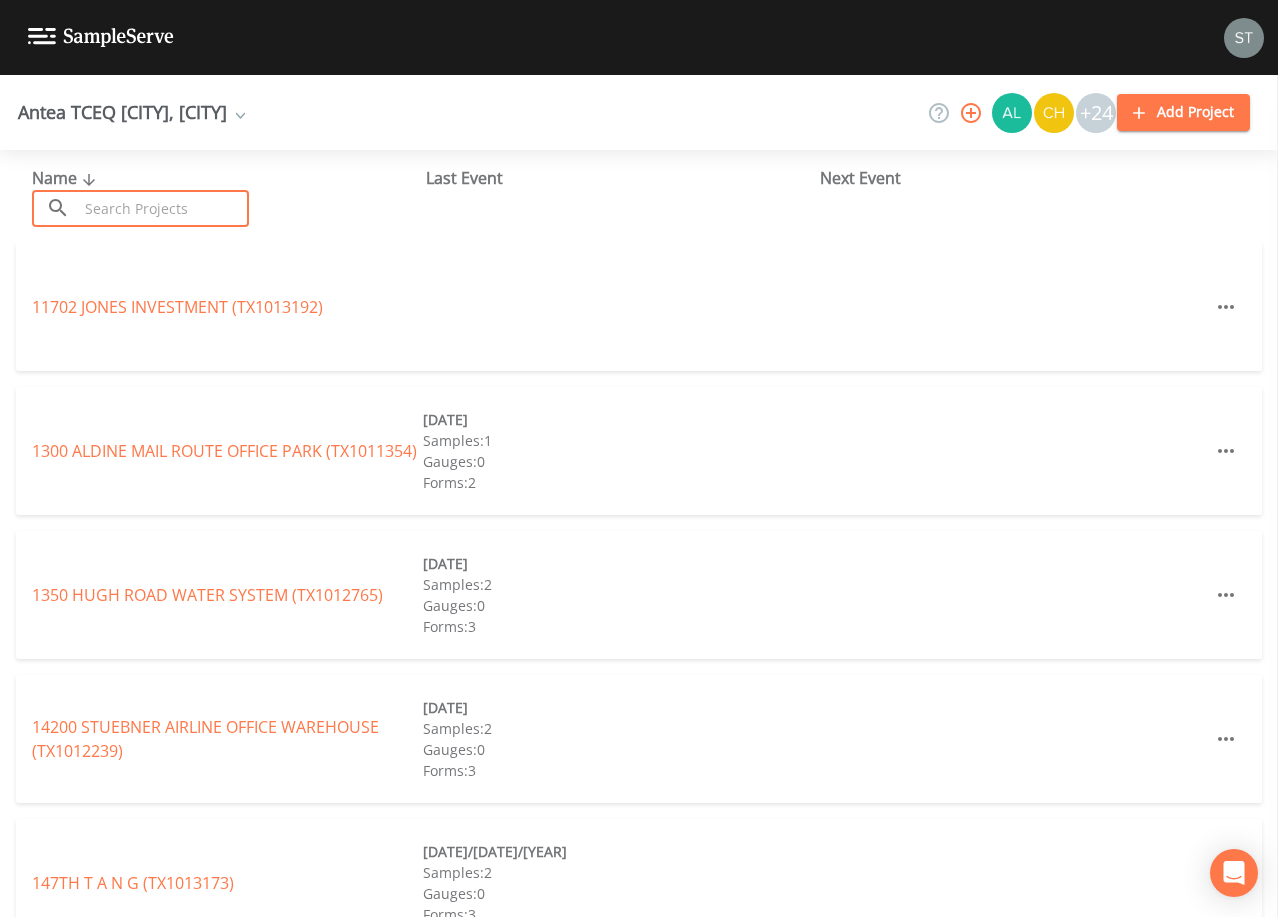 click at bounding box center (163, 208) 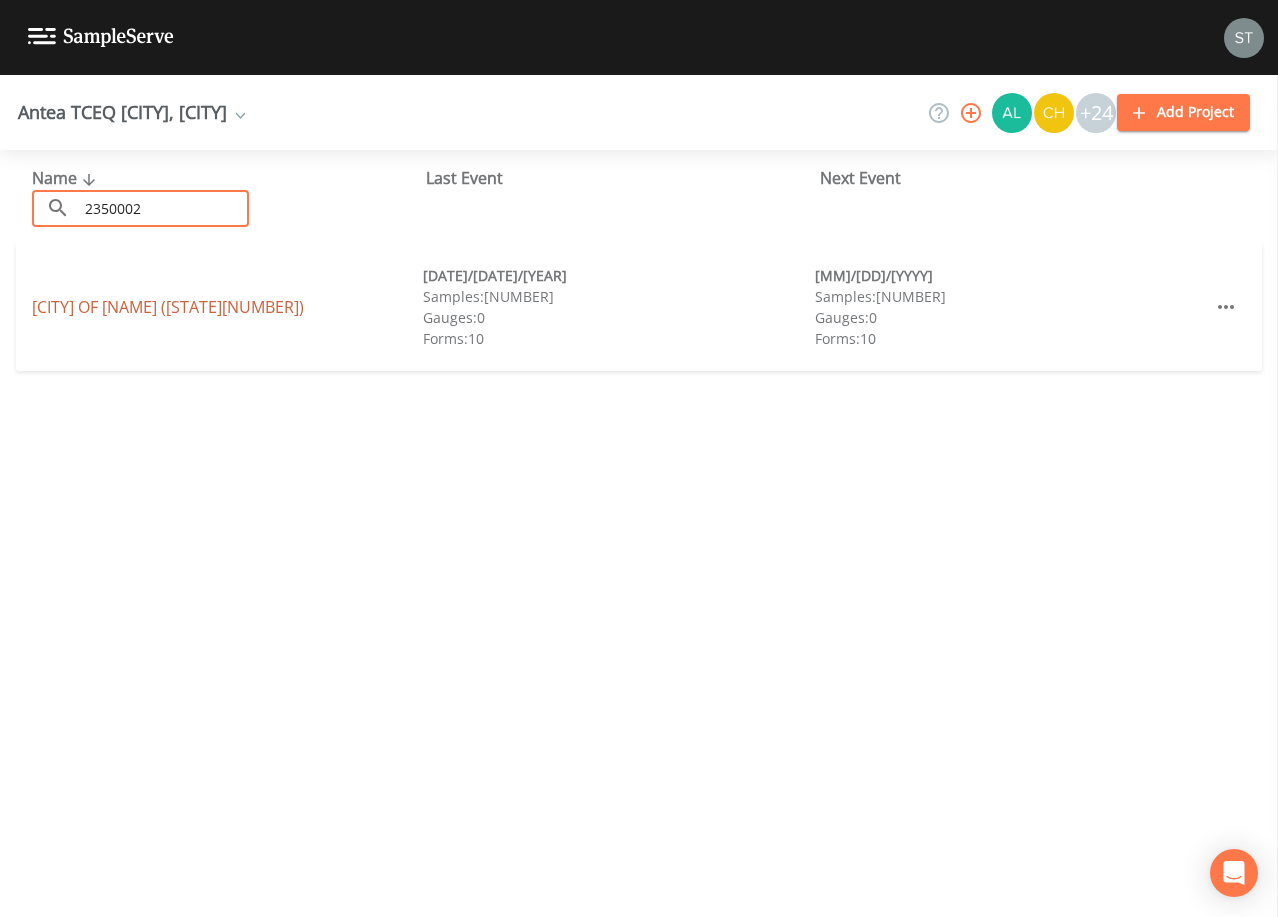 type on "2350002" 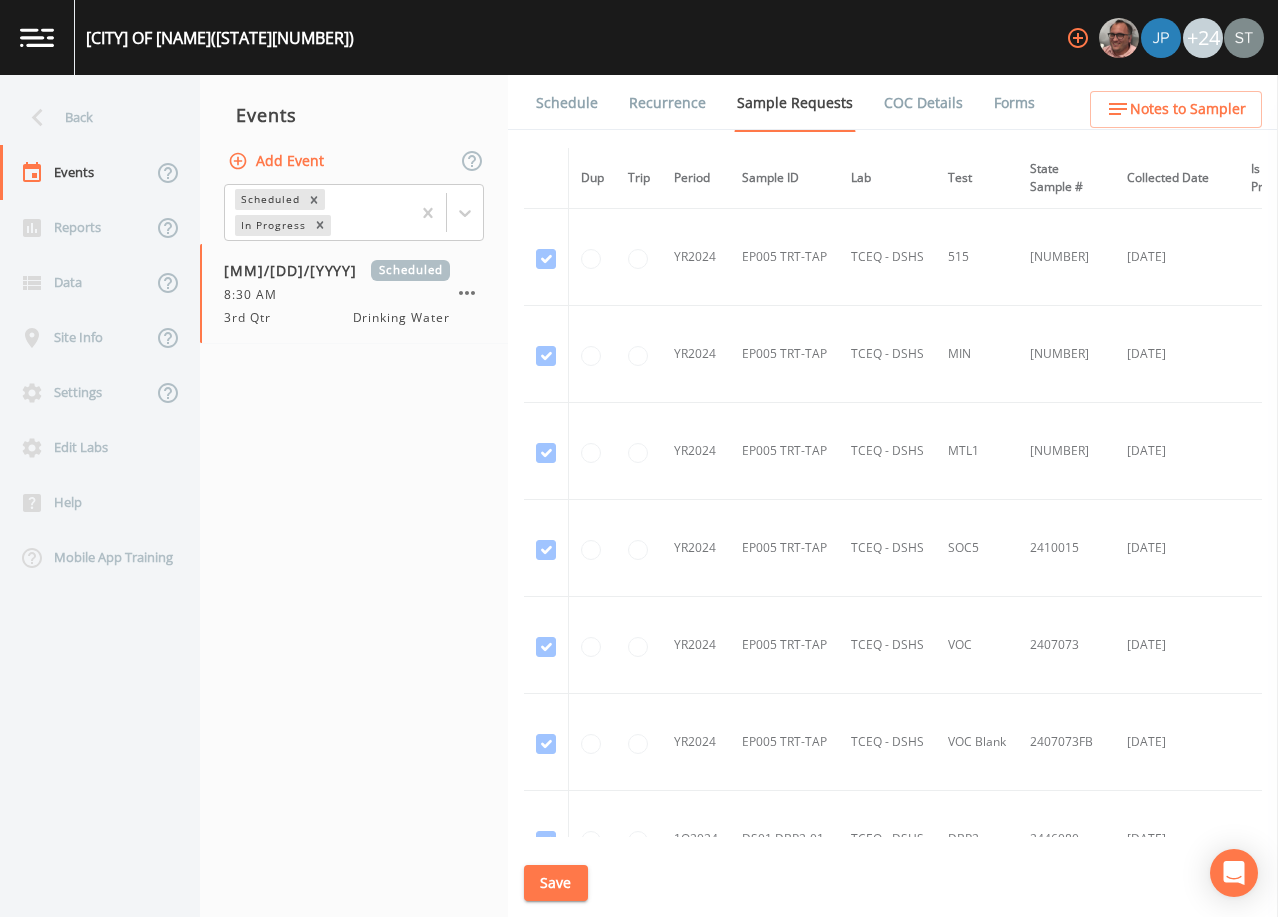 click on "Schedule" at bounding box center (567, 103) 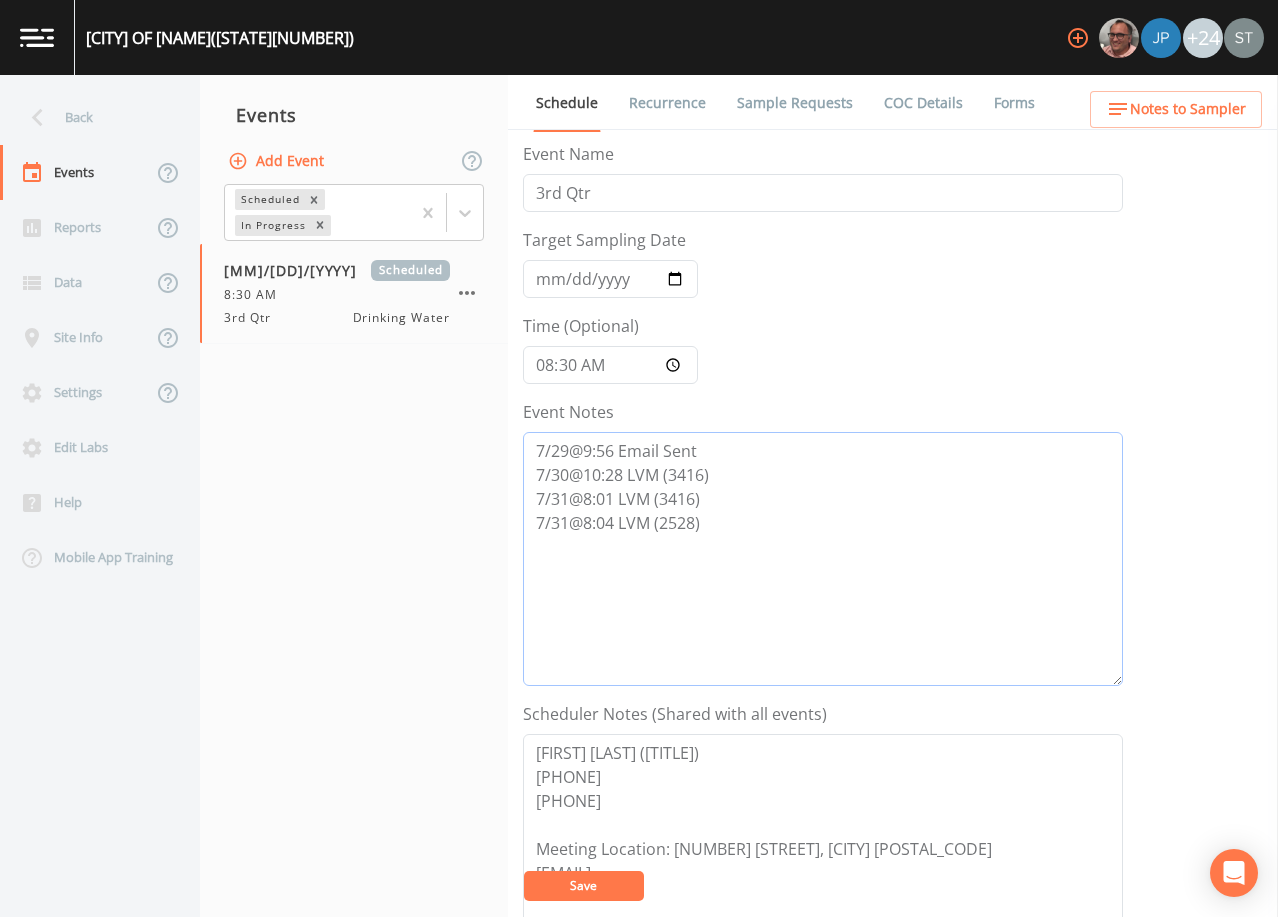 click on "7/29@9:56 Email Sent
7/30@10:28 LVM (3416)
7/31@8:01 LVM (3416)
7/31@8:04 LVM (2528)" at bounding box center (823, 559) 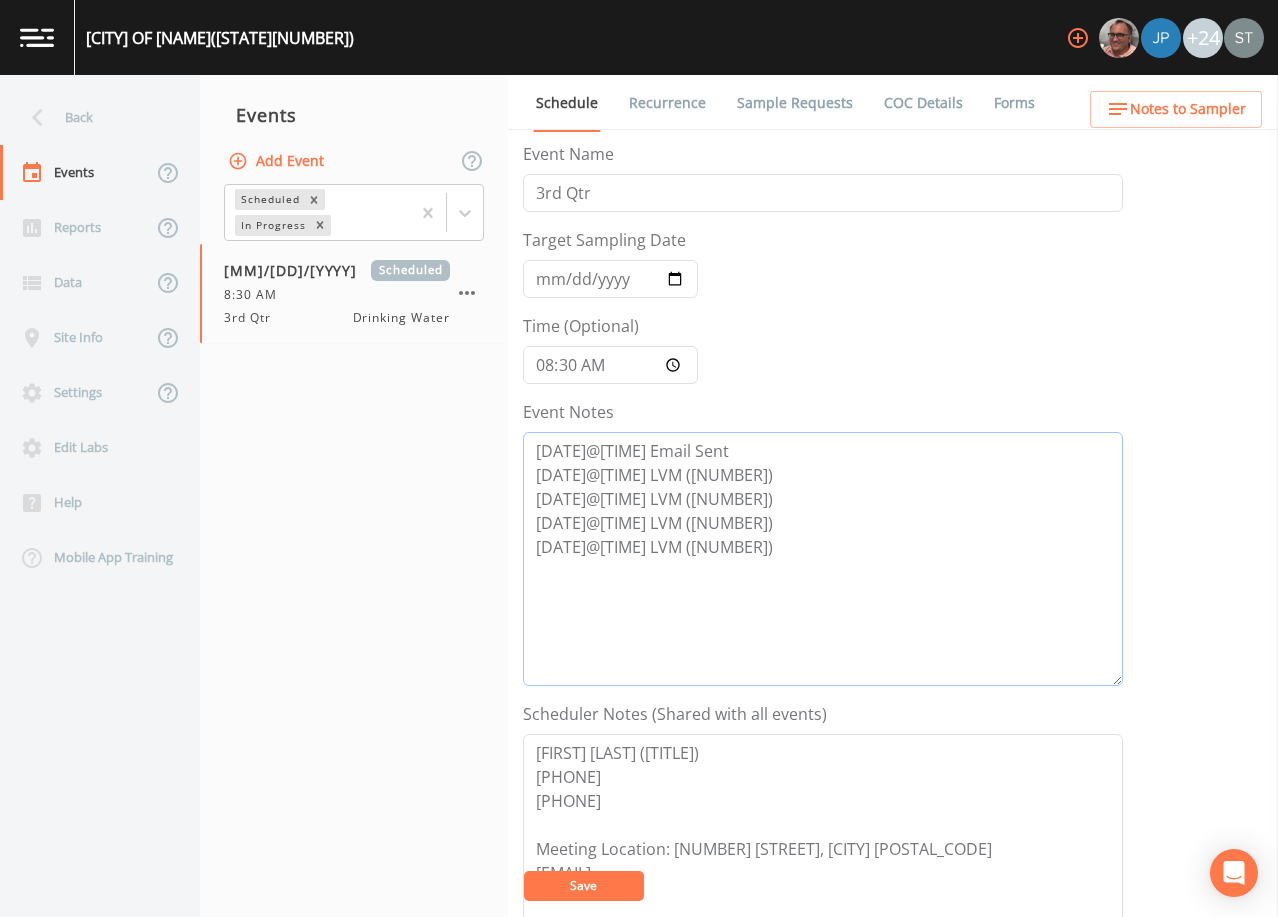 type on "[DATE]@[TIME] Email Sent
[DATE]@[TIME] LVM ([NUMBER])
[DATE]@[TIME] LVM ([NUMBER])
[DATE]@[TIME] LVM ([NUMBER])
[DATE]@[TIME] LVM ([NUMBER])" 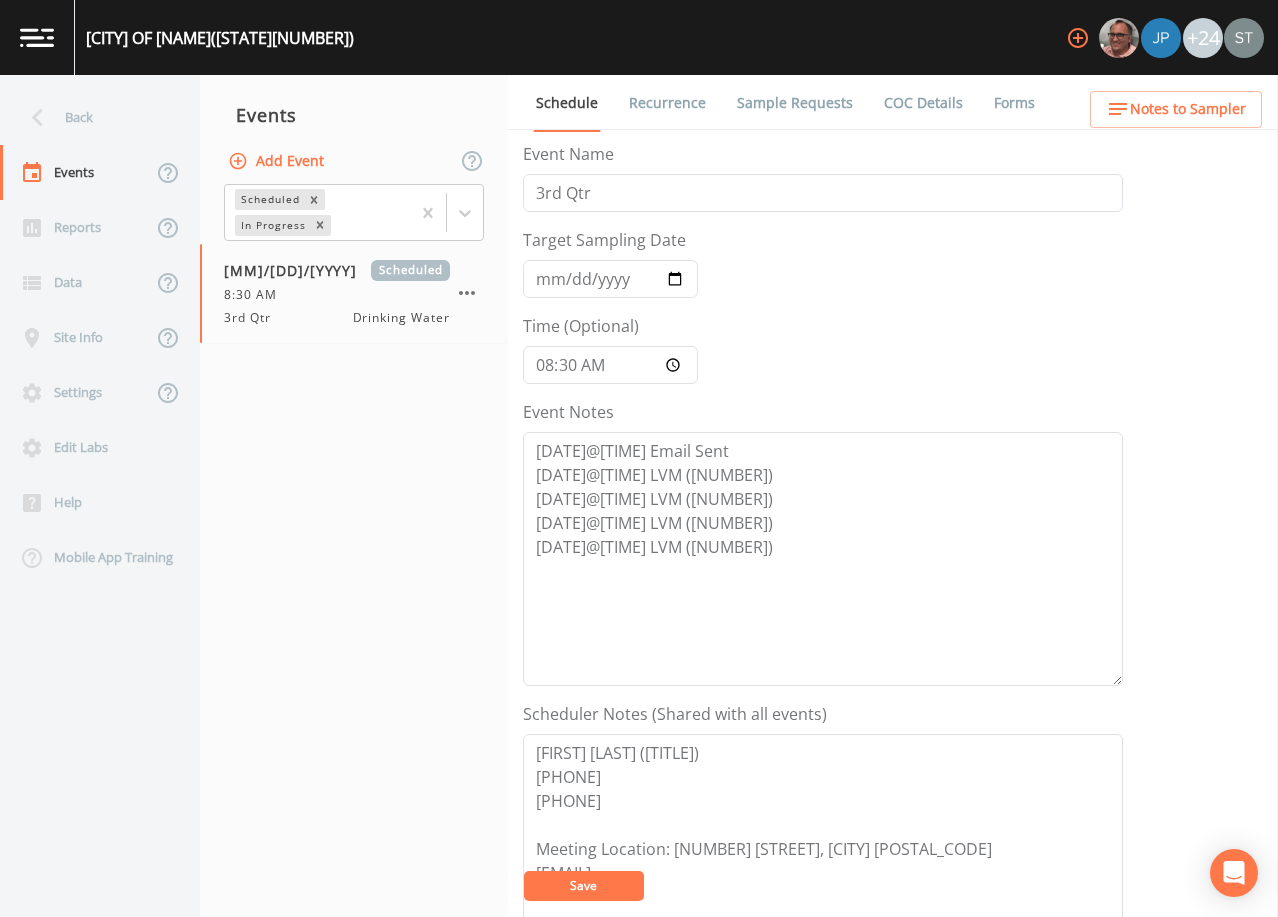 click on "Save" at bounding box center (584, 886) 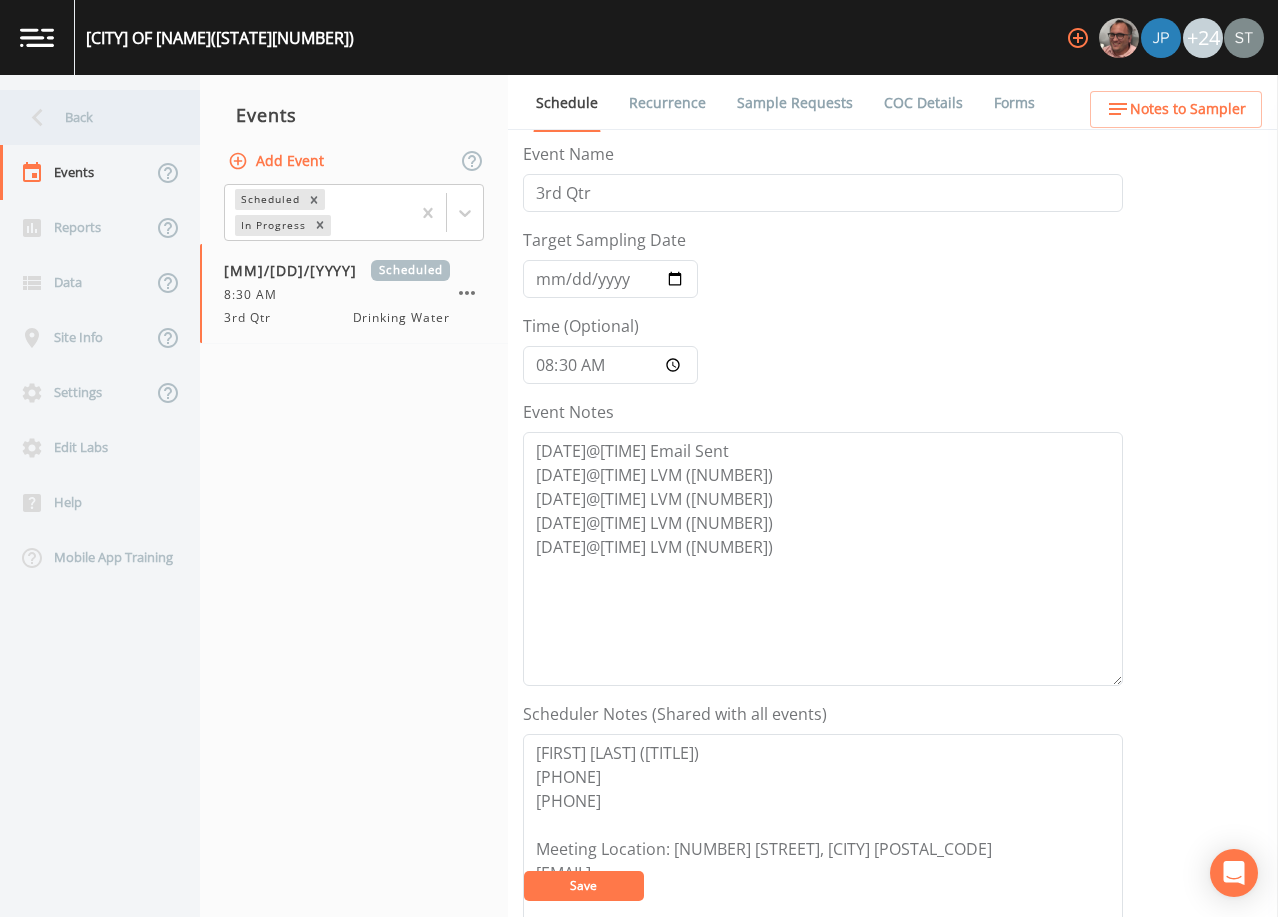 click on "Back" at bounding box center (90, 117) 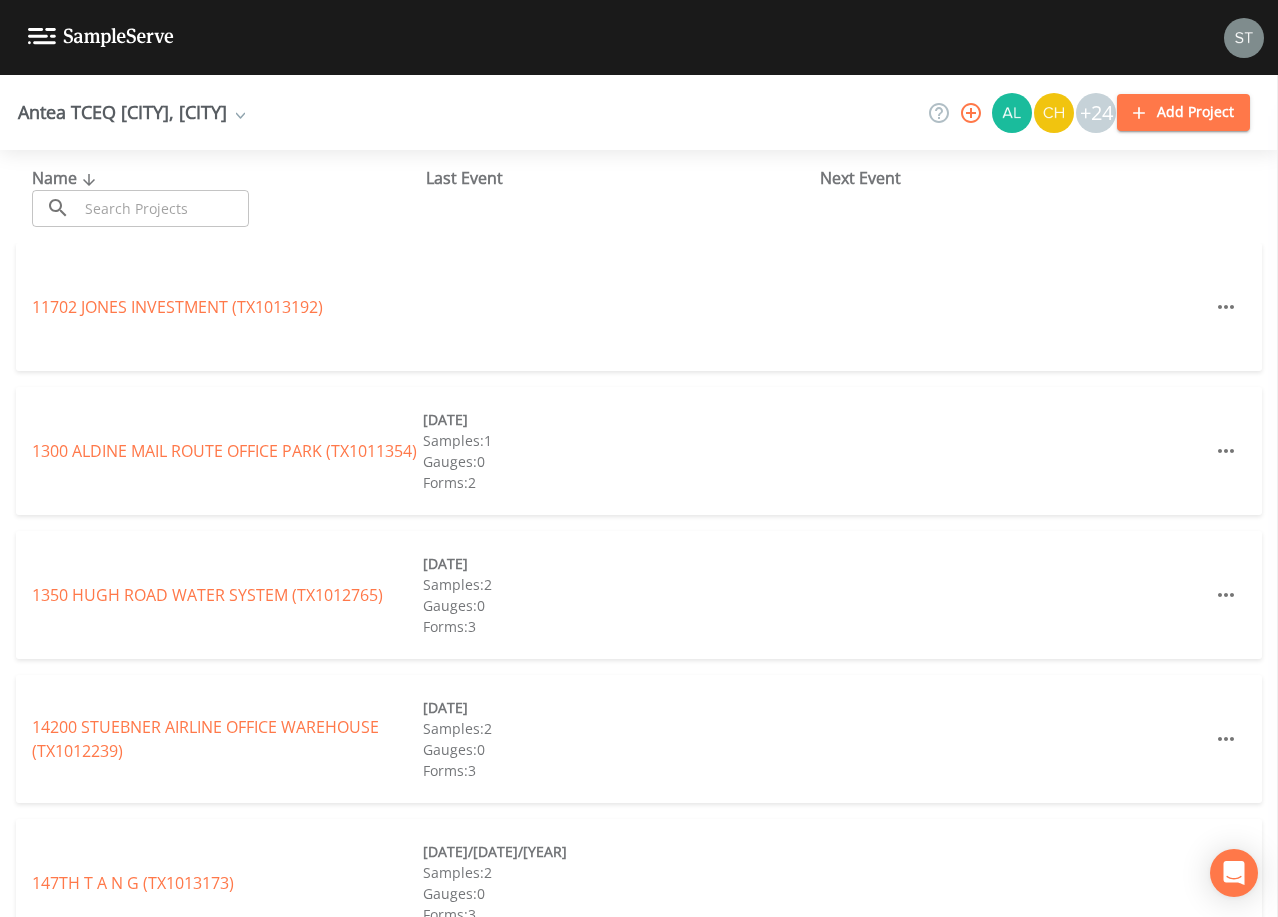 click at bounding box center [163, 208] 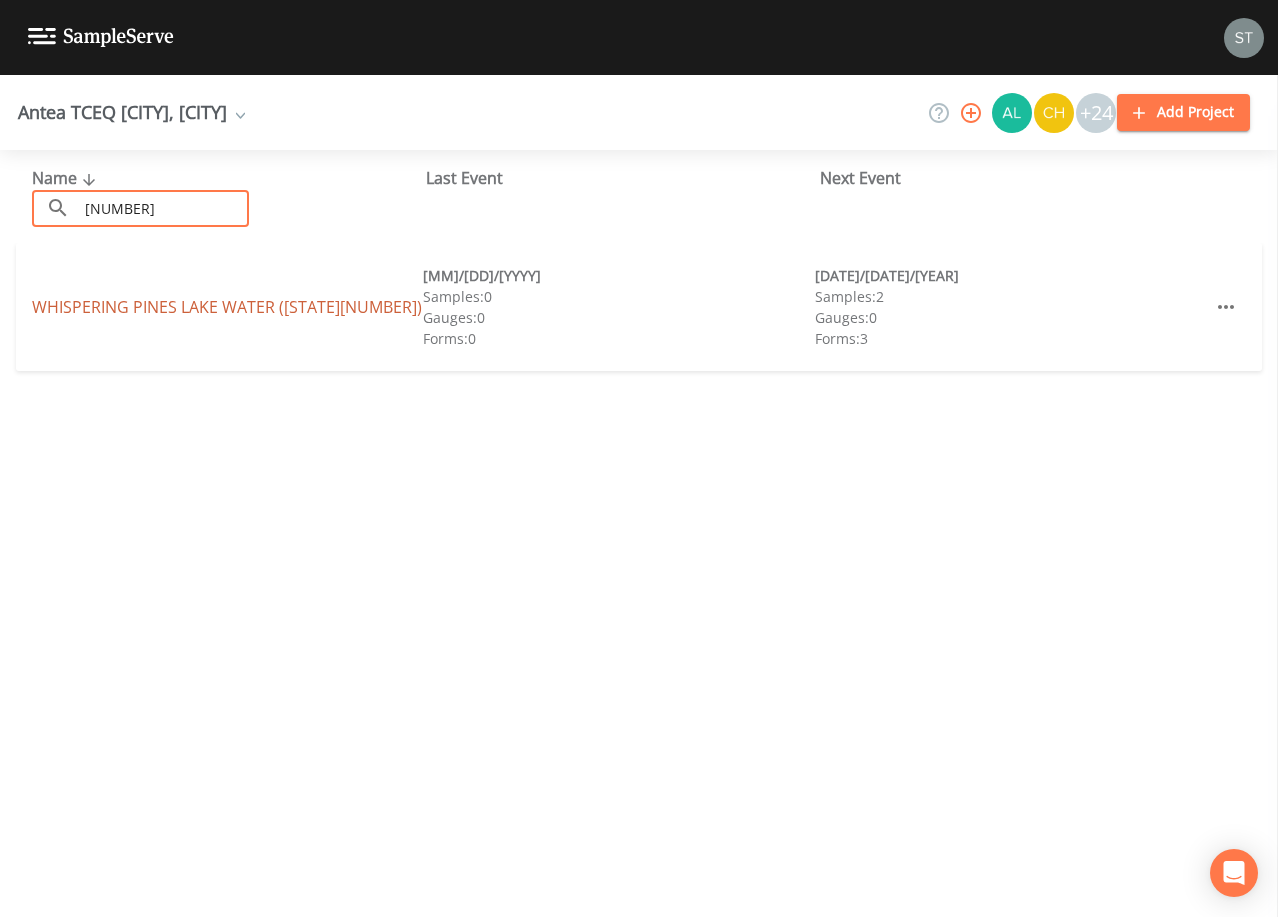 type on "[NUMBER]" 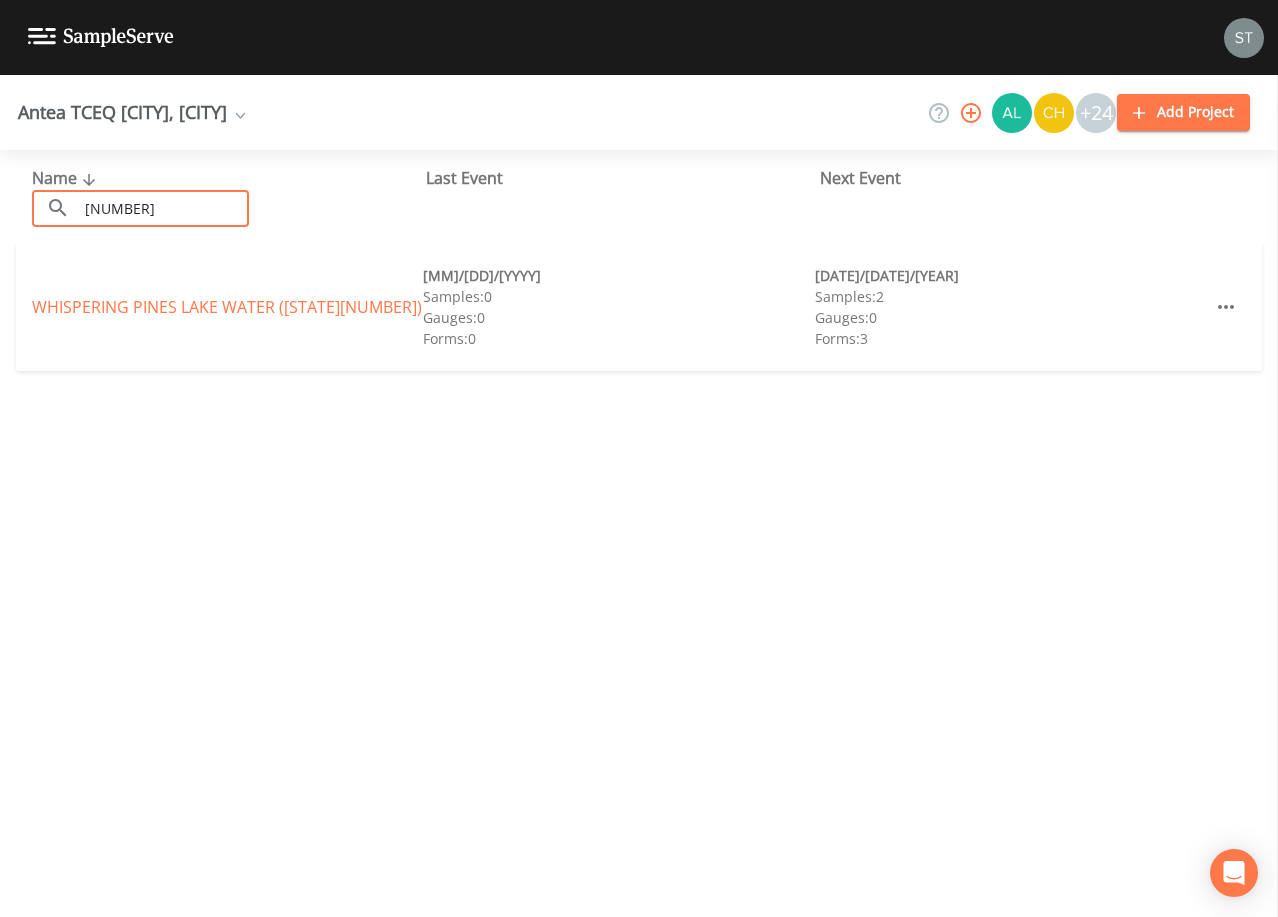 click on "WHISPERING PINES LAKE WATER   (TX2360038)" at bounding box center (227, 307) 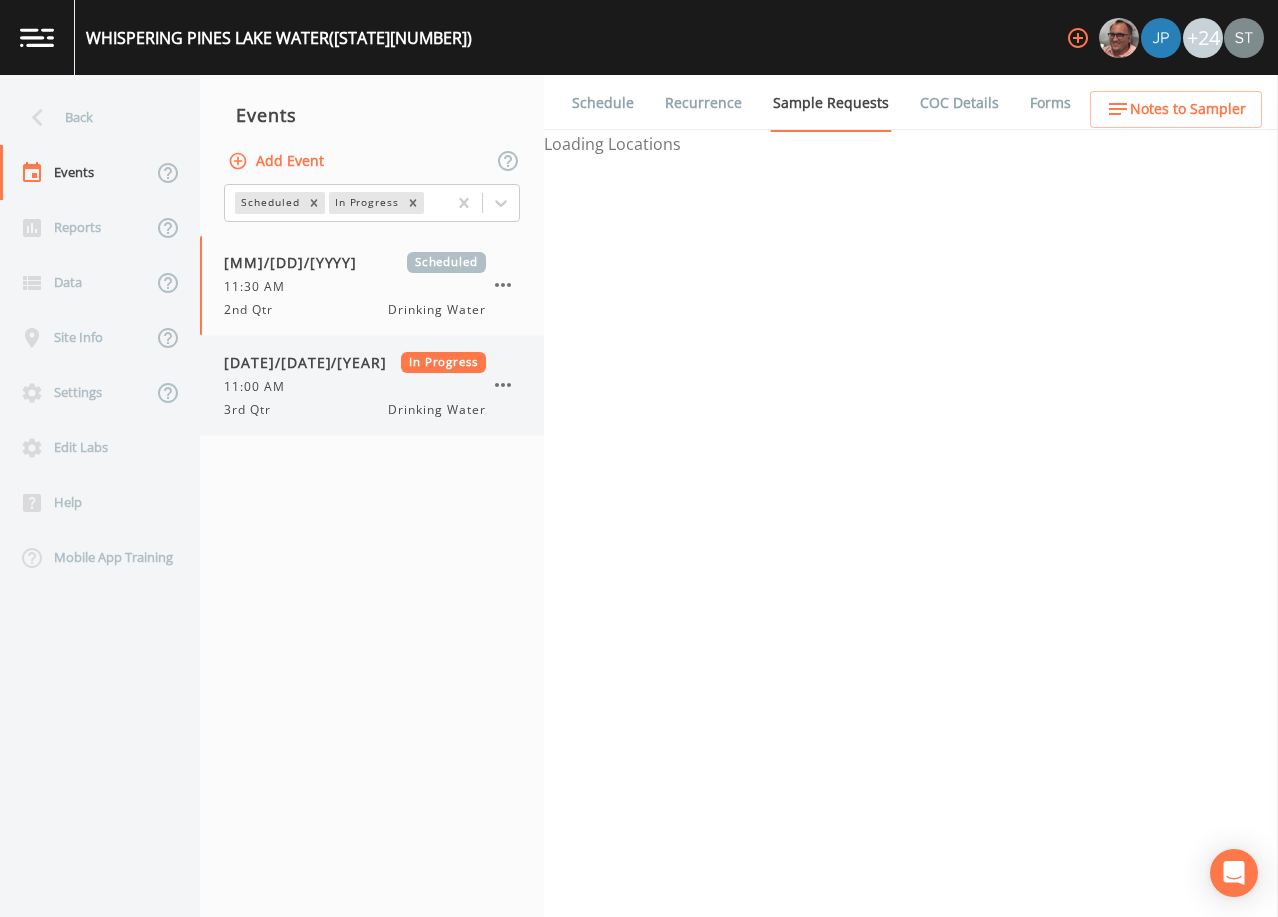 click on "11:00 AM" at bounding box center (355, 387) 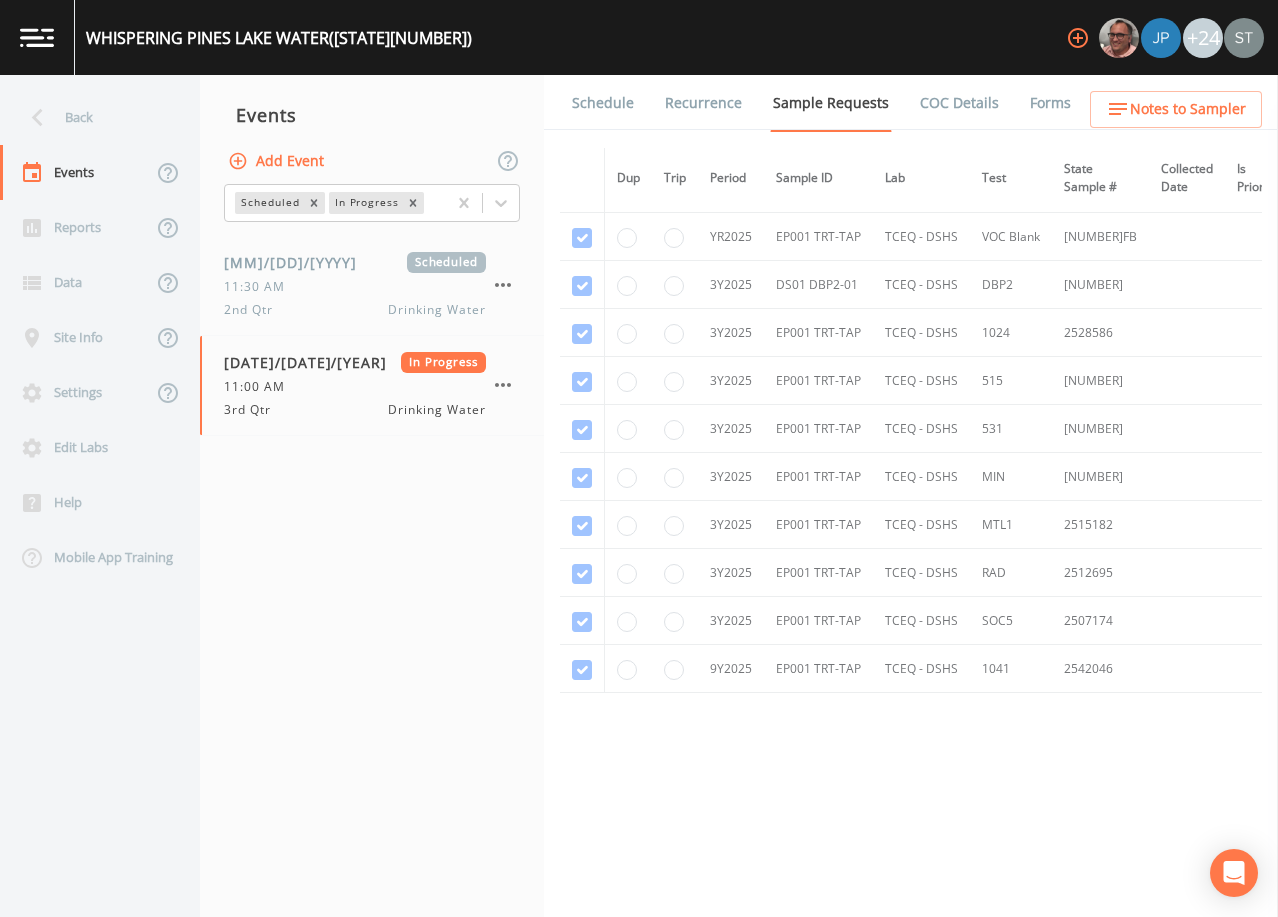scroll, scrollTop: 65, scrollLeft: 0, axis: vertical 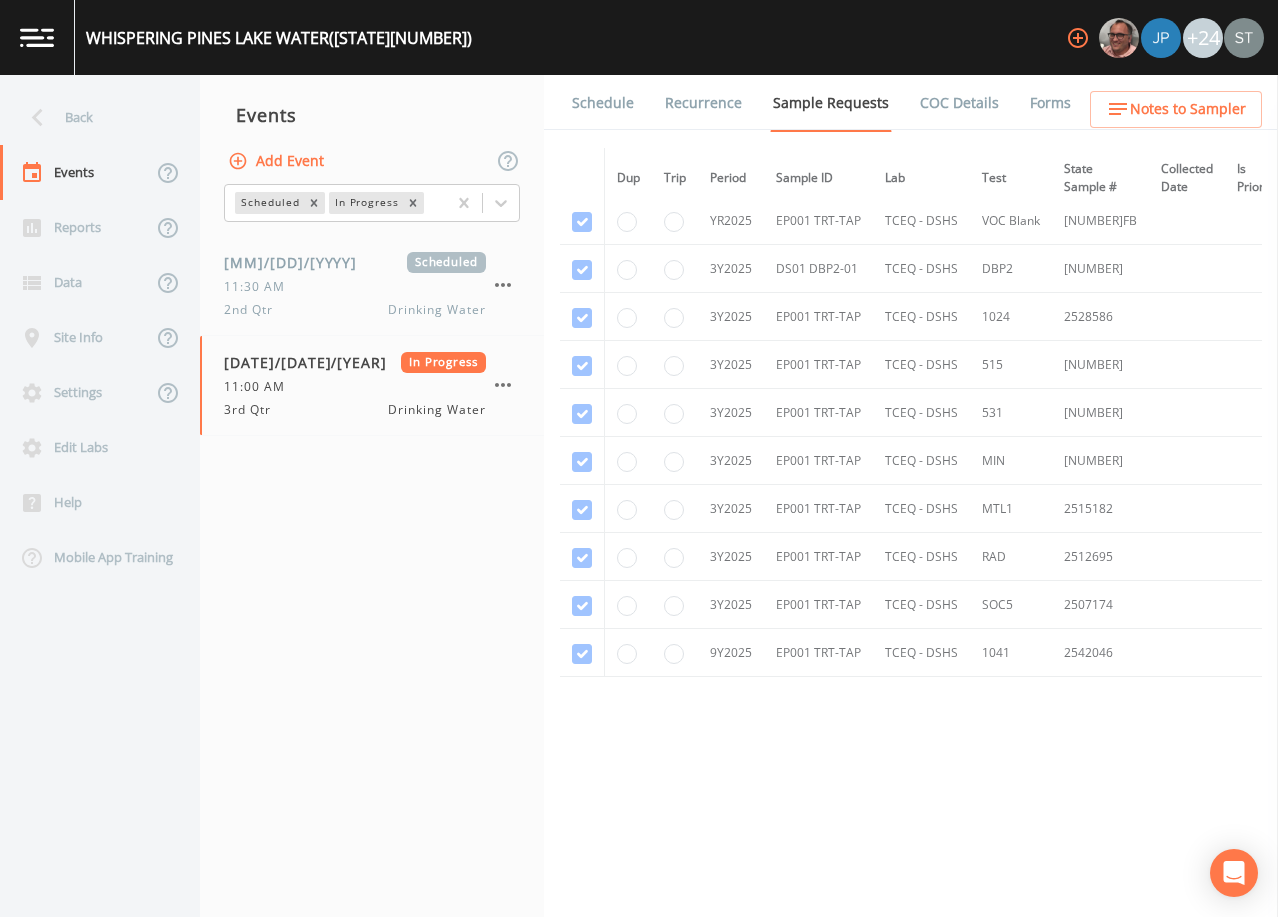 click on "Schedule" at bounding box center (603, 103) 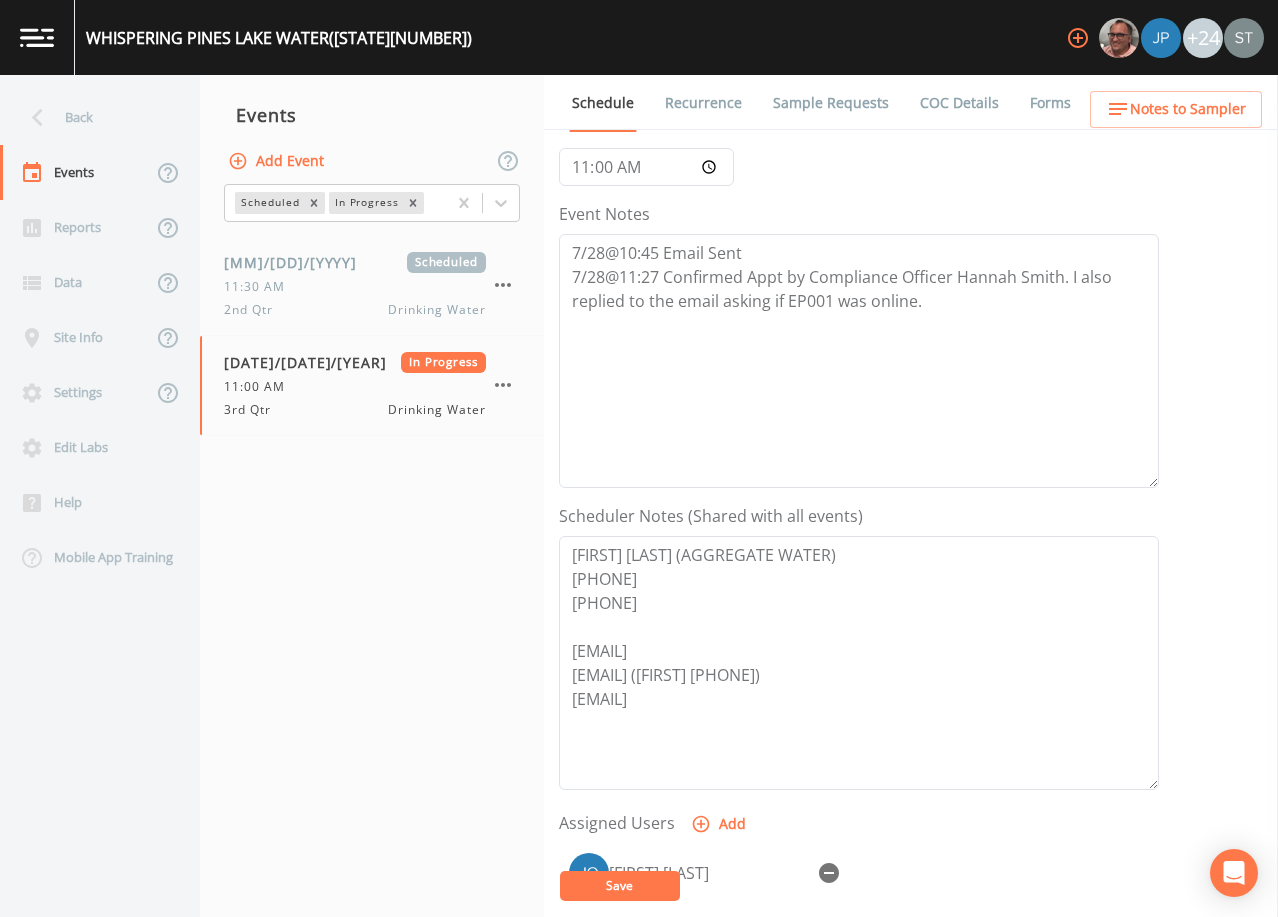 scroll, scrollTop: 200, scrollLeft: 0, axis: vertical 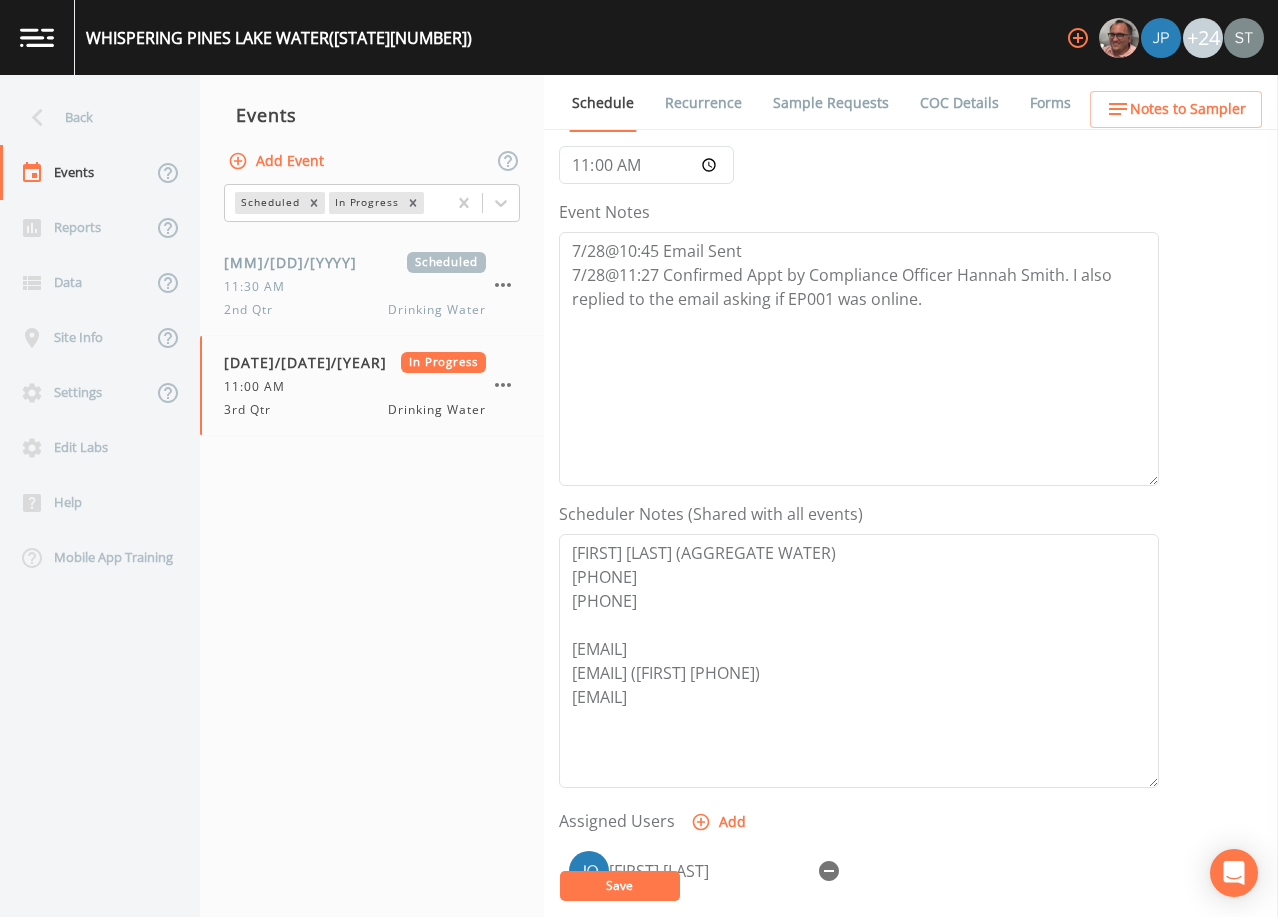 click on "Sample Requests" at bounding box center (831, 103) 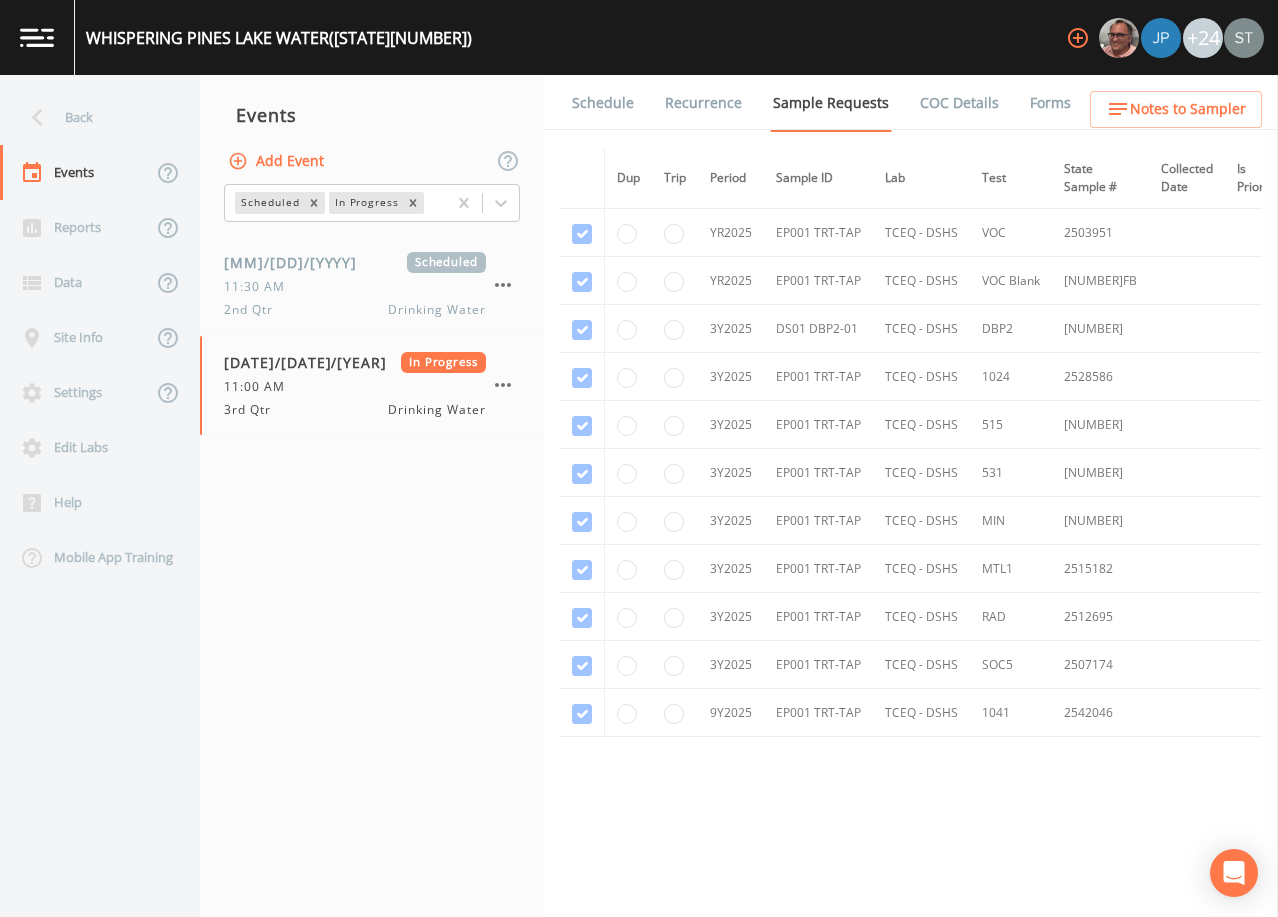 click on "Back" at bounding box center (90, 117) 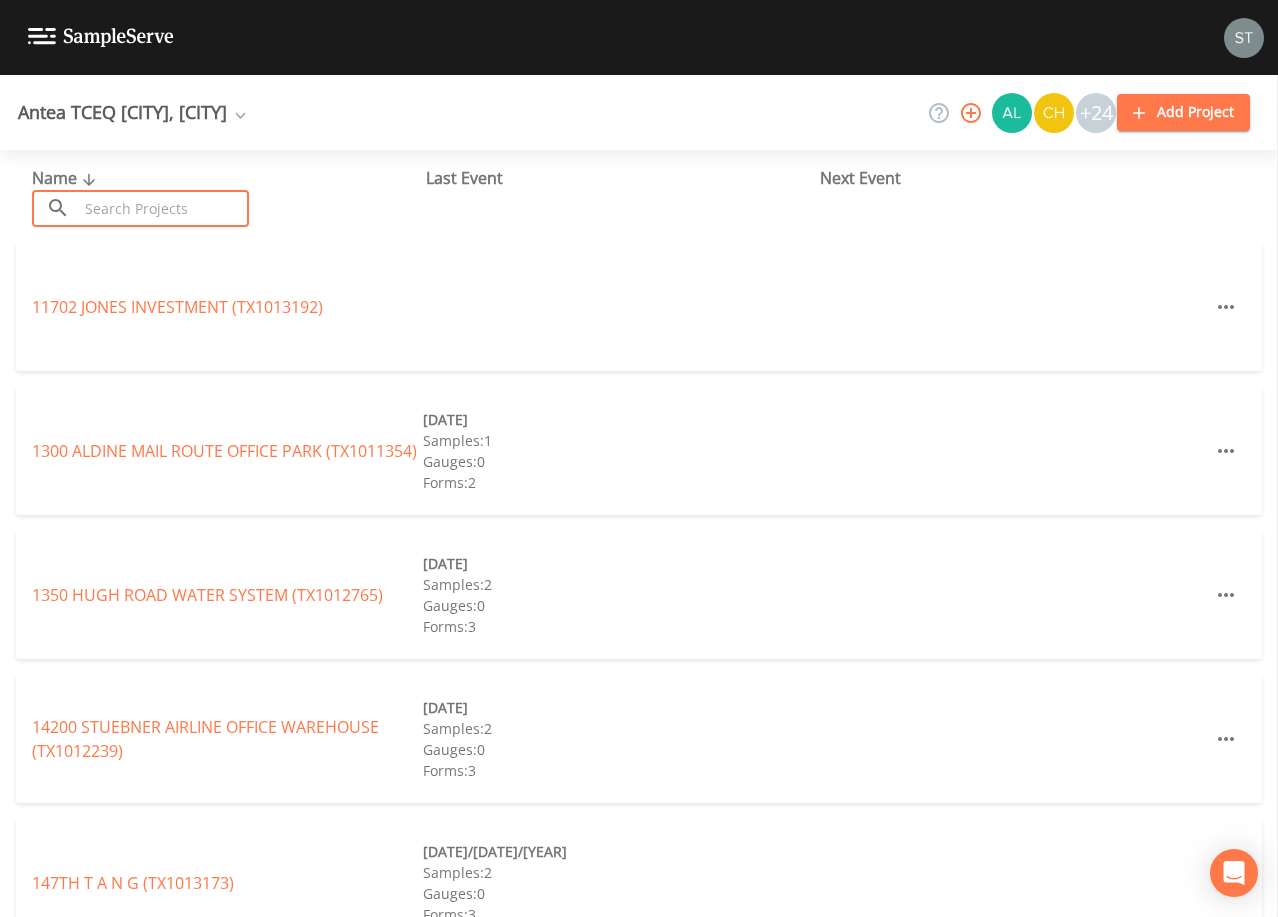 click at bounding box center [163, 208] 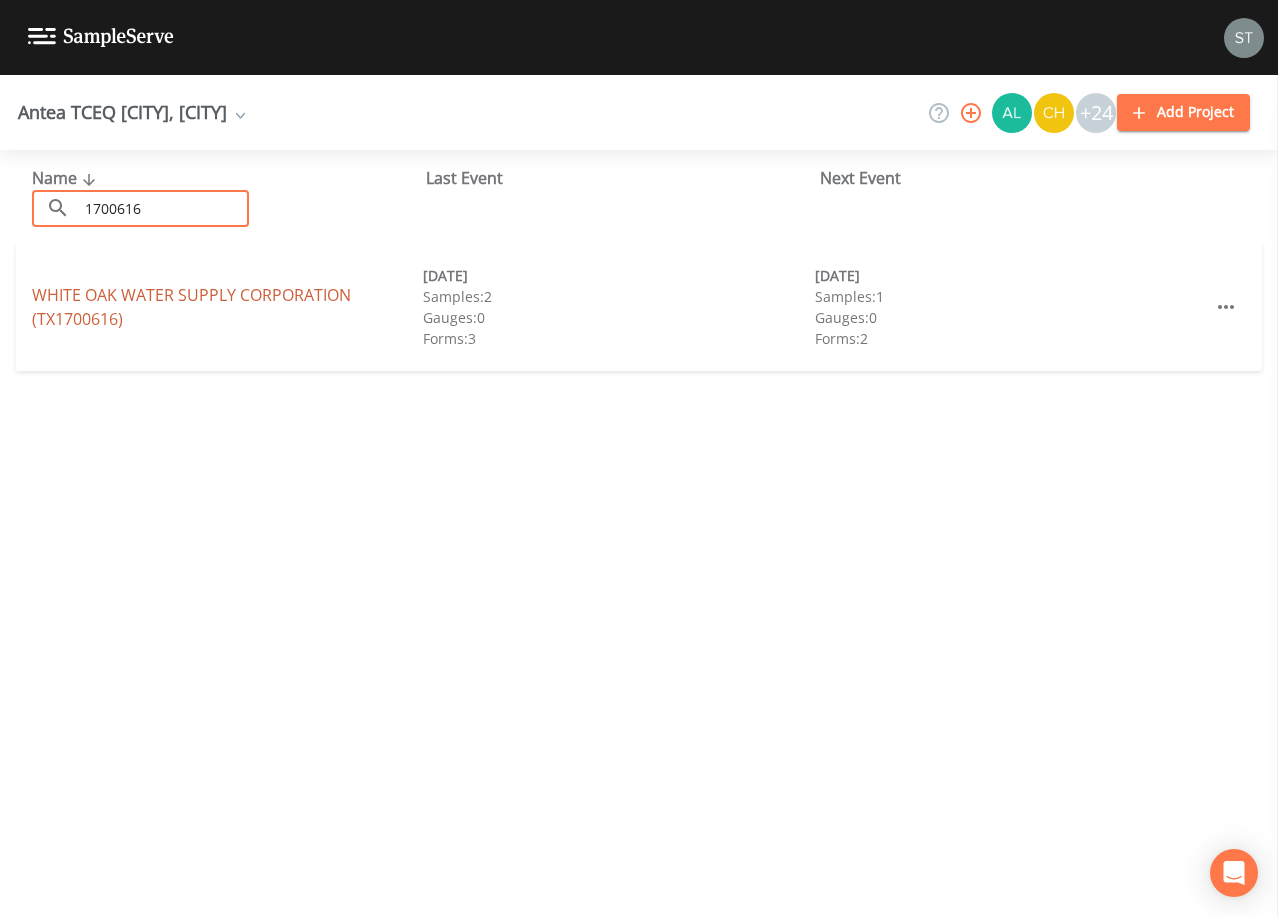 type on "1700616" 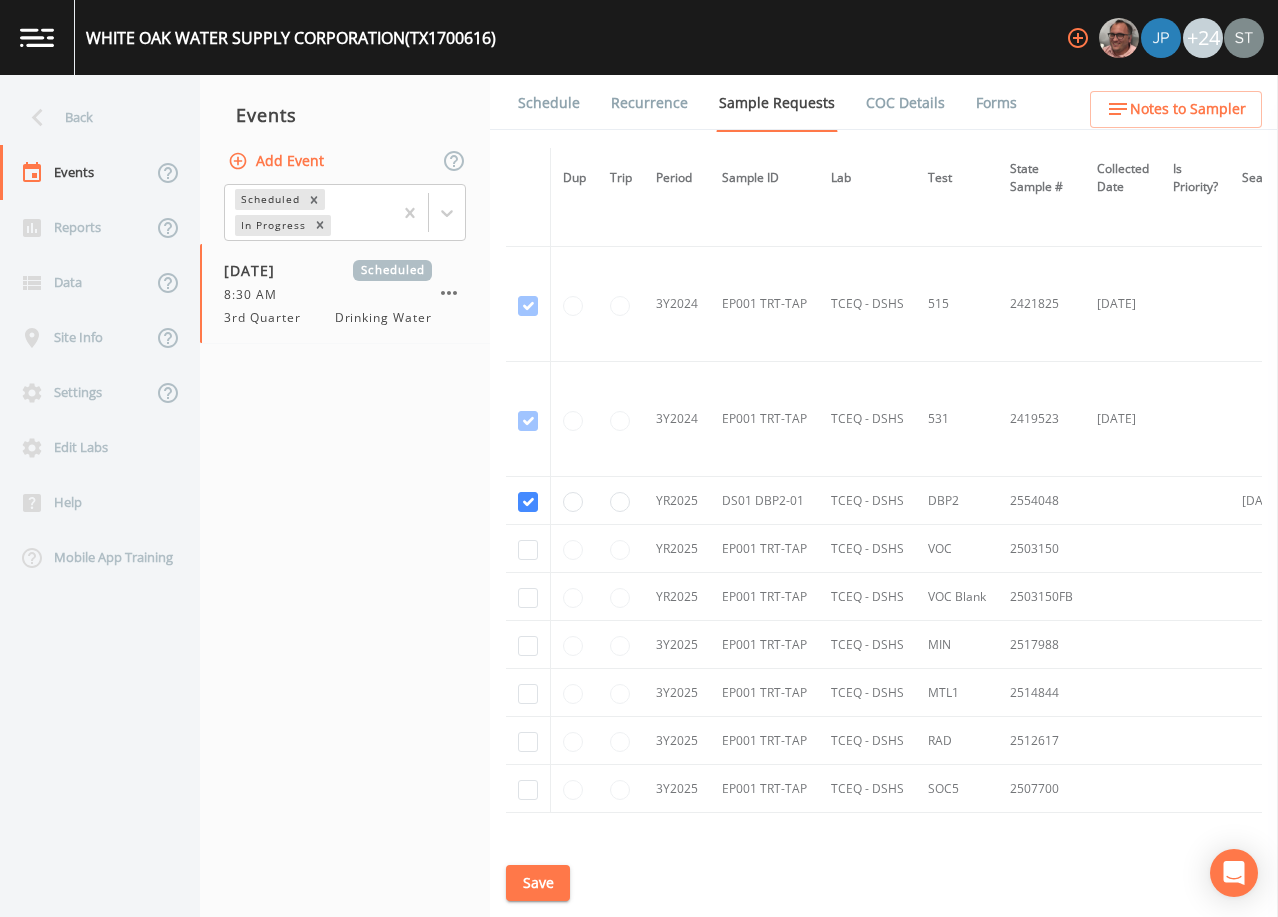 scroll, scrollTop: 700, scrollLeft: 0, axis: vertical 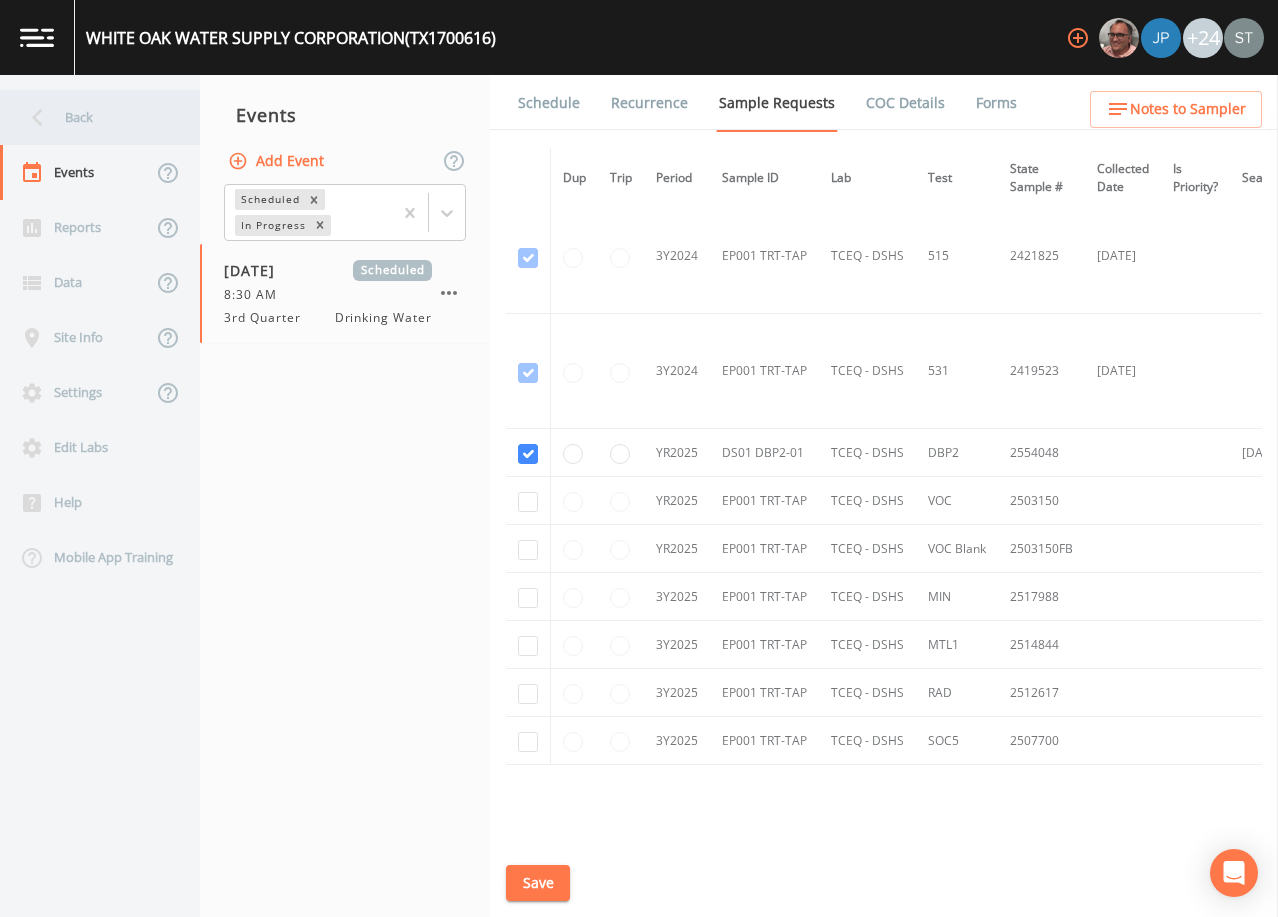 click on "Back" at bounding box center (90, 117) 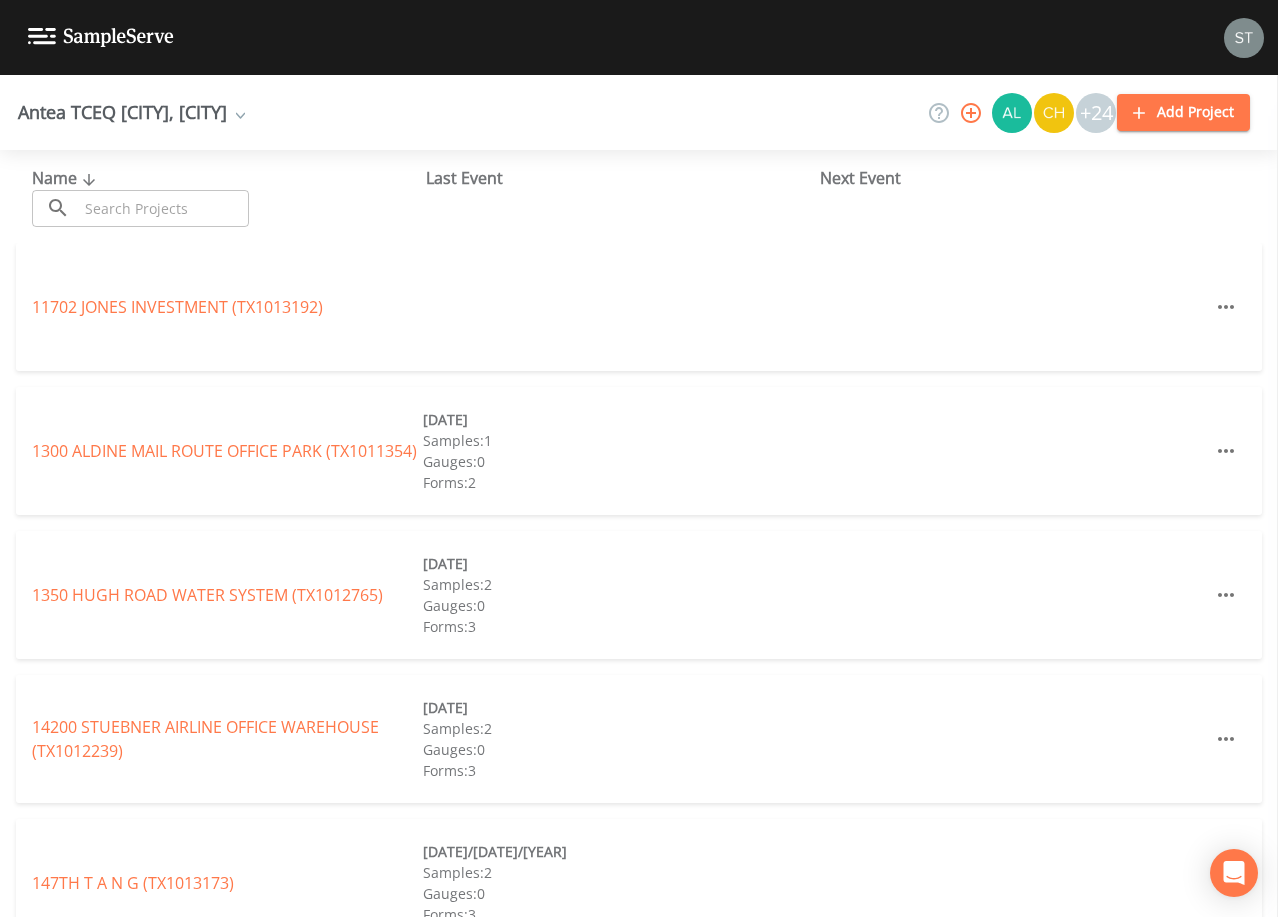 click at bounding box center [163, 208] 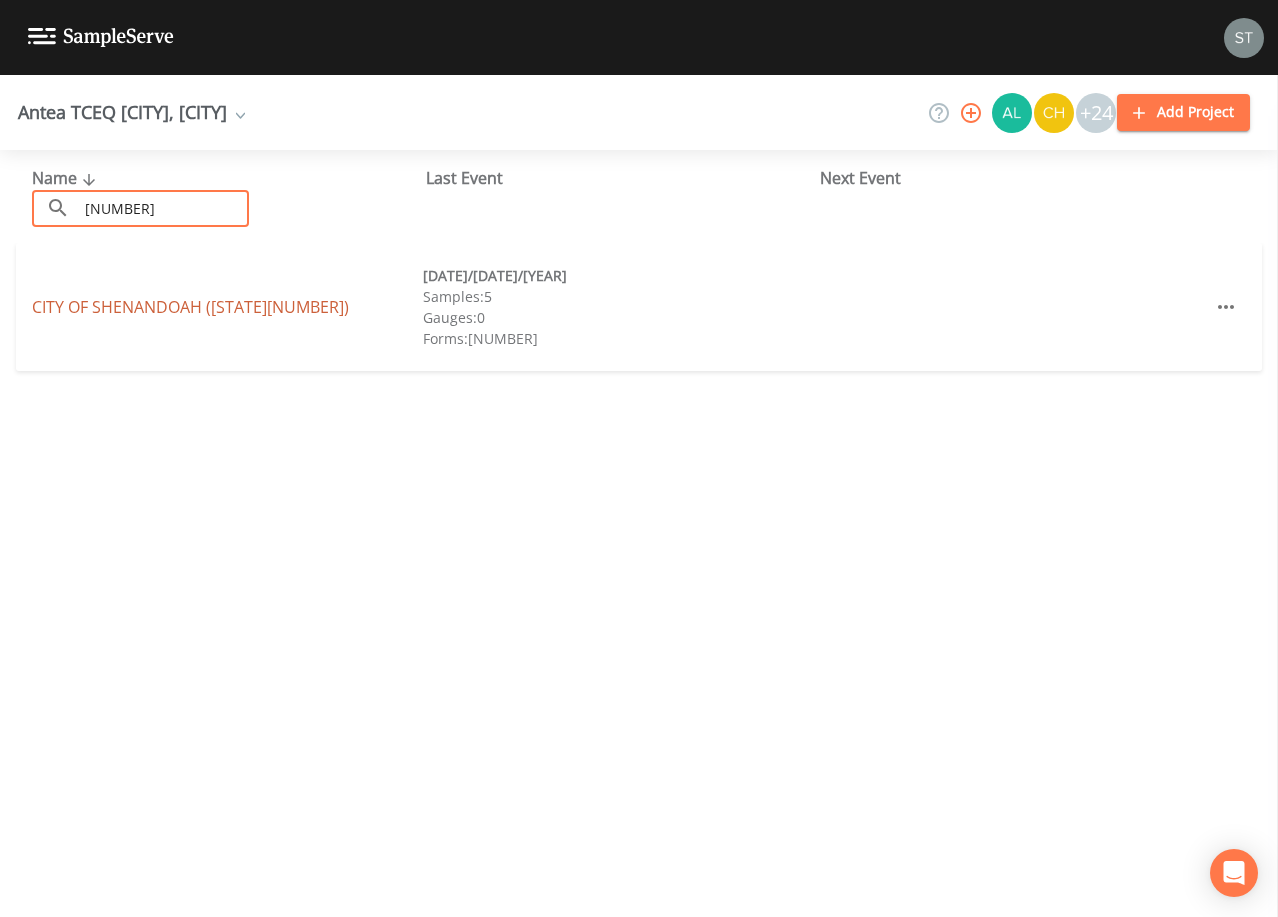 type on "[NUMBER]" 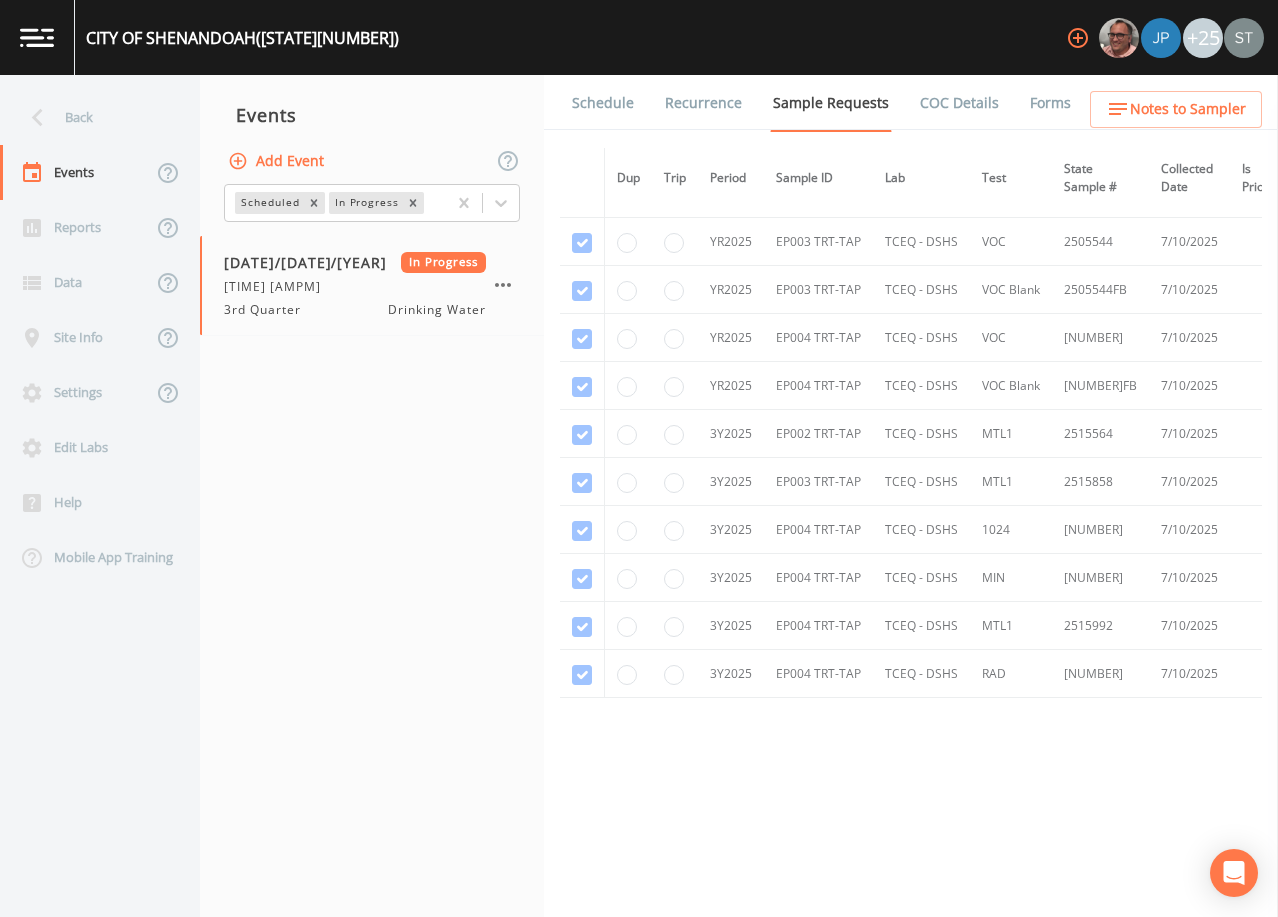 scroll, scrollTop: 1782, scrollLeft: 0, axis: vertical 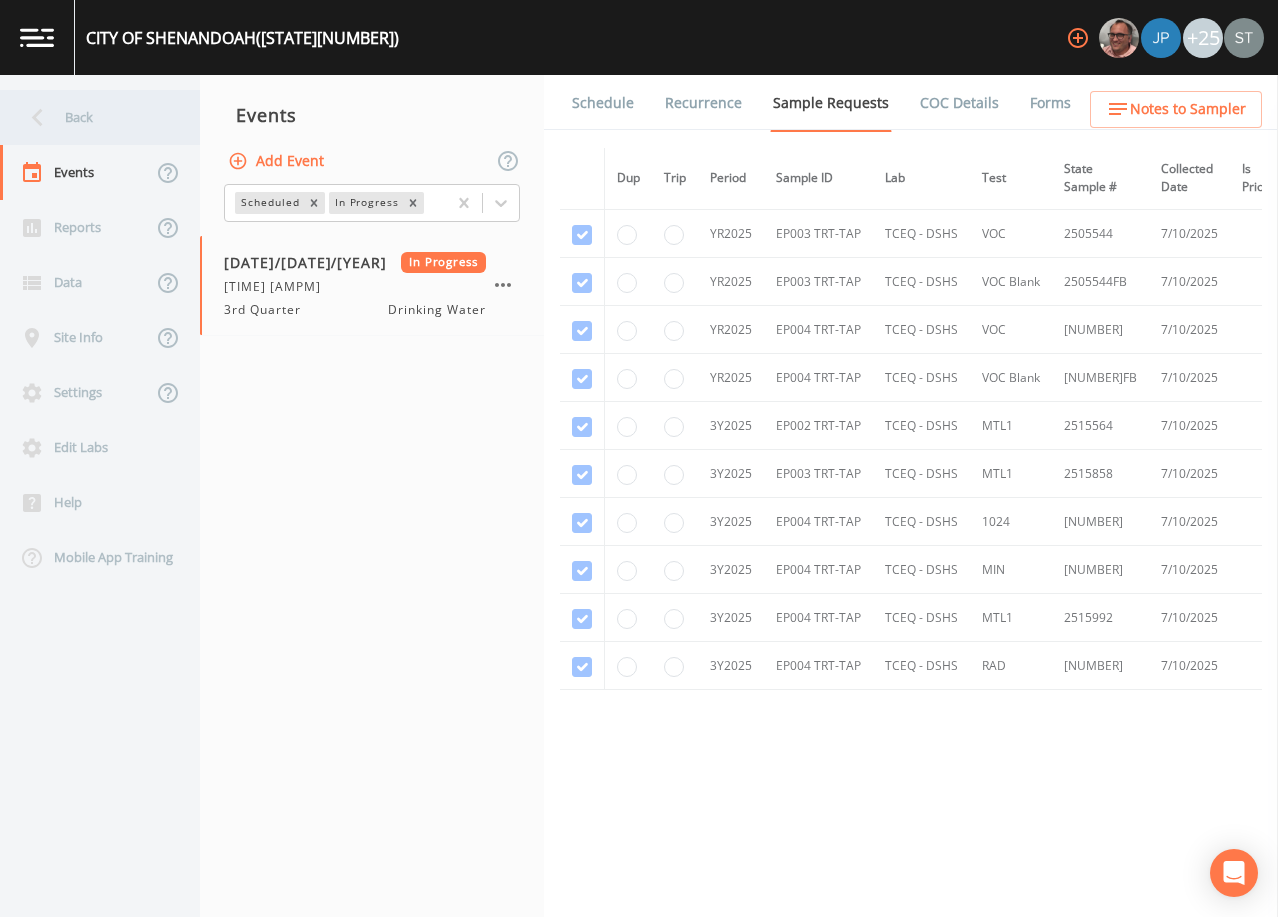 click on "Back" at bounding box center (90, 117) 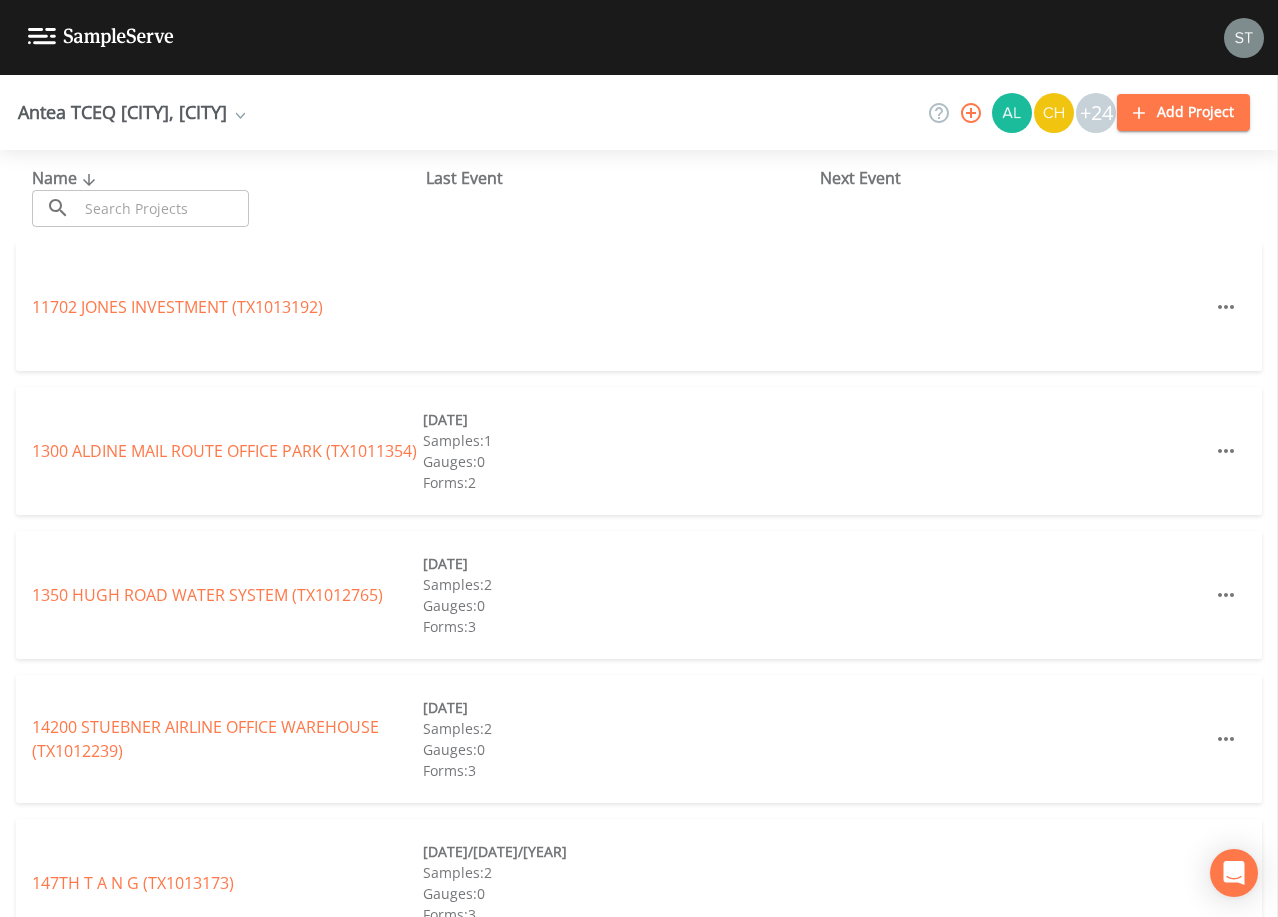 click at bounding box center (163, 208) 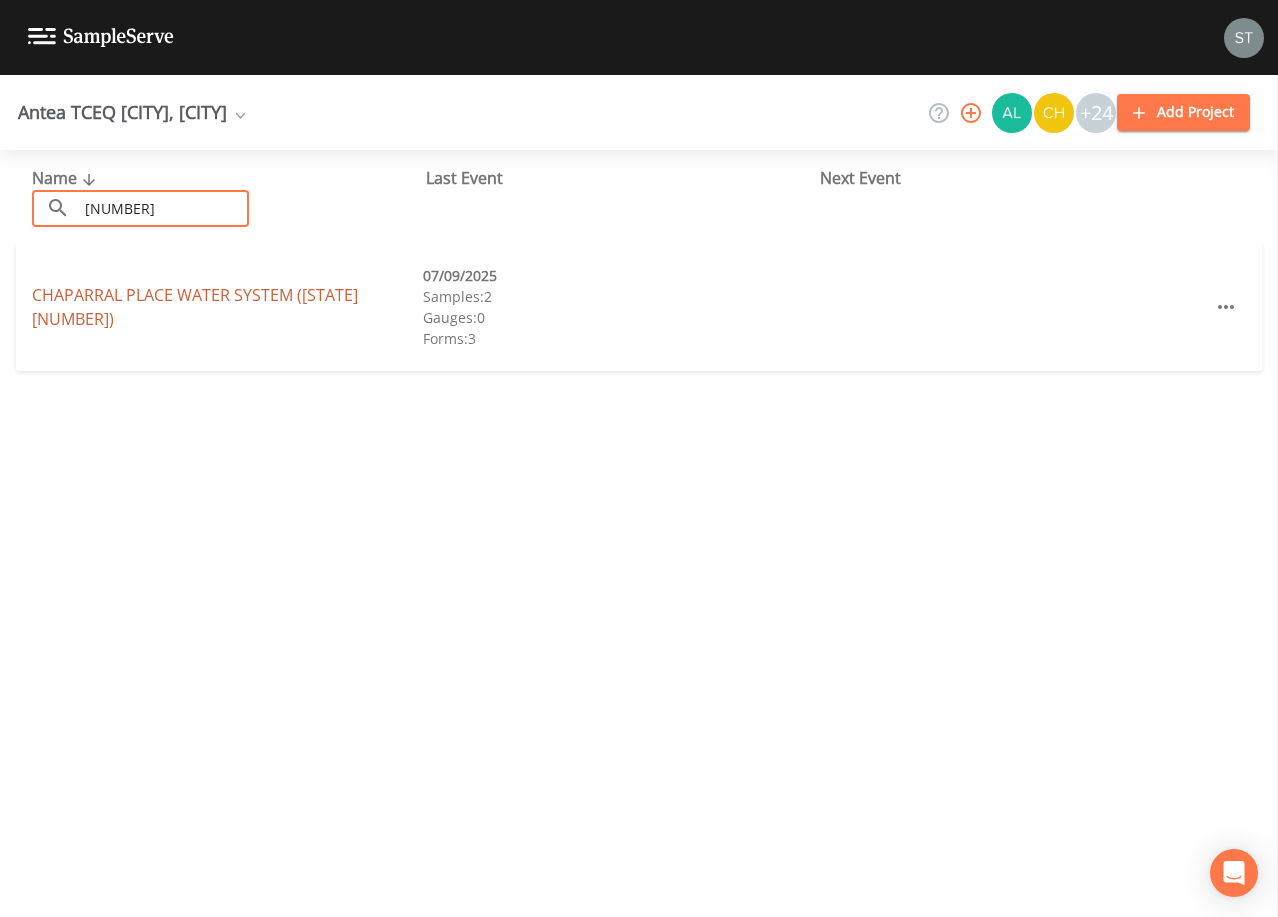 type on "[NUMBER]" 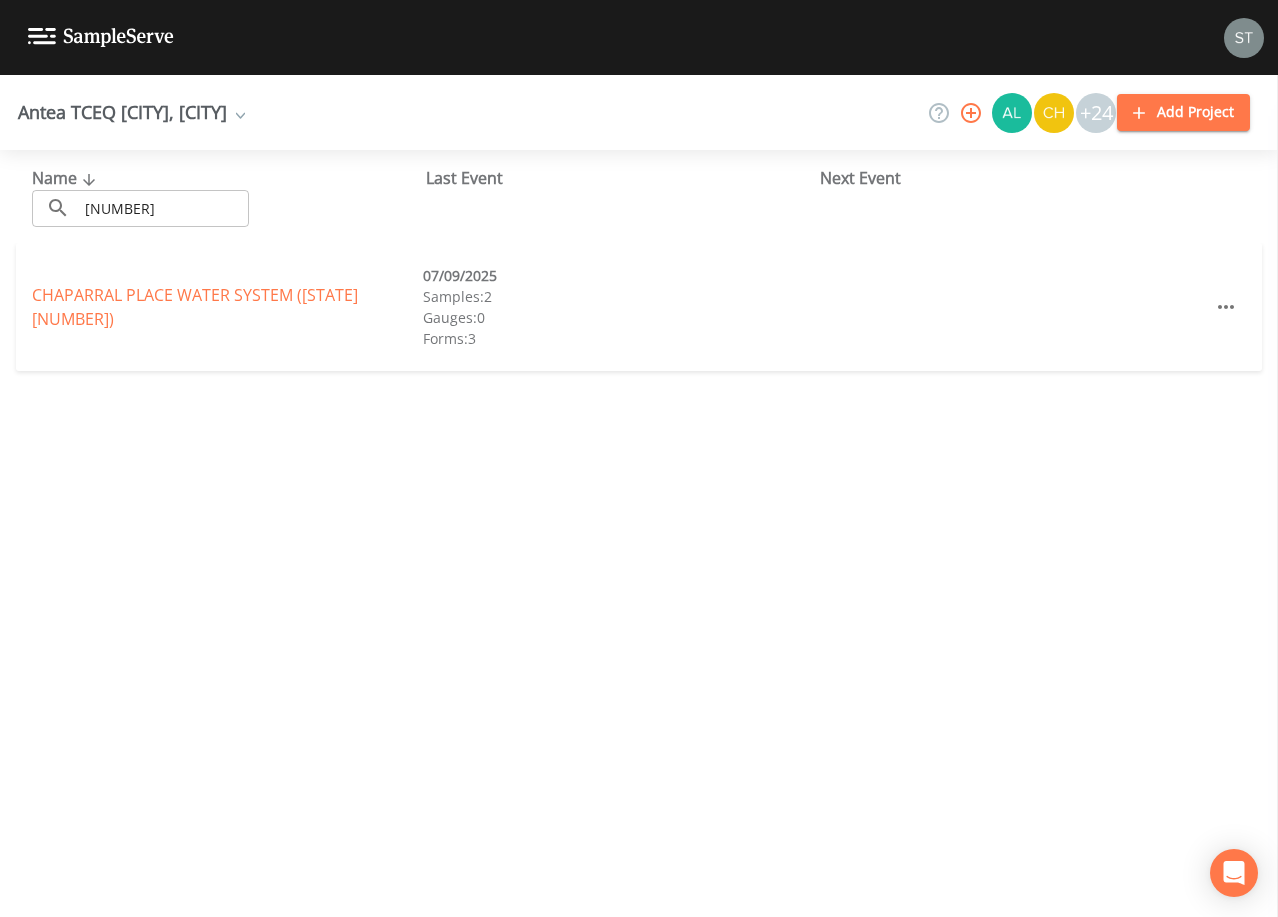 click on "[NAME] [NAME] [NAME]   ([STATE][NUMBER])" at bounding box center (195, 307) 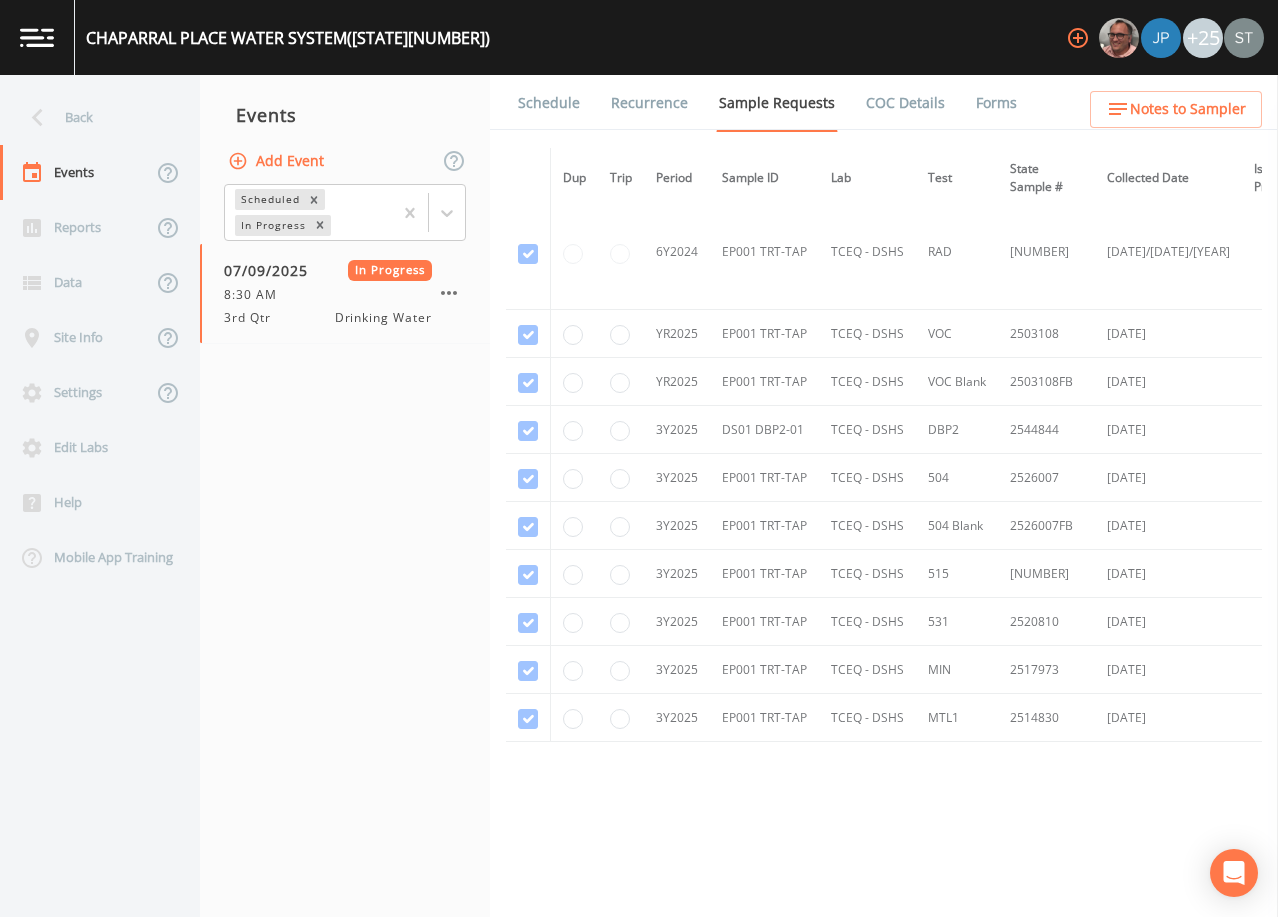 scroll, scrollTop: 381, scrollLeft: 0, axis: vertical 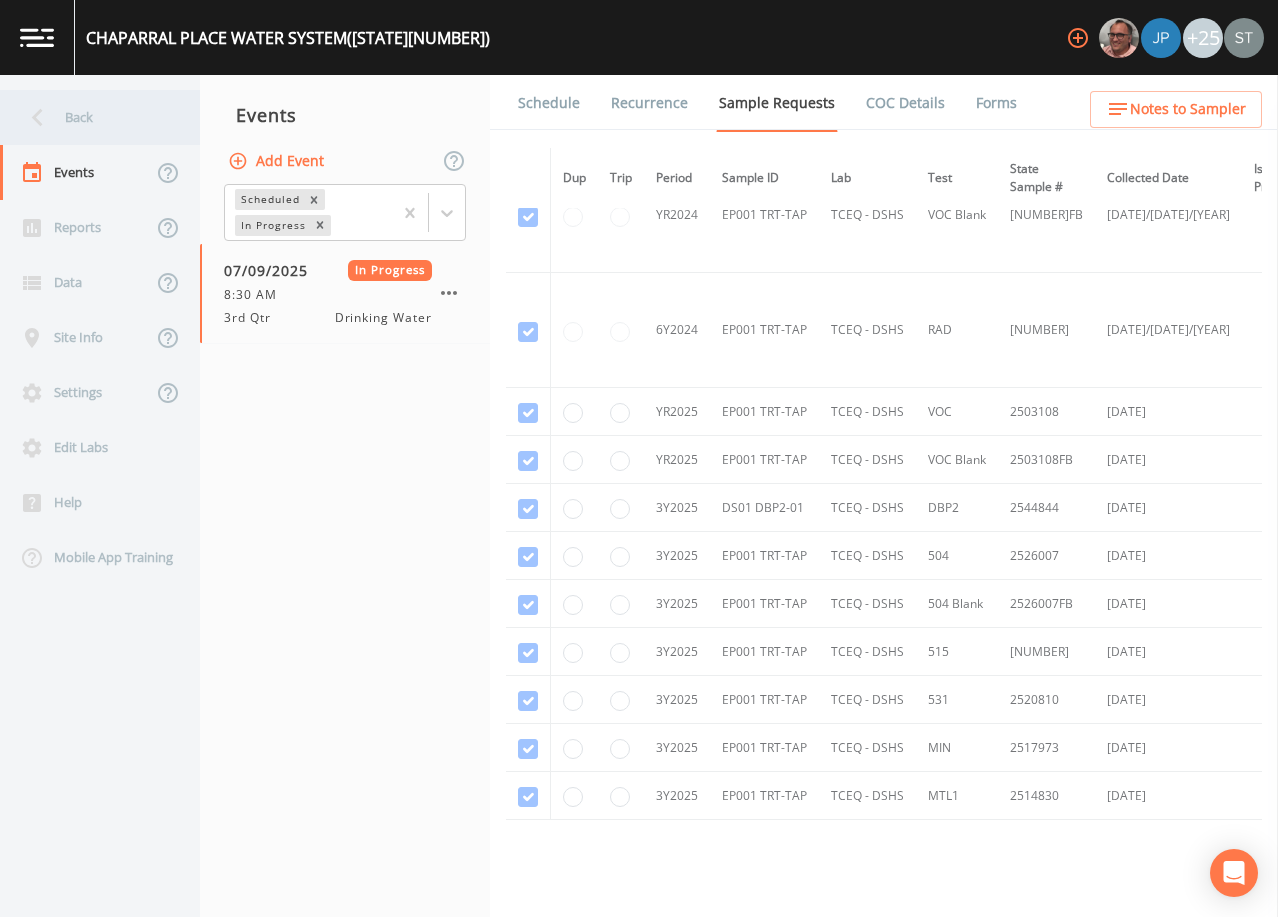 click on "Back" at bounding box center [90, 117] 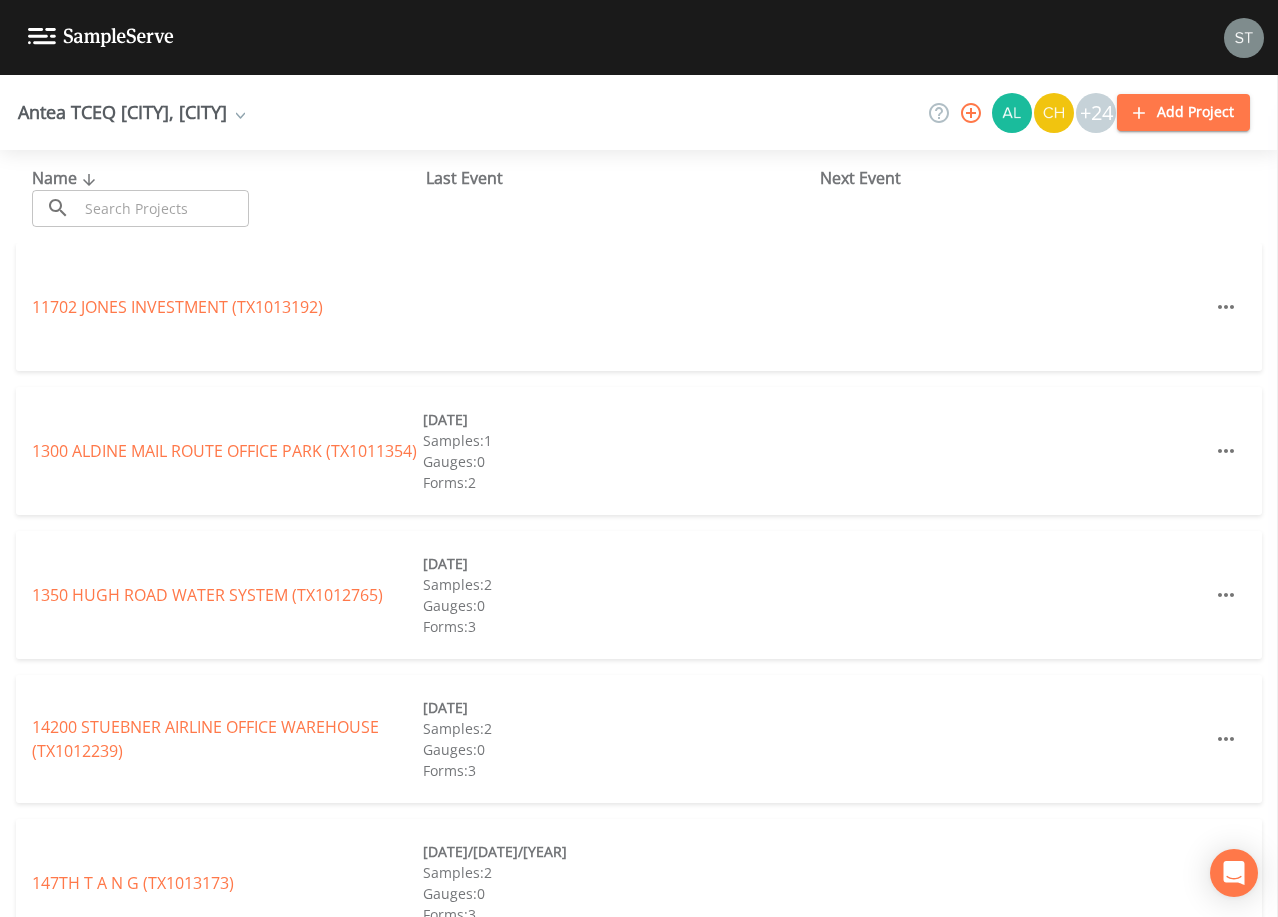 drag, startPoint x: 181, startPoint y: 207, endPoint x: 193, endPoint y: 200, distance: 13.892444 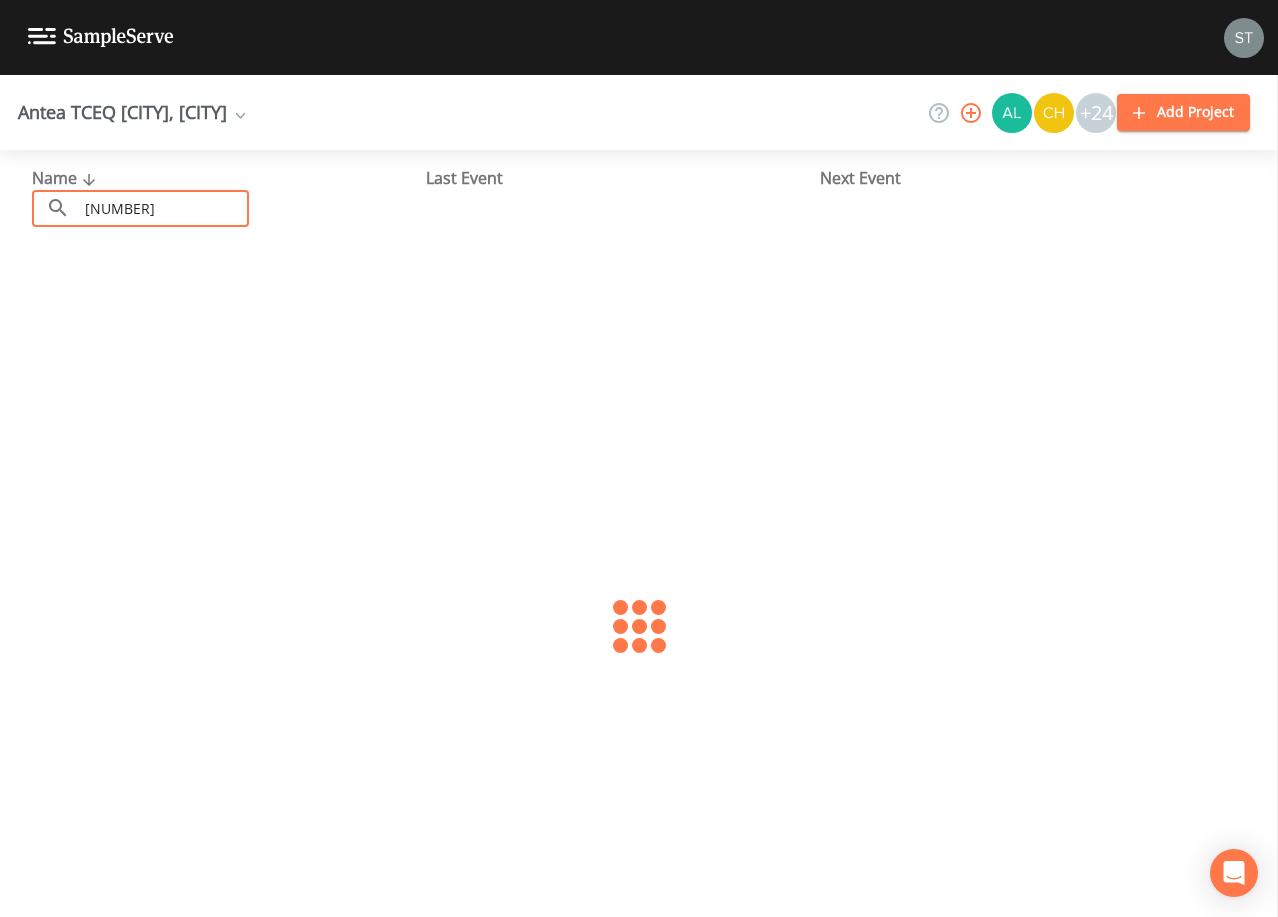 click on "[NUMBER]" at bounding box center [163, 208] 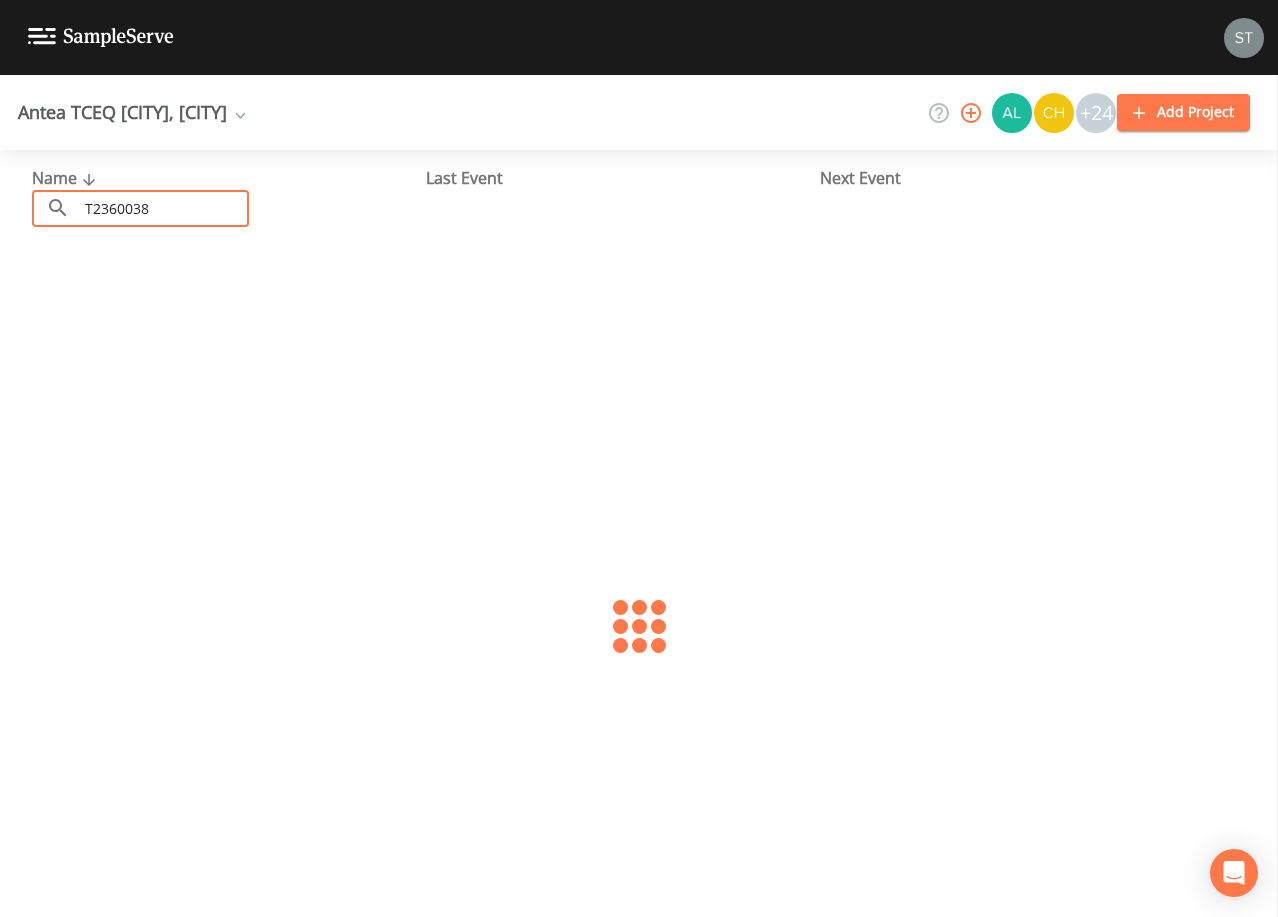 type on "TX2360038" 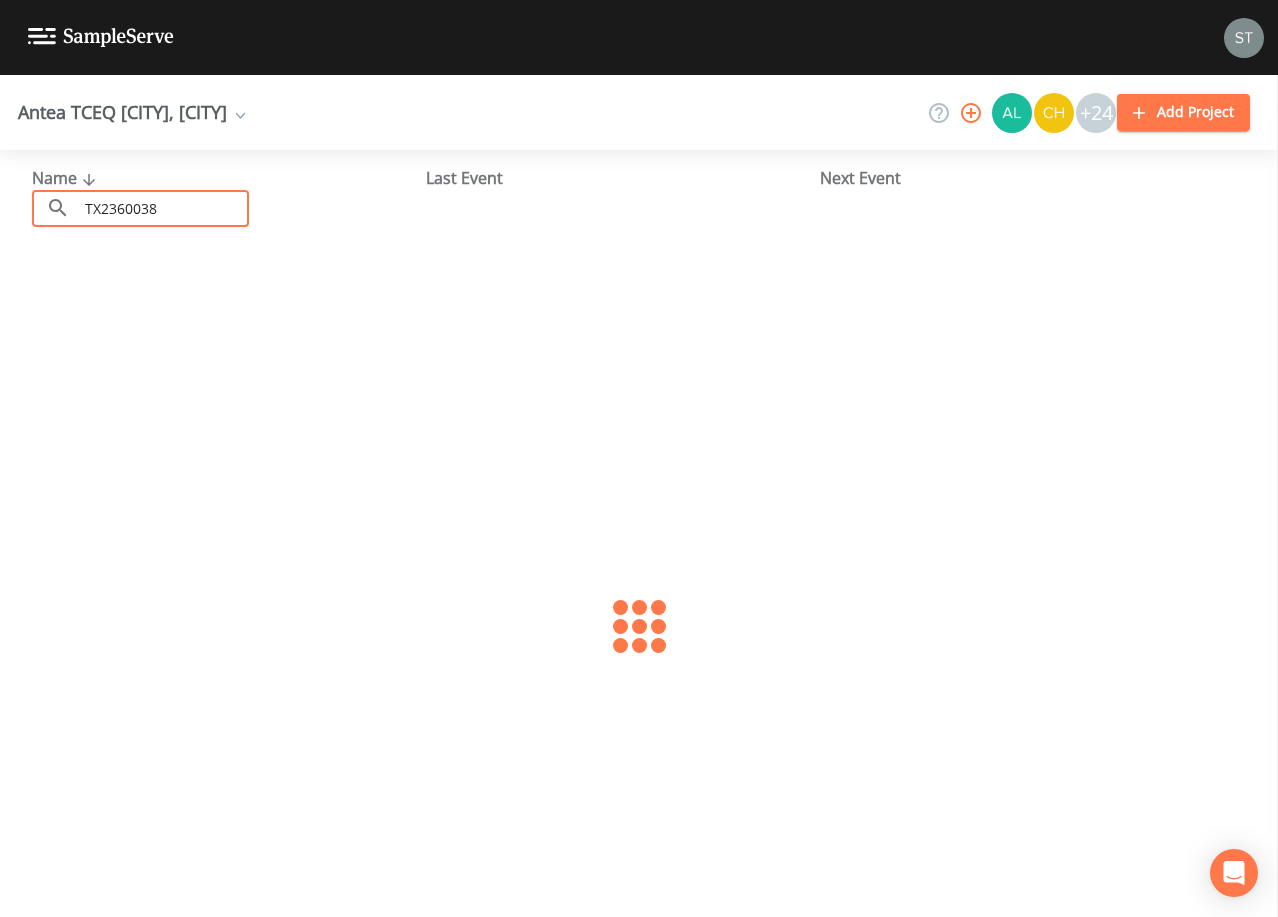 drag, startPoint x: 211, startPoint y: 212, endPoint x: 19, endPoint y: 197, distance: 192.58505 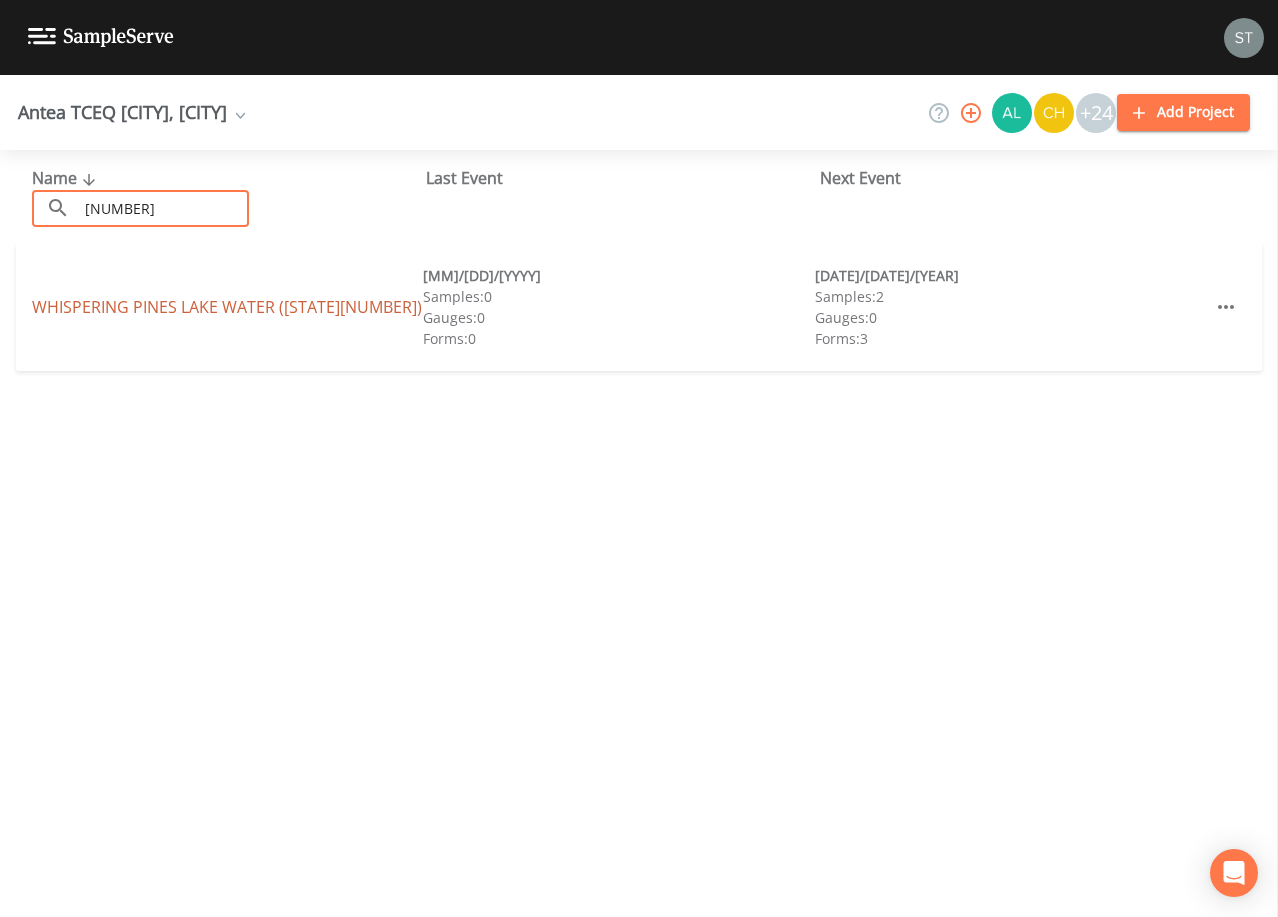 type on "[NUMBER]" 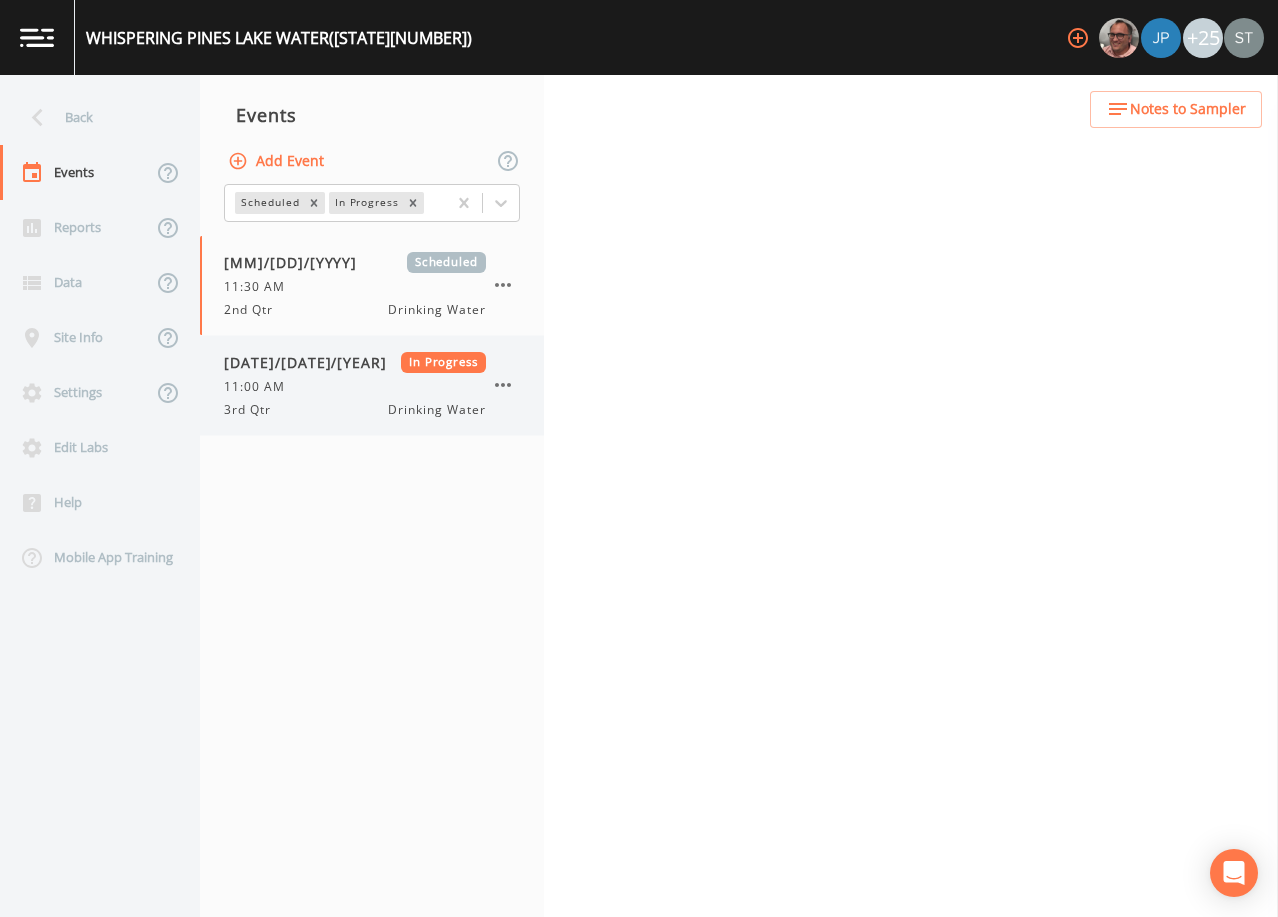 click on "11:00 AM" at bounding box center (260, 387) 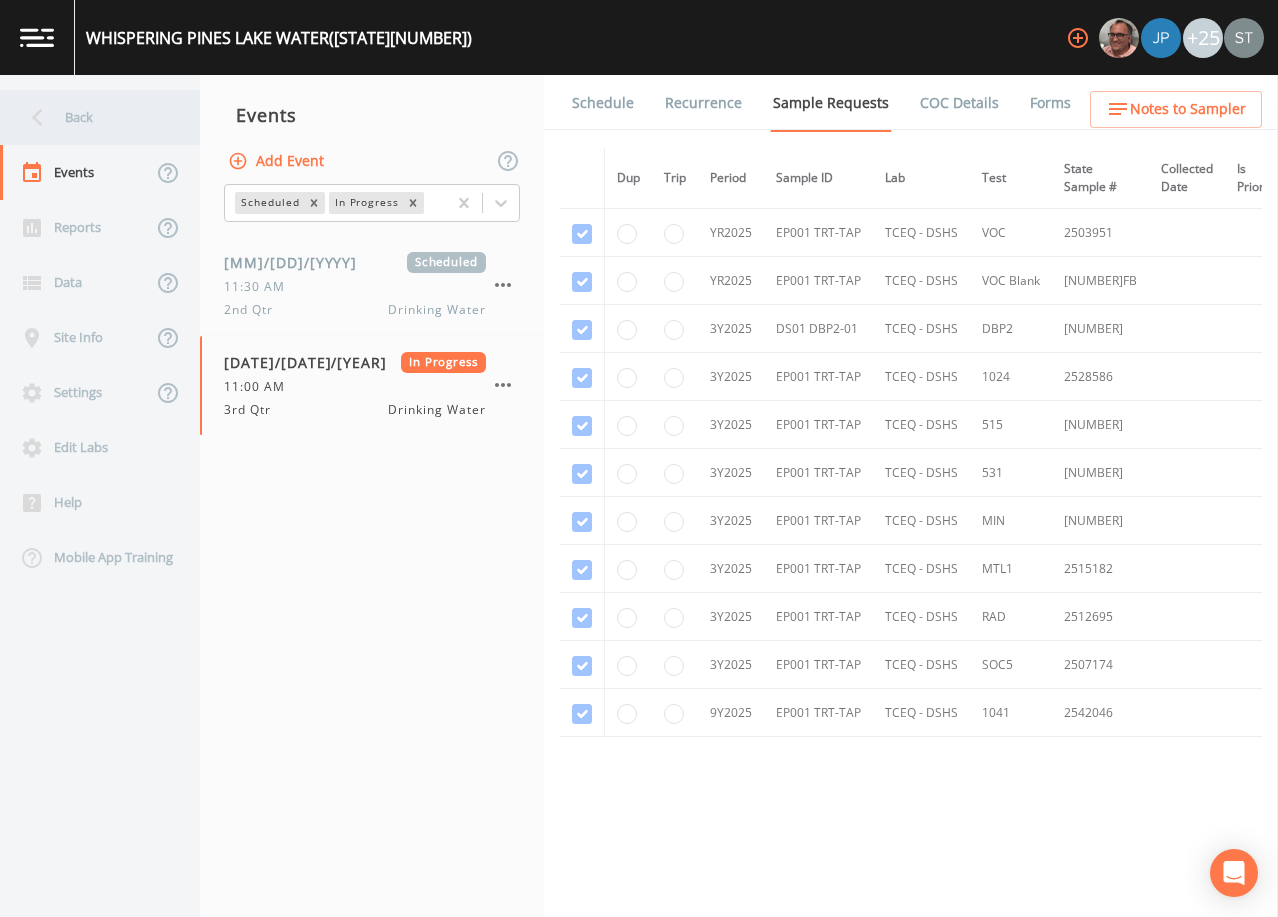 click on "Back" at bounding box center [90, 117] 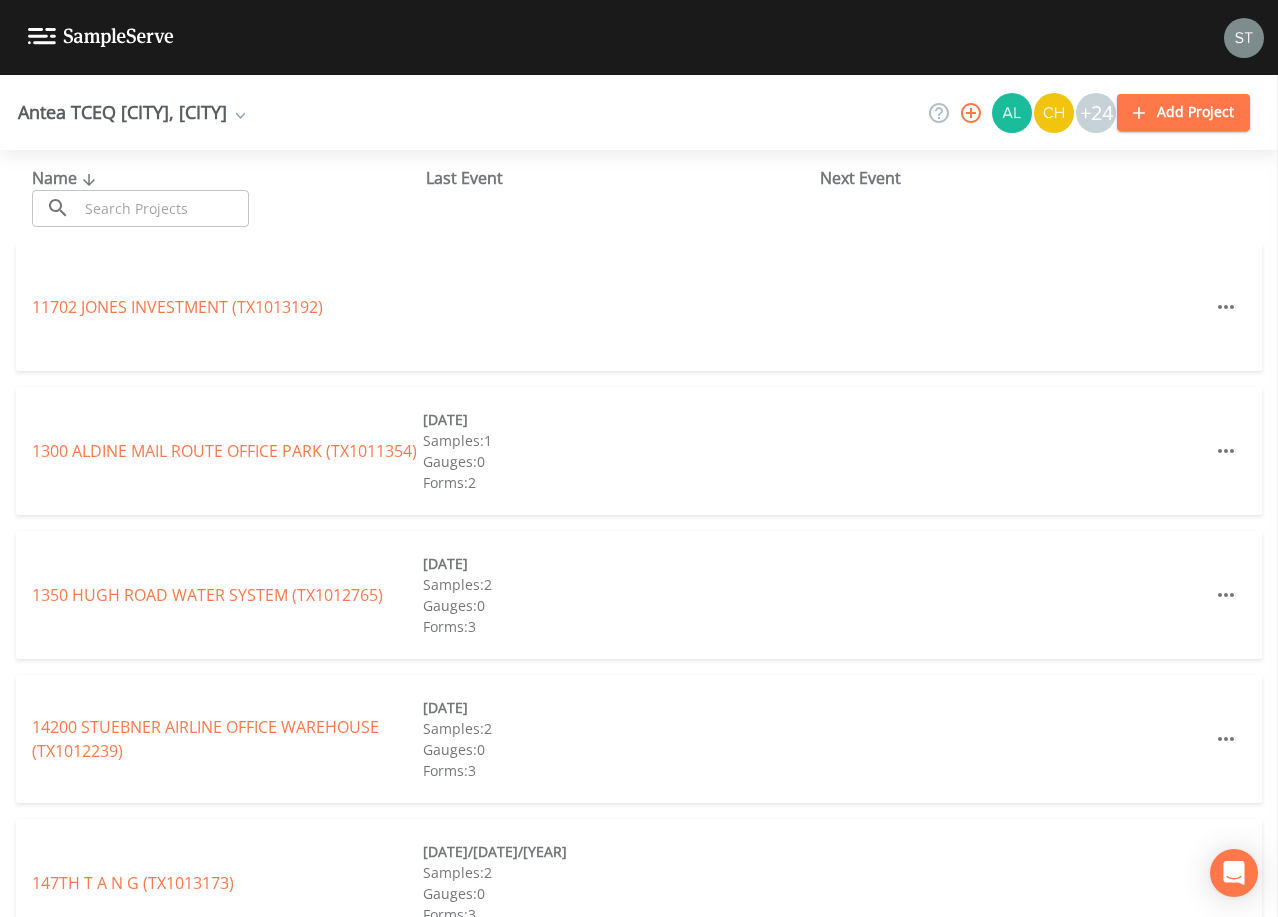 click at bounding box center [163, 208] 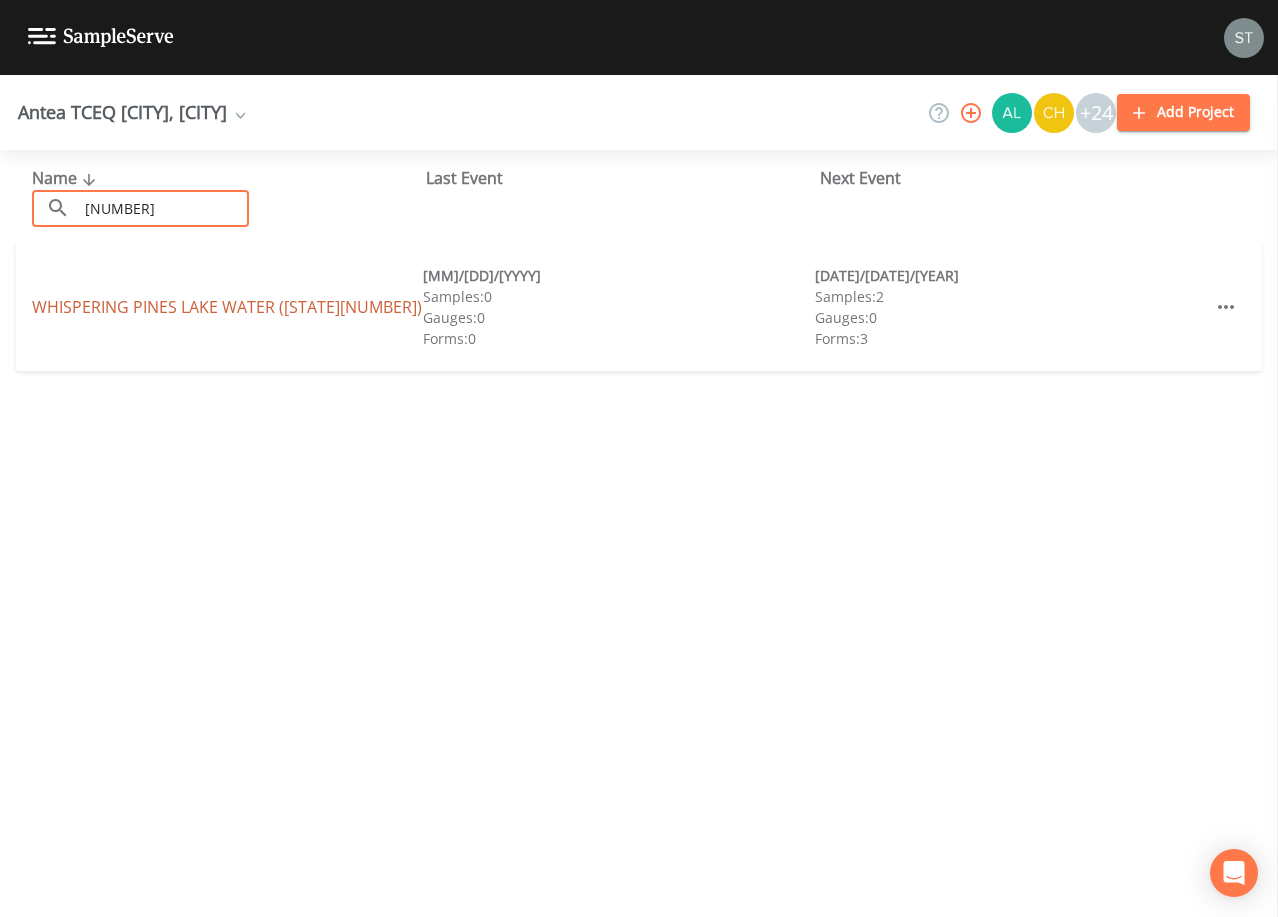 type on "[NUMBER]" 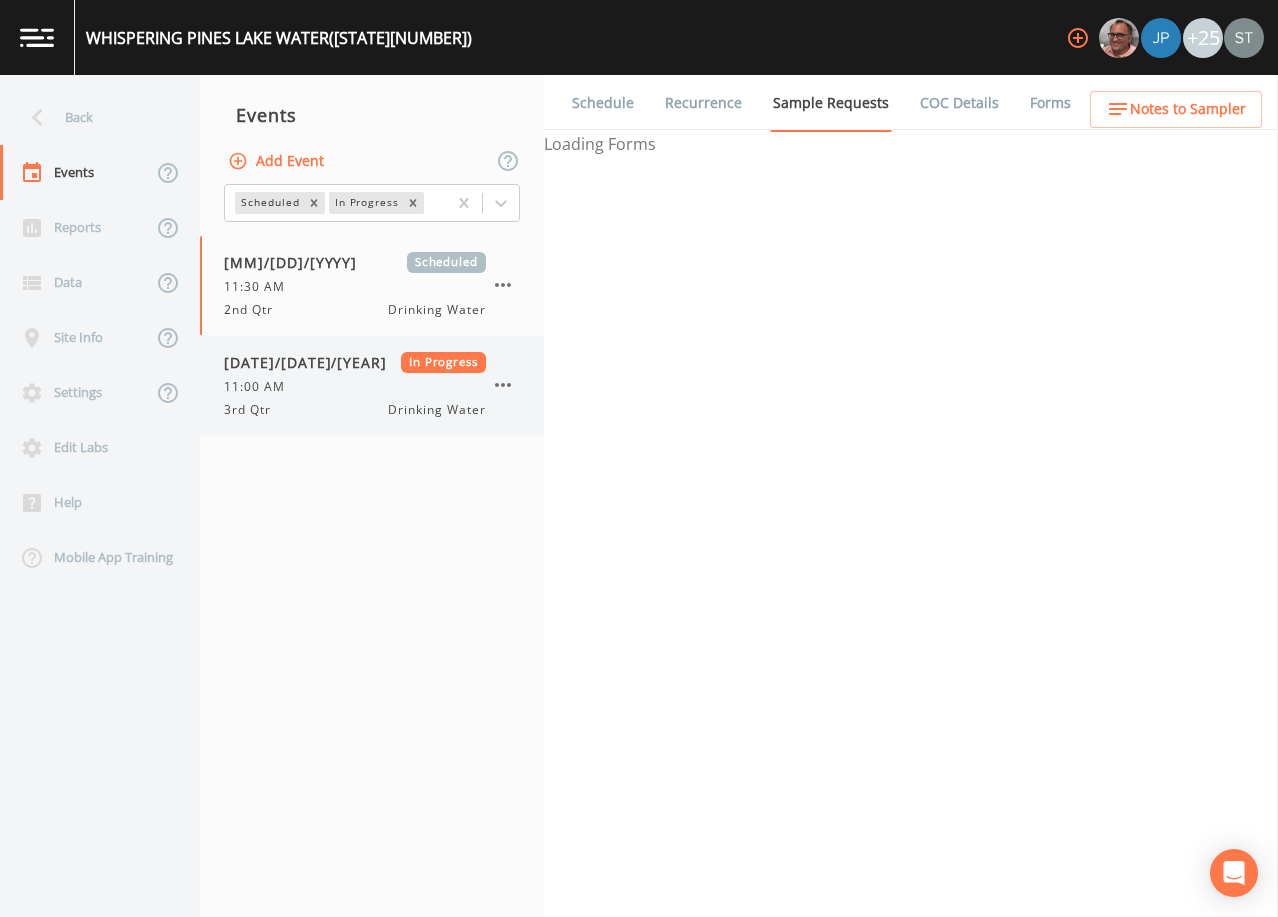click on "[DATE] In Progress [TIME] [QUARTER] Qtr Drinking Water" at bounding box center (355, 385) 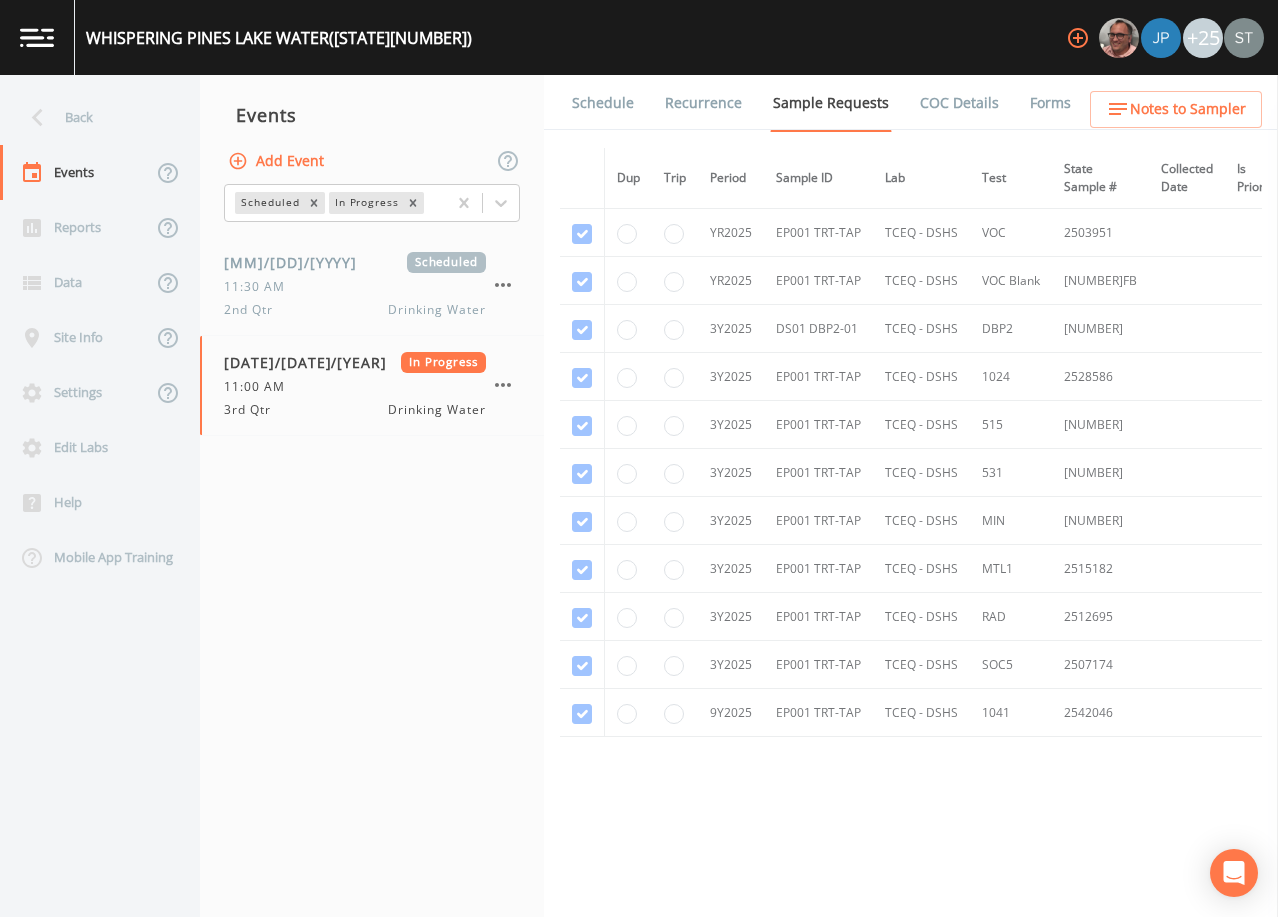 click on "Schedule" at bounding box center [603, 103] 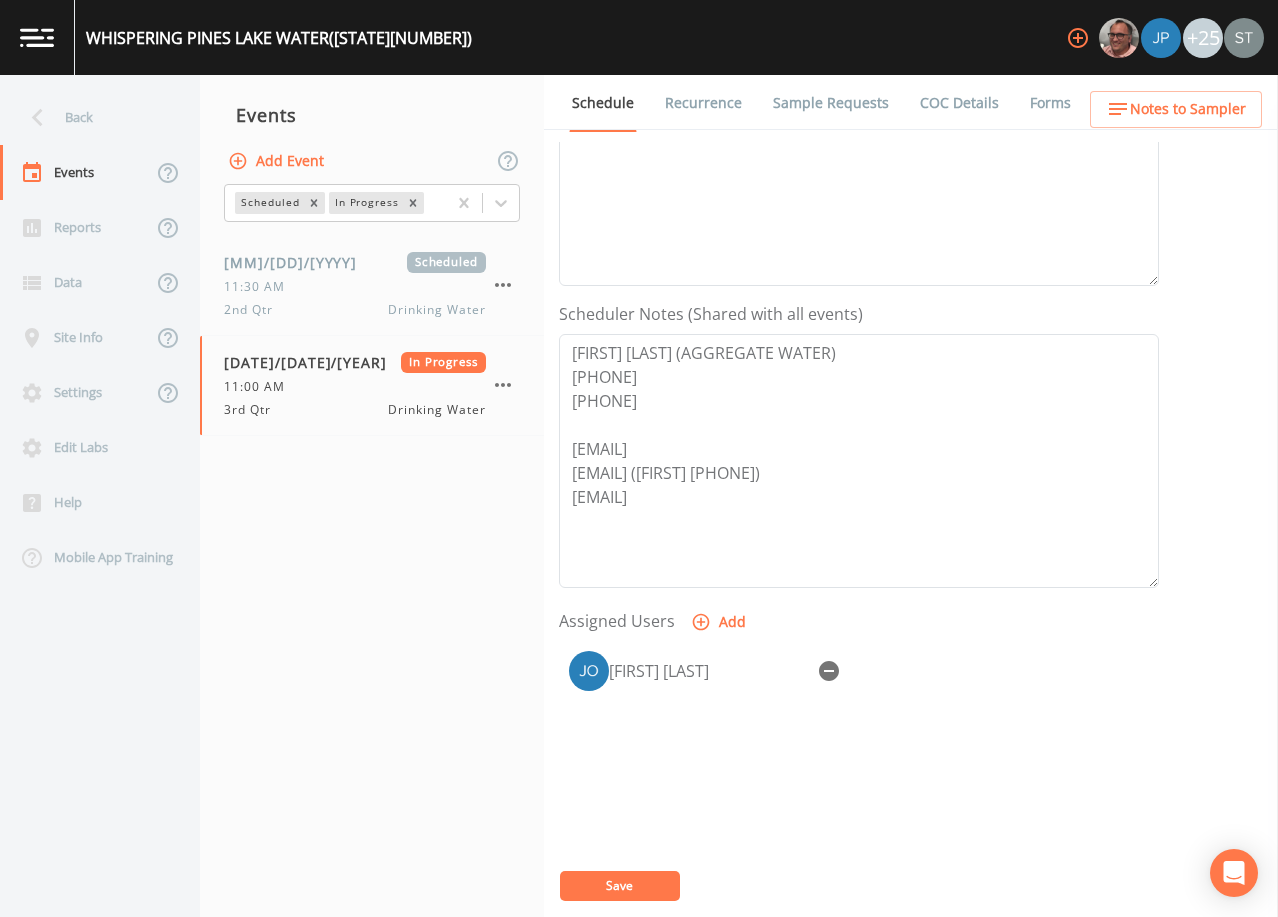 scroll, scrollTop: 0, scrollLeft: 0, axis: both 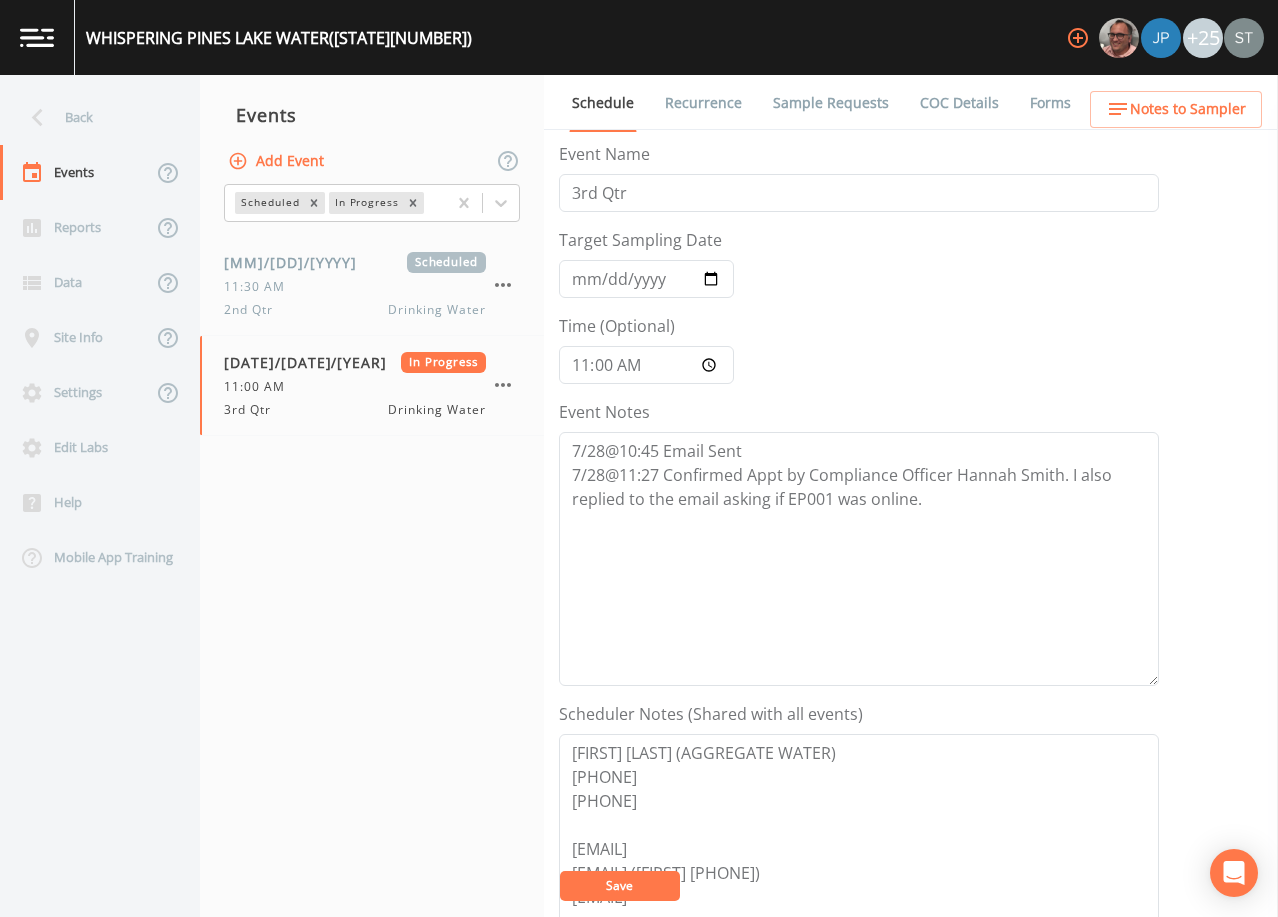 click on "Sample Requests" at bounding box center (831, 103) 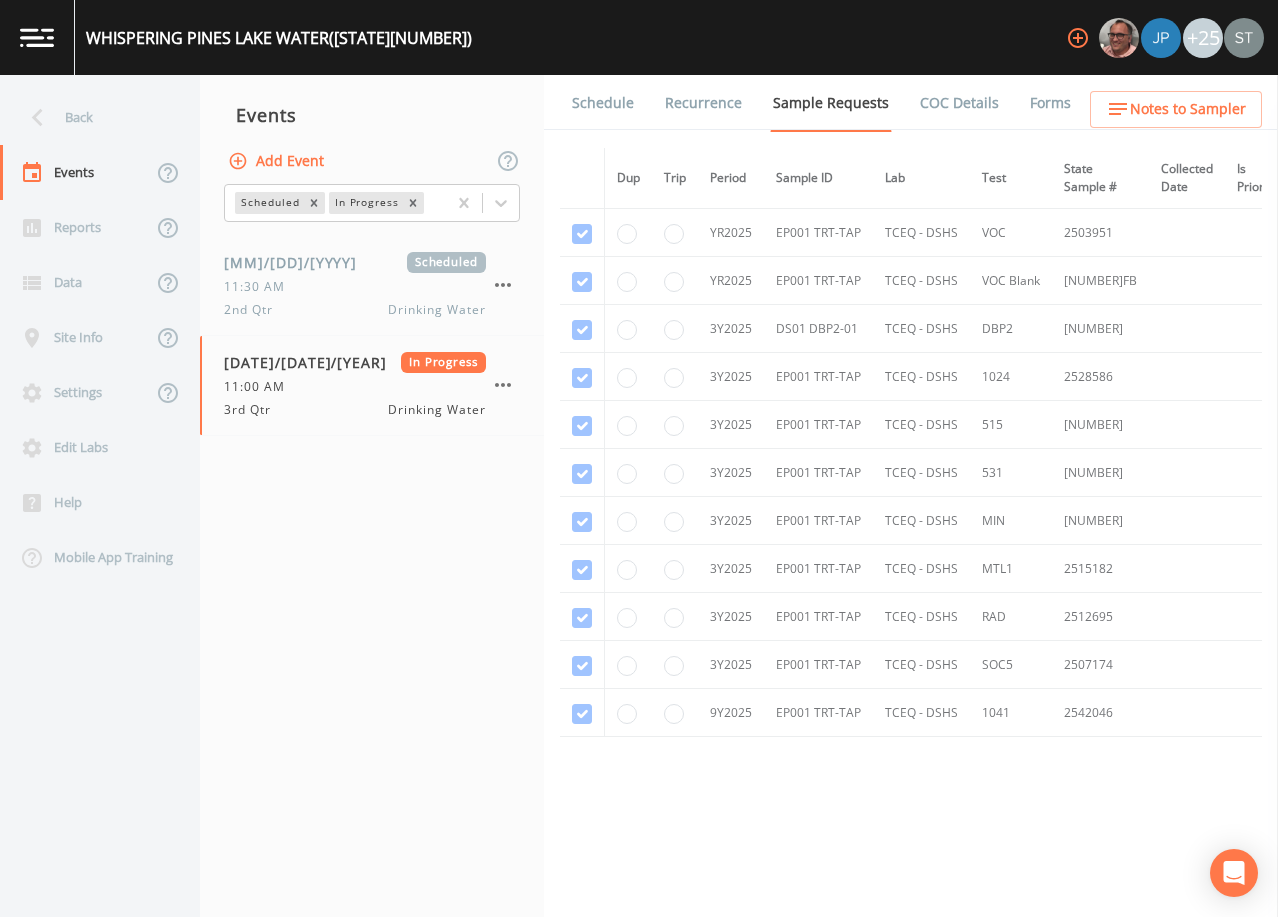 click on "Schedule" at bounding box center (603, 103) 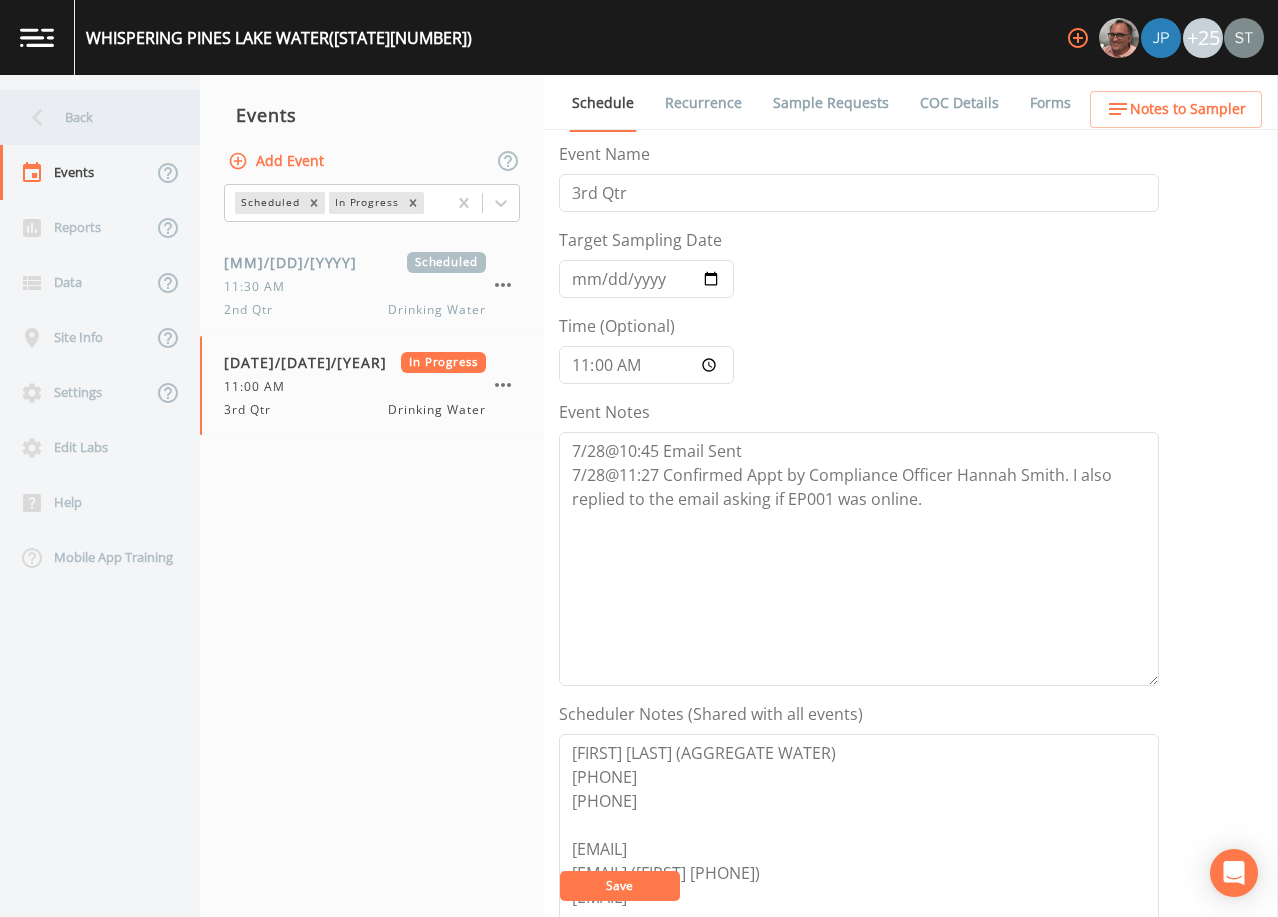 click on "Back" at bounding box center (90, 117) 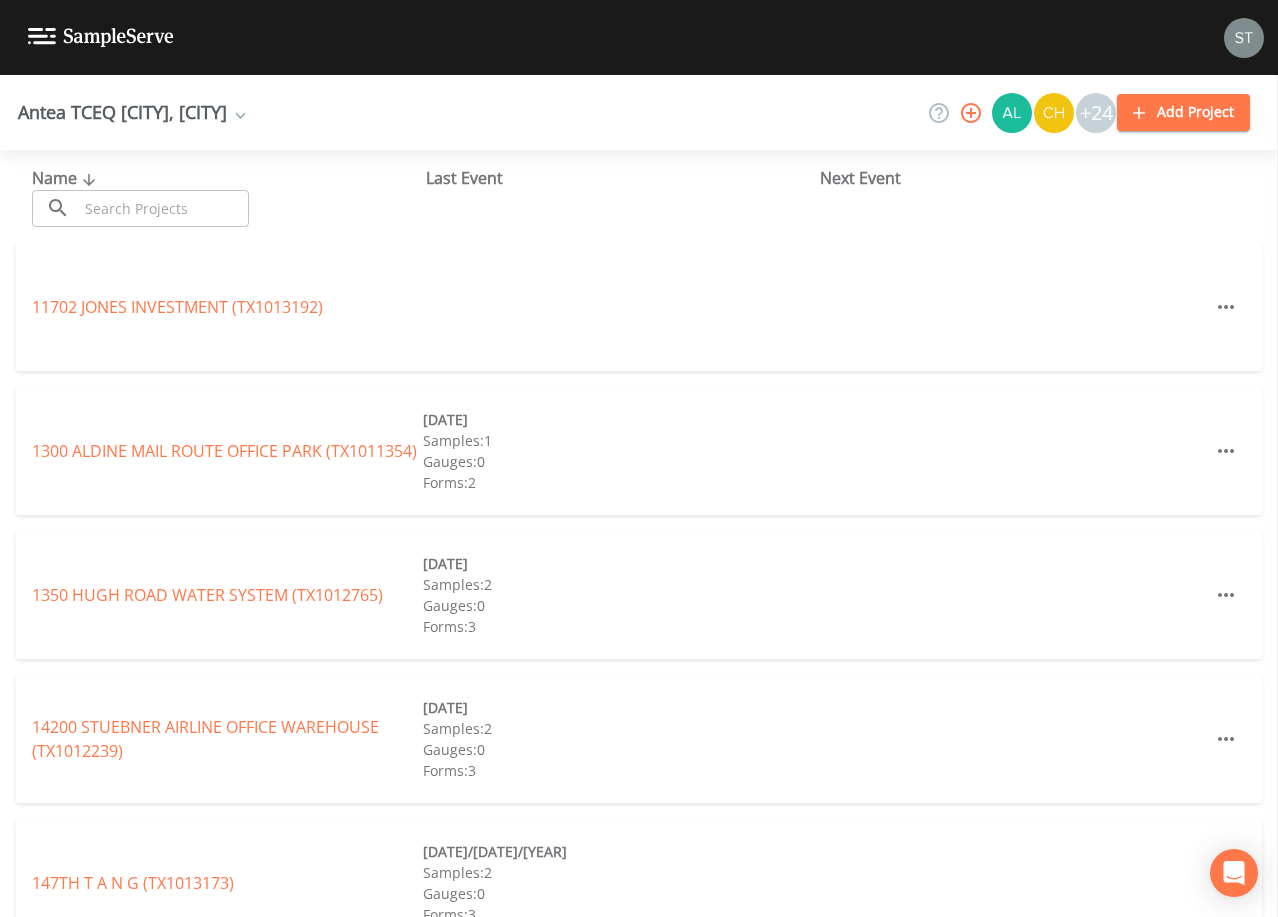 click at bounding box center (1244, 38) 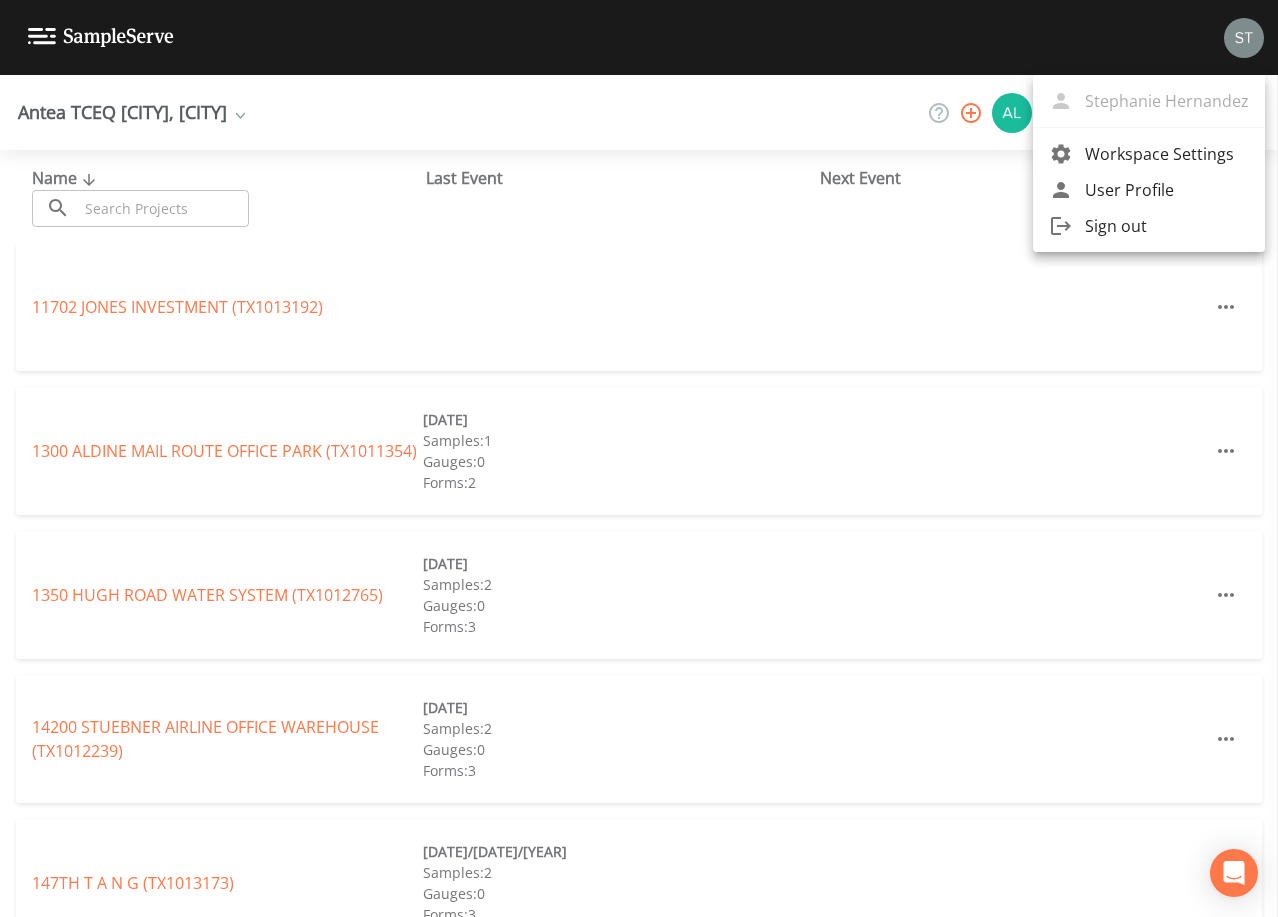 click on "Sign out" at bounding box center [1167, 226] 